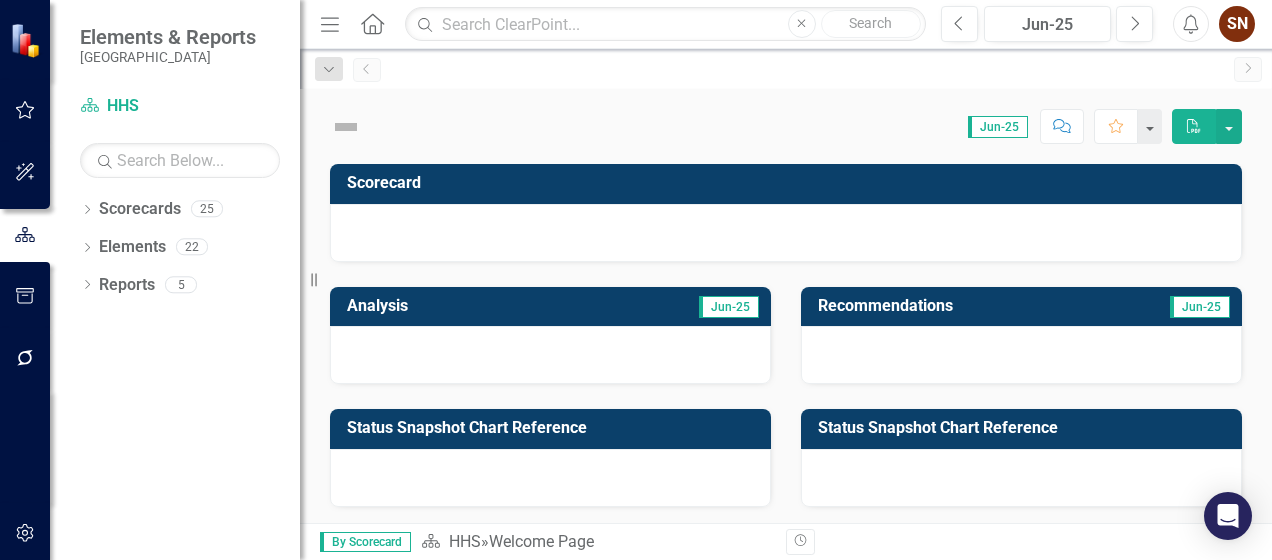 scroll, scrollTop: 0, scrollLeft: 0, axis: both 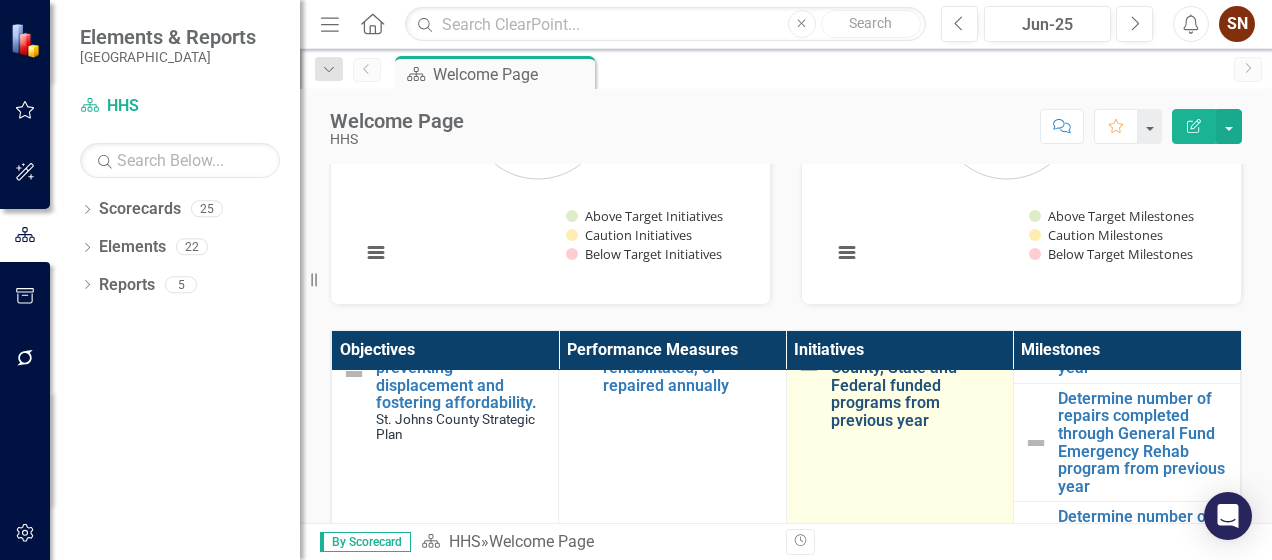 click on "Increase the number of homes preserved annually through County, State and Federal funded programs from previous year" at bounding box center (917, 367) 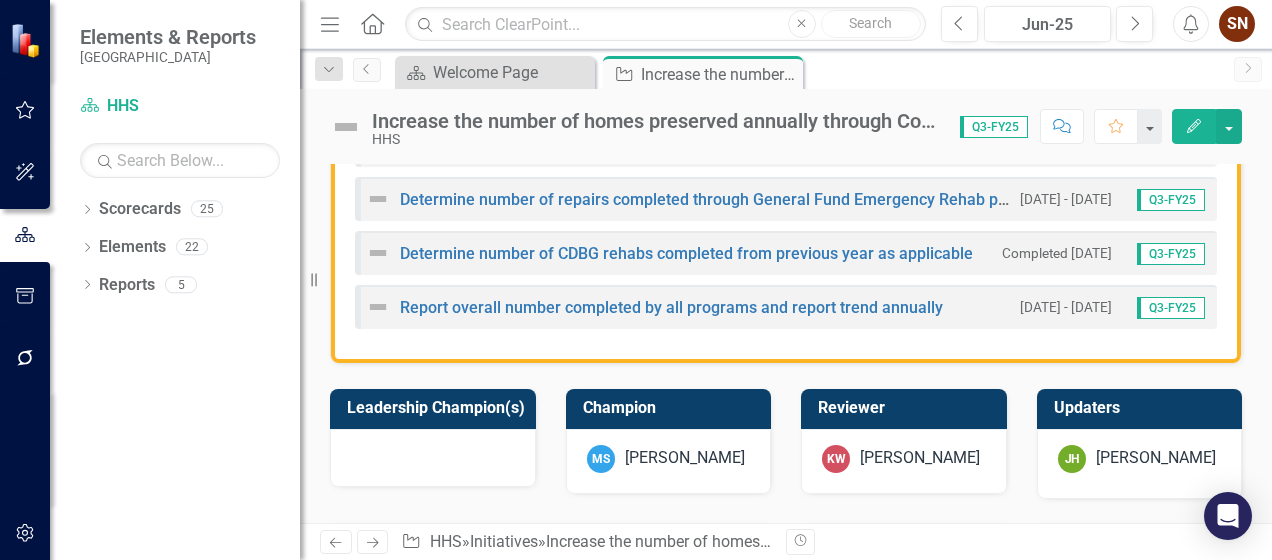 scroll, scrollTop: 500, scrollLeft: 0, axis: vertical 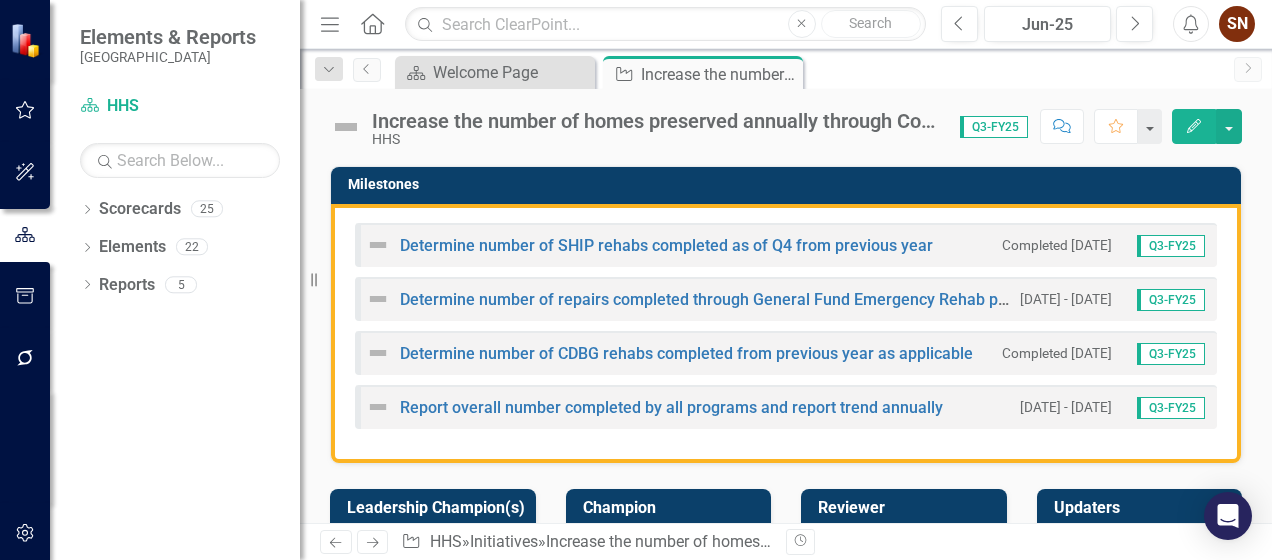 click on "Milestones" at bounding box center (789, 184) 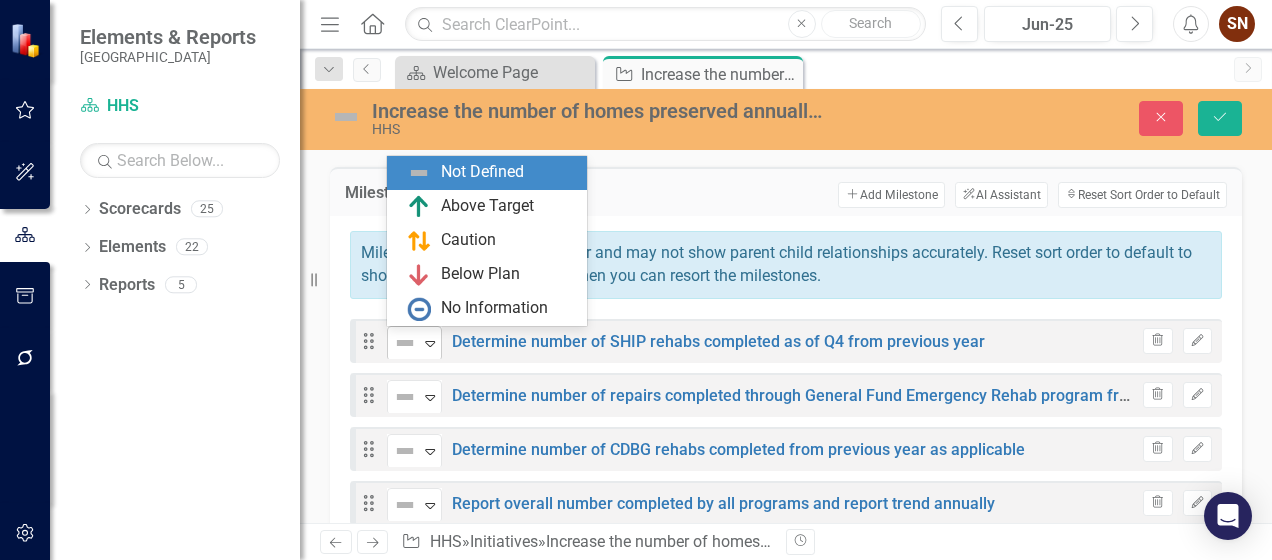 click 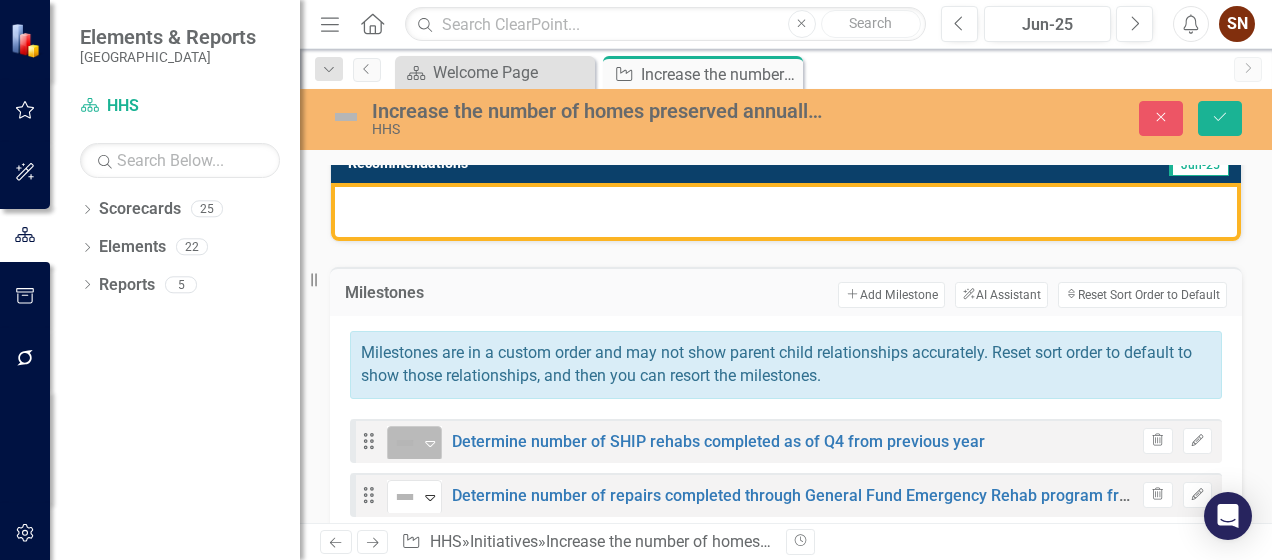 scroll, scrollTop: 500, scrollLeft: 0, axis: vertical 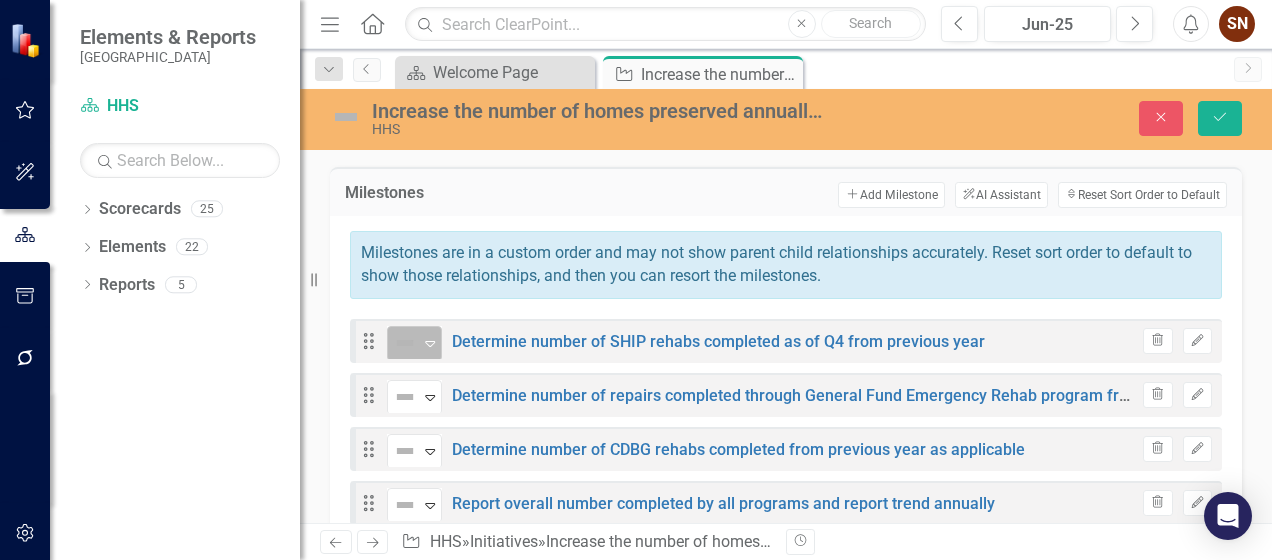 click 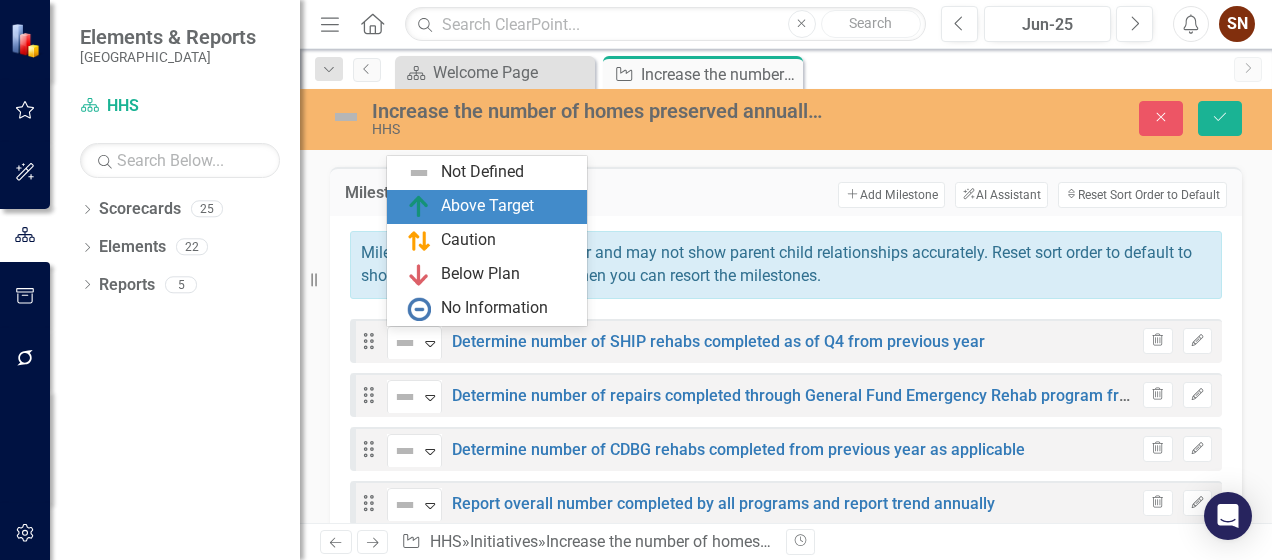 click on "Add  Add Milestone ClearPoint AI  AI Assistant Sort  Reset Sort Order to Default" at bounding box center [860, 195] 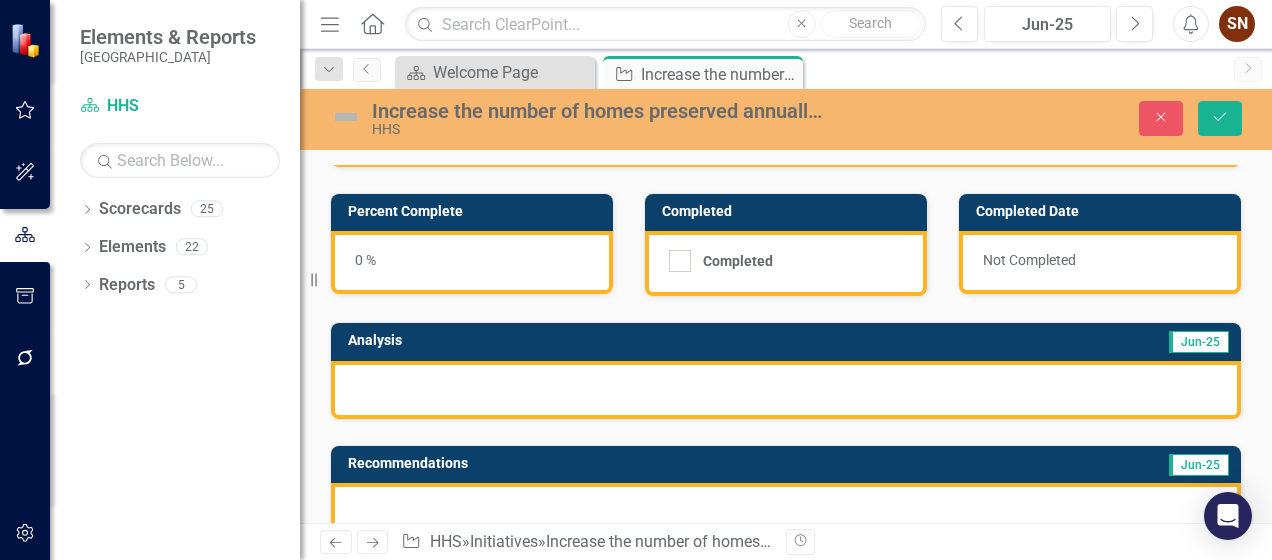 scroll, scrollTop: 0, scrollLeft: 0, axis: both 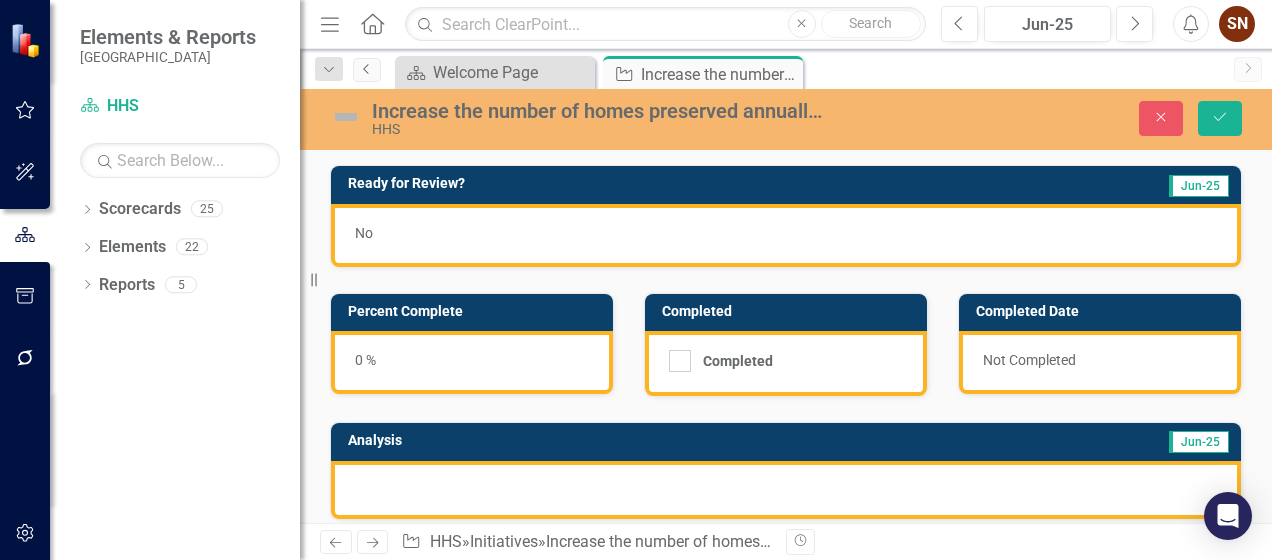 click on "Previous" at bounding box center [367, 70] 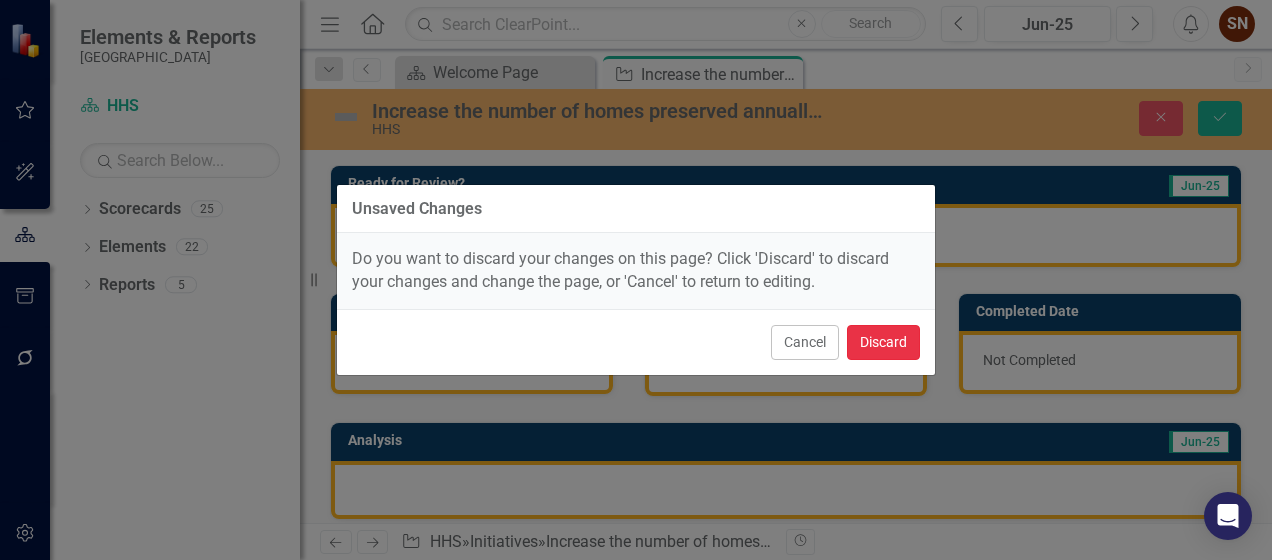 click on "Discard" at bounding box center (883, 342) 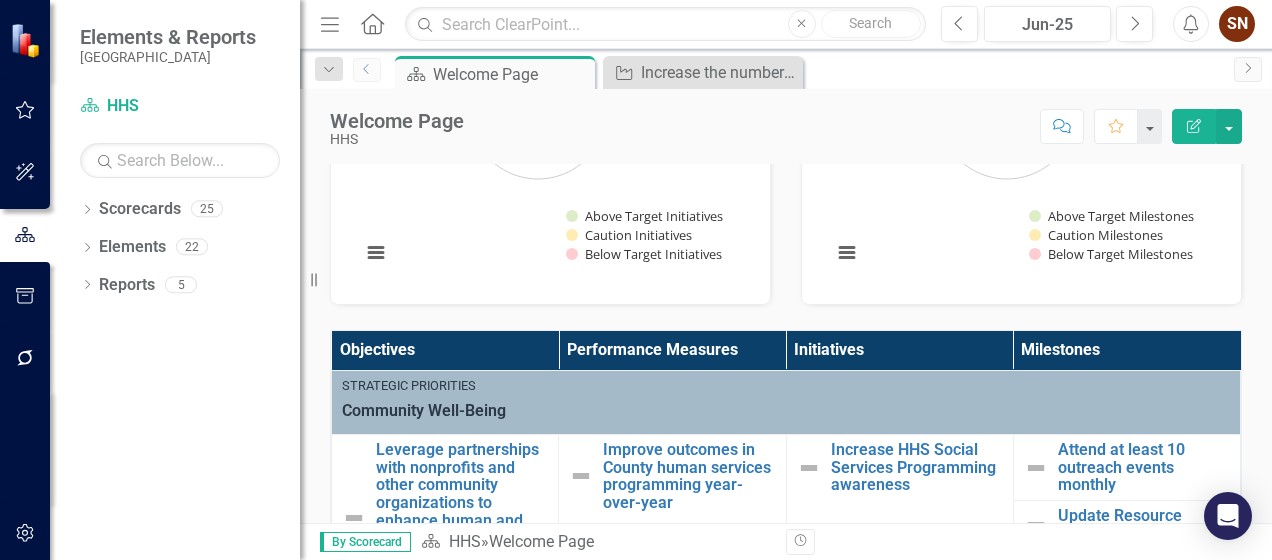 scroll, scrollTop: 600, scrollLeft: 0, axis: vertical 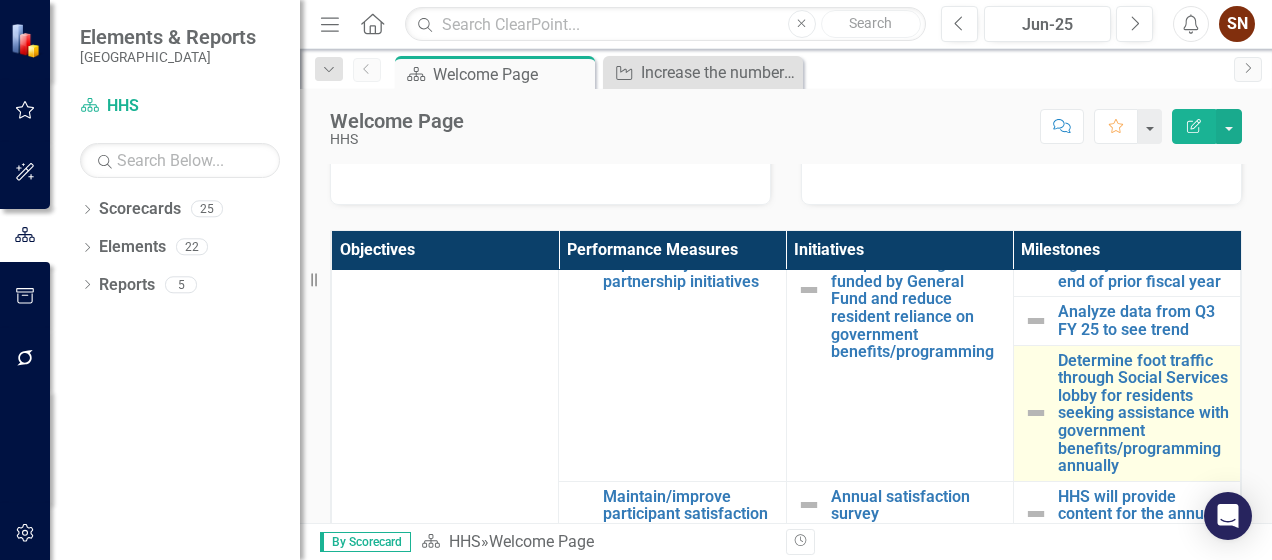 click at bounding box center [1036, 413] 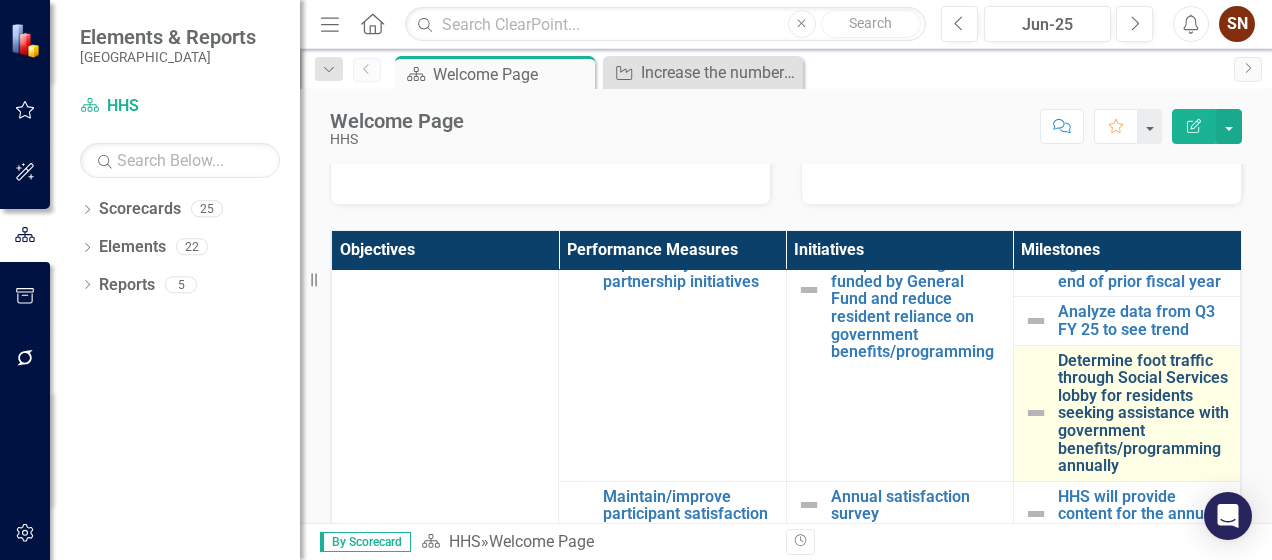 click on "Determine foot traffic through Social Services lobby for residents seeking assistance with government benefits/programming annually" at bounding box center [1144, 413] 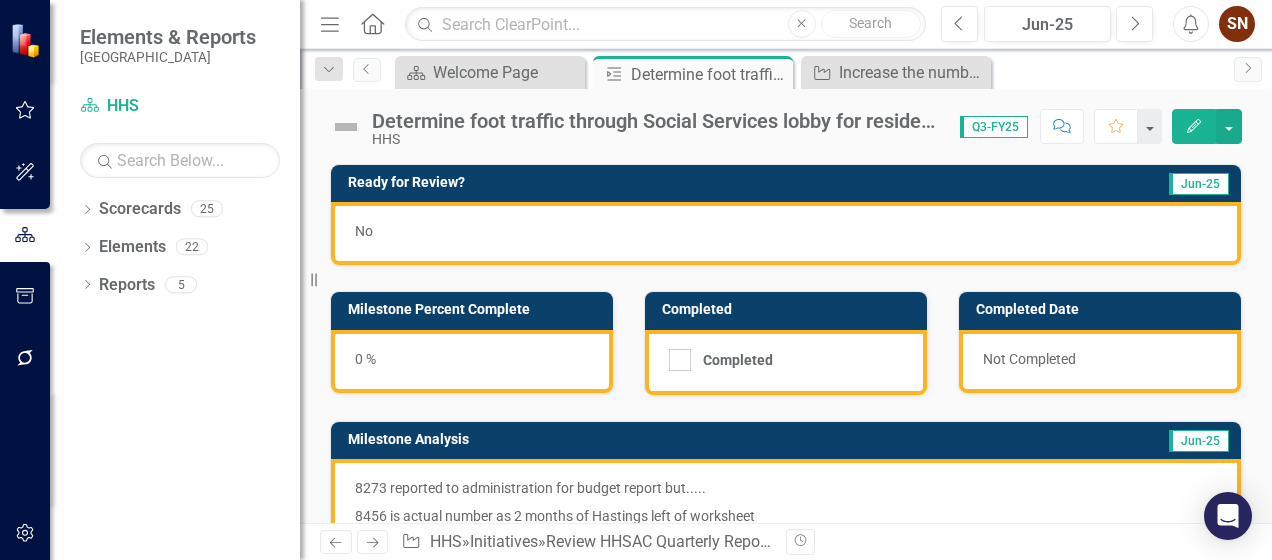 scroll, scrollTop: 100, scrollLeft: 0, axis: vertical 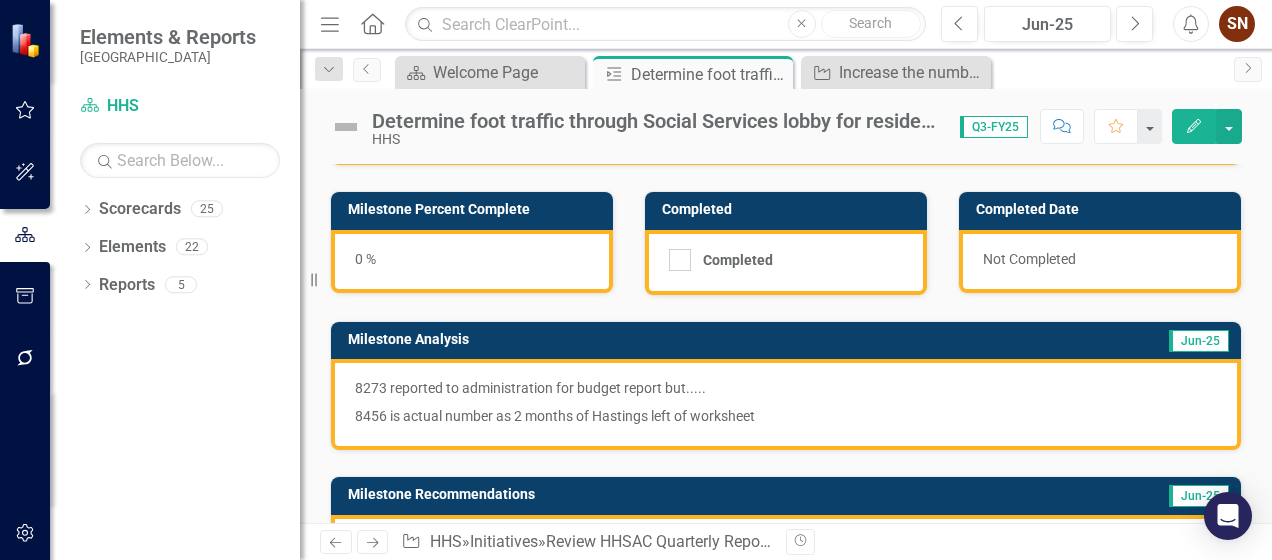 click on "8456 is actual number as 2 months of Hastings left of worksheet" at bounding box center [786, 414] 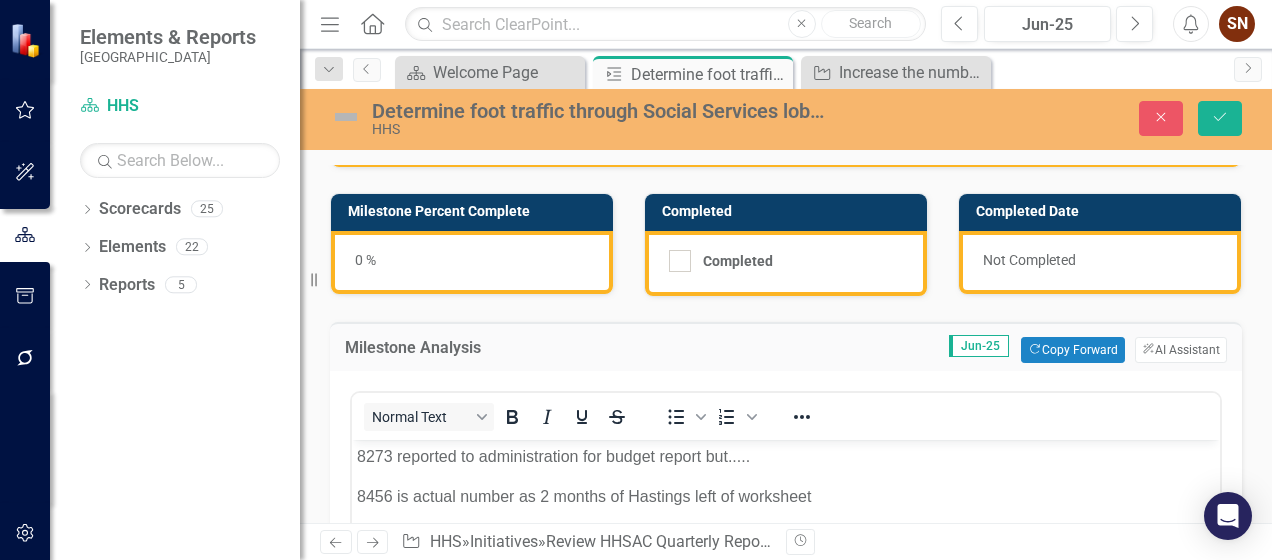 scroll, scrollTop: 0, scrollLeft: 0, axis: both 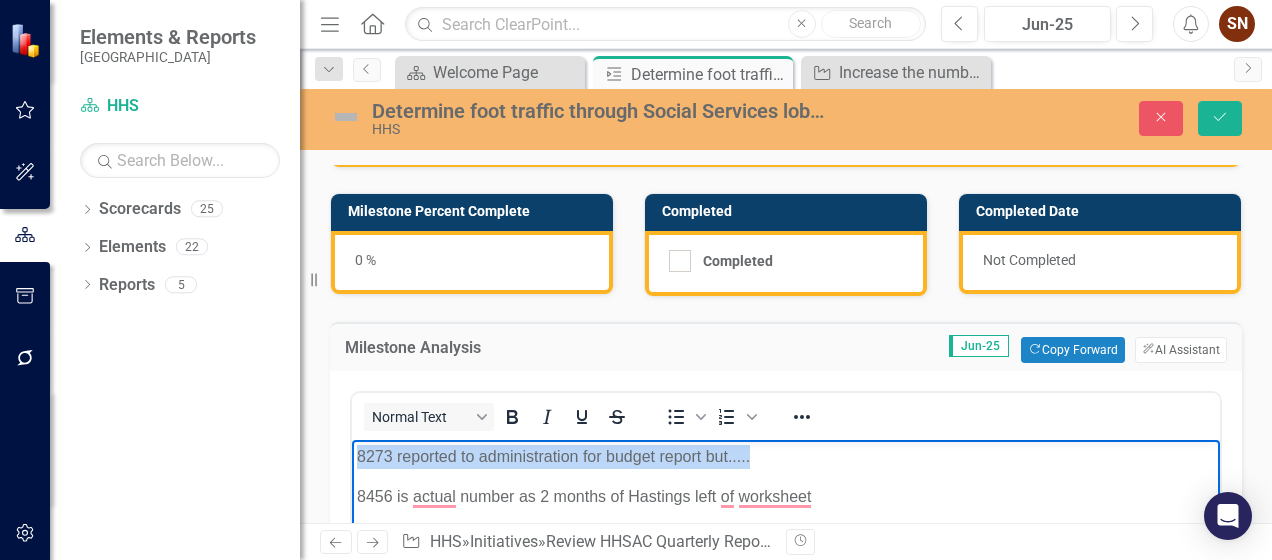 drag, startPoint x: 782, startPoint y: 456, endPoint x: 354, endPoint y: 466, distance: 428.11682 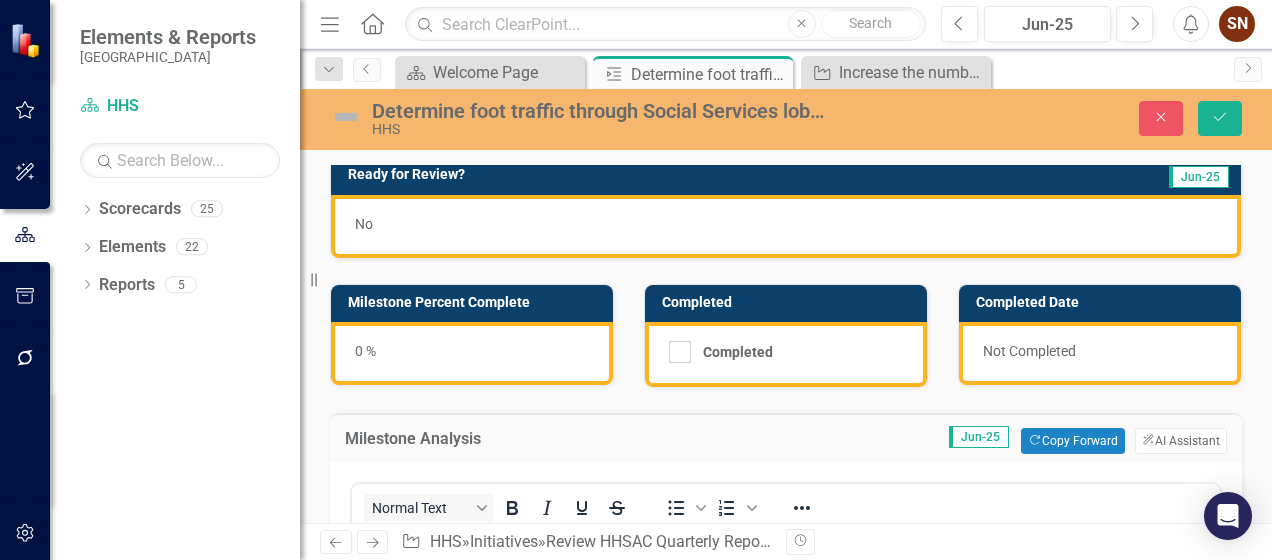 scroll, scrollTop: 0, scrollLeft: 0, axis: both 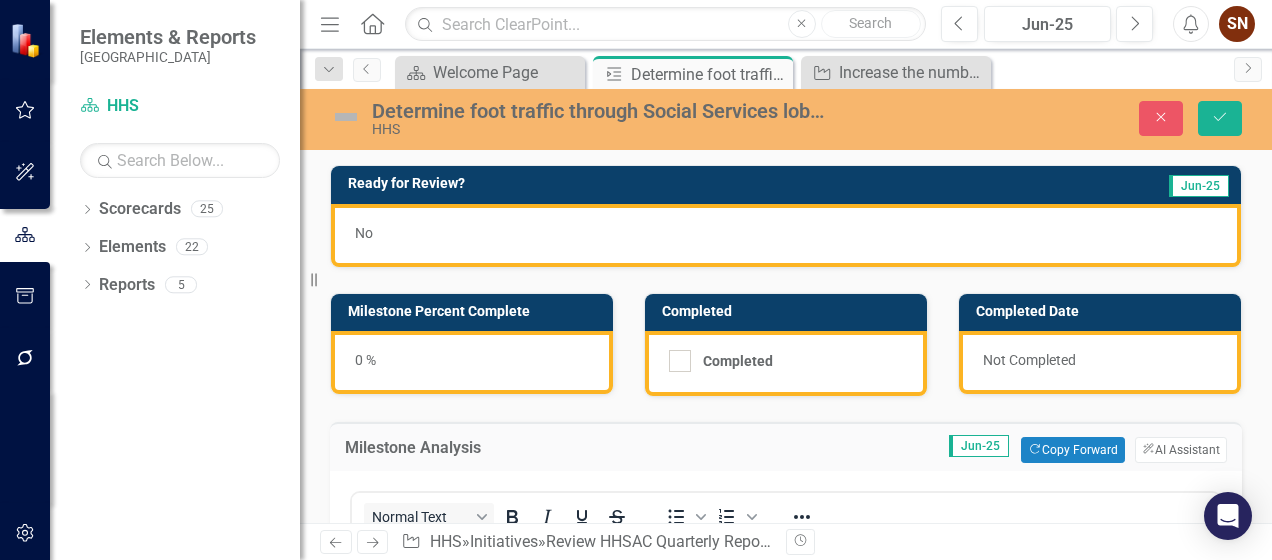 click on "0 %" at bounding box center (472, 362) 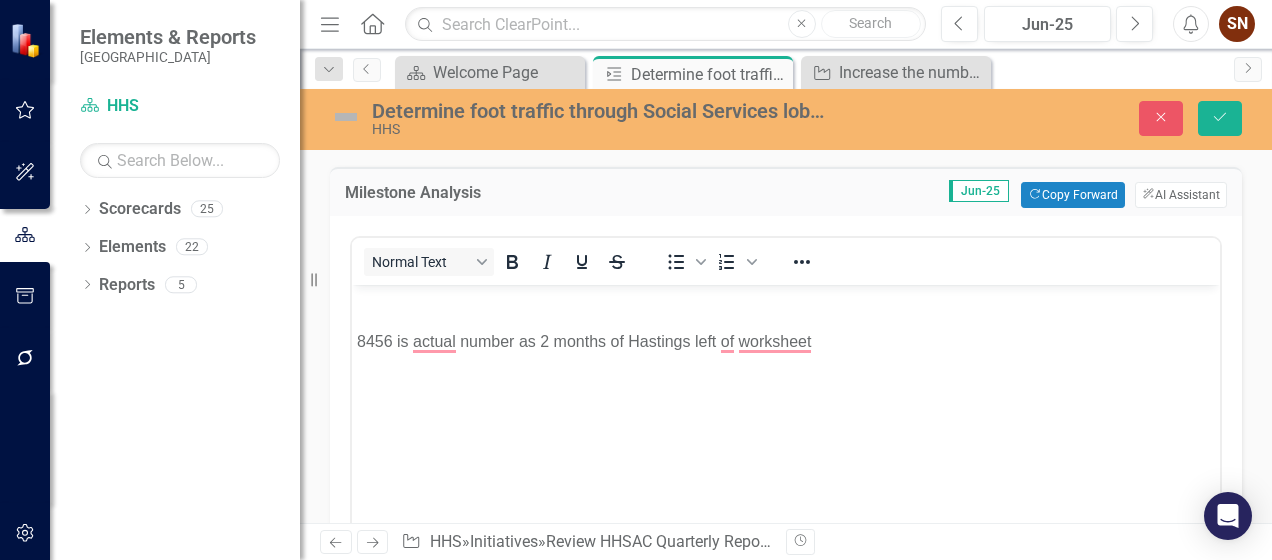 scroll, scrollTop: 100, scrollLeft: 0, axis: vertical 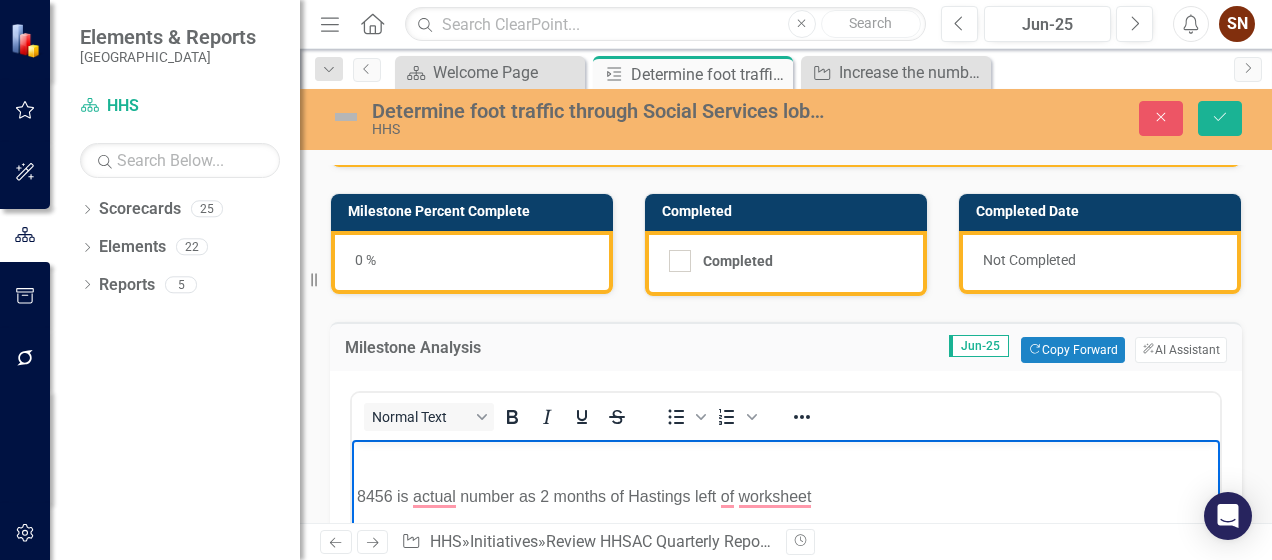 drag, startPoint x: 842, startPoint y: 492, endPoint x: 353, endPoint y: 485, distance: 489.0501 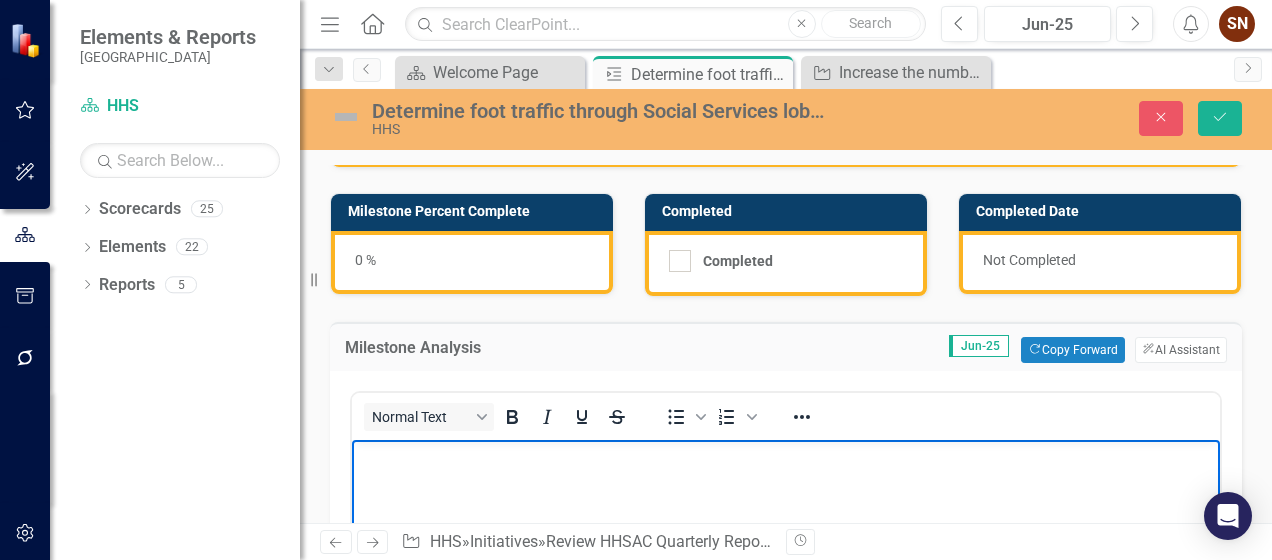 click at bounding box center [786, 457] 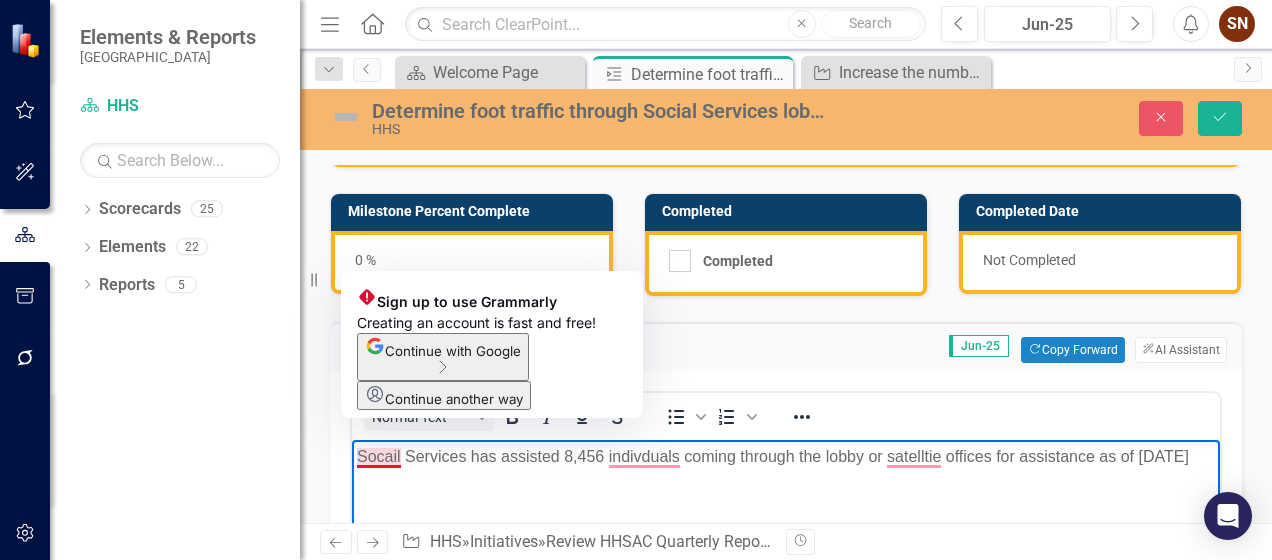 drag, startPoint x: 381, startPoint y: 460, endPoint x: 413, endPoint y: 467, distance: 32.75668 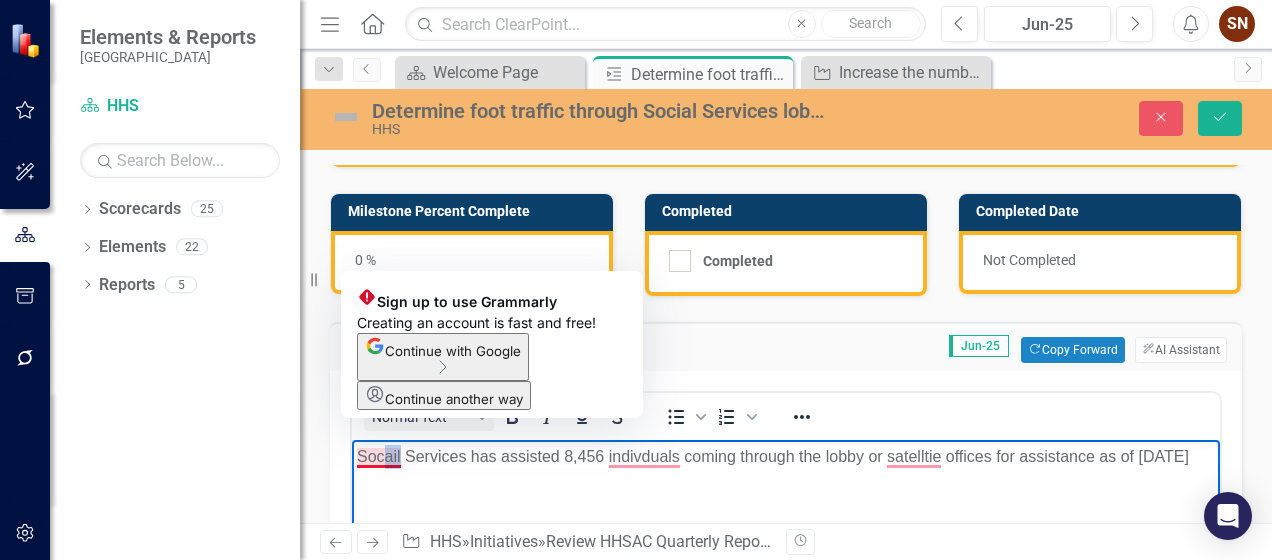 drag, startPoint x: 401, startPoint y: 457, endPoint x: 386, endPoint y: 457, distance: 15 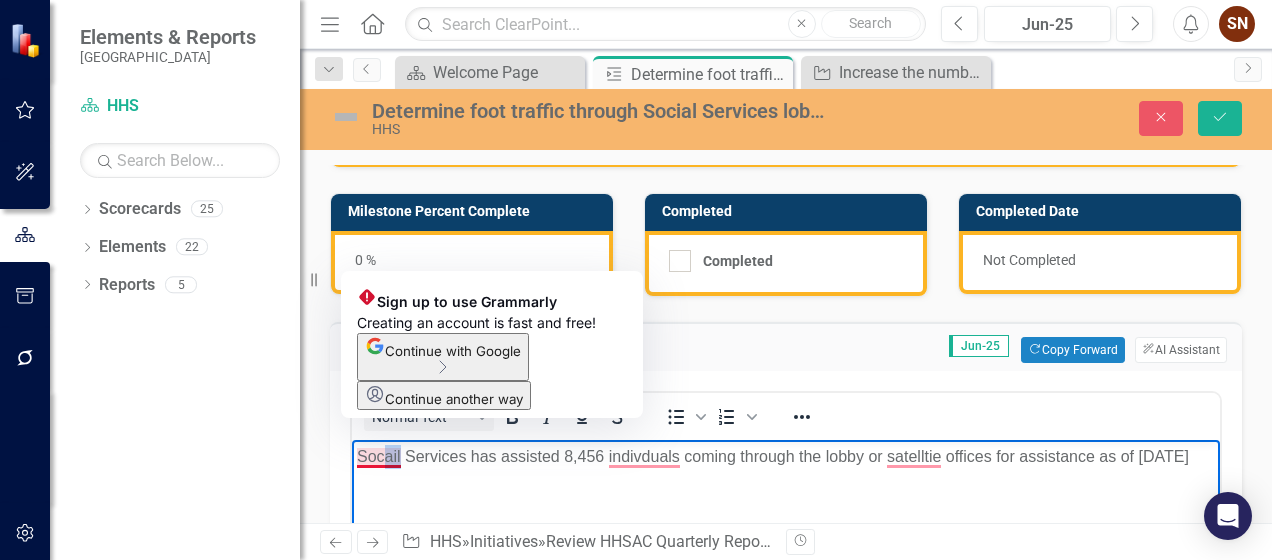 click on "Socail Services has assisted 8,456 indivduals coming through the lobby or satelltie offices for assistance as of June 30, 2025" at bounding box center [786, 457] 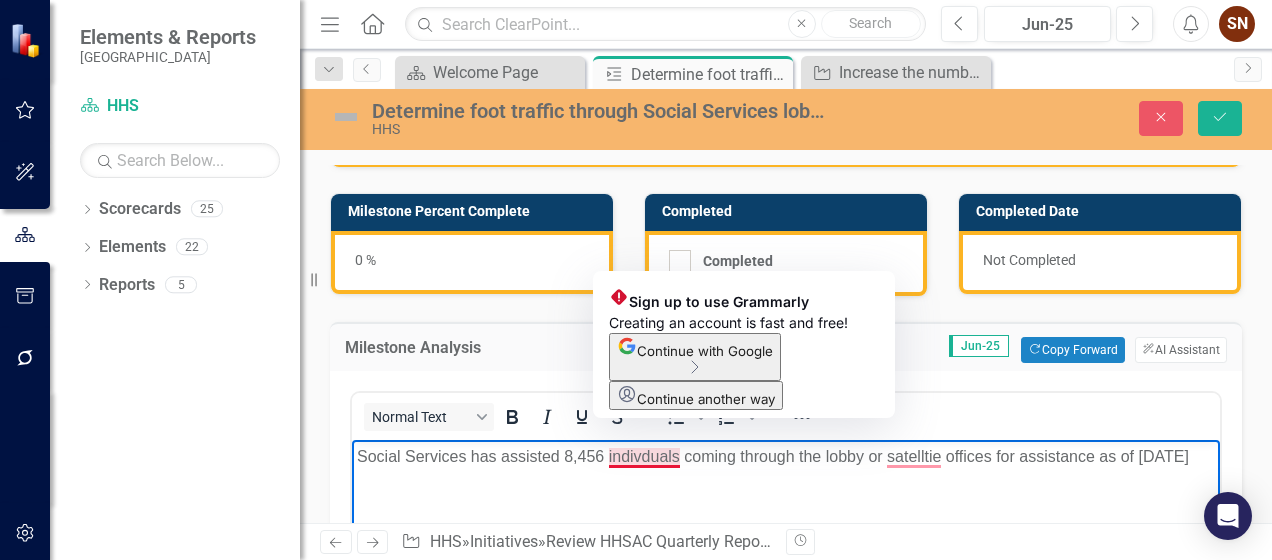drag, startPoint x: 657, startPoint y: 457, endPoint x: 638, endPoint y: 460, distance: 19.235384 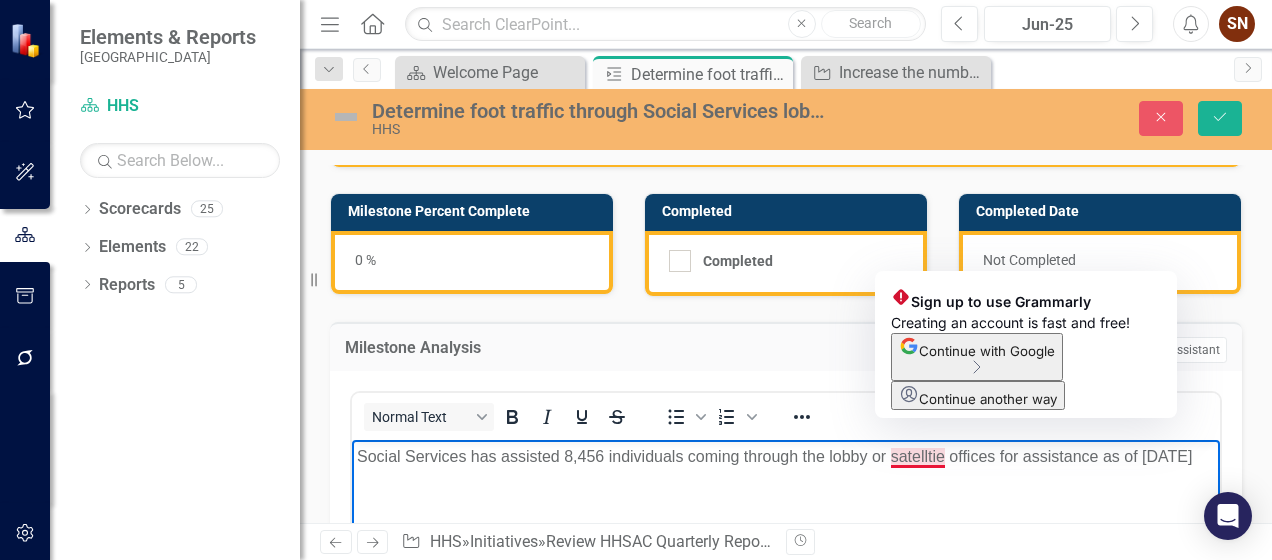 drag, startPoint x: 925, startPoint y: 458, endPoint x: 937, endPoint y: 462, distance: 12.649111 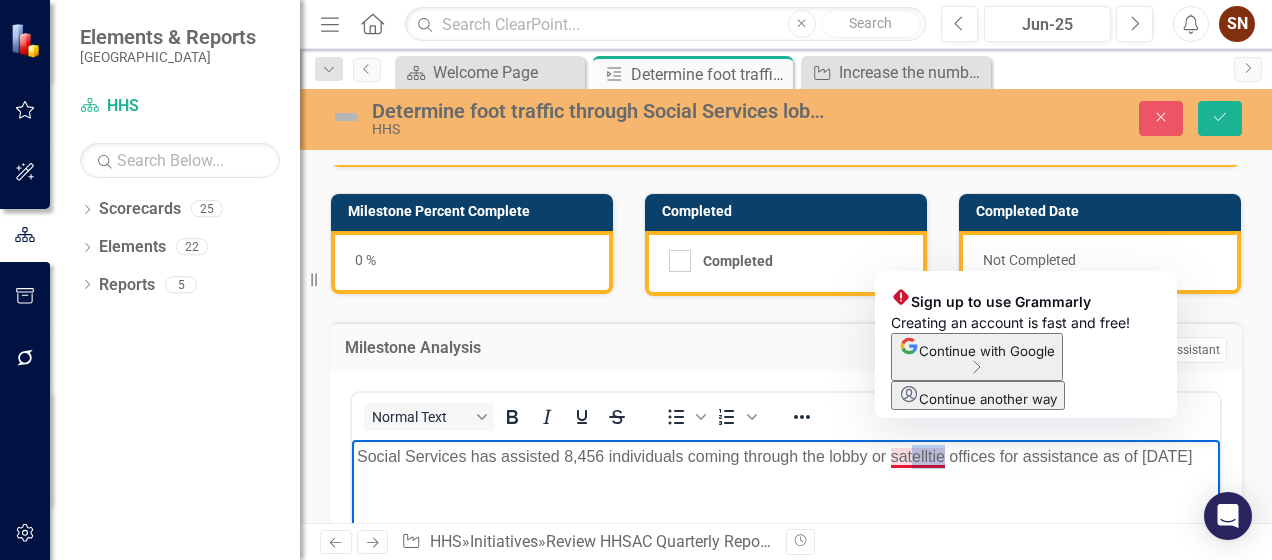 drag, startPoint x: 947, startPoint y: 457, endPoint x: 913, endPoint y: 460, distance: 34.132095 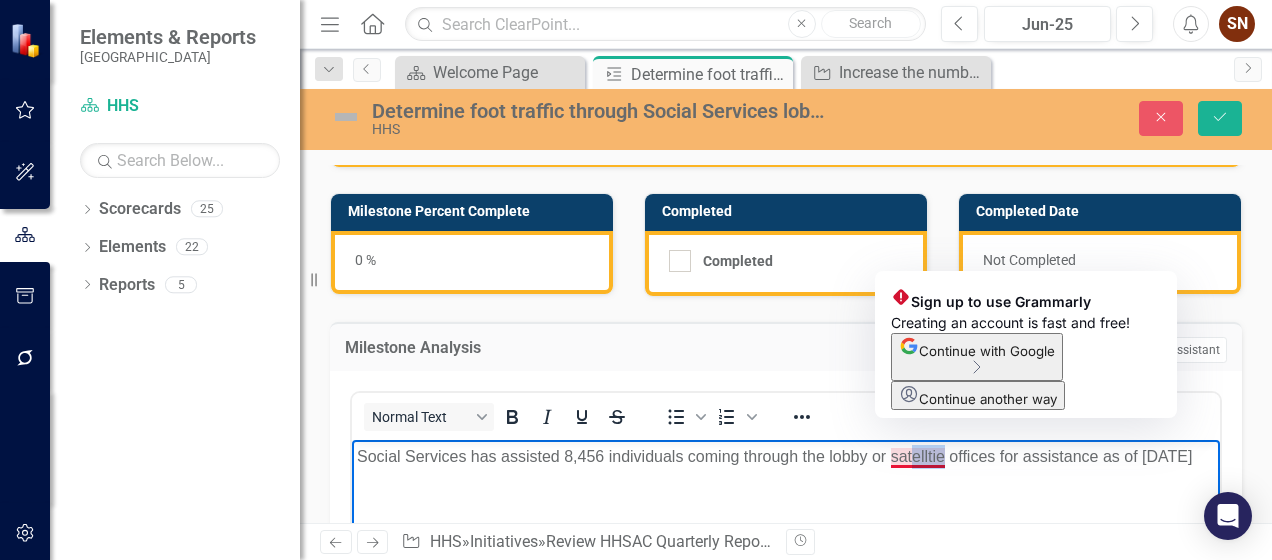click on "Social Services has assisted 8,456 individuals coming through the lobby or satelltie offices for assistance as of June 30, 2025" at bounding box center [786, 457] 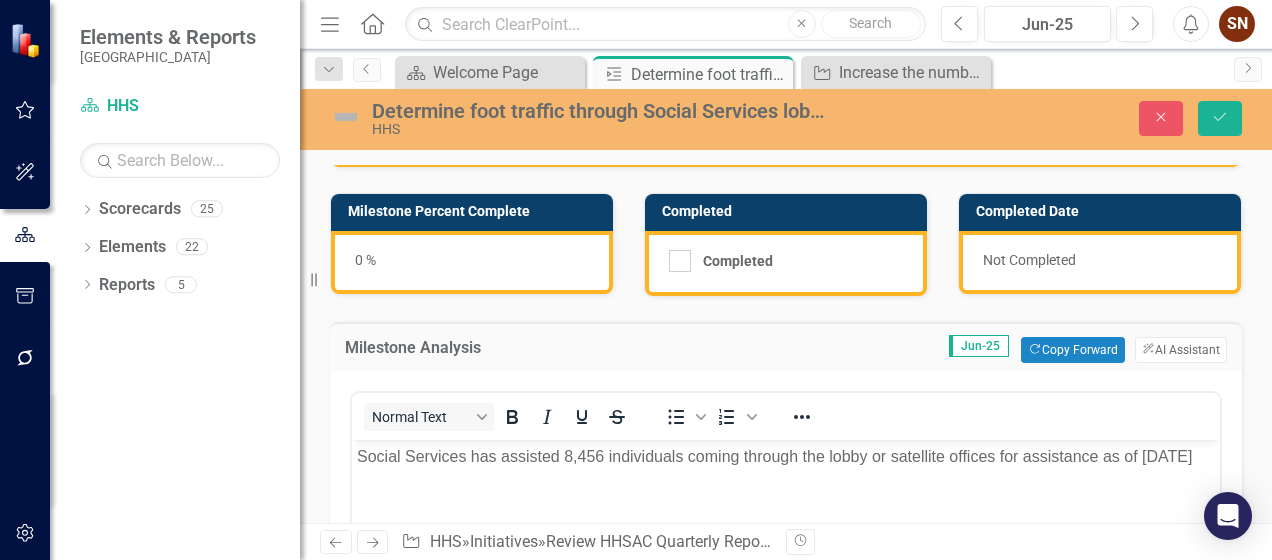 click on "0 %" at bounding box center (472, 262) 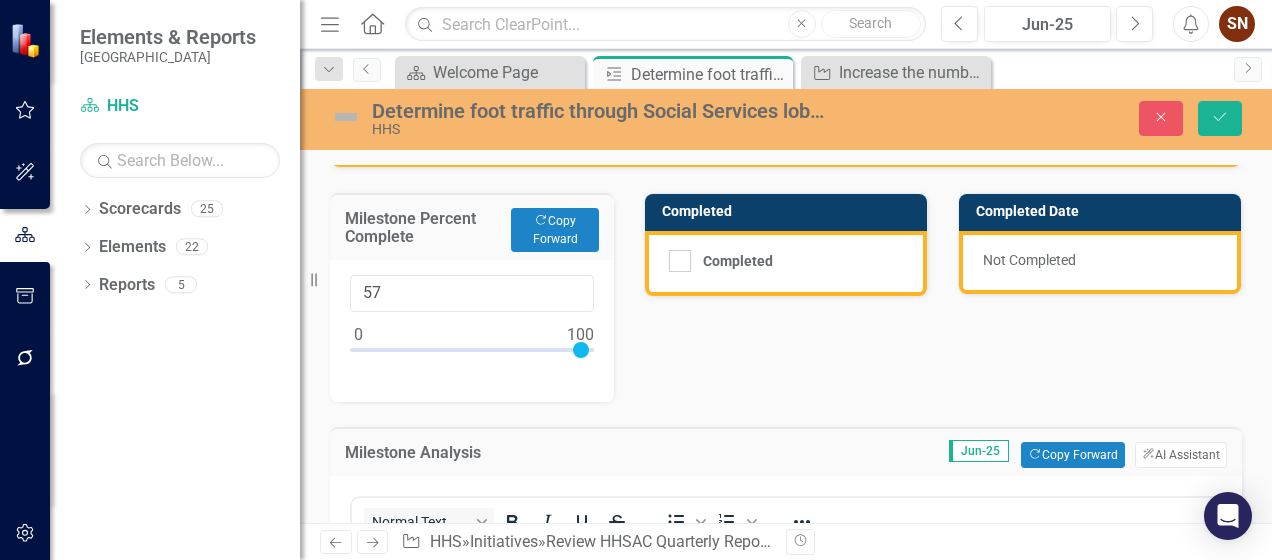 type on "100" 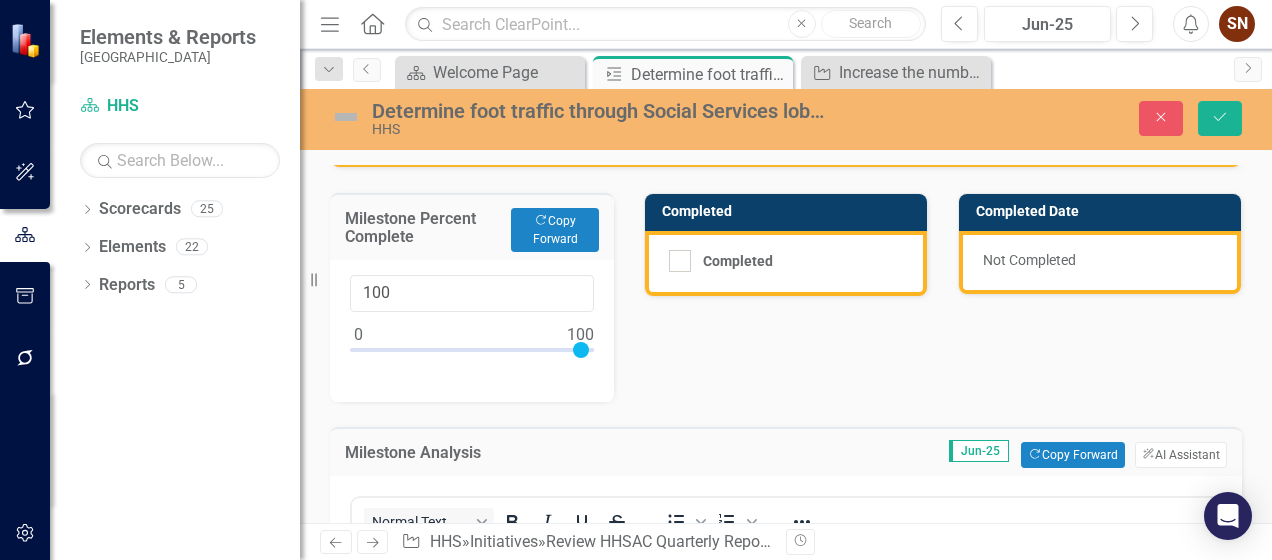 drag, startPoint x: 358, startPoint y: 354, endPoint x: 634, endPoint y: 353, distance: 276.0018 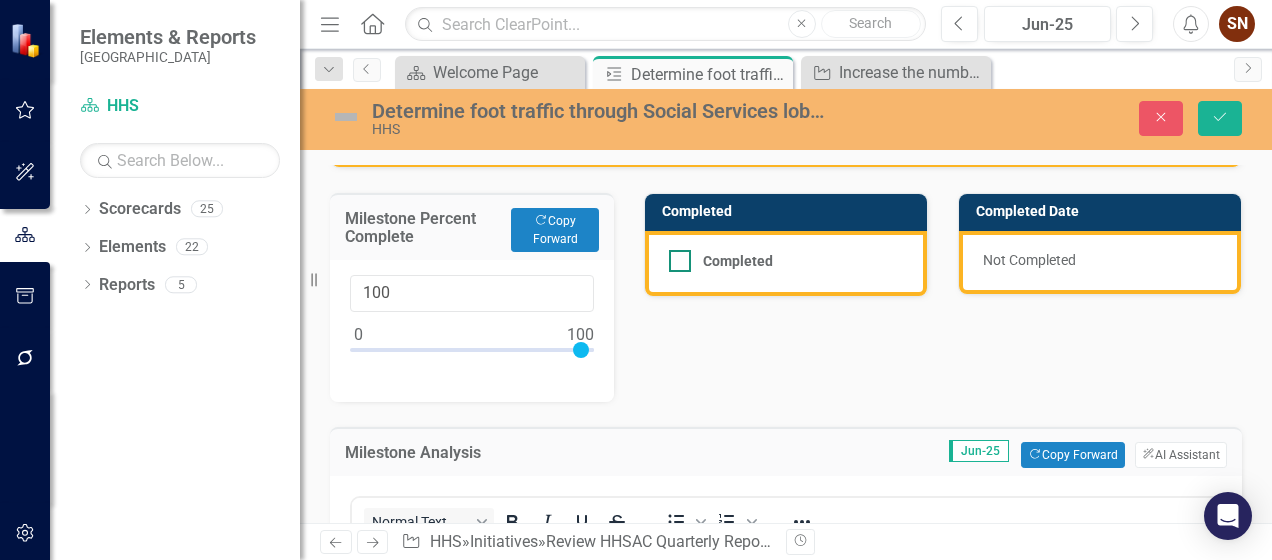 click on "Completed" at bounding box center (675, 256) 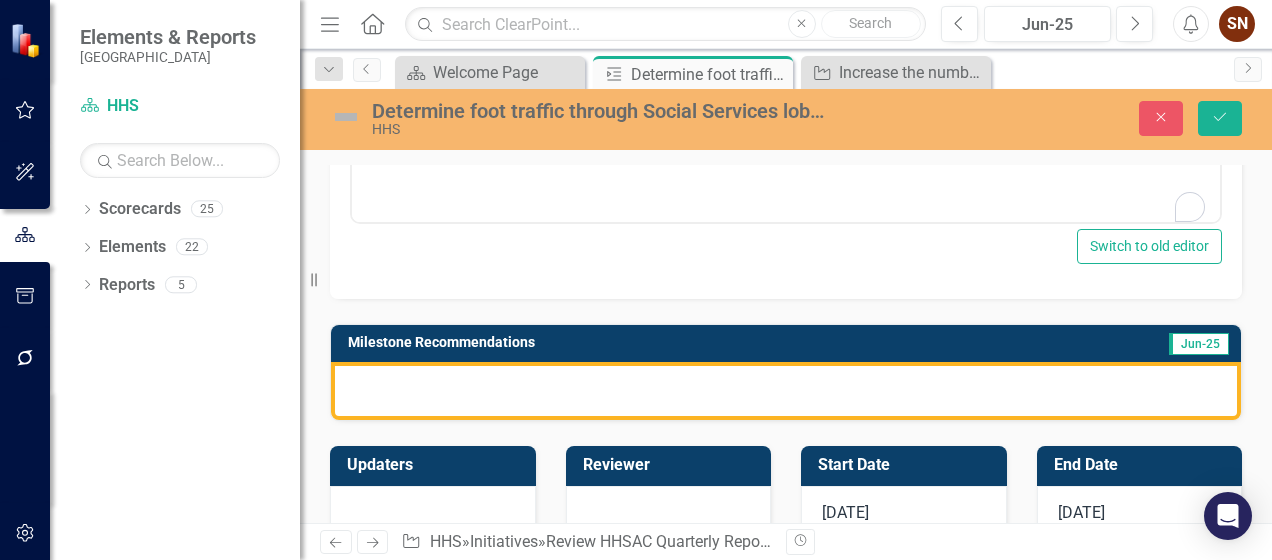 scroll, scrollTop: 800, scrollLeft: 0, axis: vertical 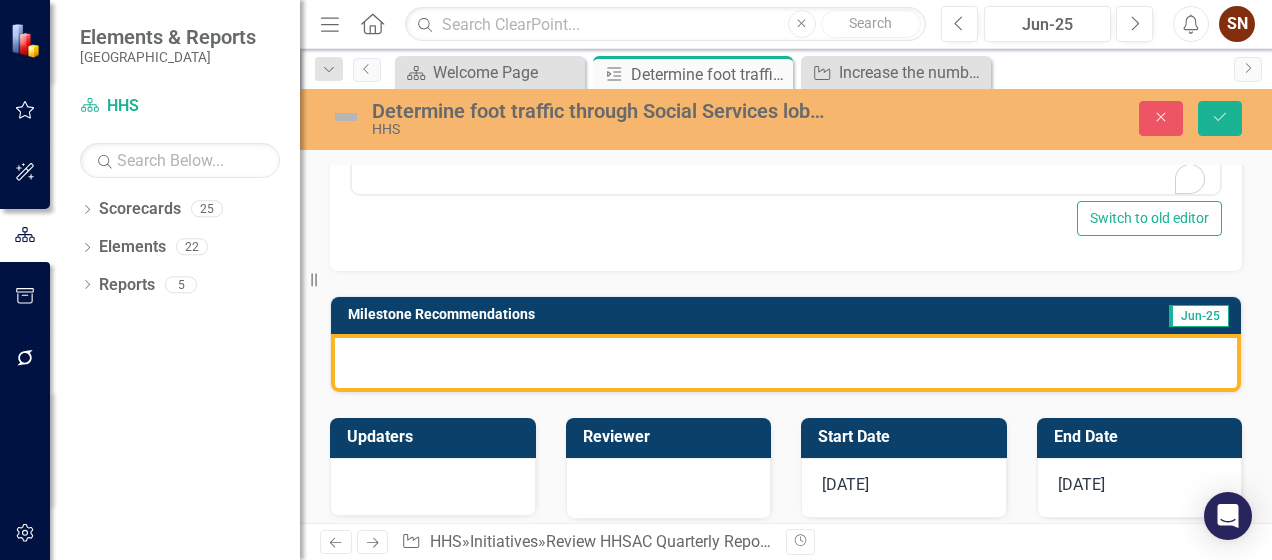 click at bounding box center (786, 363) 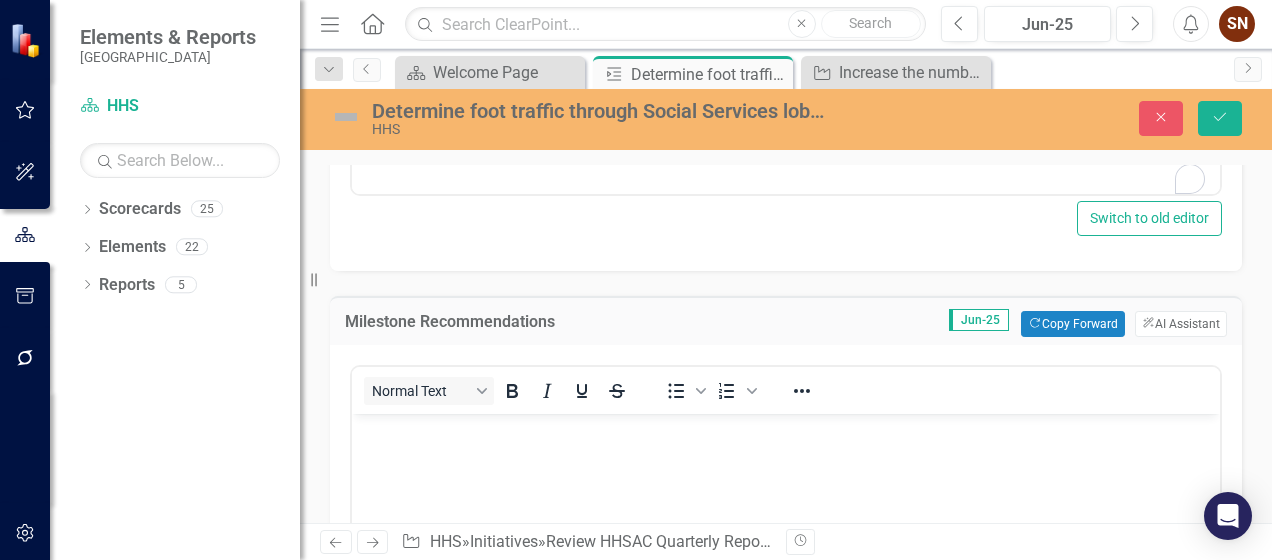 scroll, scrollTop: 0, scrollLeft: 0, axis: both 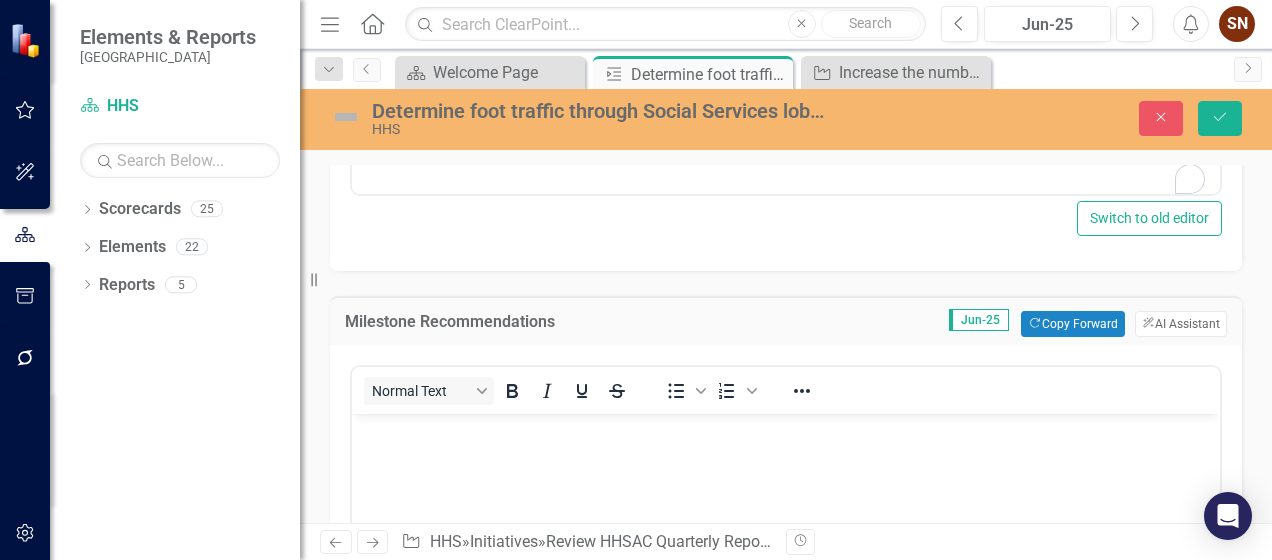 click at bounding box center [786, 430] 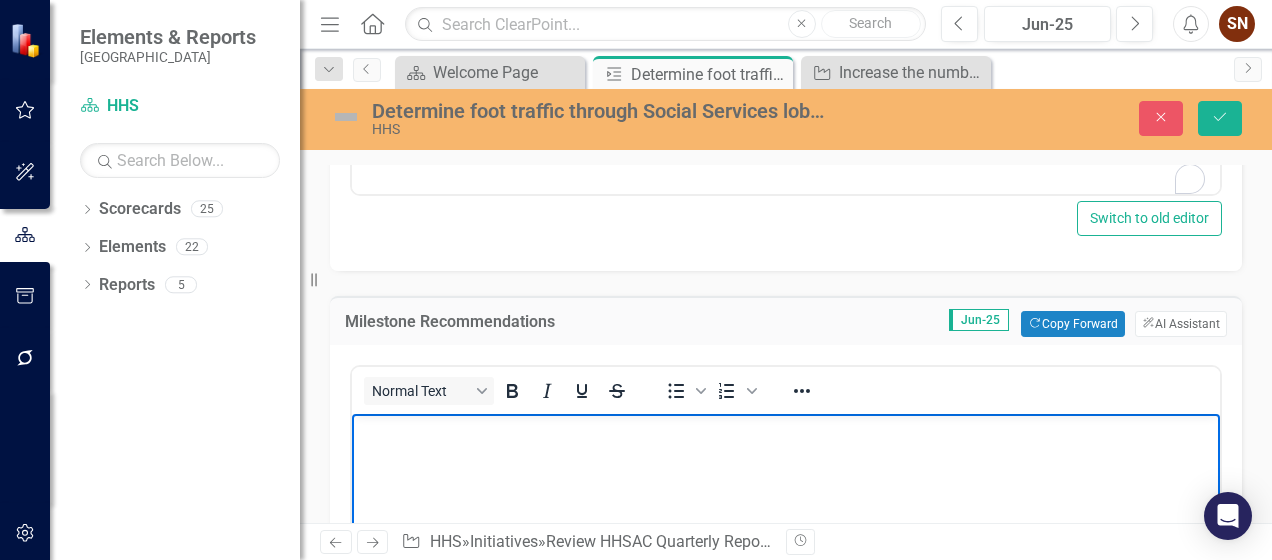 type 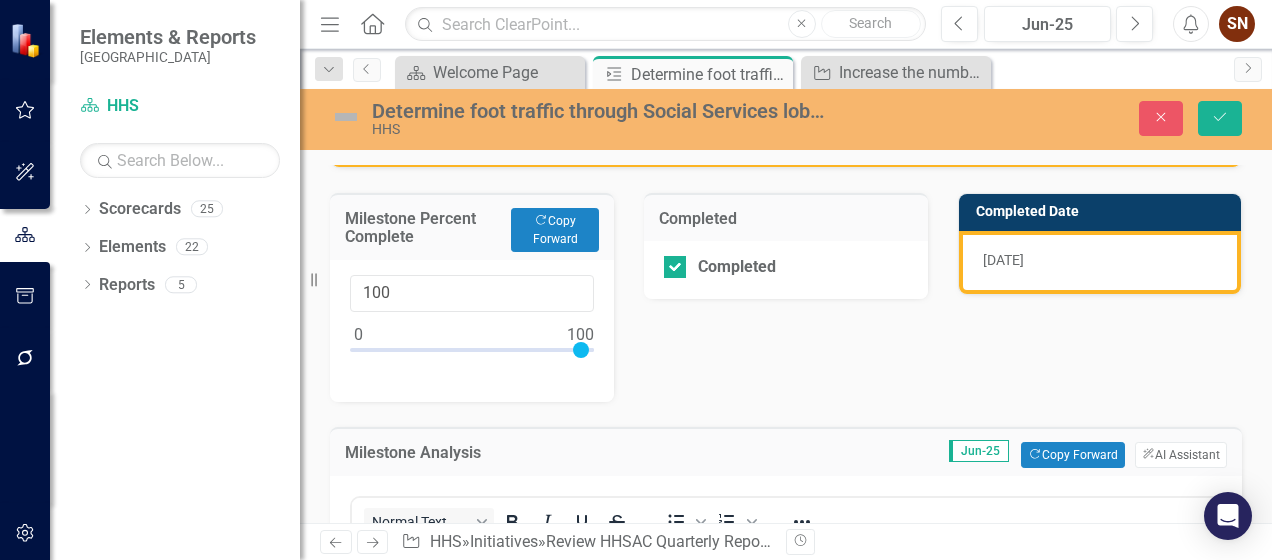 scroll, scrollTop: 0, scrollLeft: 0, axis: both 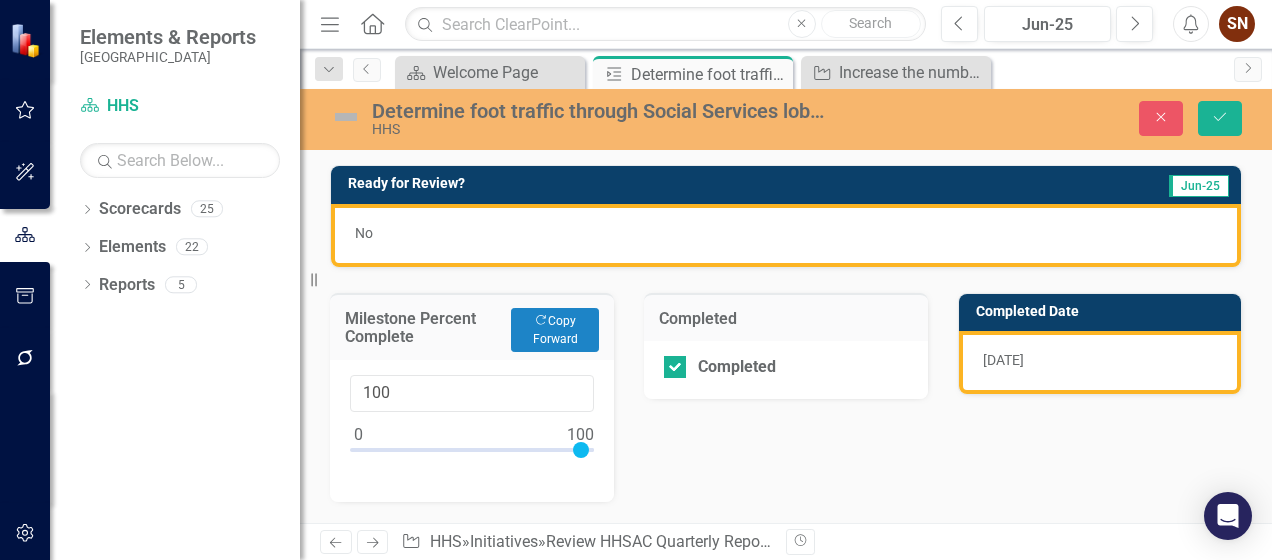 click on "No" at bounding box center [786, 235] 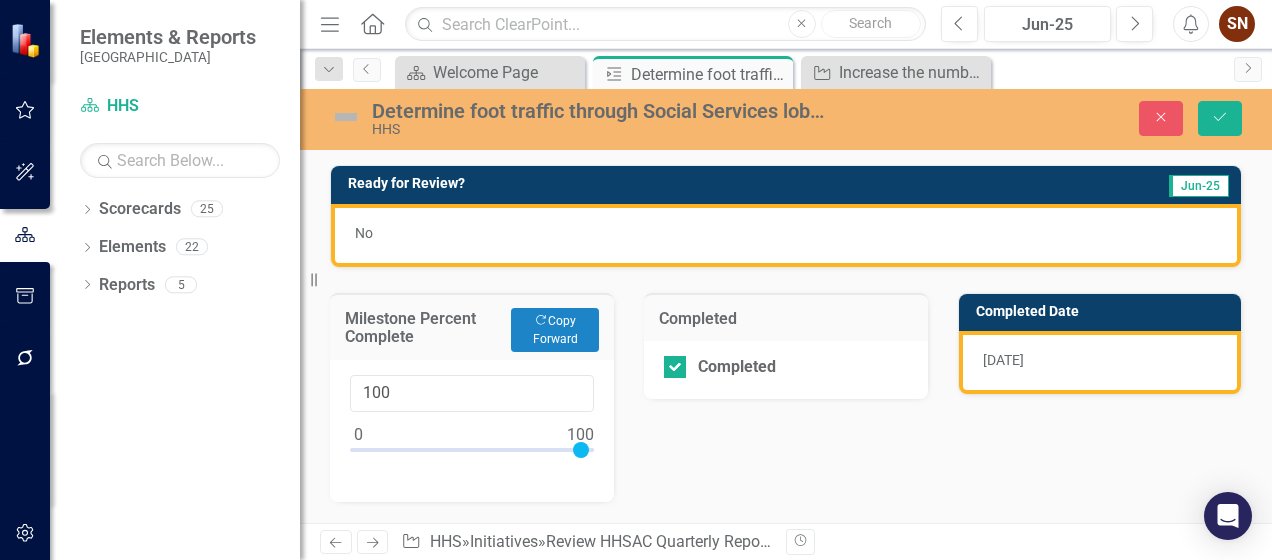 click on "No" at bounding box center (786, 235) 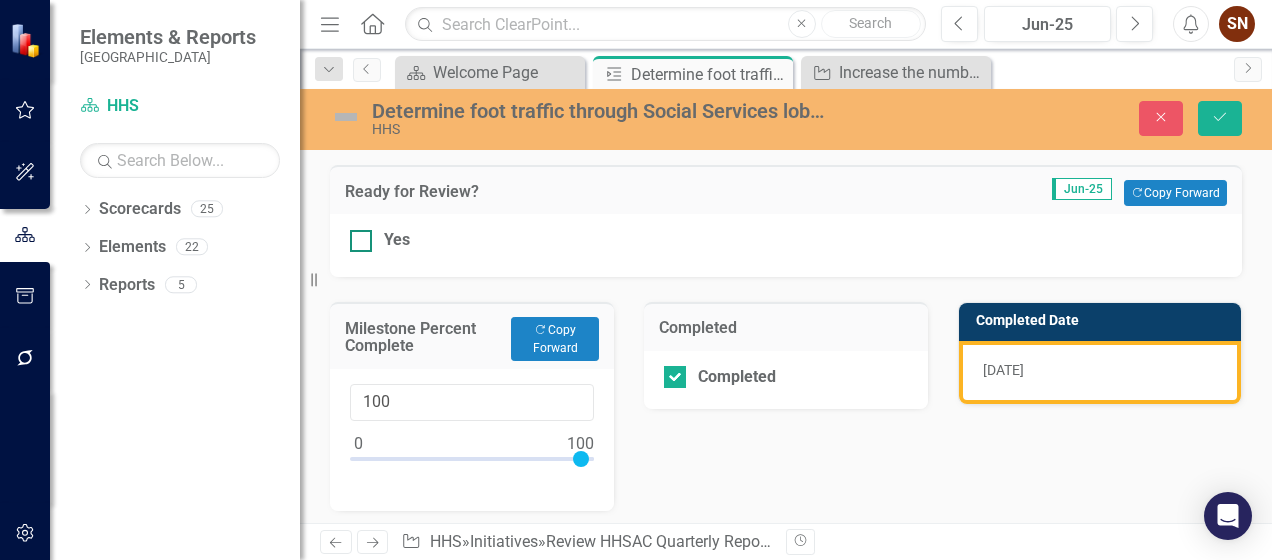 click at bounding box center [361, 241] 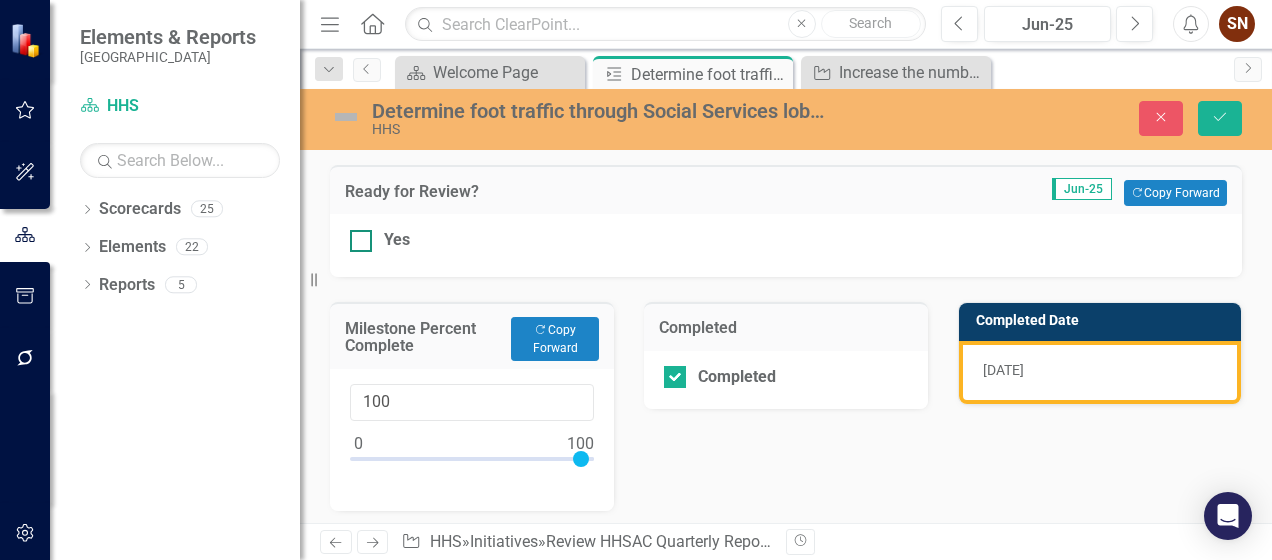 click on "Yes" at bounding box center [356, 236] 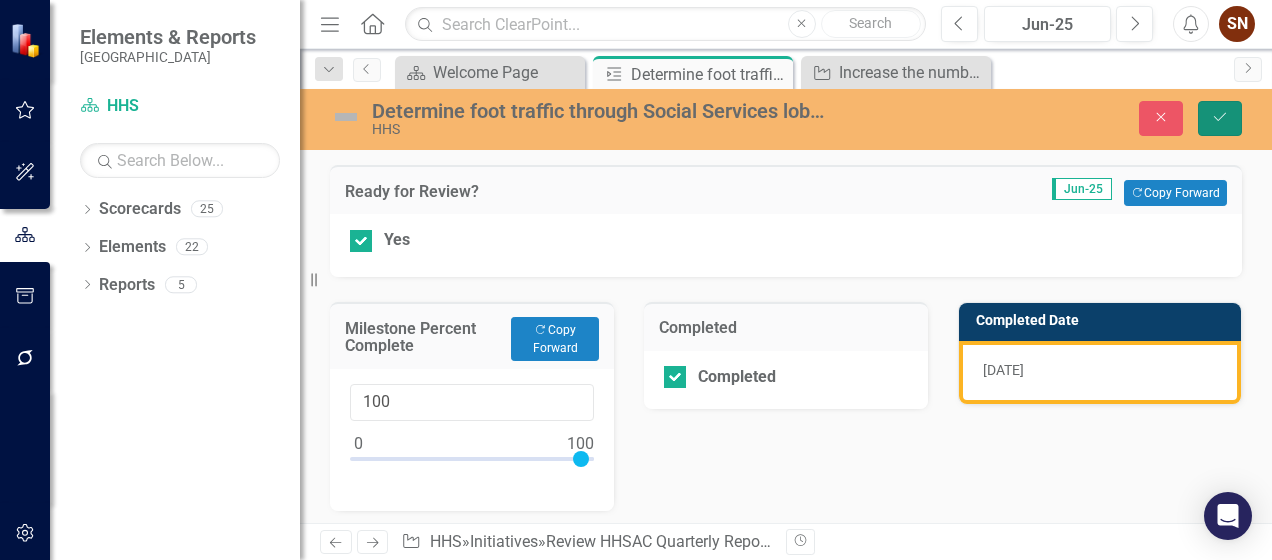 click on "Save" 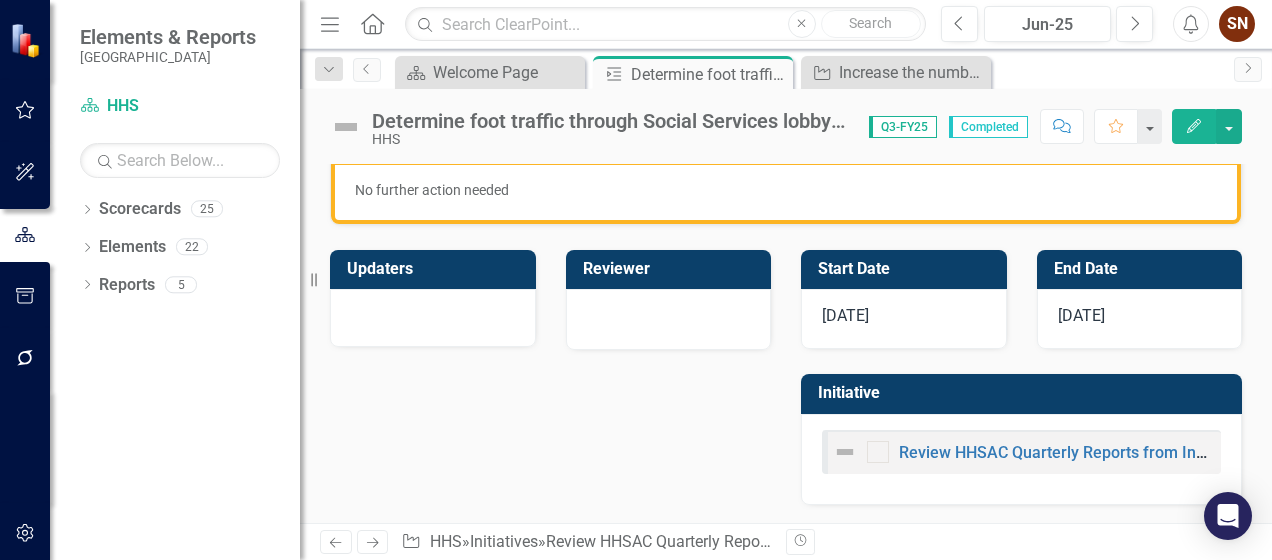 scroll, scrollTop: 455, scrollLeft: 0, axis: vertical 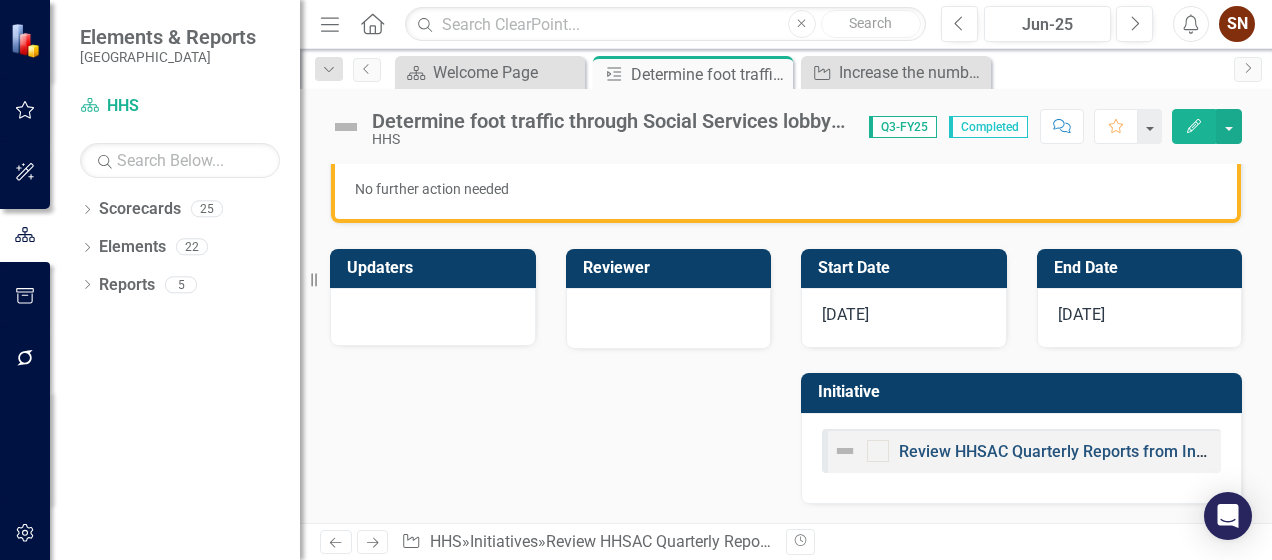 click on "Review HHSAC Quarterly Reports from Independent Agencies funded by General Fund and reduce resident reliance on government benefits/programming" at bounding box center [1454, 451] 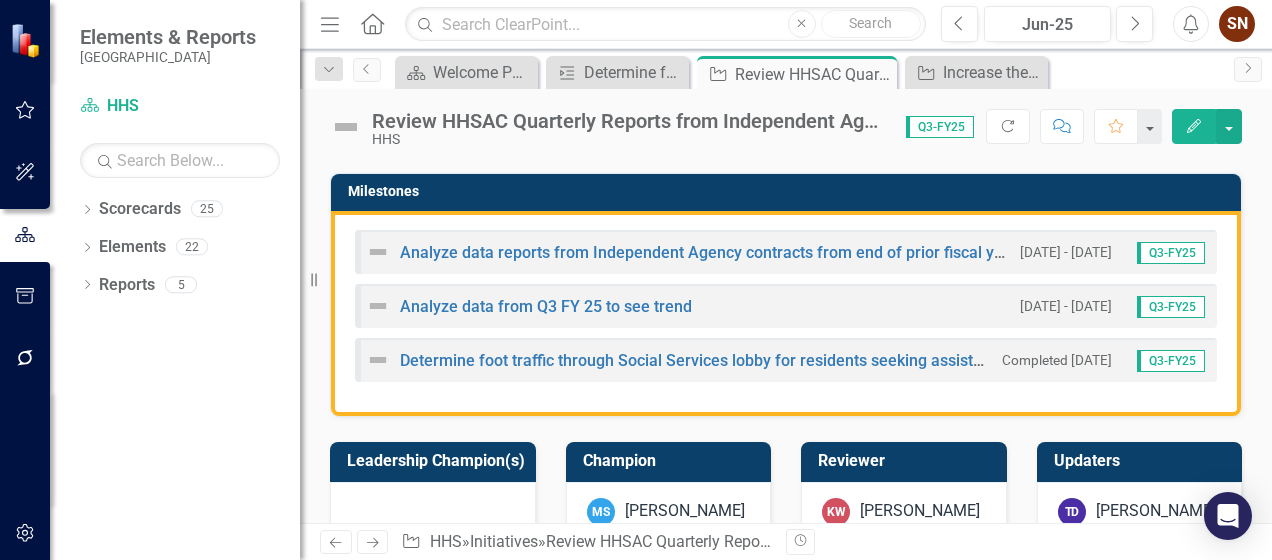 scroll, scrollTop: 500, scrollLeft: 0, axis: vertical 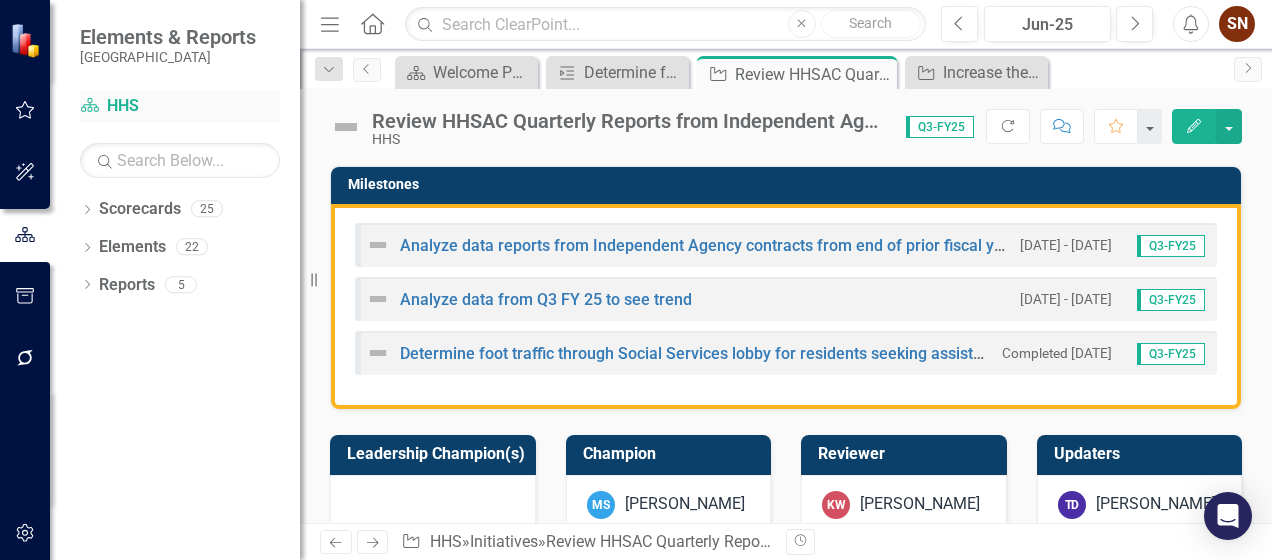 drag, startPoint x: 300, startPoint y: 114, endPoint x: 225, endPoint y: 122, distance: 75.42546 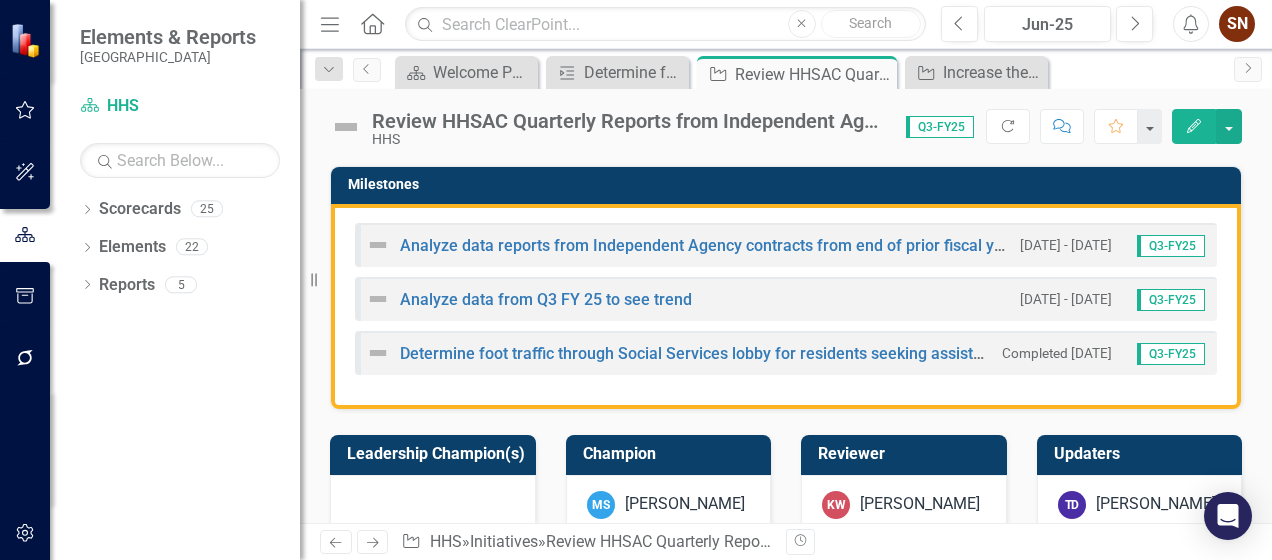 click on "Scorecard HHS Search Dropdown Scorecards 25 Dropdown St. Johns County Strategic Plan Animal Control Building Services County Administration Economic Development Emergency Management Fire Rescue Growth Management HHS Human Resources Library Services Office of Intergovernmental Affairs Office of Performance & Transparency Management Information Systems Office of Public Affairs Parks and Recreation Dropdown Public Works Engineering Fleet Road and Bridge Traffic & Transportation Solid Waste Coastal Management Utility ✈️ Upward Airlines Corporate Dropdown Elements 22 Dropdown Objective Objectives 0 Dropdown Performance Measure Performance Measures 13 Status Snapshot: Objective Status Snapshot: Measure Status Snapshot: Initiative Status Snapshot: Milestones Improve outcomes in County human services programming year-over-year Increase in the number and variety of social service resources available to the community each year Increase in the number of individuals positively impacted by partnership initiatives 9 5" at bounding box center (175, 325) 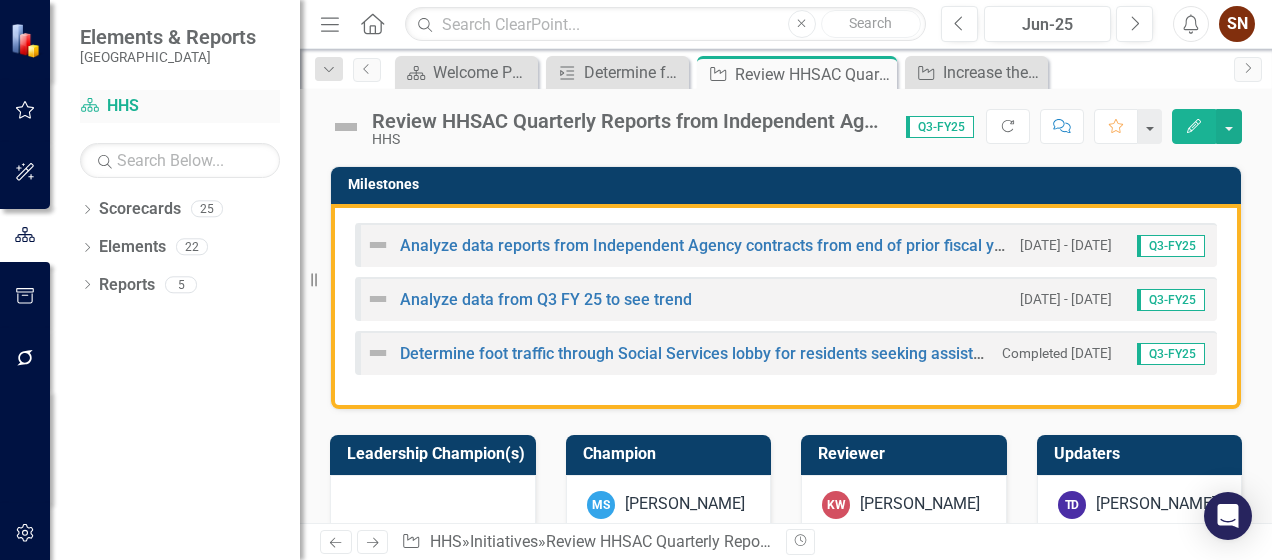 drag, startPoint x: 302, startPoint y: 99, endPoint x: 230, endPoint y: 101, distance: 72.02777 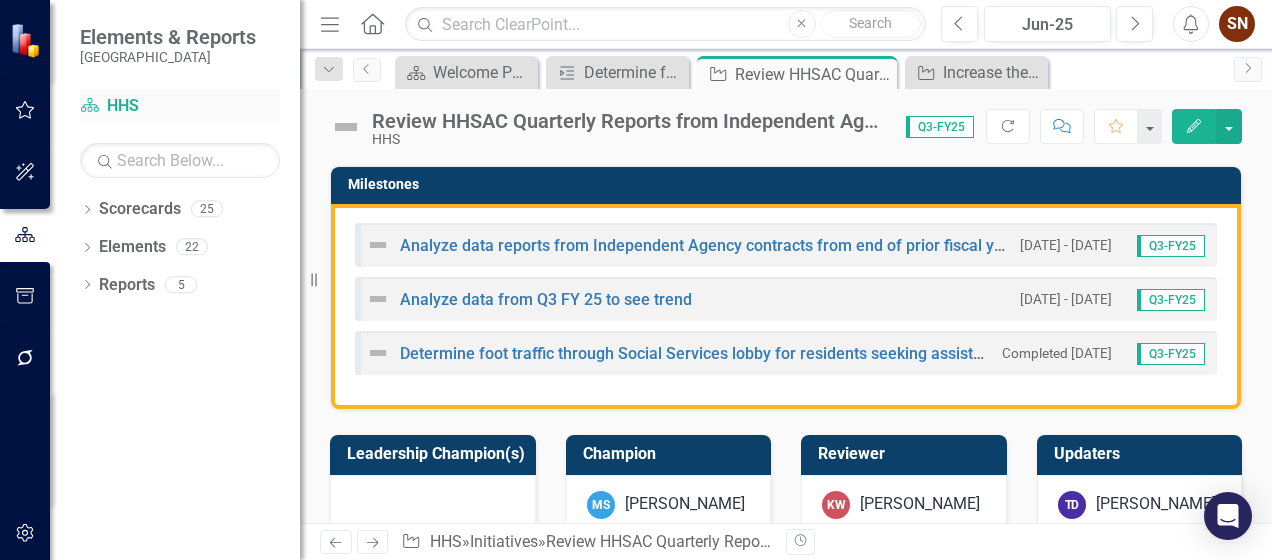 click on "Elements & Reports St. Johns County Scorecard HHS Search Dropdown Scorecards 25 Dropdown St. Johns County Strategic Plan Animal Control Building Services County Administration Economic Development Emergency Management Fire Rescue Growth Management HHS Human Resources Library Services Office of Intergovernmental Affairs Office of Performance & Transparency Management Information Systems Office of Public Affairs Parks and Recreation Dropdown Public Works Engineering Fleet Road and Bridge Traffic & Transportation Solid Waste Coastal Management Utility ✈️ Upward Airlines Corporate Dropdown Elements 22 Dropdown Objective Objectives 0 Dropdown Performance Measure Performance Measures 13 Status Snapshot: Objective Status Snapshot: Measure Status Snapshot: Initiative Status Snapshot: Milestones Improve outcomes in County human services programming year-over-year Increase in the number and variety of social service resources available to the community each year Complete a Local Housing Needs Assessment Dropdown 9" at bounding box center [150, 280] 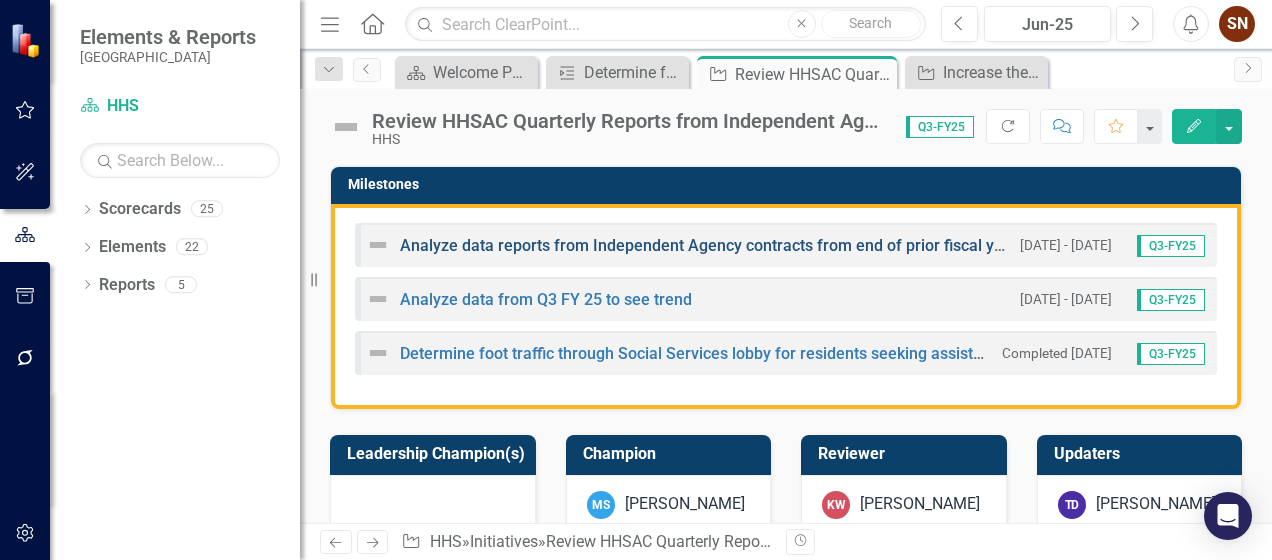 click on "Analyze data reports from Independent Agency contracts from end of prior fiscal year" at bounding box center [709, 245] 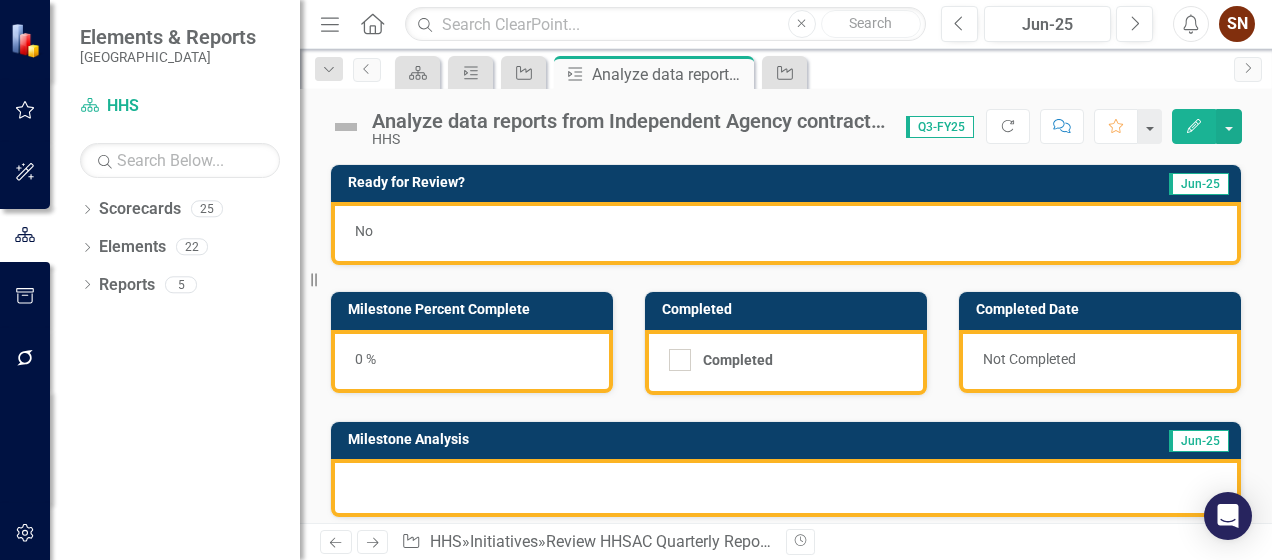 scroll, scrollTop: 0, scrollLeft: 0, axis: both 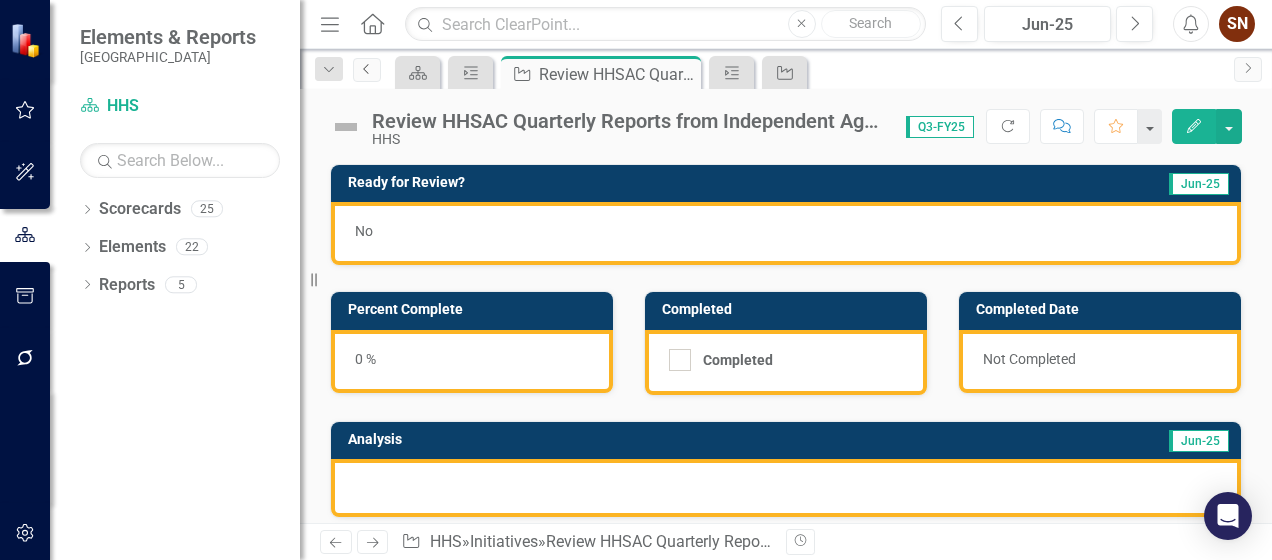 click on "Previous" 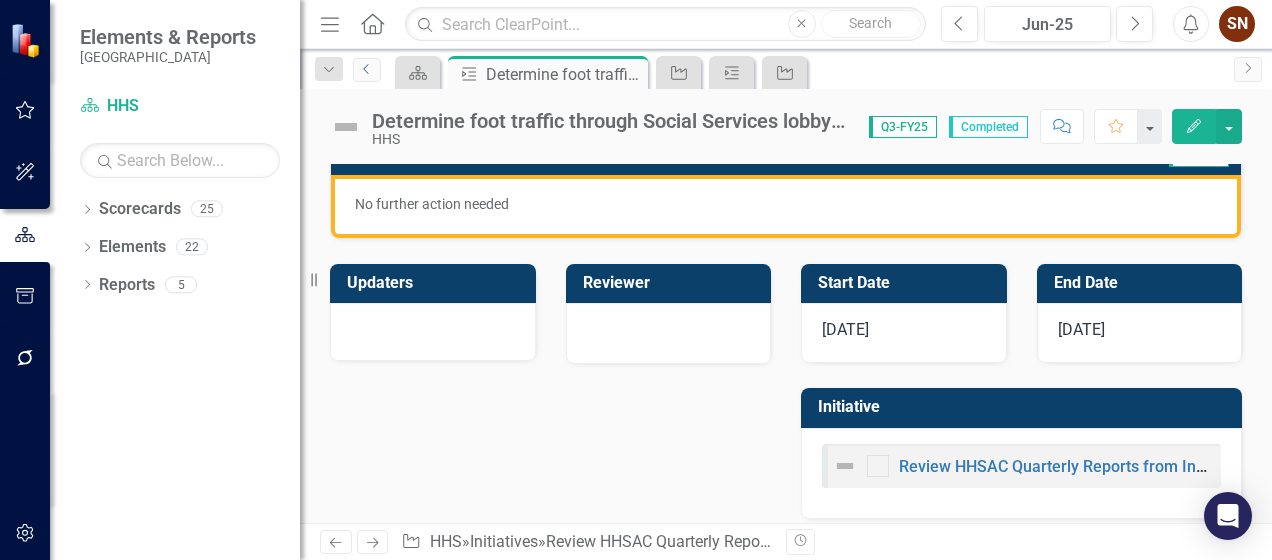 scroll, scrollTop: 455, scrollLeft: 0, axis: vertical 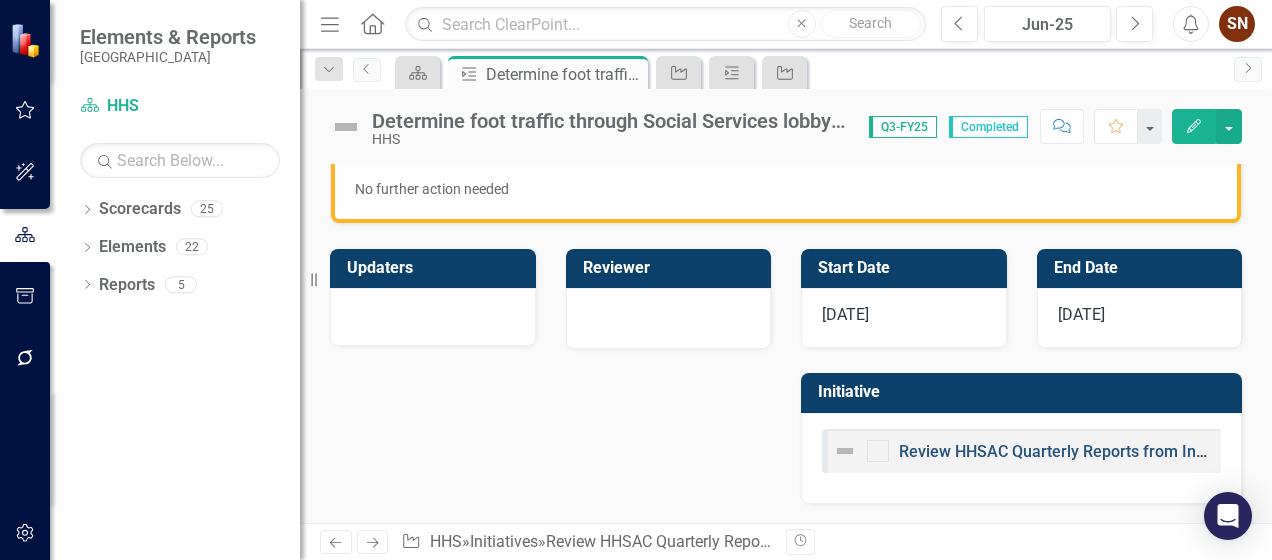 click on "Review HHSAC Quarterly Reports from Independent Agencies funded by General Fund and reduce resident reliance on government benefits/programming" at bounding box center (1454, 451) 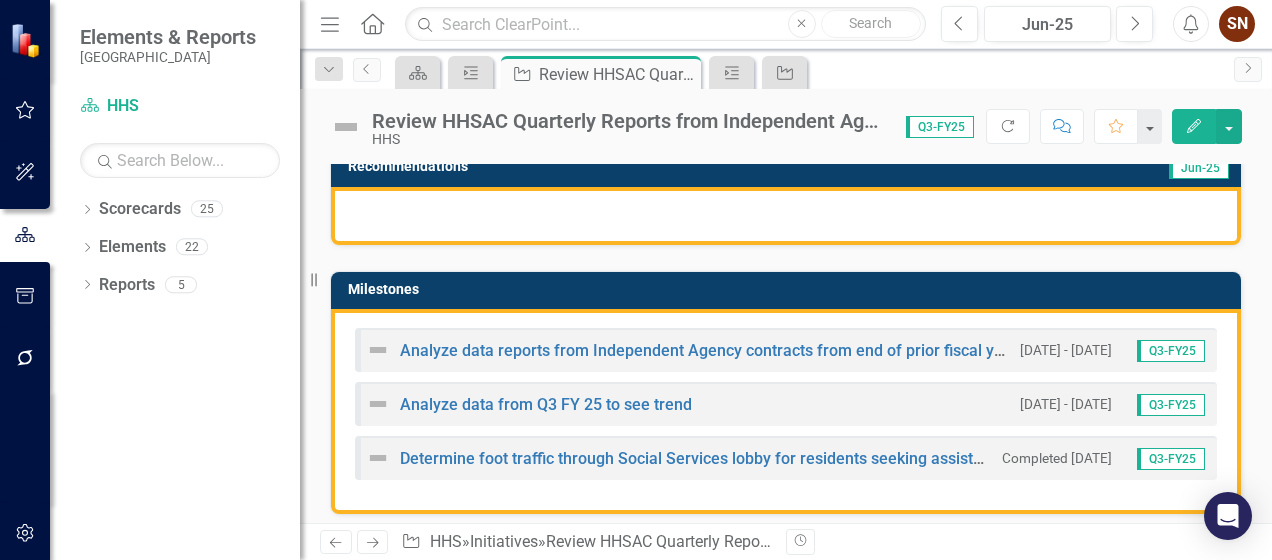scroll, scrollTop: 400, scrollLeft: 0, axis: vertical 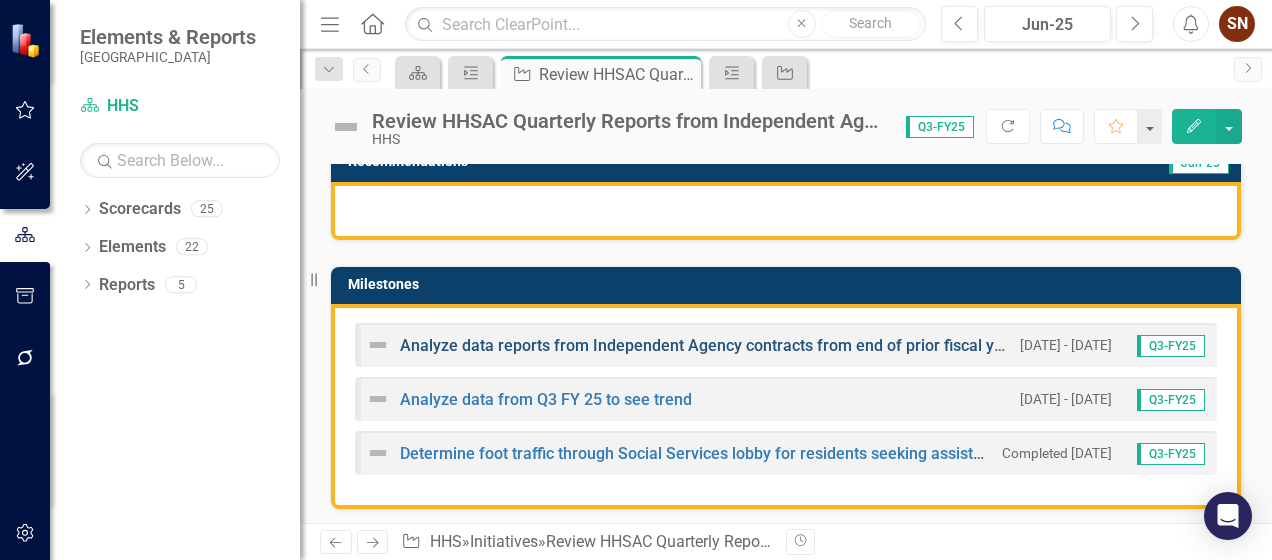 click on "Analyze data reports from Independent Agency contracts from end of prior fiscal year" at bounding box center (709, 345) 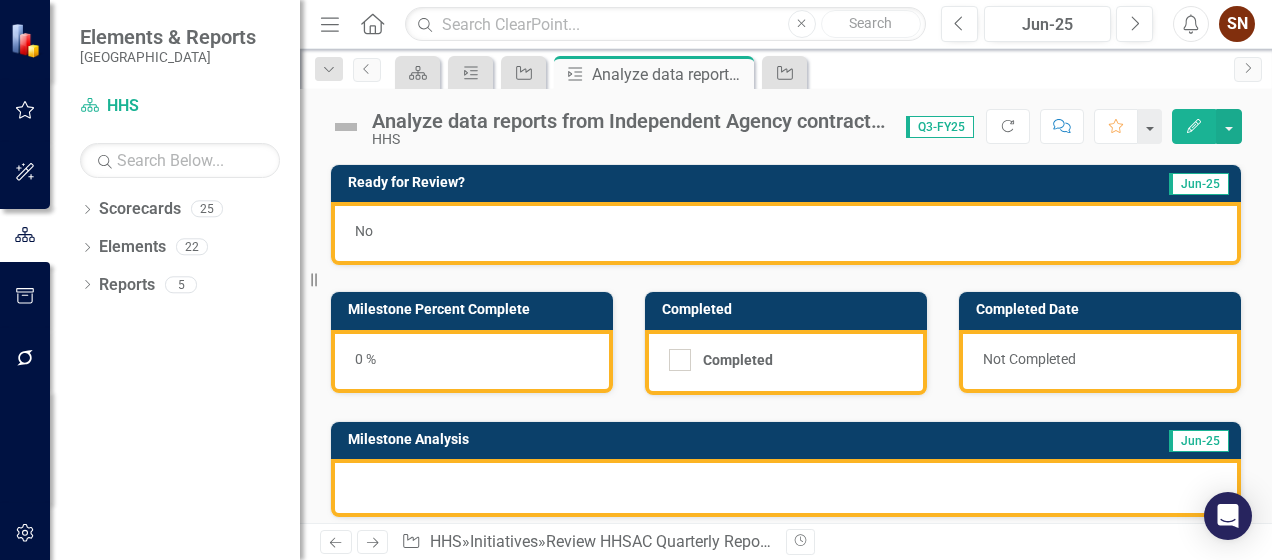 click on "0 %" at bounding box center (472, 361) 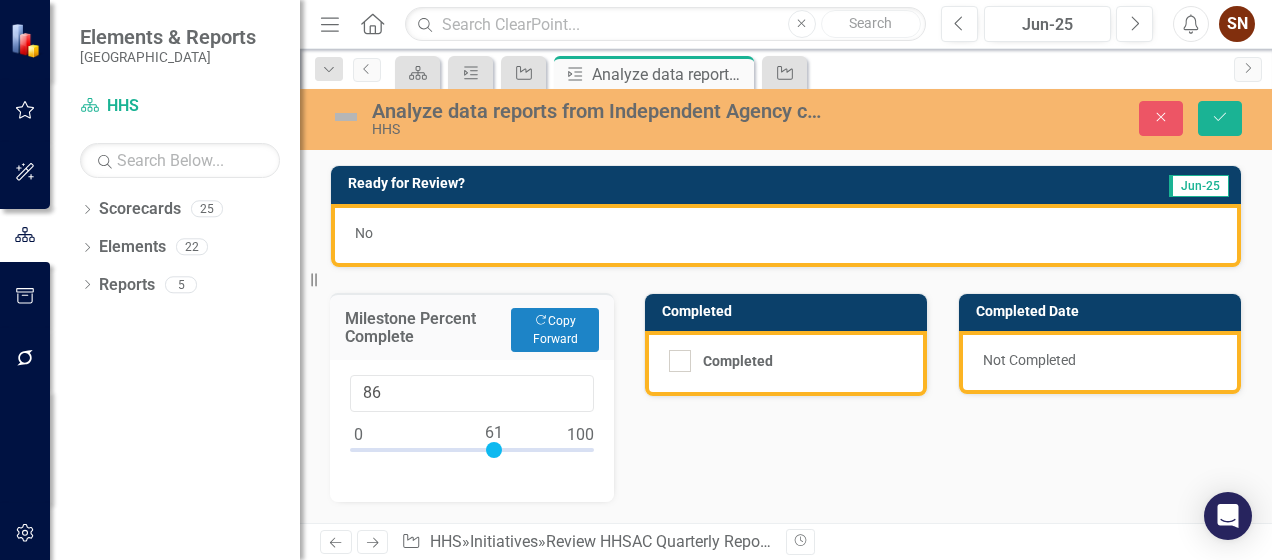 type on "100" 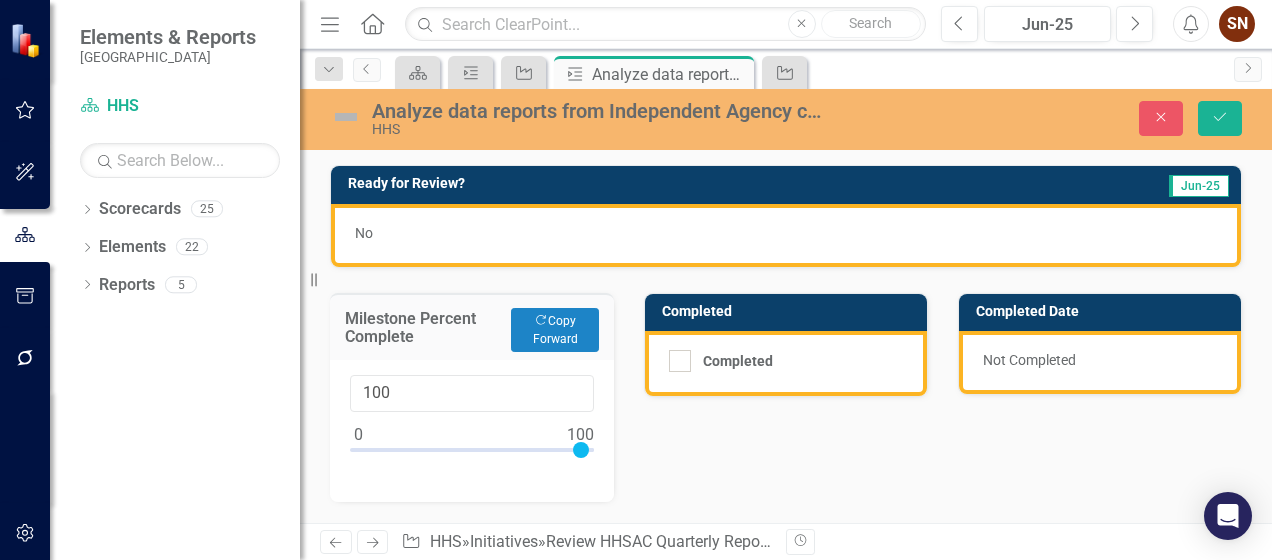 drag, startPoint x: 356, startPoint y: 445, endPoint x: 607, endPoint y: 449, distance: 251.03188 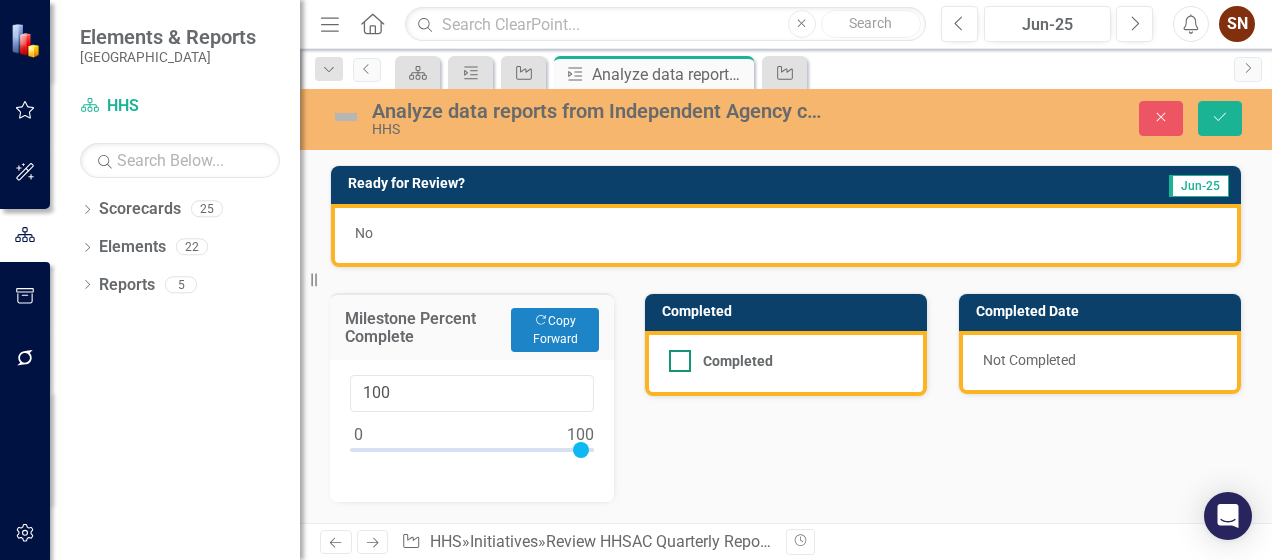 click at bounding box center (680, 361) 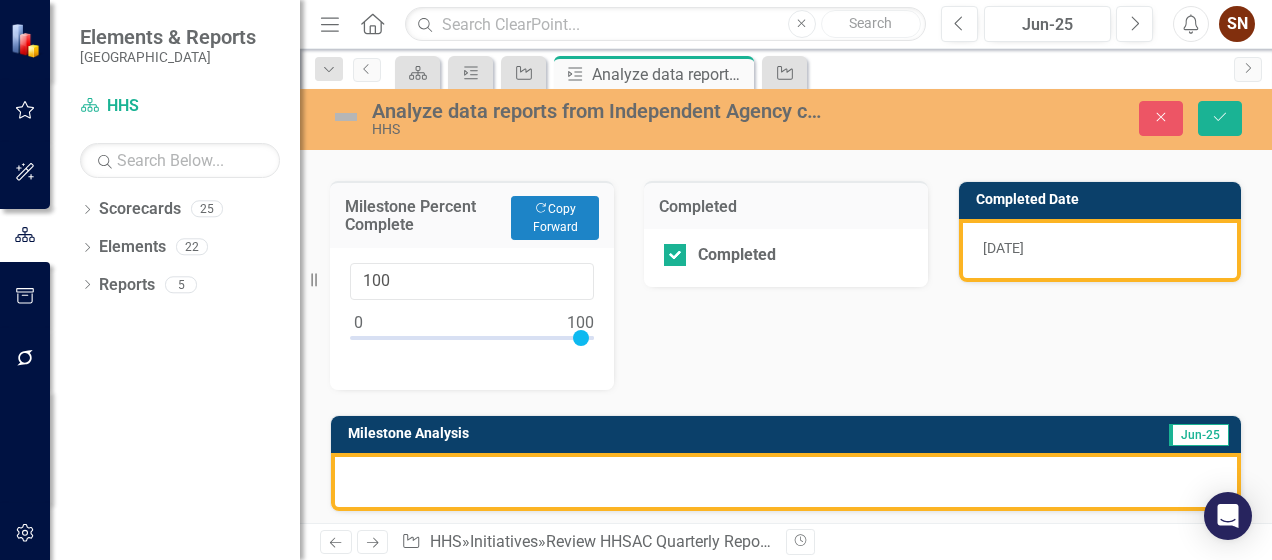 scroll, scrollTop: 200, scrollLeft: 0, axis: vertical 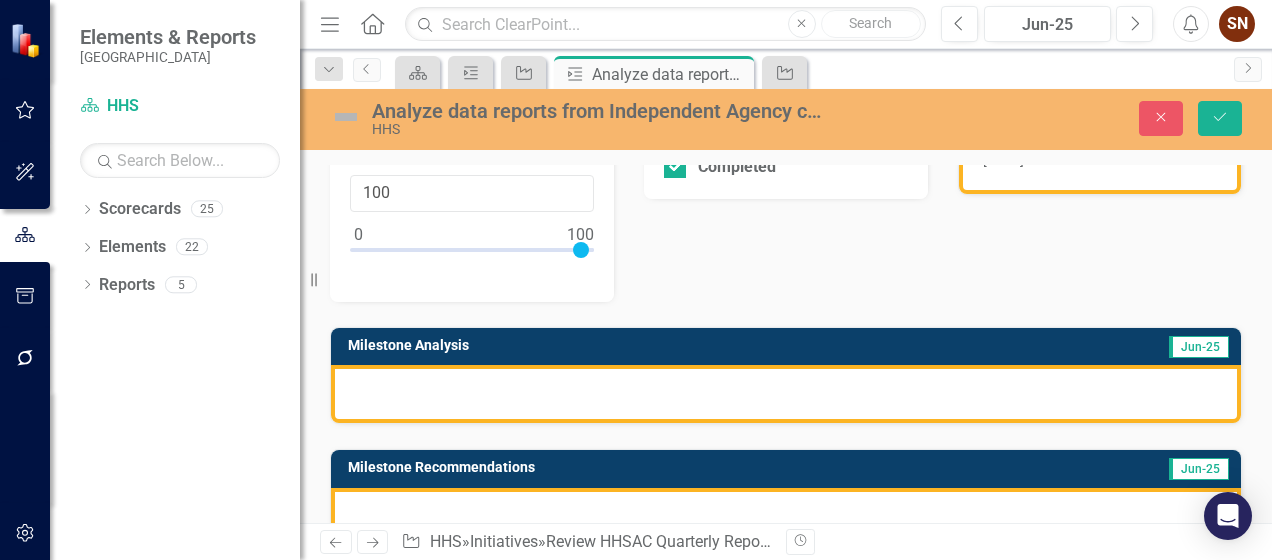 click at bounding box center (786, 394) 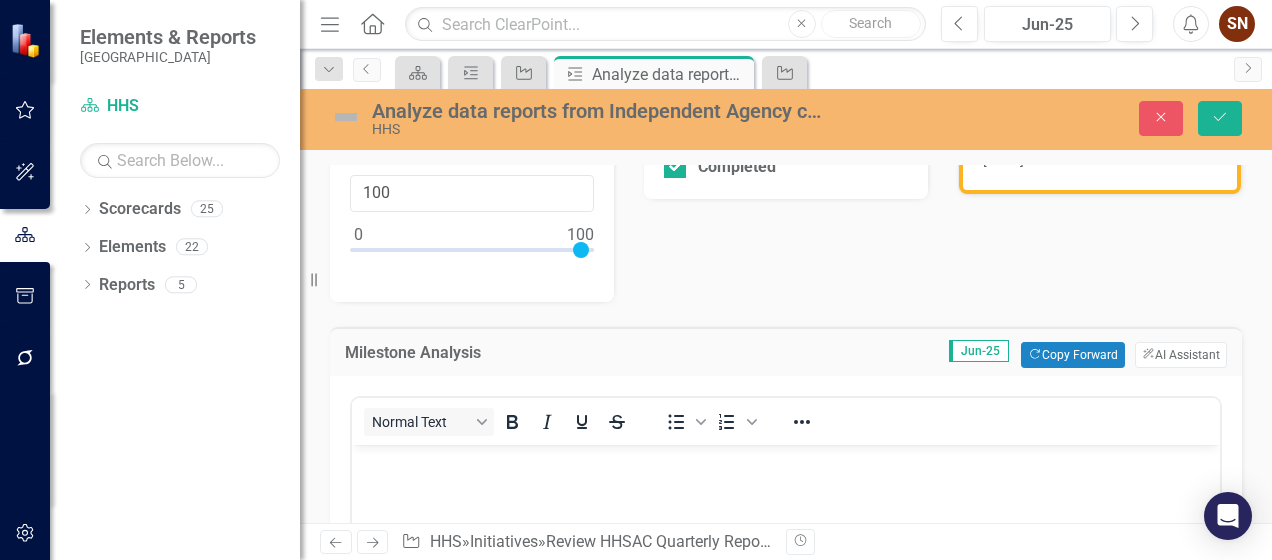 scroll, scrollTop: 0, scrollLeft: 0, axis: both 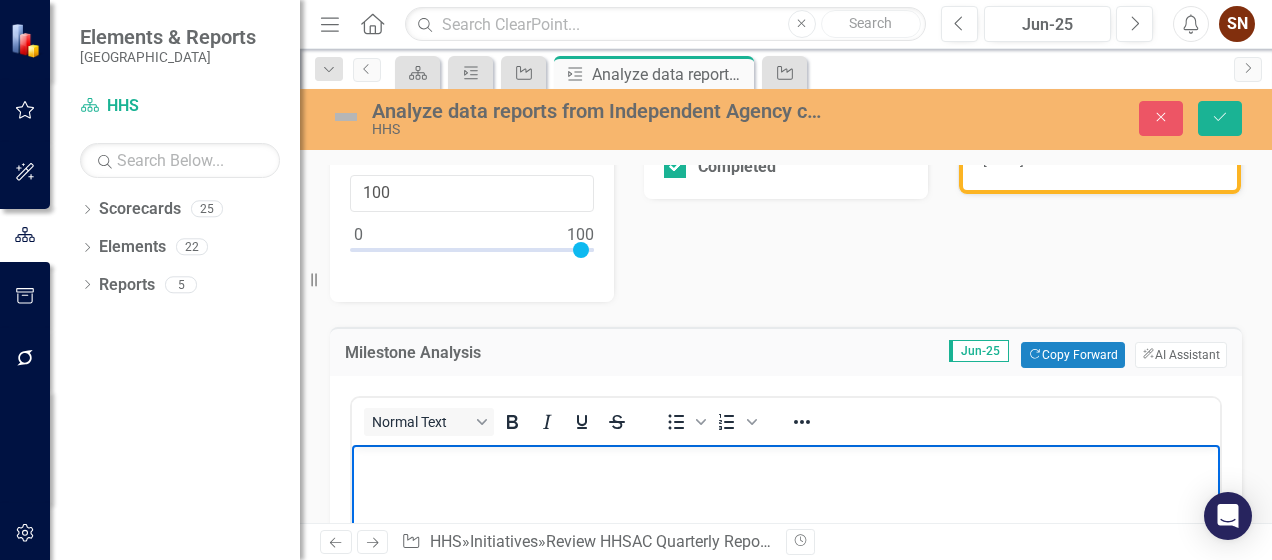 click at bounding box center [786, 461] 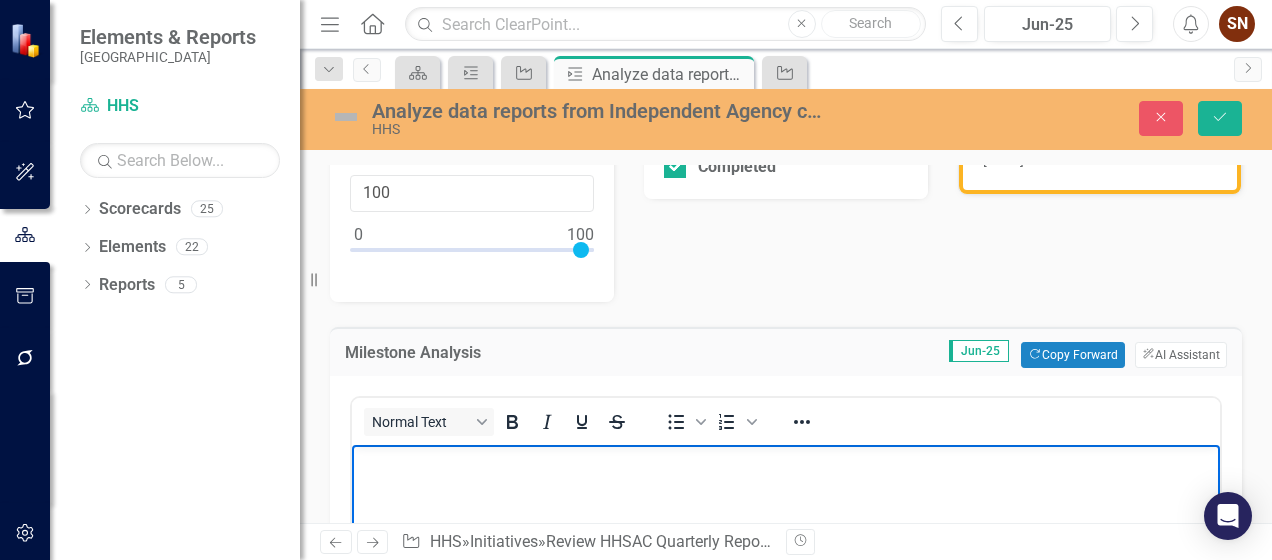 type 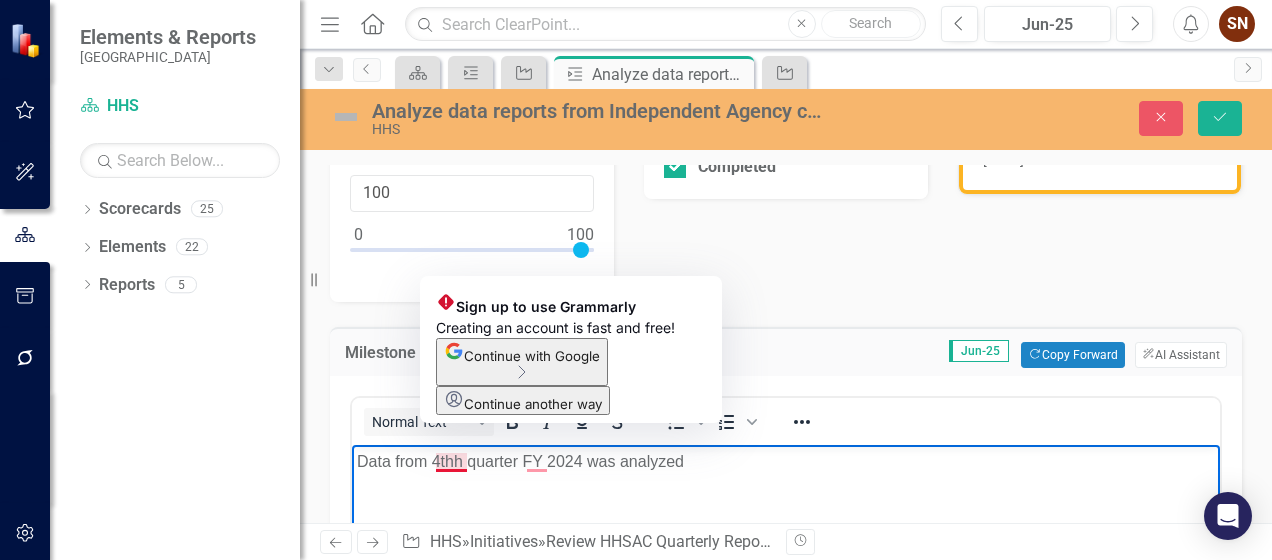 click on "Data from 4thh quarter FY 2024 was analyzed" at bounding box center (786, 461) 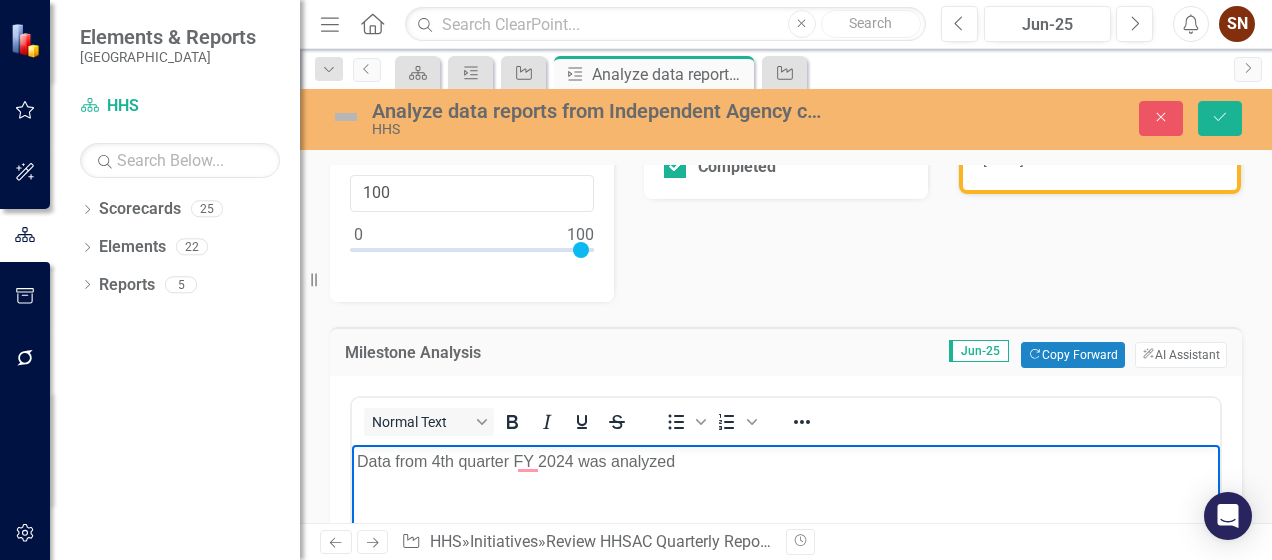click on "Data from 4th quarter FY 2024 was analyzed" at bounding box center [786, 461] 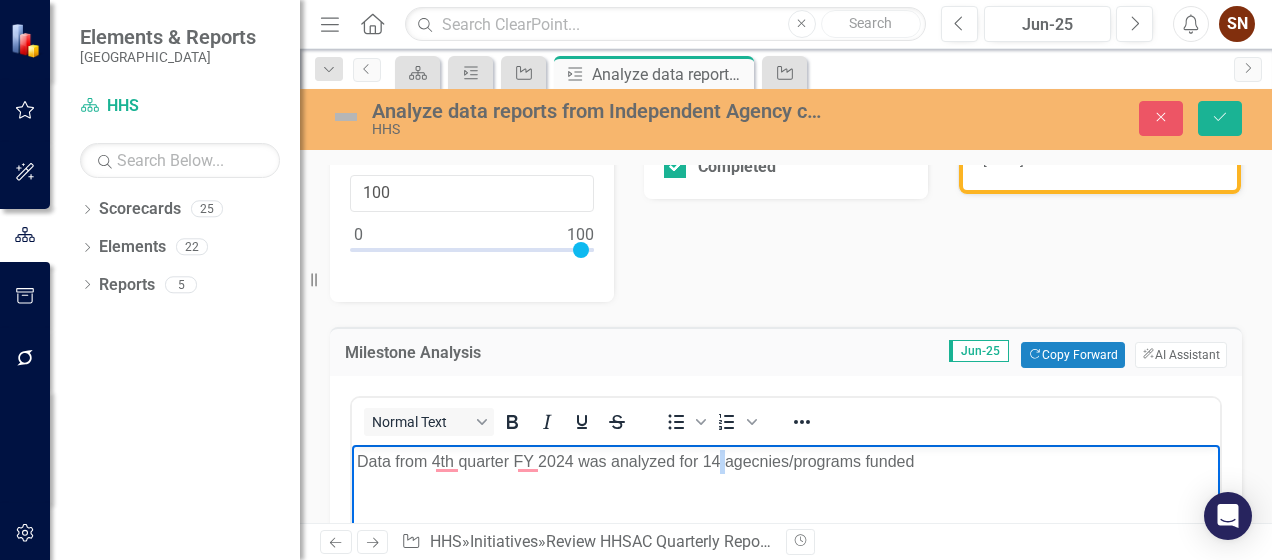 click on "Data from 4th quarter FY 2024 was analyzed for 14 agecnies/programs funded" at bounding box center (786, 461) 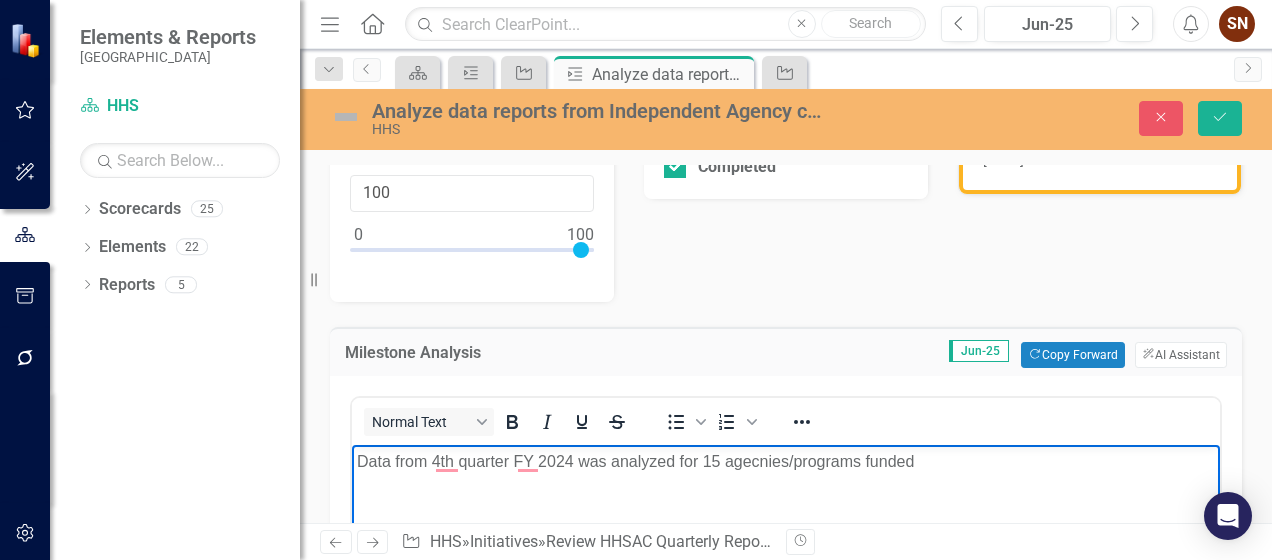 click on "Data from 4th quarter FY 2024 was analyzed for 15 agecnies/programs funded" at bounding box center (786, 461) 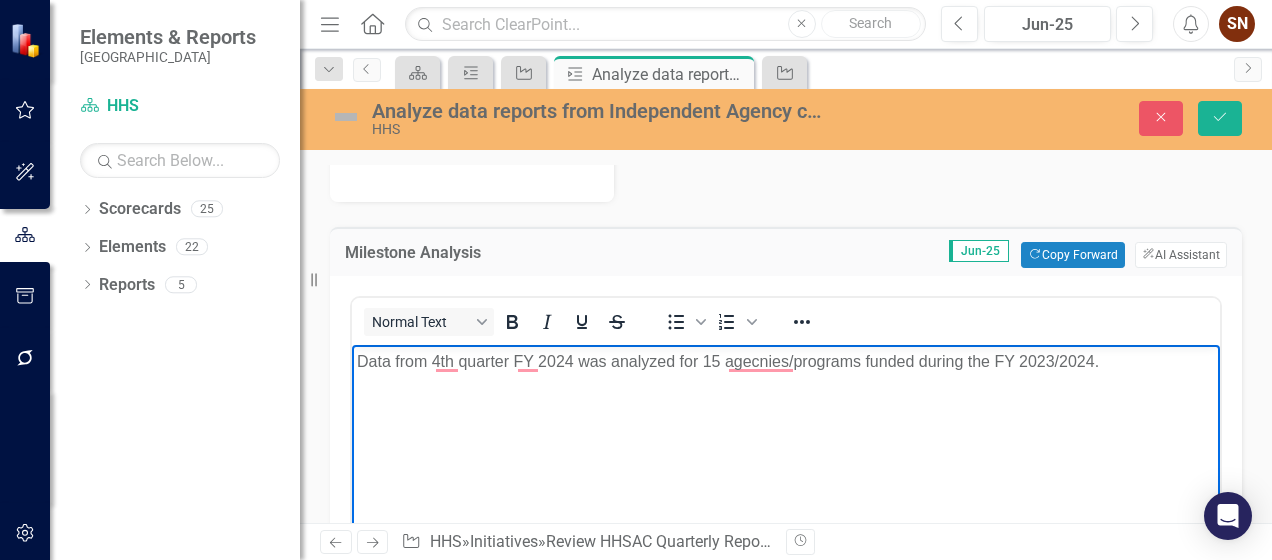 scroll, scrollTop: 300, scrollLeft: 0, axis: vertical 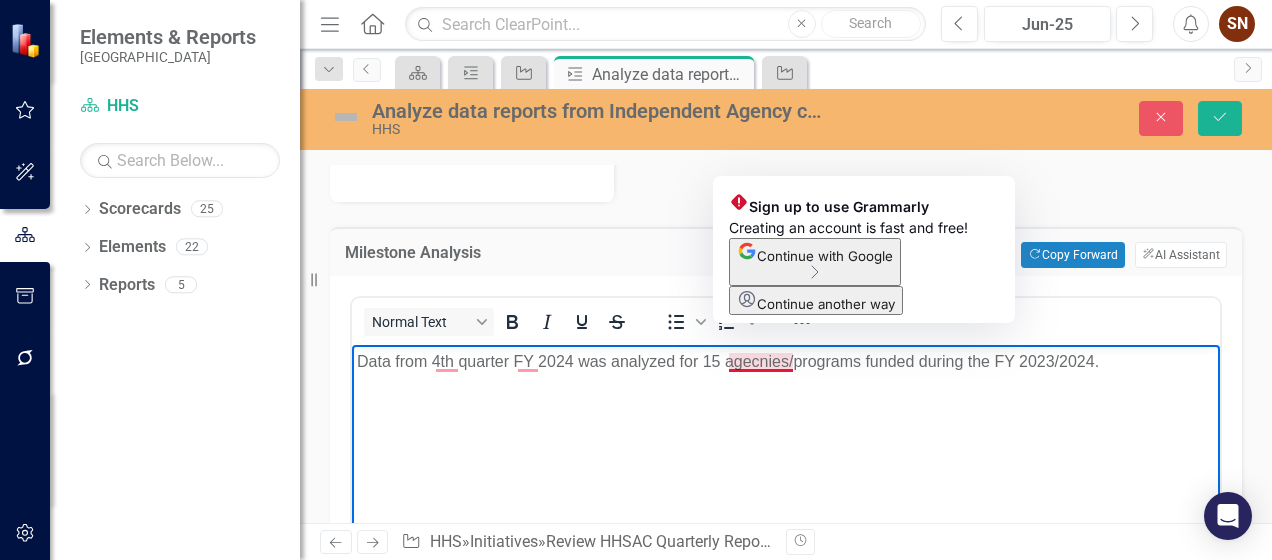 click on "Data from 4th quarter FY 2024 was analyzed for 15 agecnies/programs funded during the FY 2023/2024." at bounding box center [786, 361] 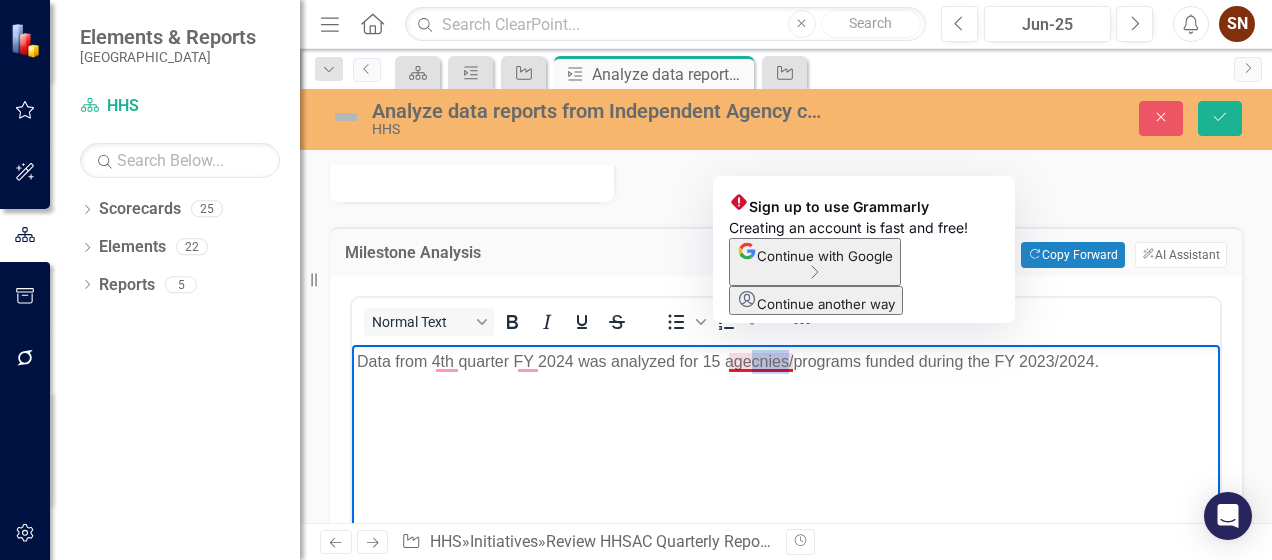 drag, startPoint x: 787, startPoint y: 362, endPoint x: 749, endPoint y: 367, distance: 38.327538 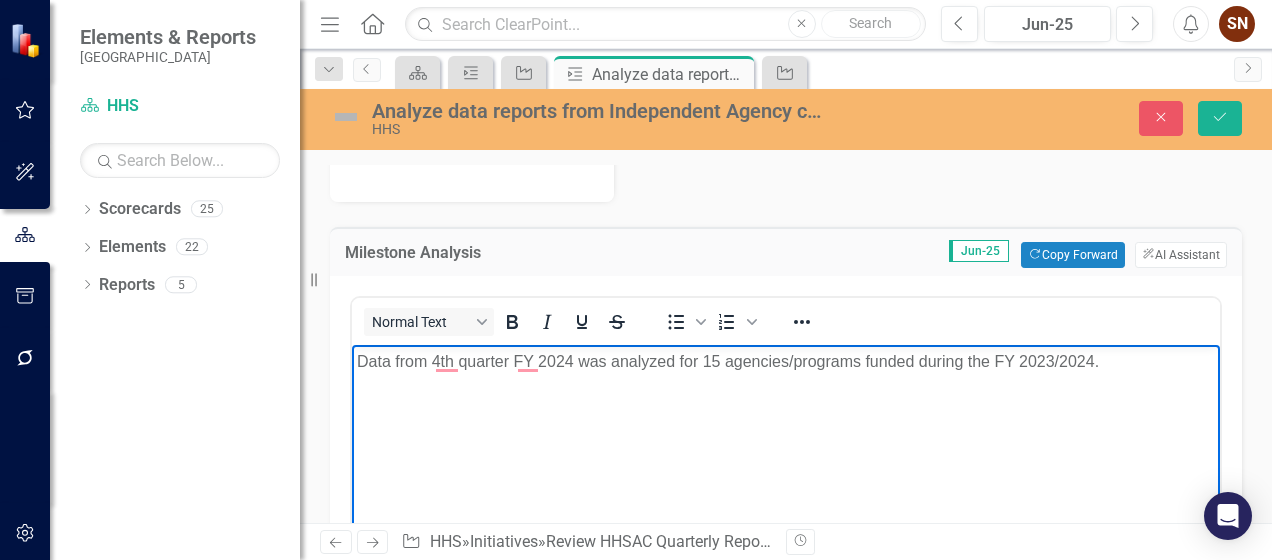 click on "Data from 4th quarter FY 2024 was analyzed for 15 agencies/programs funded during the FY 2023/2024." at bounding box center [786, 361] 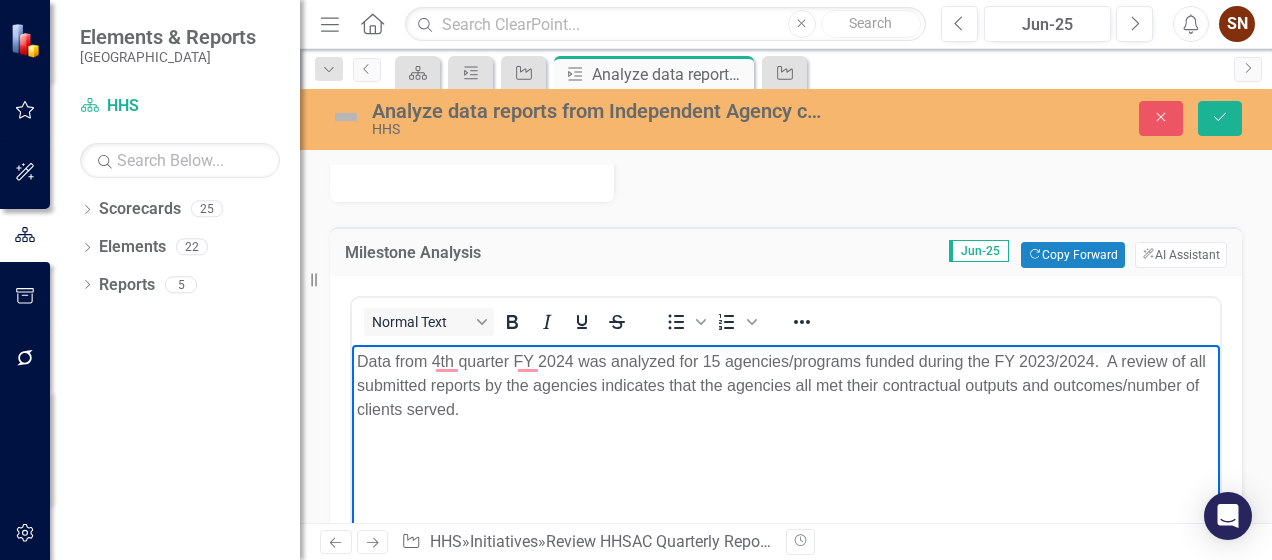 click on "Data from 4th quarter FY 2024 was analyzed for 15 agencies/programs funded during the FY 2023/2024.  A review of all submitted reports by the agencies indicates that the agencies all met their contractual outputs and outcomes/number of clients served." at bounding box center (786, 385) 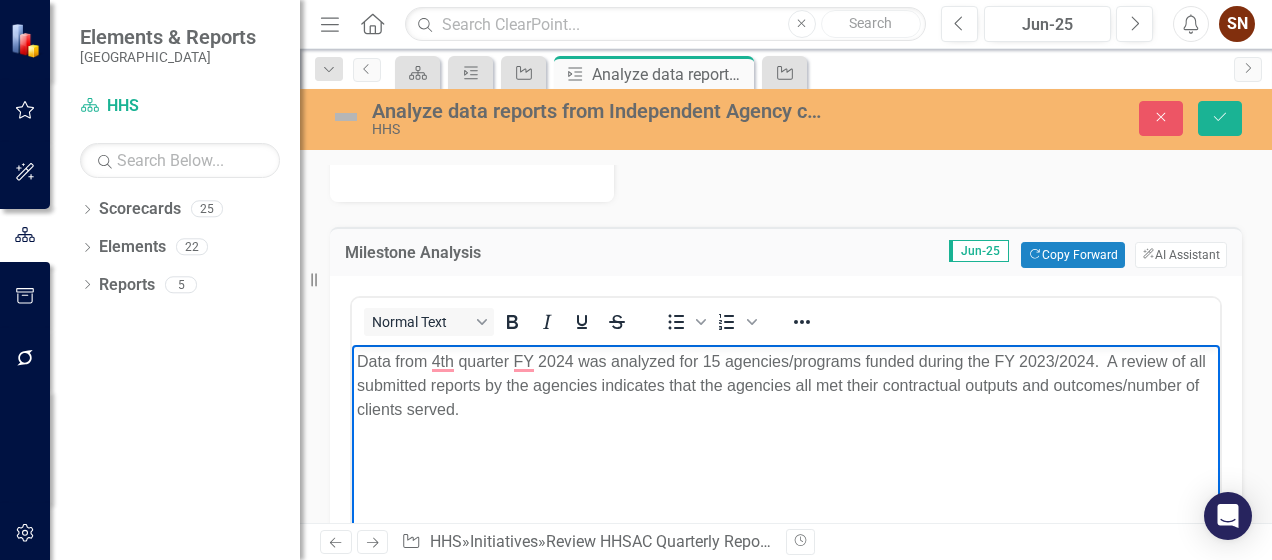 click on "Data from 4th quarter FY 2024 was analyzed for 15 agencies/programs funded during the FY 2023/2024.  A review of all submitted reports by the agencies indicates that the agencies all met their contractual outputs and outcomes/number of clients served." at bounding box center (786, 385) 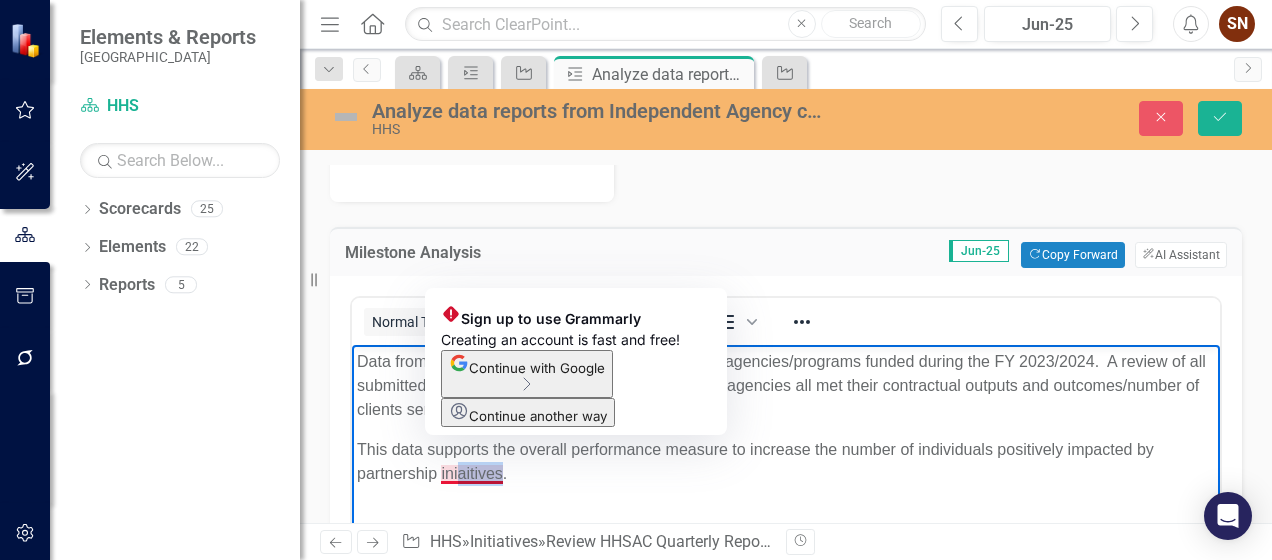 drag, startPoint x: 501, startPoint y: 474, endPoint x: 640, endPoint y: 502, distance: 141.7921 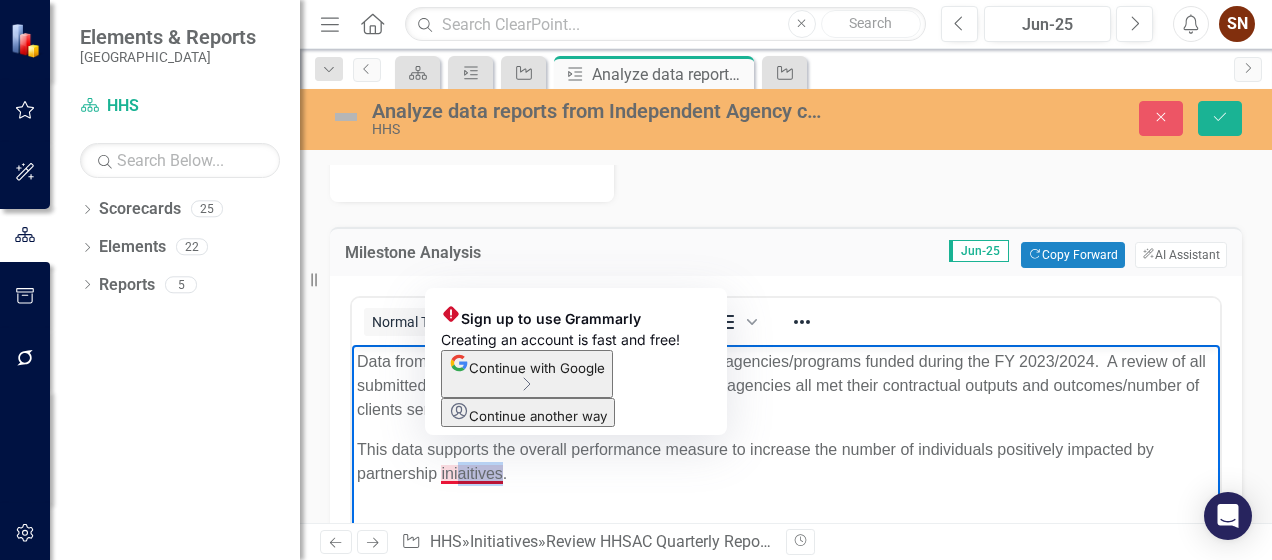 click on "This data supports the overall performance measure to increase the number of individuals positively impacted by partnership iniaitives." at bounding box center [786, 461] 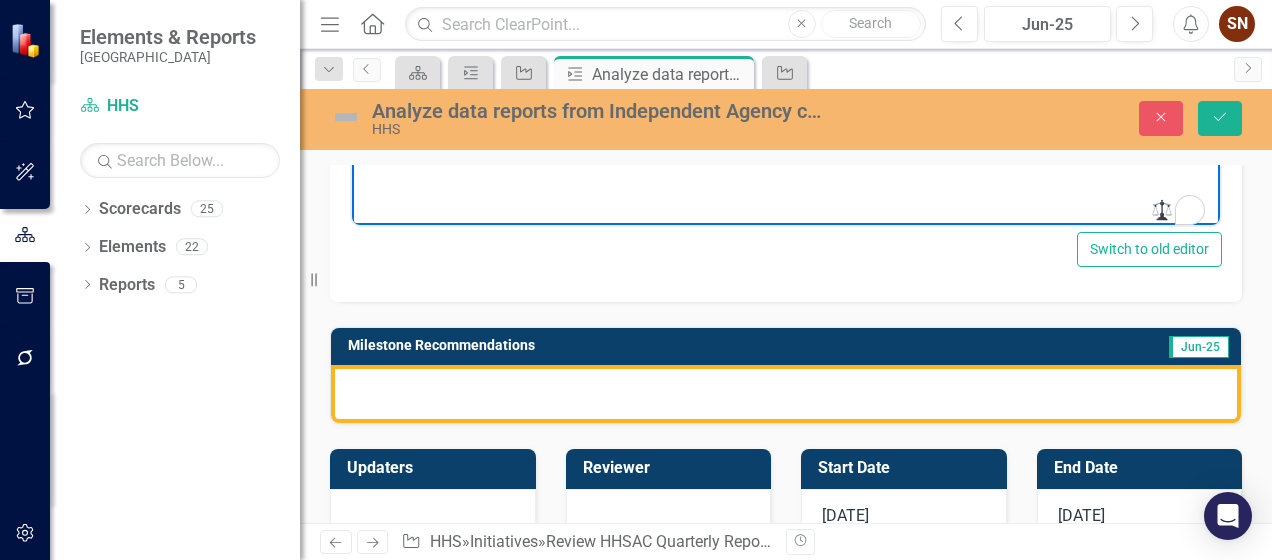 scroll, scrollTop: 800, scrollLeft: 0, axis: vertical 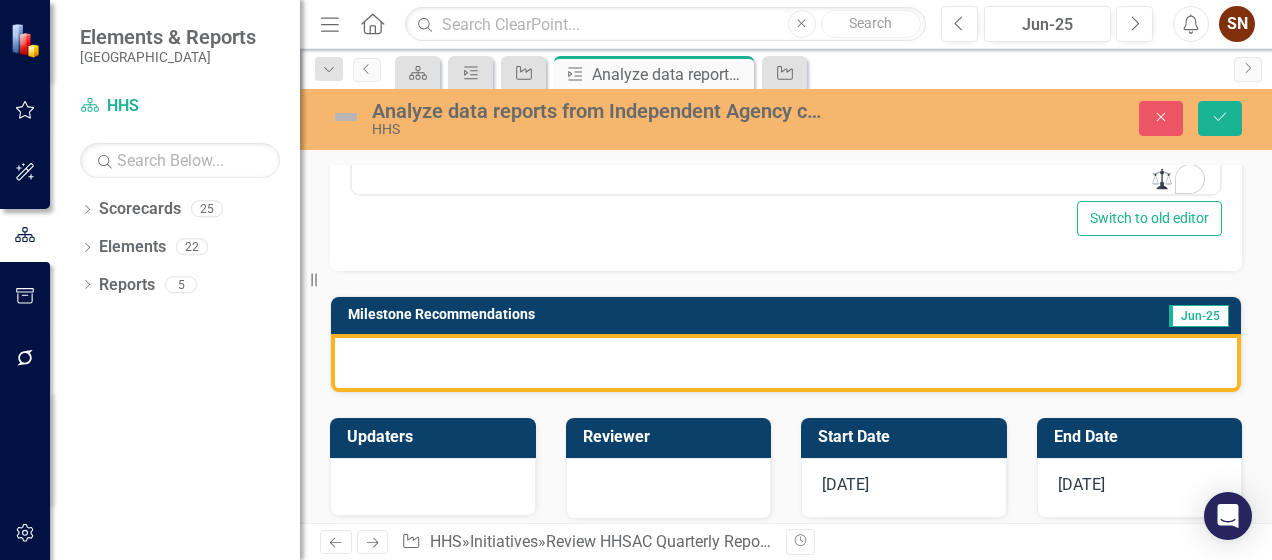 click on "Milestone Recommendations" at bounding box center (679, 317) 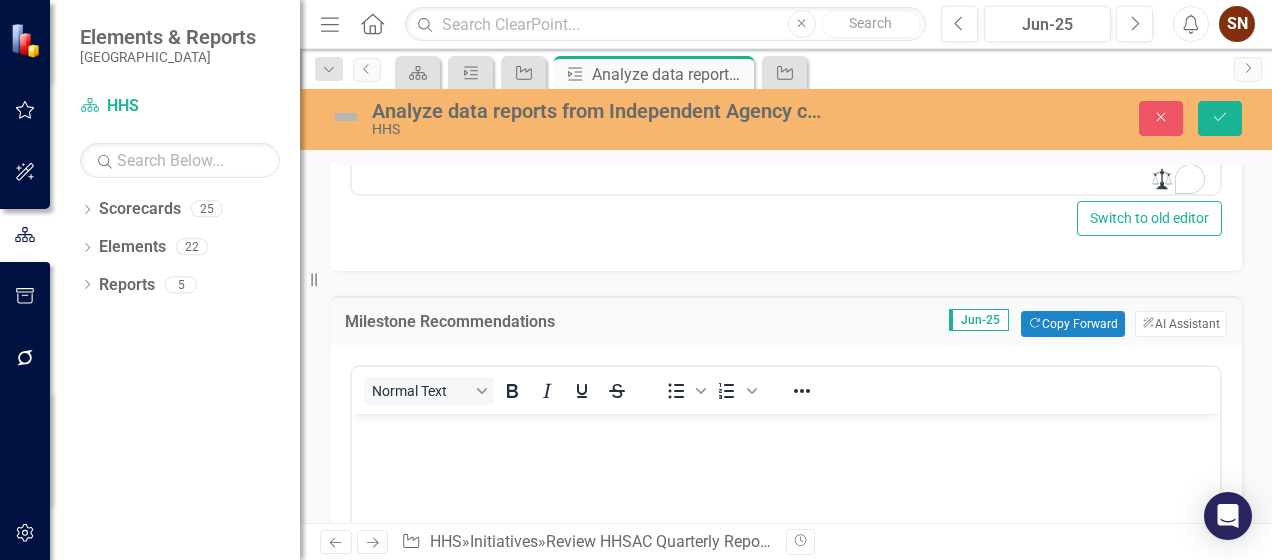 scroll, scrollTop: 0, scrollLeft: 0, axis: both 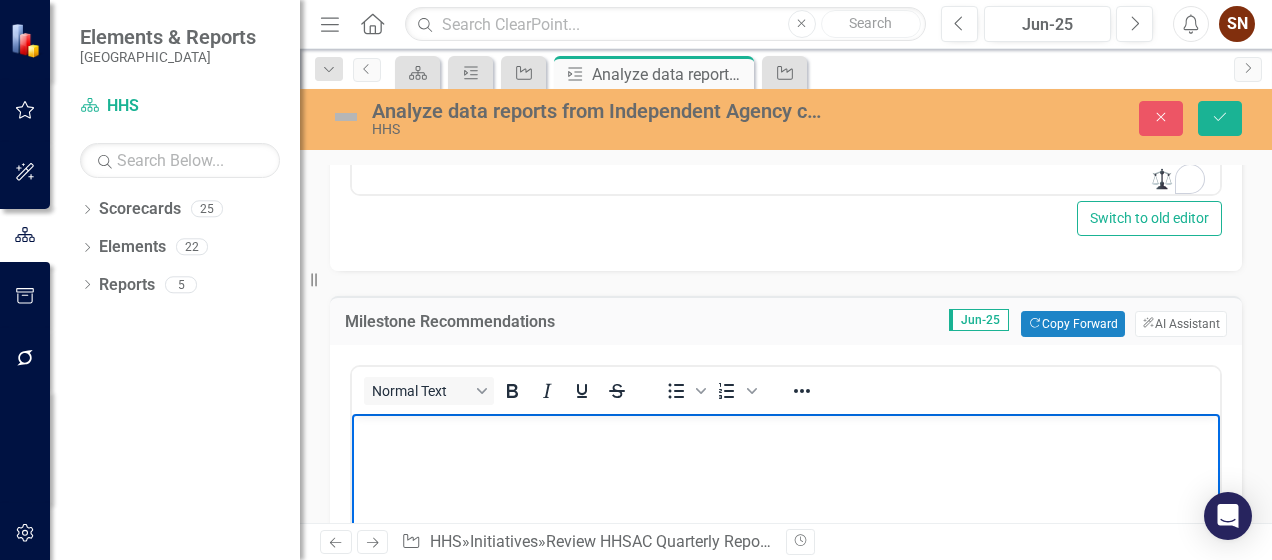 click at bounding box center [786, 563] 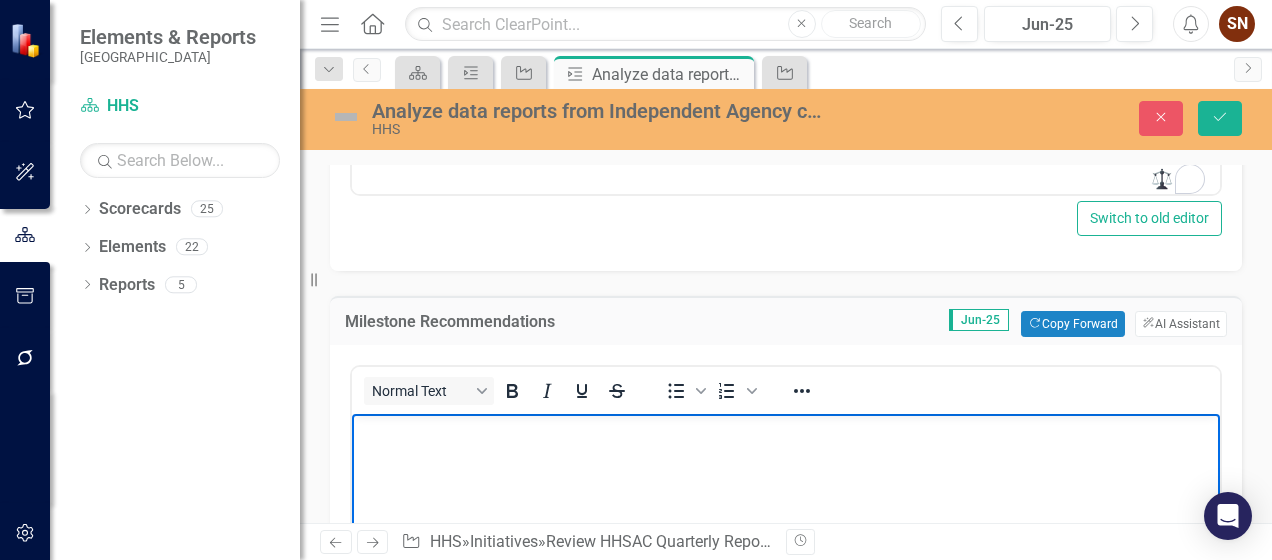 type 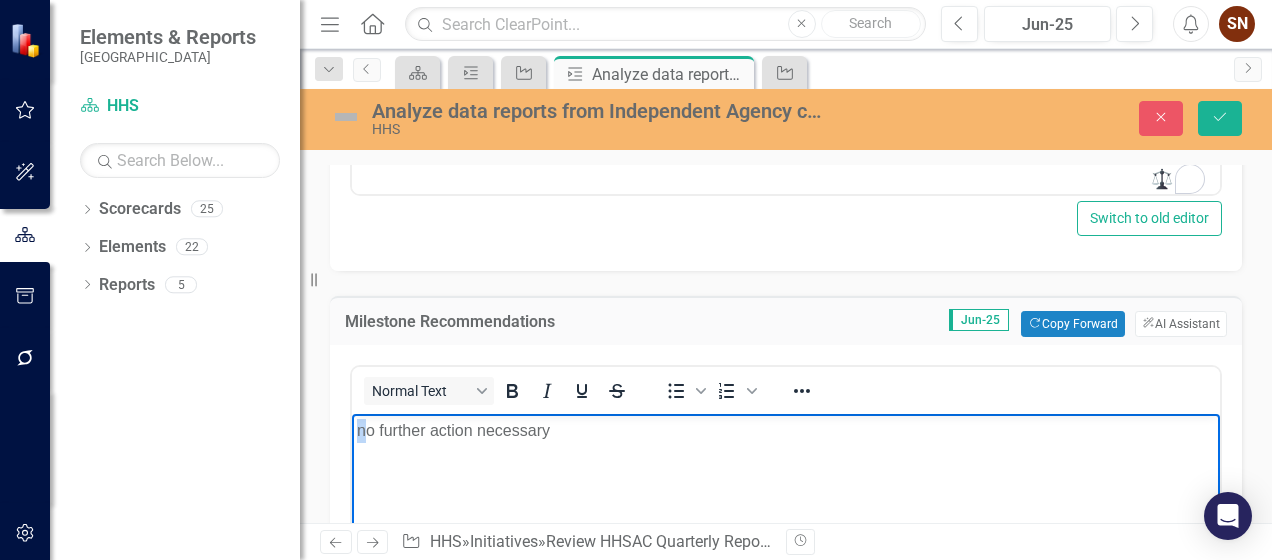 click on "no further action necessary" at bounding box center (786, 430) 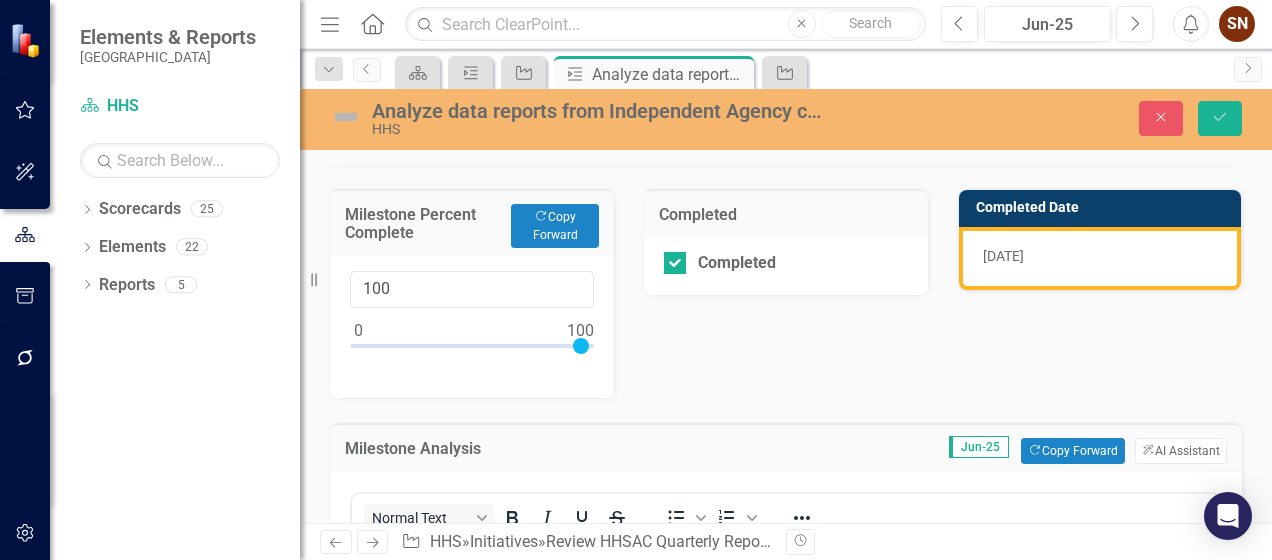 scroll, scrollTop: 0, scrollLeft: 0, axis: both 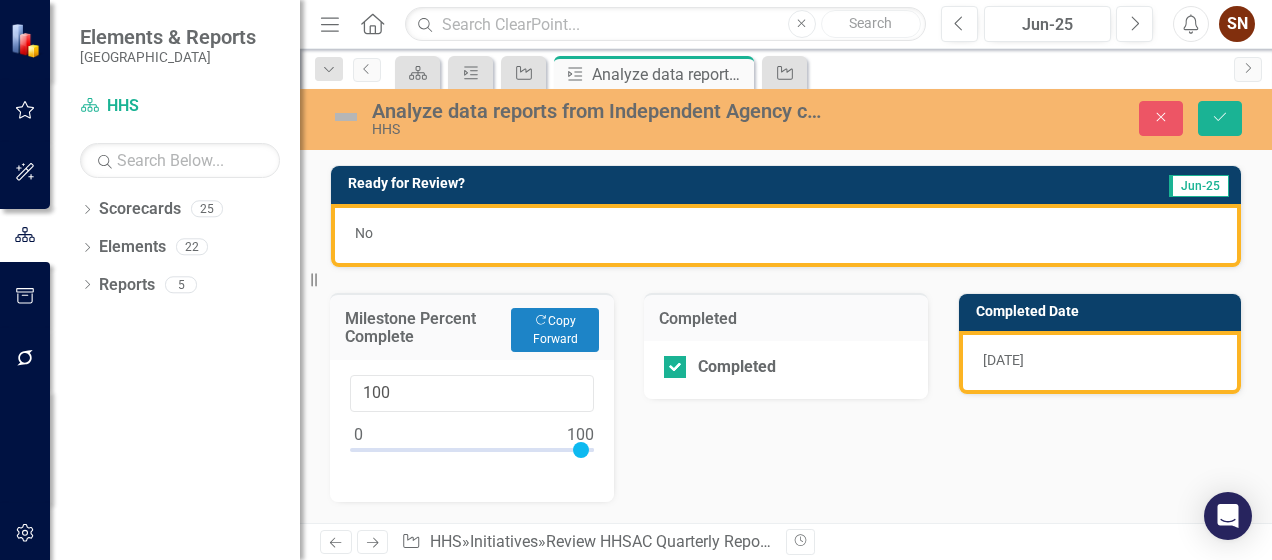 click on "No" at bounding box center (786, 235) 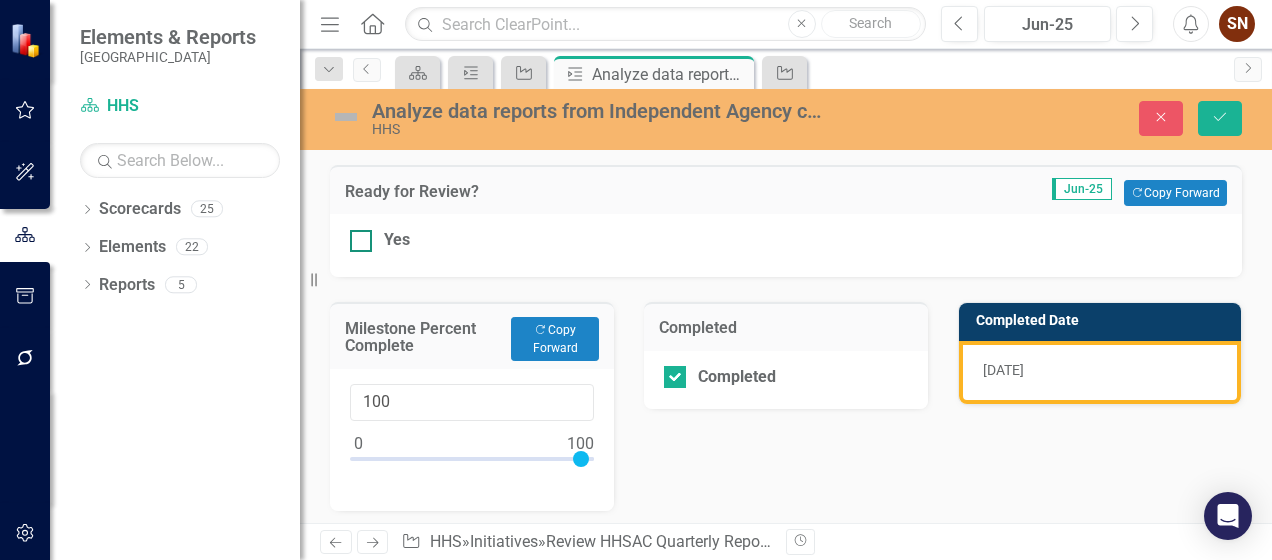 click at bounding box center [361, 241] 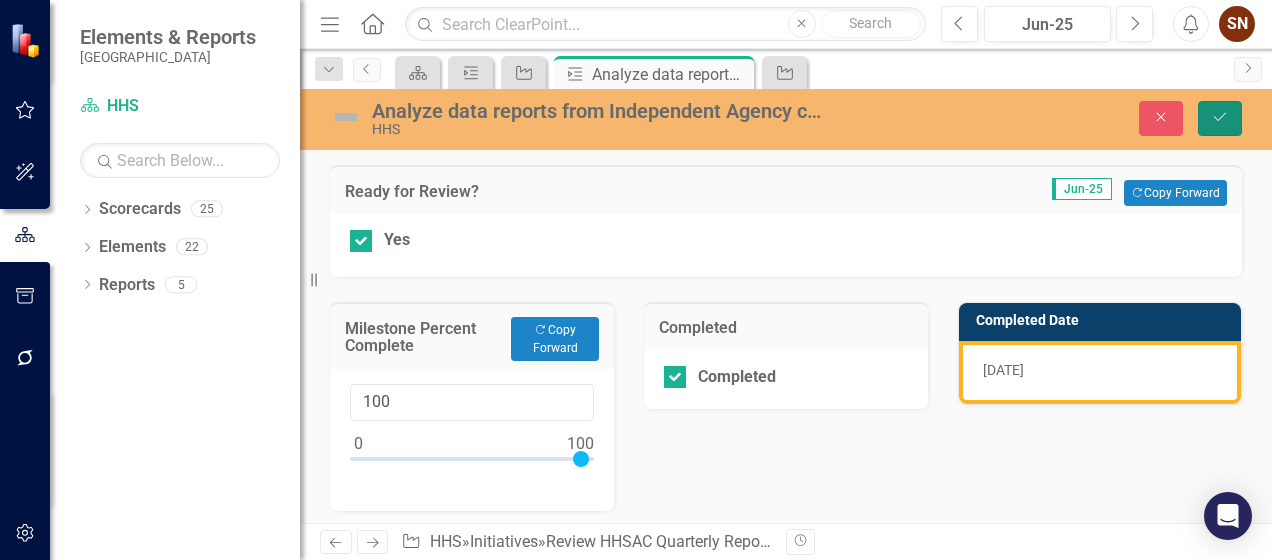 click on "Save" 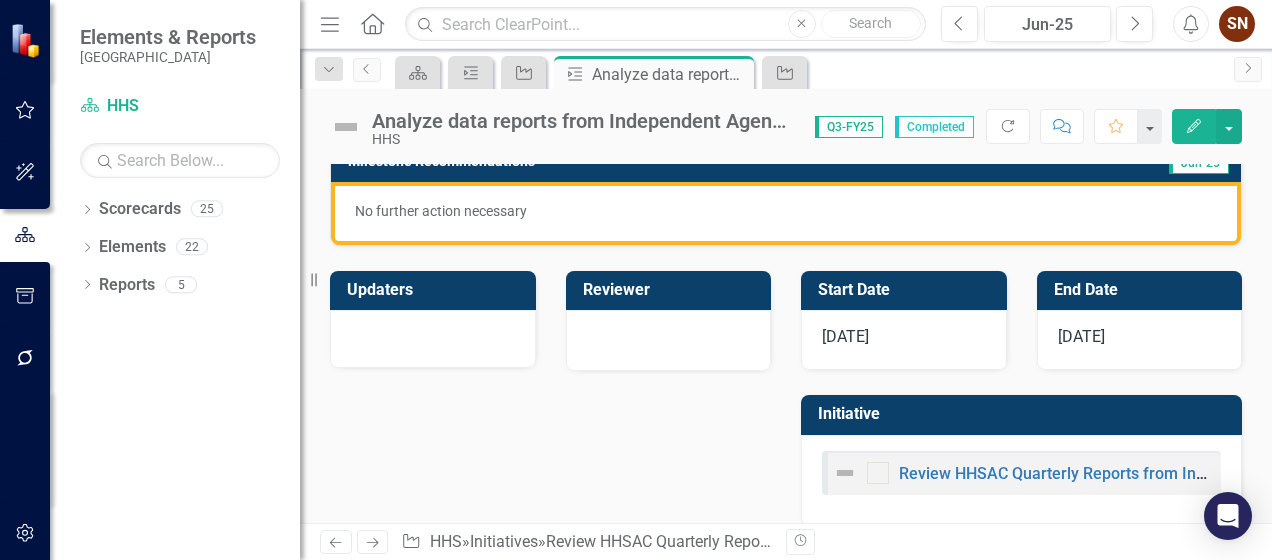 scroll, scrollTop: 475, scrollLeft: 0, axis: vertical 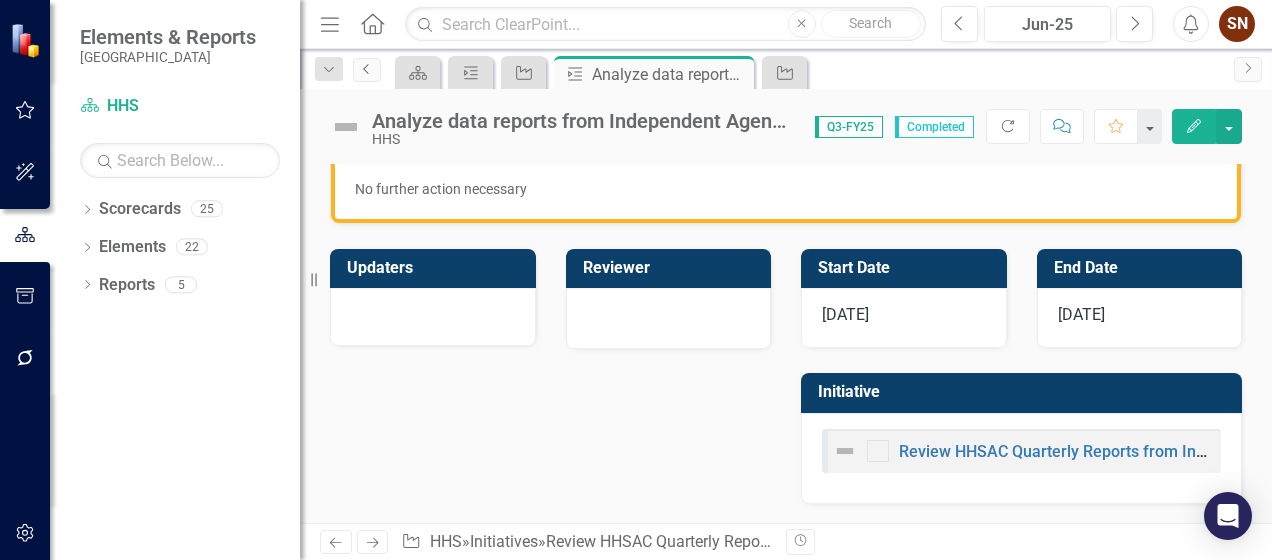 click on "Previous" 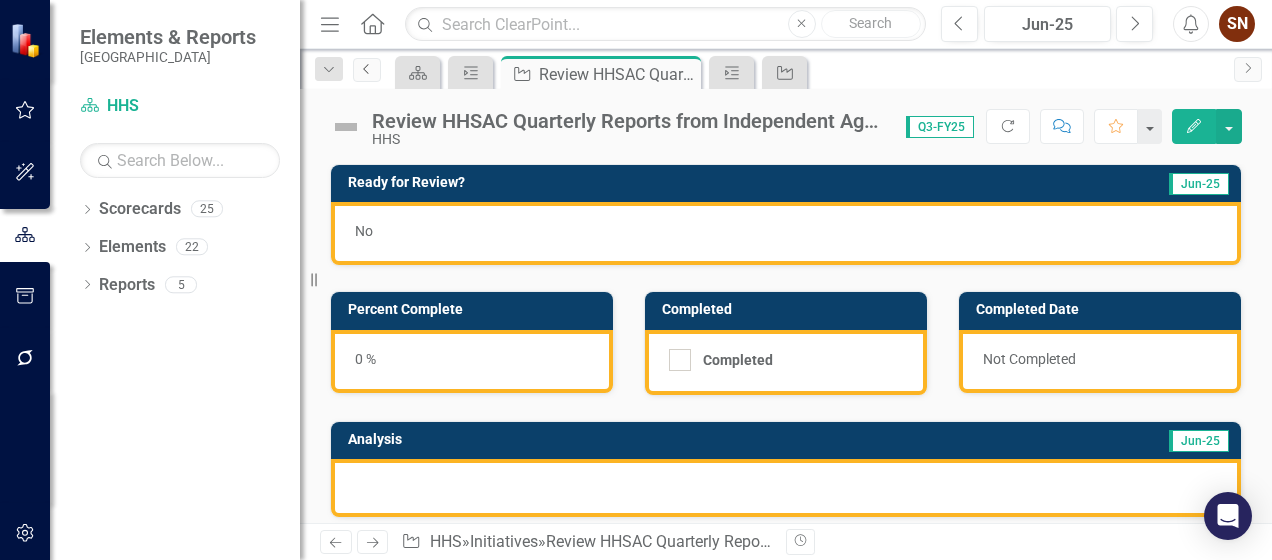 click on "Previous" 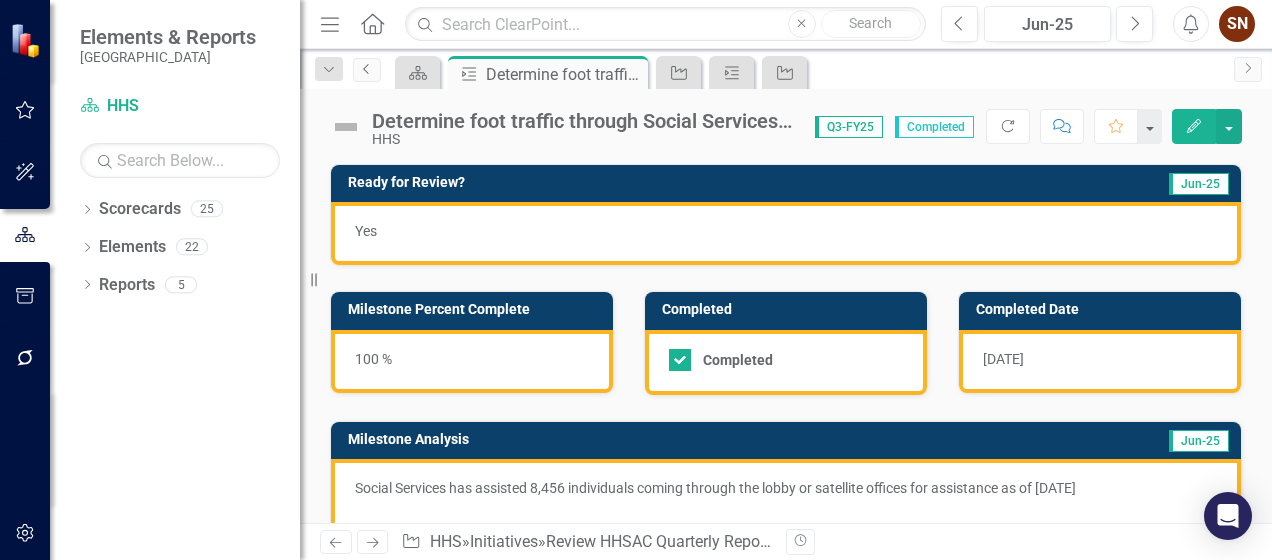 click on "Previous" 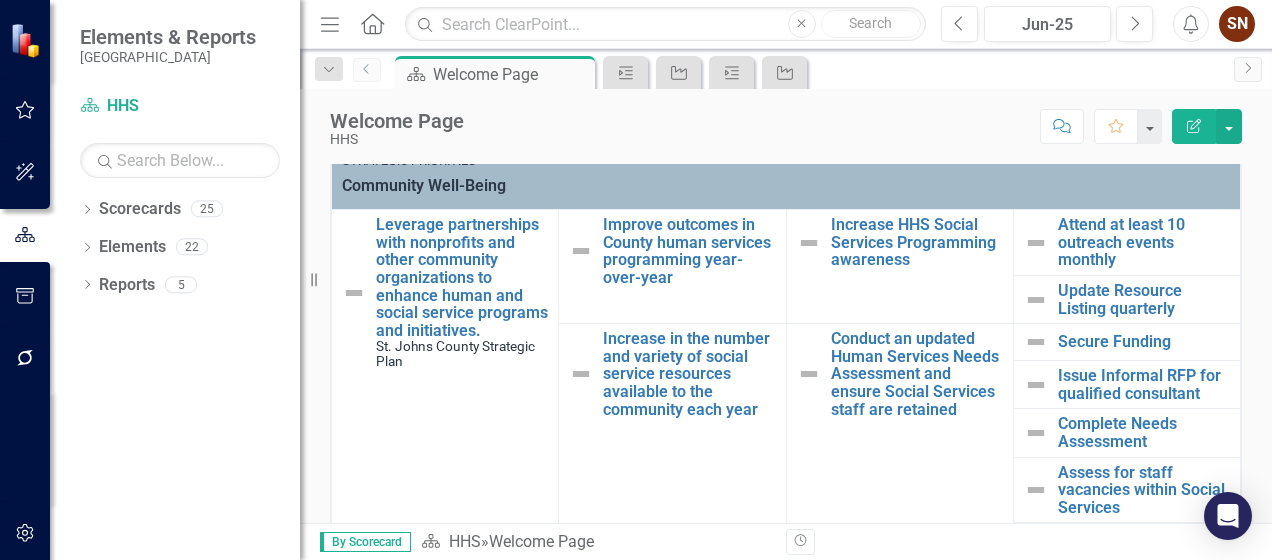 scroll, scrollTop: 800, scrollLeft: 0, axis: vertical 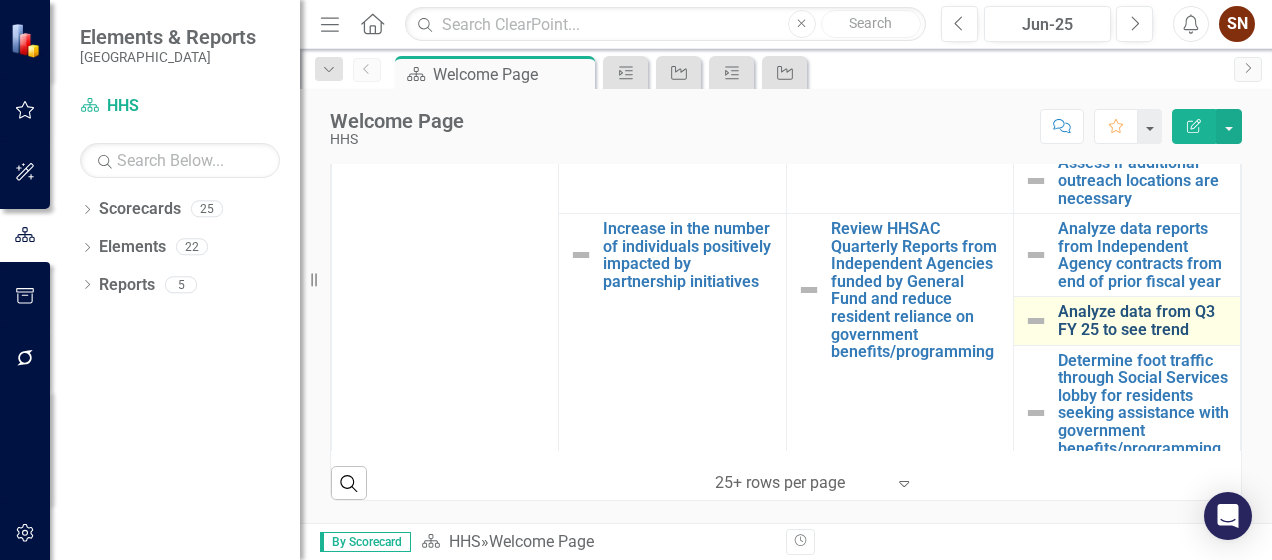 click on "Analyze data from Q3 FY 25 to see trend" at bounding box center (1144, 320) 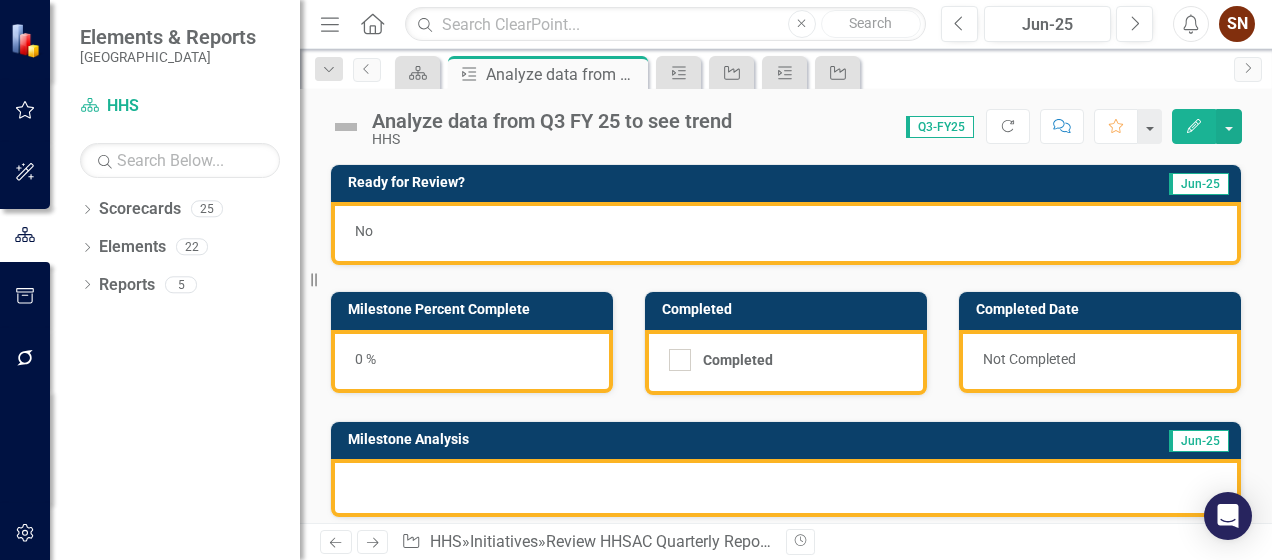click on "No" at bounding box center (786, 233) 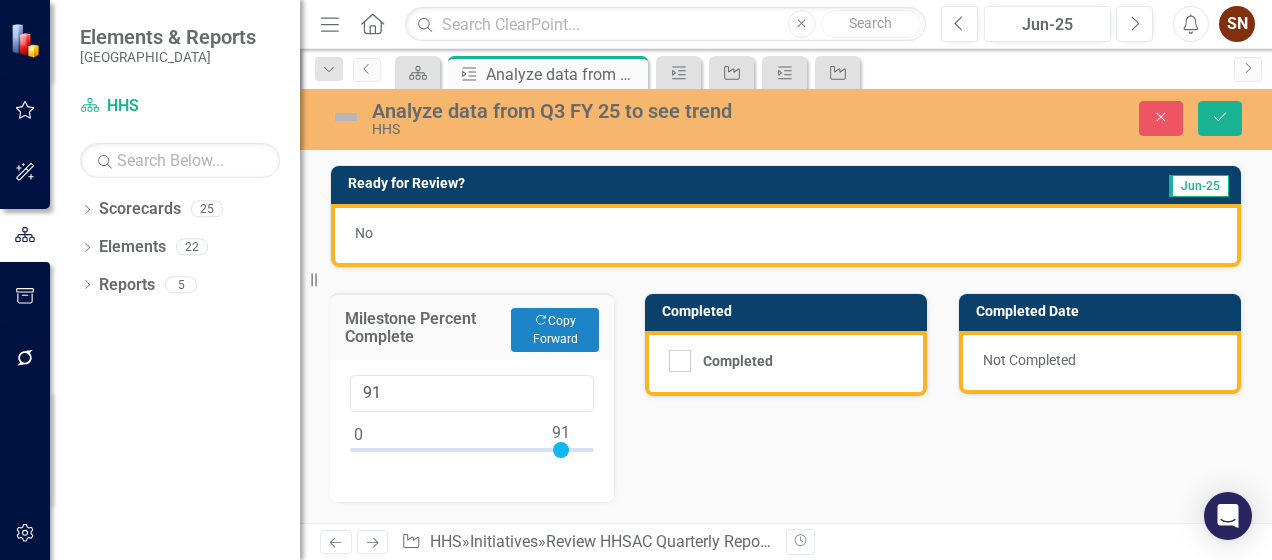 type on "100" 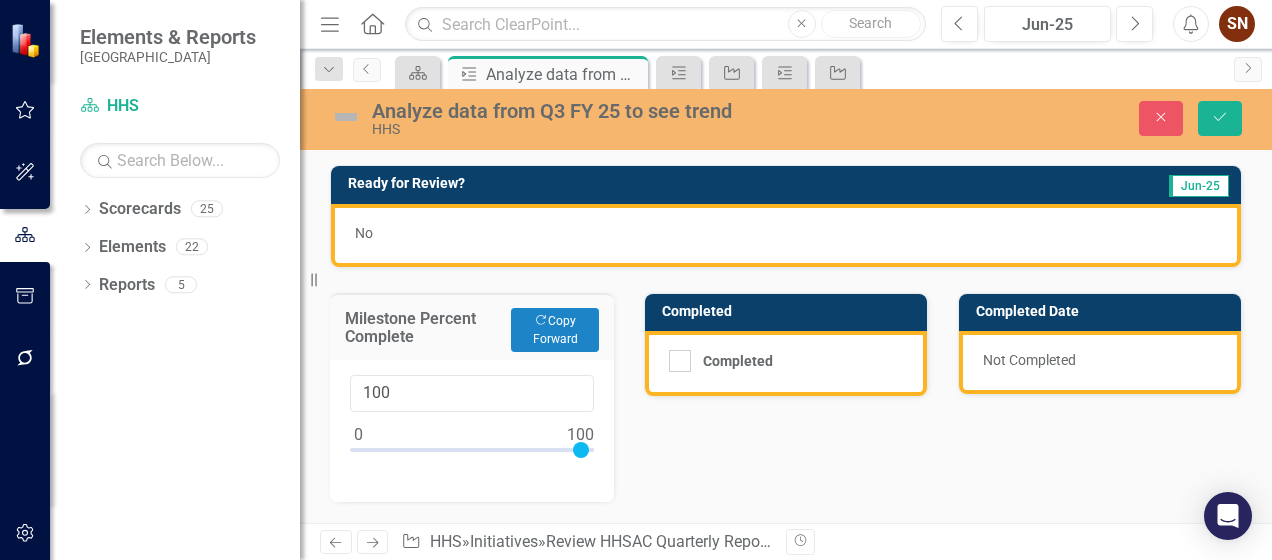 drag, startPoint x: 362, startPoint y: 446, endPoint x: 602, endPoint y: 442, distance: 240.03333 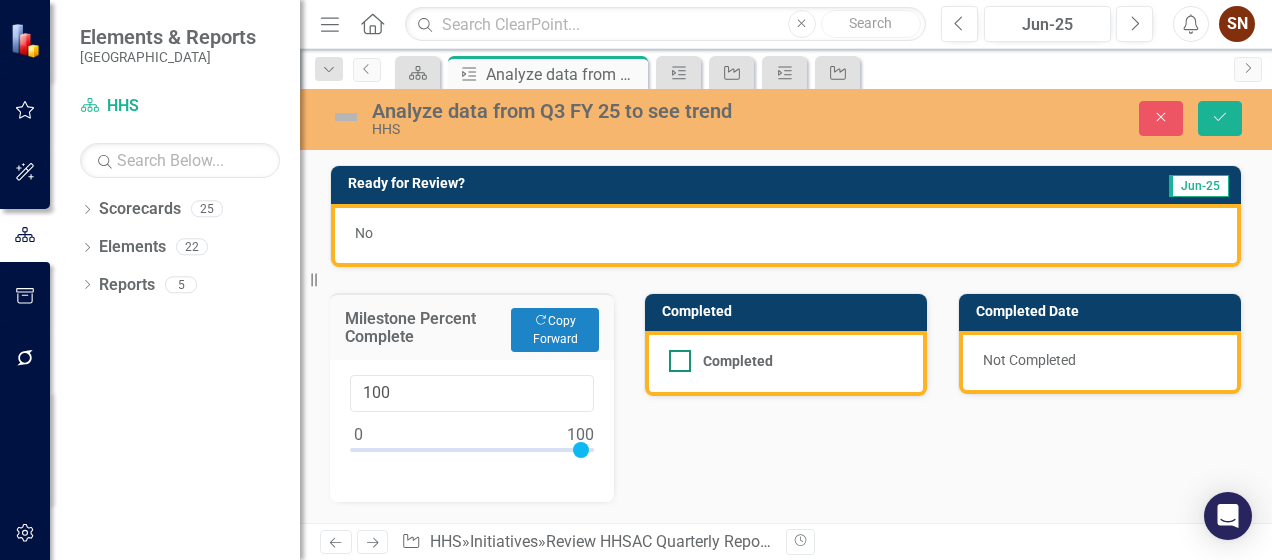 click at bounding box center (680, 361) 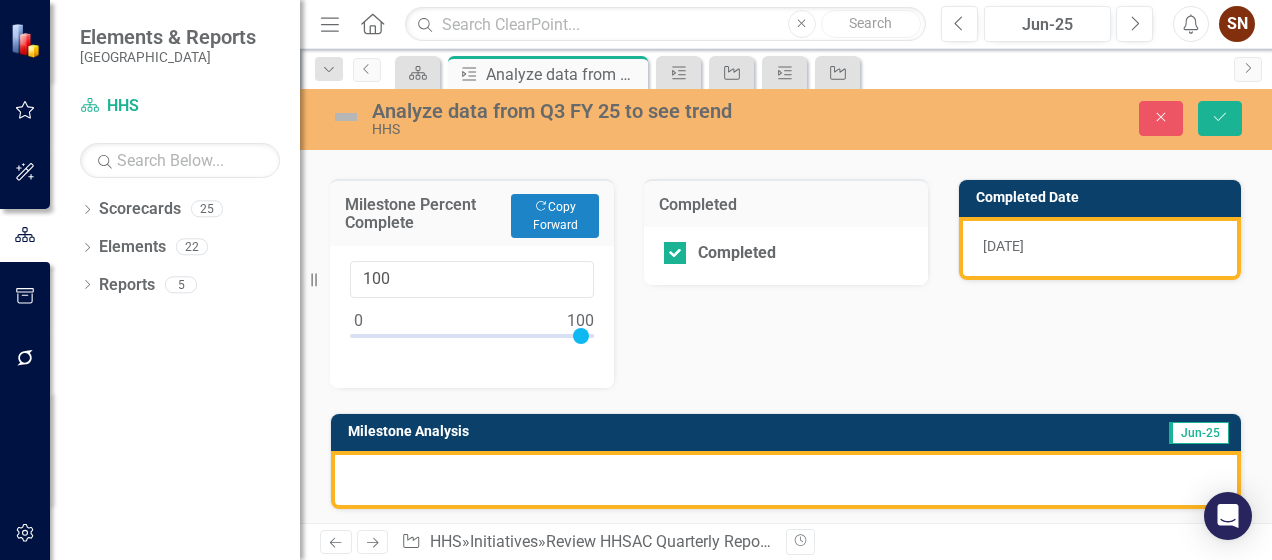 scroll, scrollTop: 200, scrollLeft: 0, axis: vertical 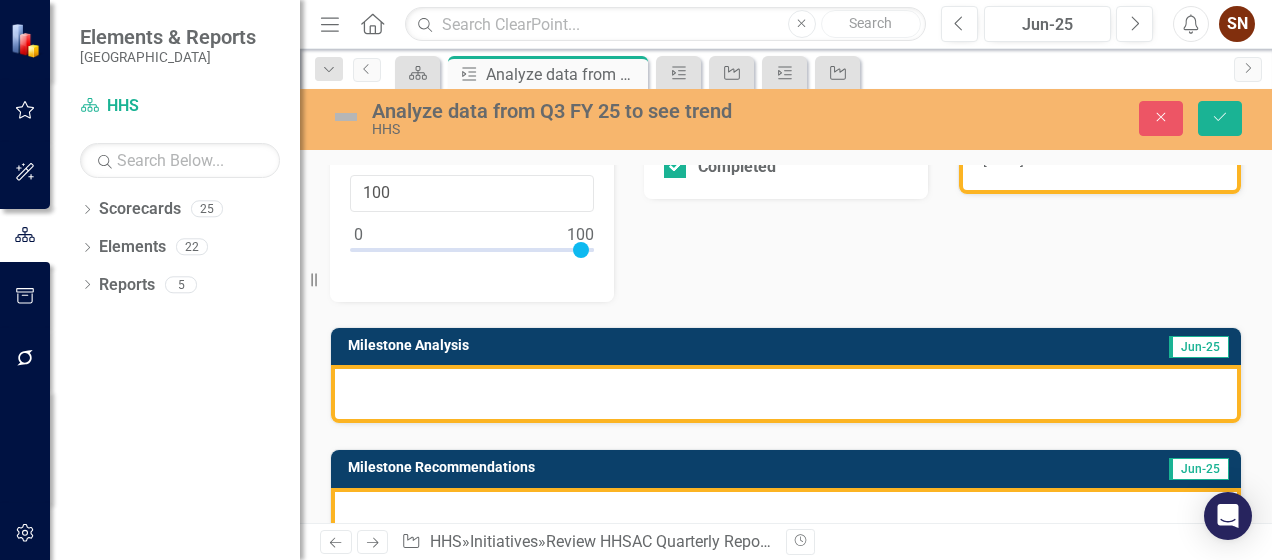 click at bounding box center (786, 394) 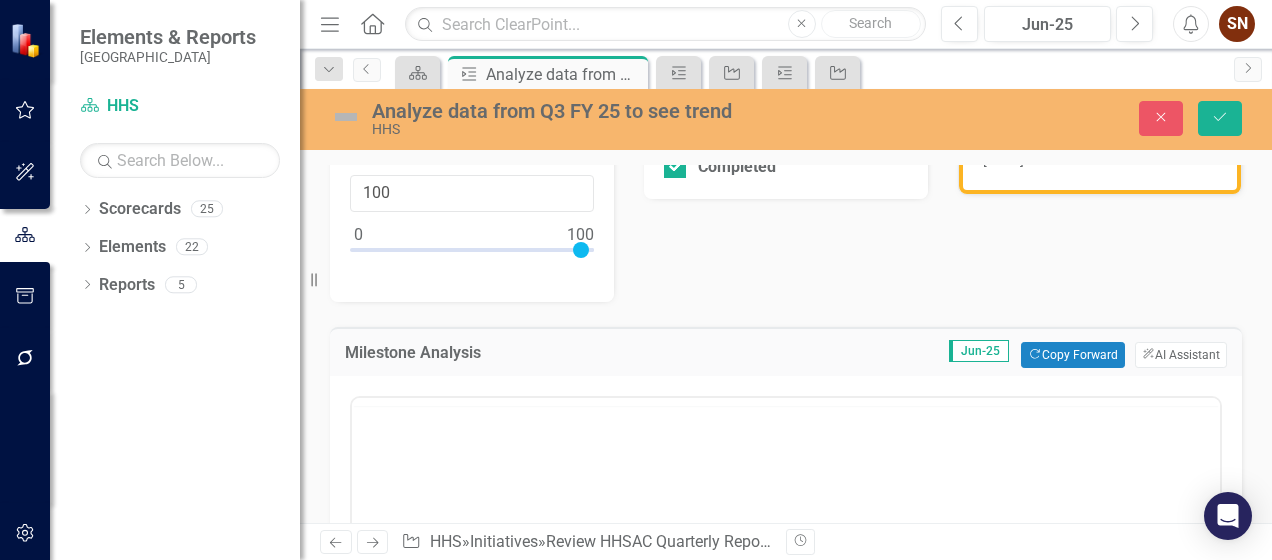 scroll, scrollTop: 0, scrollLeft: 0, axis: both 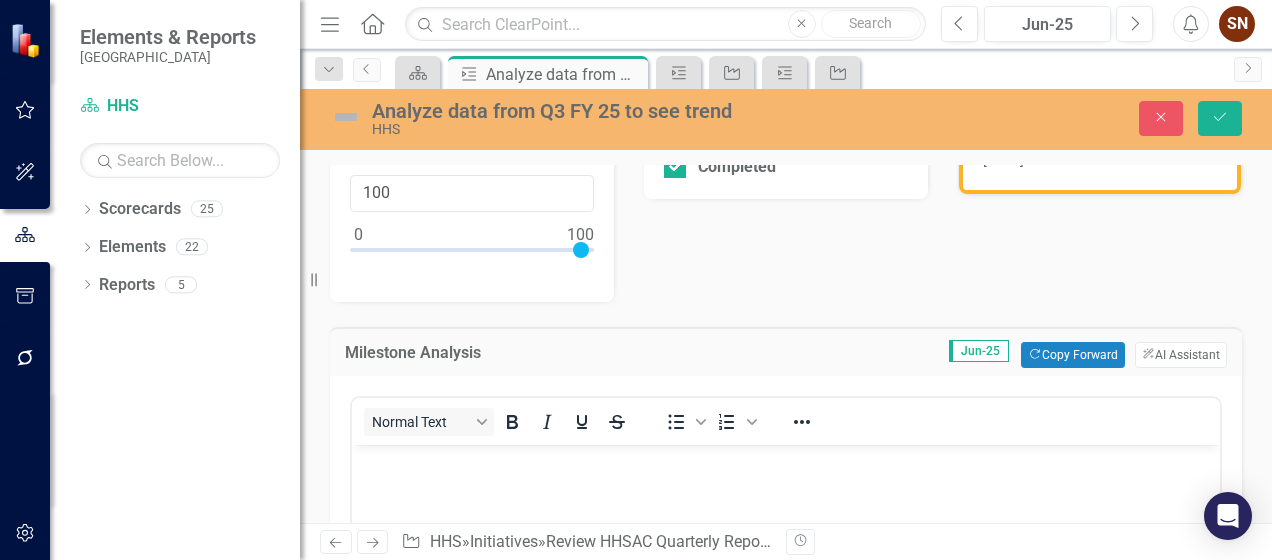 click at bounding box center (786, 594) 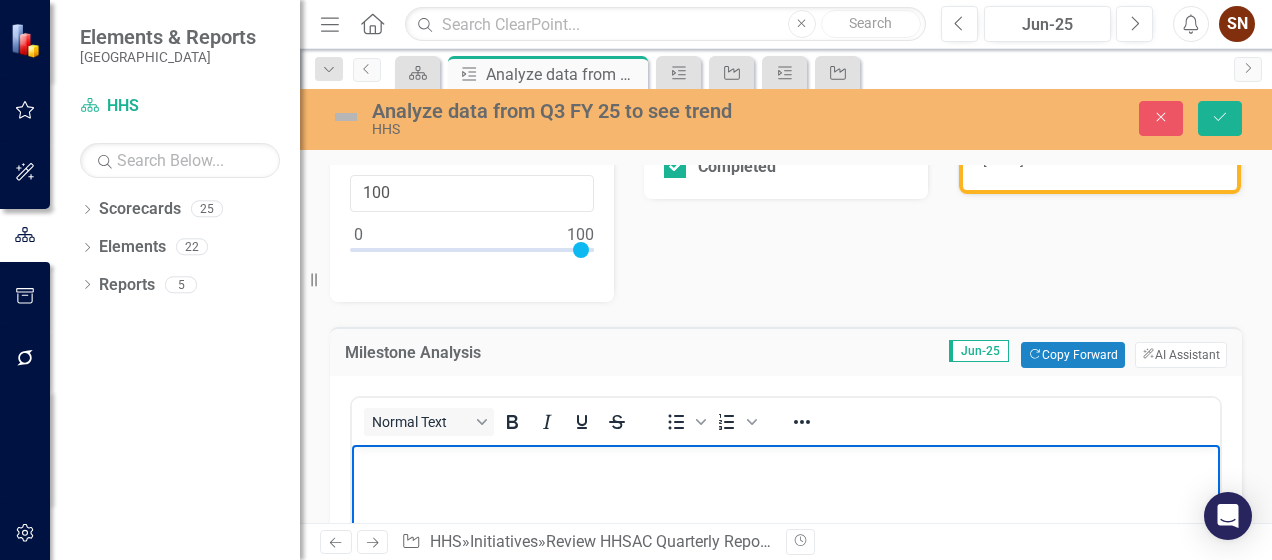 type 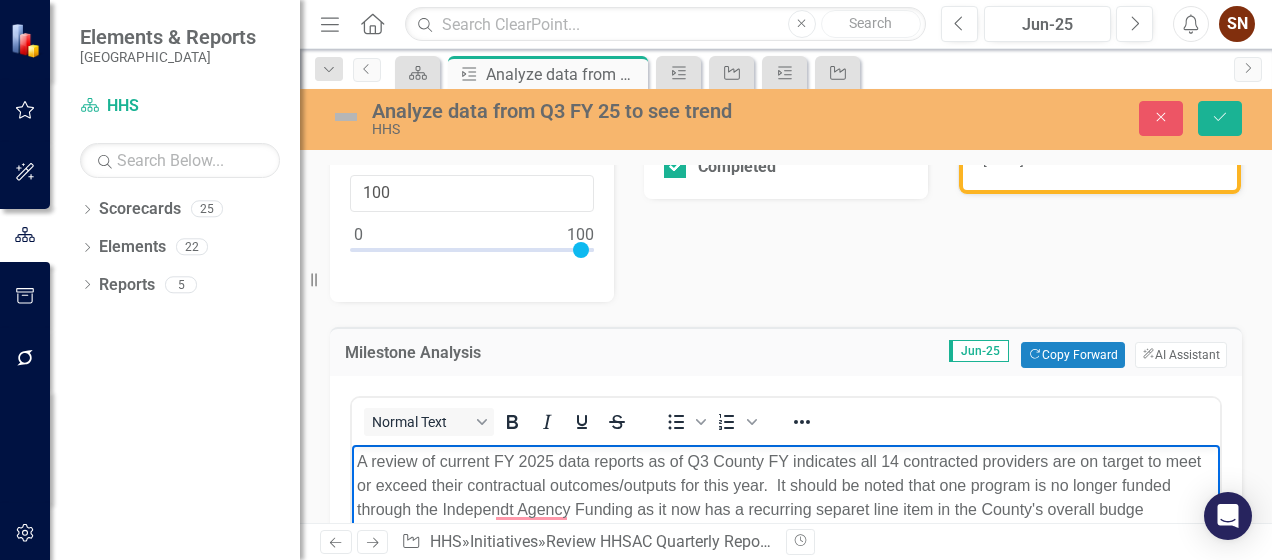 scroll, scrollTop: 219, scrollLeft: 0, axis: vertical 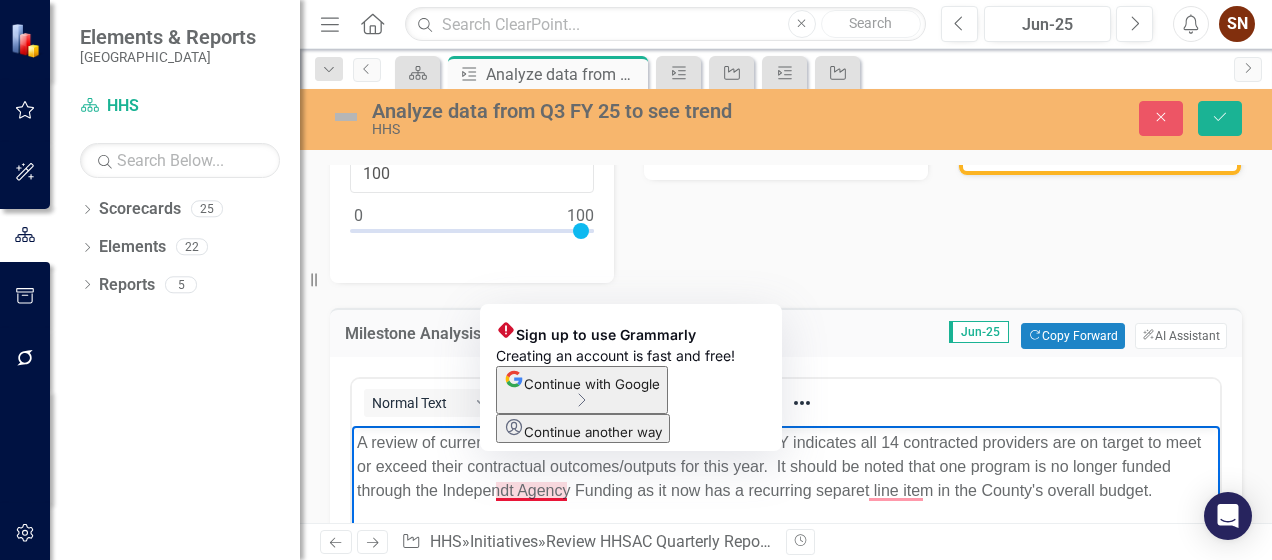 click on "A review of current FY 2025 data reports as of Q3 County FY indicates all 14 contracted providers are on target to meet or exceed their contractual outcomes/outputs for this year.  It should be noted that one program is no longer funded through the Independt Agency Funding as it now has a recurring separet line item in the County's overall budget." at bounding box center [786, 466] 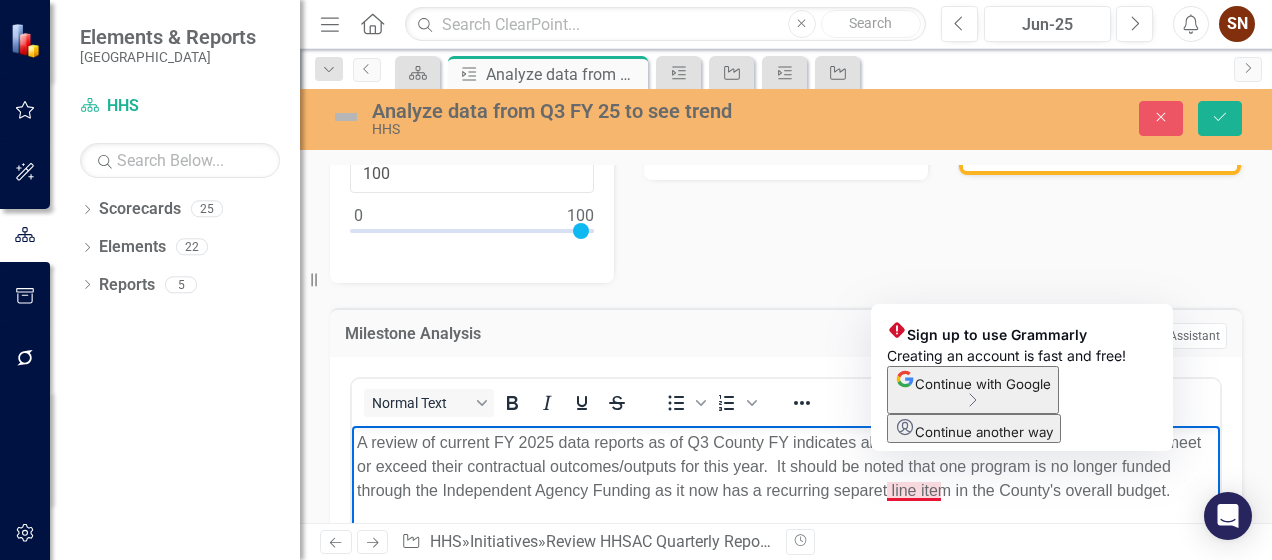 click on "A review of current FY 2025 data reports as of Q3 County FY indicates all 14 contracted providers are on target to meet or exceed their contractual outcomes/outputs for this year.  It should be noted that one program is no longer funded through the Independent Agency Funding as it now has a recurring separet line item in the County's overall budget." at bounding box center [786, 466] 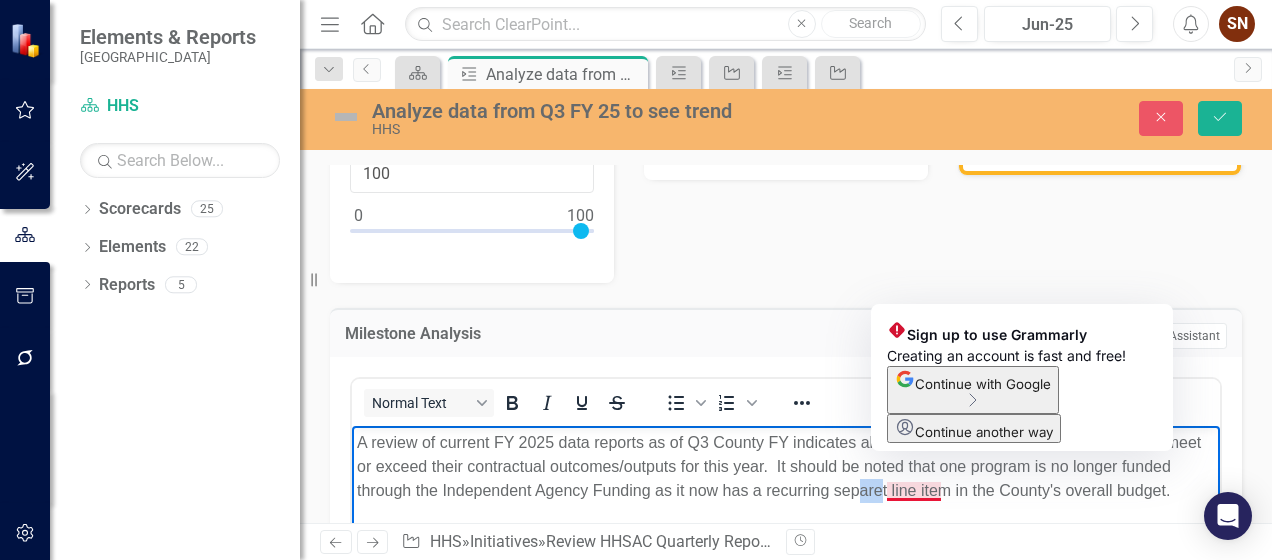 drag, startPoint x: 937, startPoint y: 491, endPoint x: 914, endPoint y: 489, distance: 23.086792 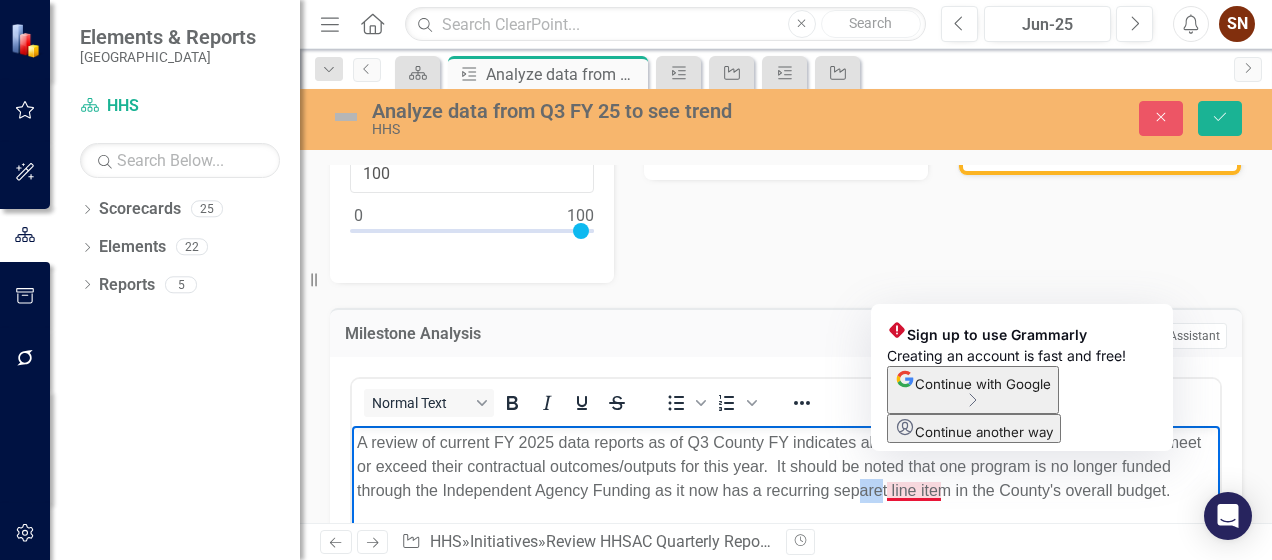 click on "A review of current FY 2025 data reports as of Q3 County FY indicates all 14 contracted providers are on target to meet or exceed their contractual outcomes/outputs for this year.  It should be noted that one program is no longer funded through the Independent Agency Funding as it now has a recurring separet line item in the County's overall budget." at bounding box center (786, 466) 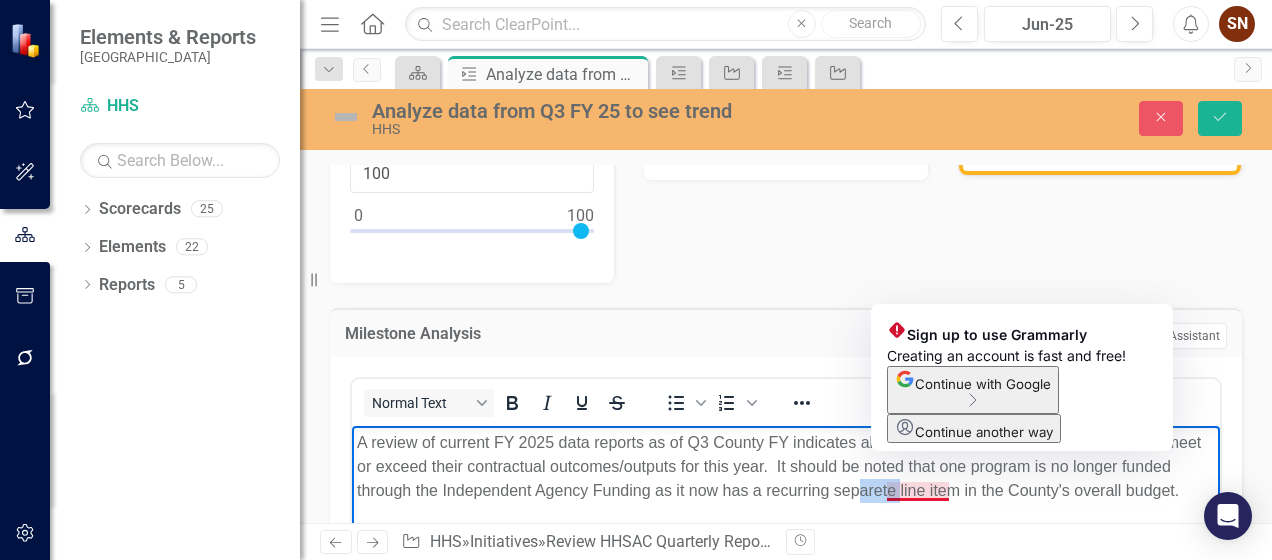 drag, startPoint x: 952, startPoint y: 492, endPoint x: 914, endPoint y: 488, distance: 38.209946 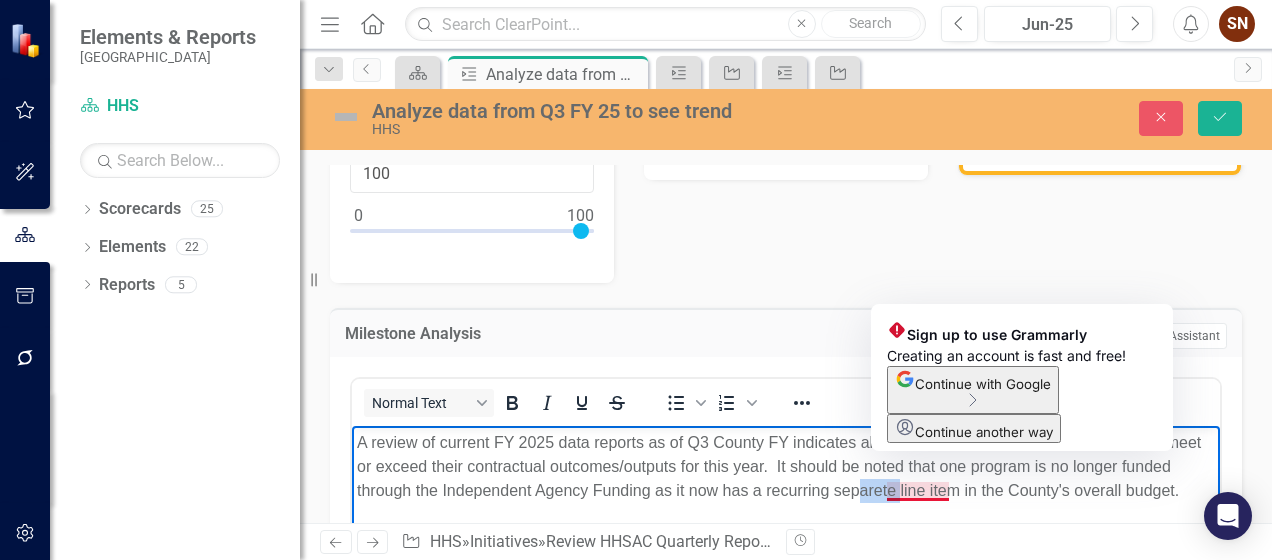 click on "A review of current FY 2025 data reports as of Q3 County FY indicates all 14 contracted providers are on target to meet or exceed their contractual outcomes/outputs for this year.  It should be noted that one program is no longer funded through the Independent Agency Funding as it now has a recurring separete line item in the County's overall budget." at bounding box center (786, 466) 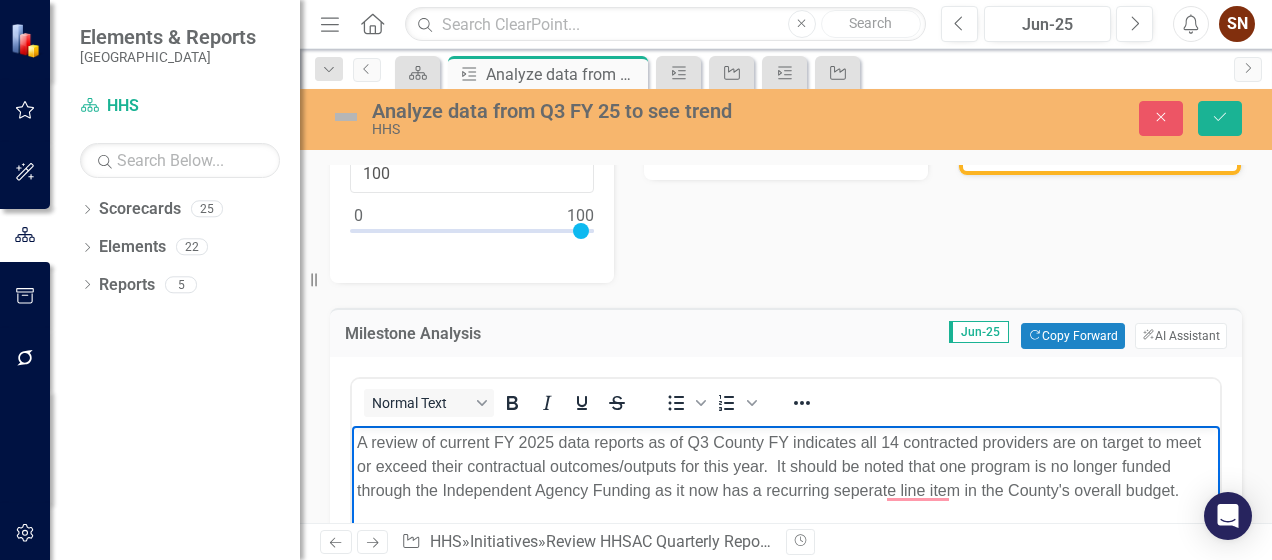 scroll, scrollTop: 319, scrollLeft: 0, axis: vertical 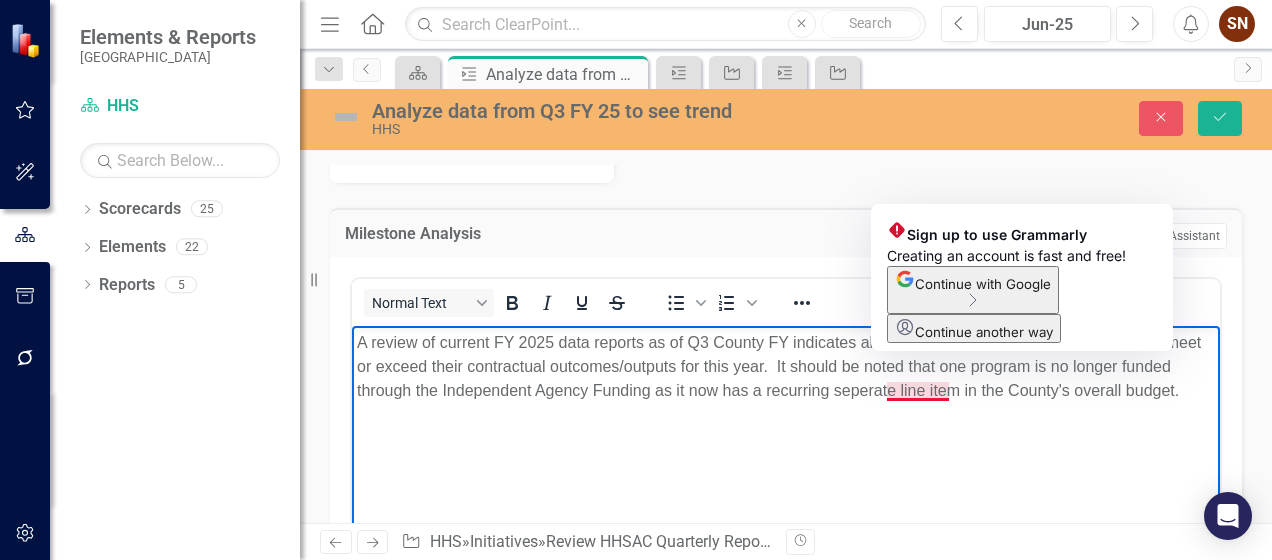 click on "A review of current FY 2025 data reports as of Q3 County FY indicates all 14 contracted providers are on target to meet or exceed their contractual outcomes/outputs for this year.  It should be noted that one program is no longer funded through the Independent Agency Funding as it now has a recurring seperate line item in the County's overall budget." at bounding box center (786, 366) 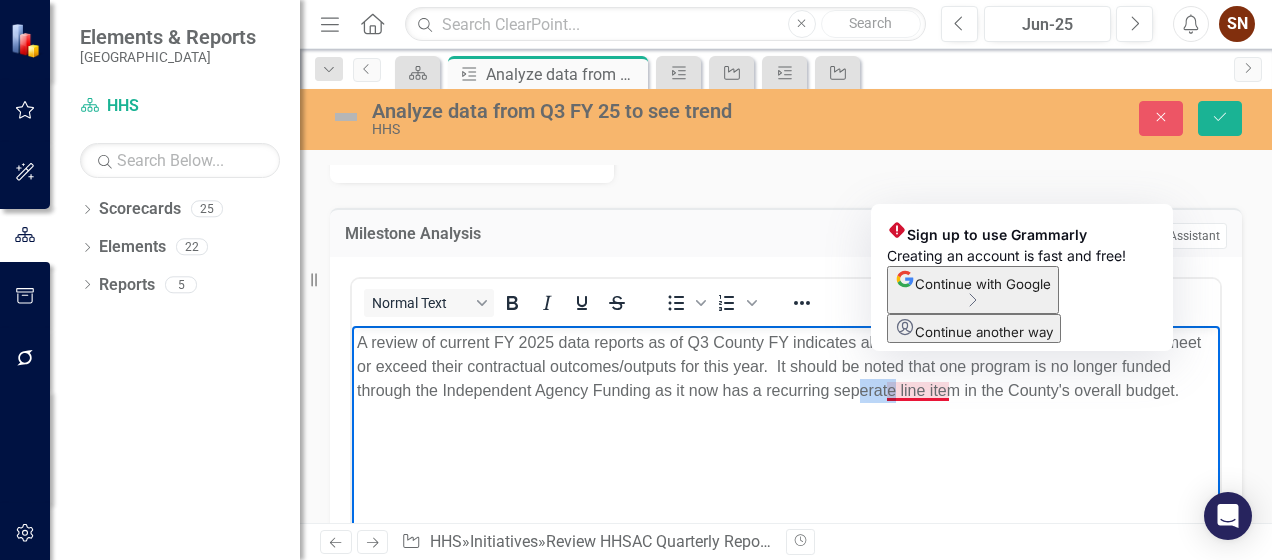 drag, startPoint x: 950, startPoint y: 393, endPoint x: 915, endPoint y: 394, distance: 35.014282 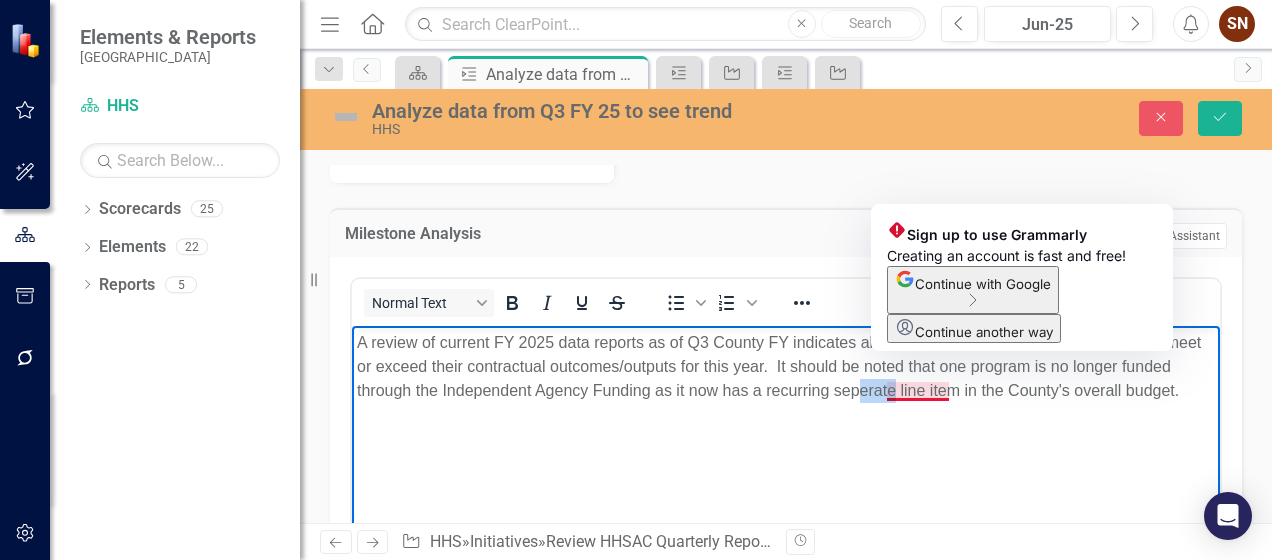 click on "A review of current FY 2025 data reports as of Q3 County FY indicates all 14 contracted providers are on target to meet or exceed their contractual outcomes/outputs for this year.  It should be noted that one program is no longer funded through the Independent Agency Funding as it now has a recurring seperate line item in the County's overall budget." at bounding box center (786, 366) 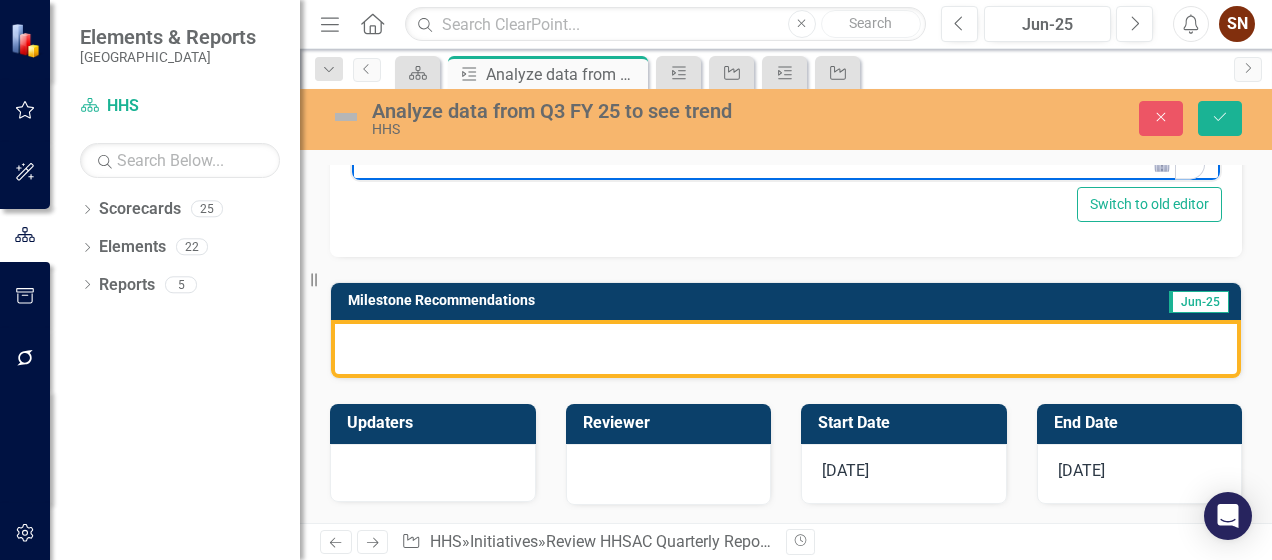 scroll, scrollTop: 819, scrollLeft: 0, axis: vertical 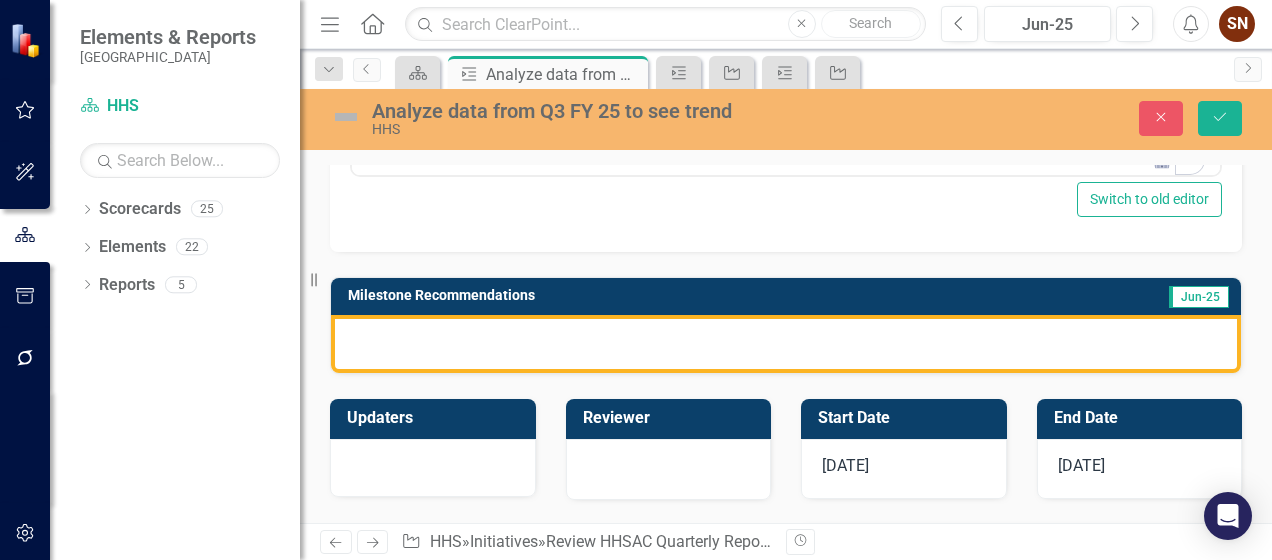click at bounding box center (786, 344) 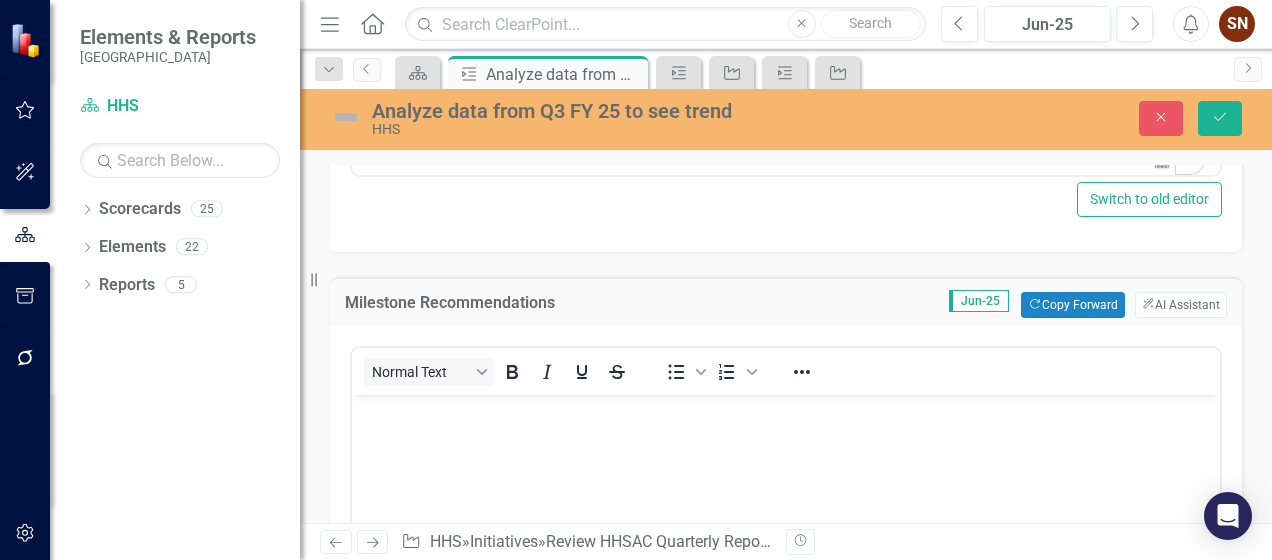 scroll, scrollTop: 0, scrollLeft: 0, axis: both 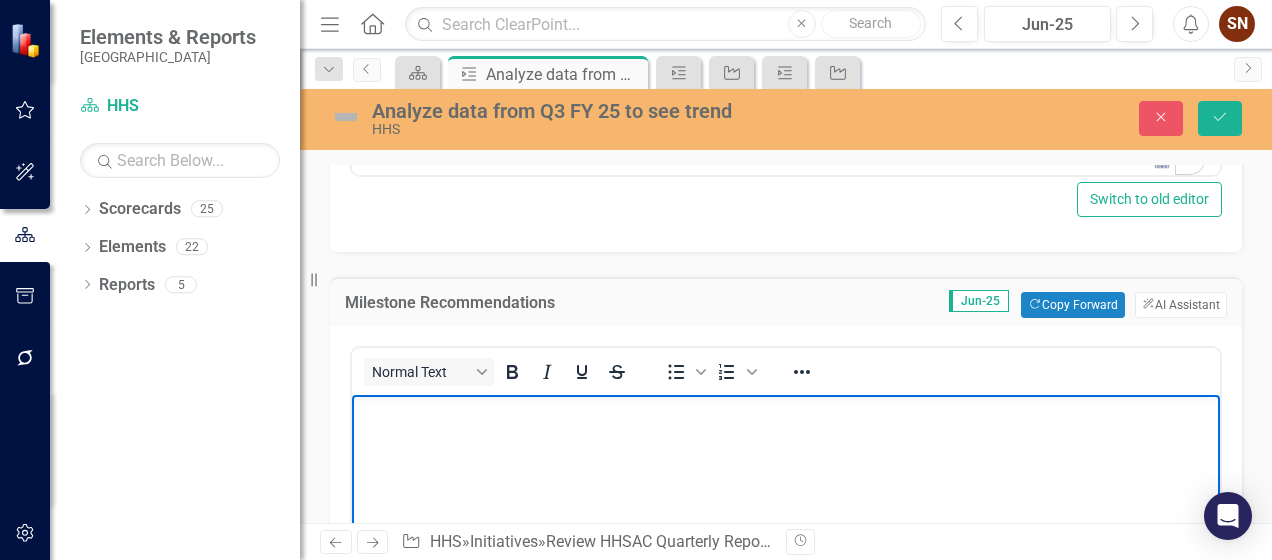 click at bounding box center (786, 544) 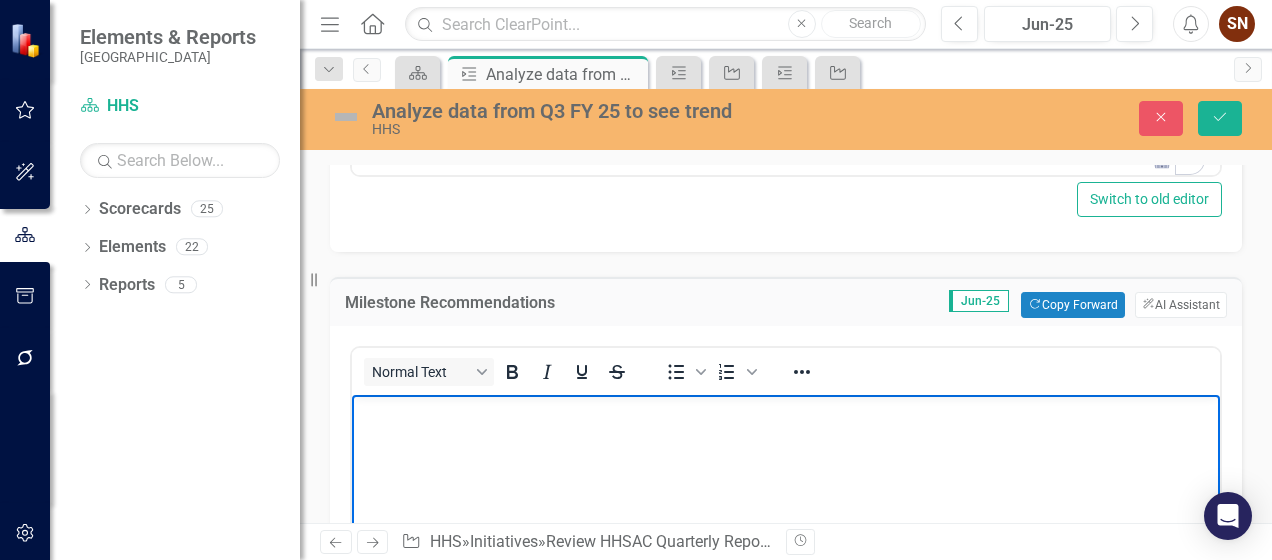 type 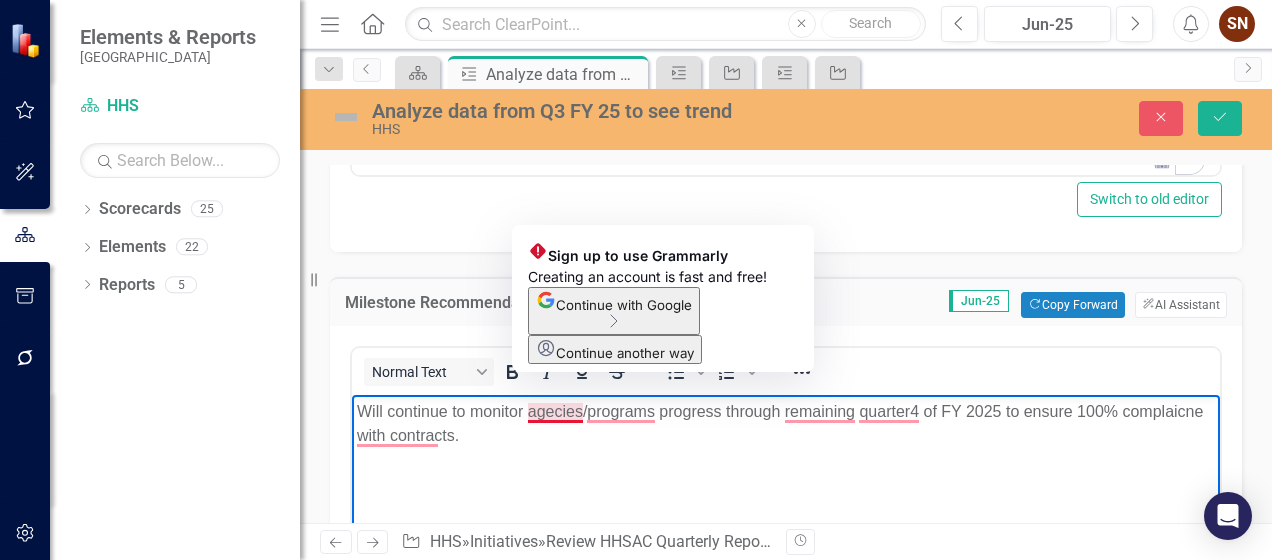 click on "Will continue to monitor agecies/programs progress through remaining quarter4 of FY 2025 to ensure 100% complaicne with contracts." at bounding box center (786, 423) 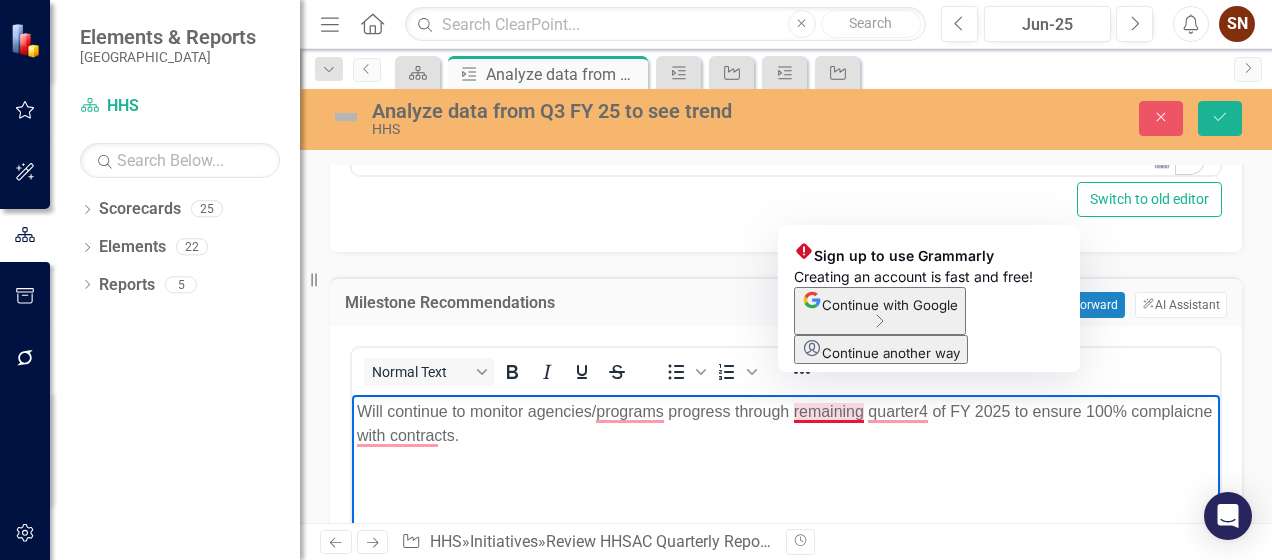 click on "Continue another way" 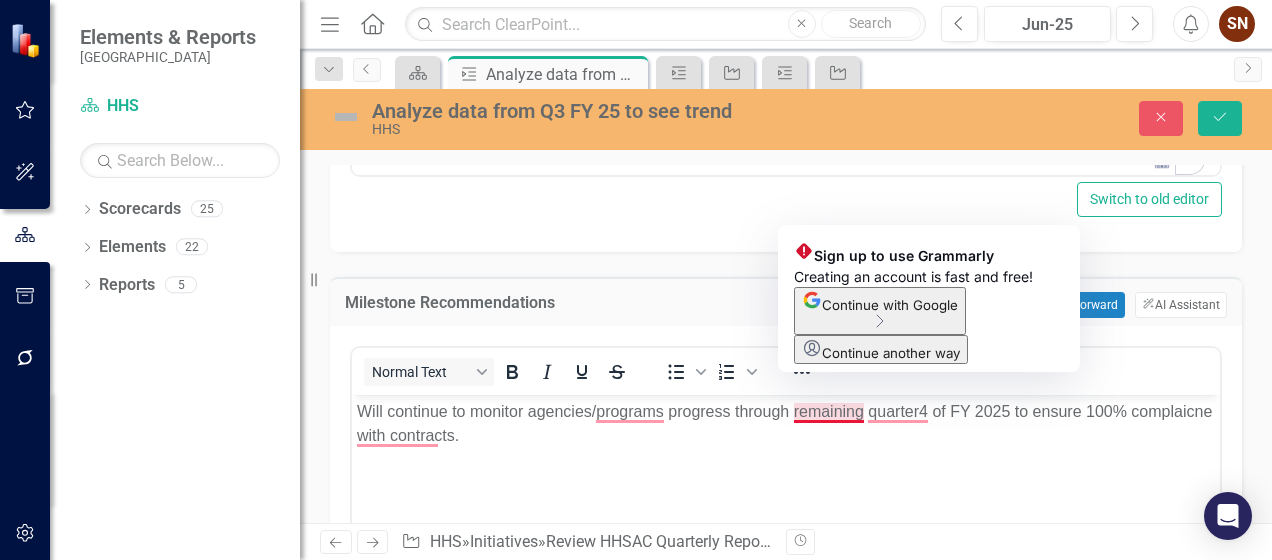 click on "Will continue to monitor agencies/programs progress through remaining quarter4 of FY 2025 to ensure 100% complaicne with contracts." at bounding box center (786, 423) 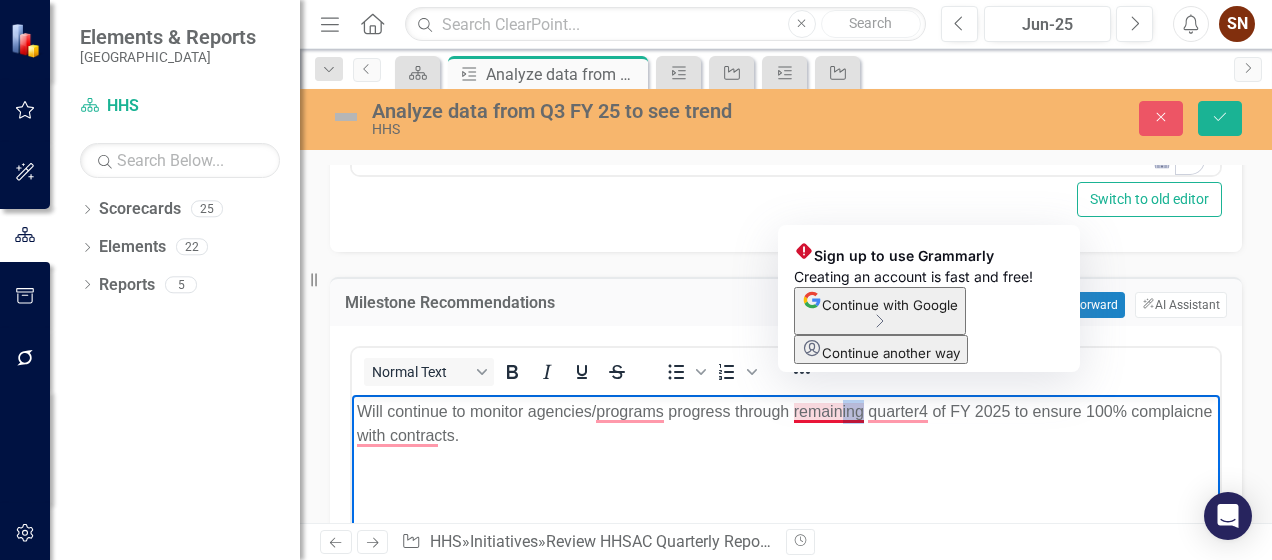 drag, startPoint x: 864, startPoint y: 412, endPoint x: 842, endPoint y: 413, distance: 22.022715 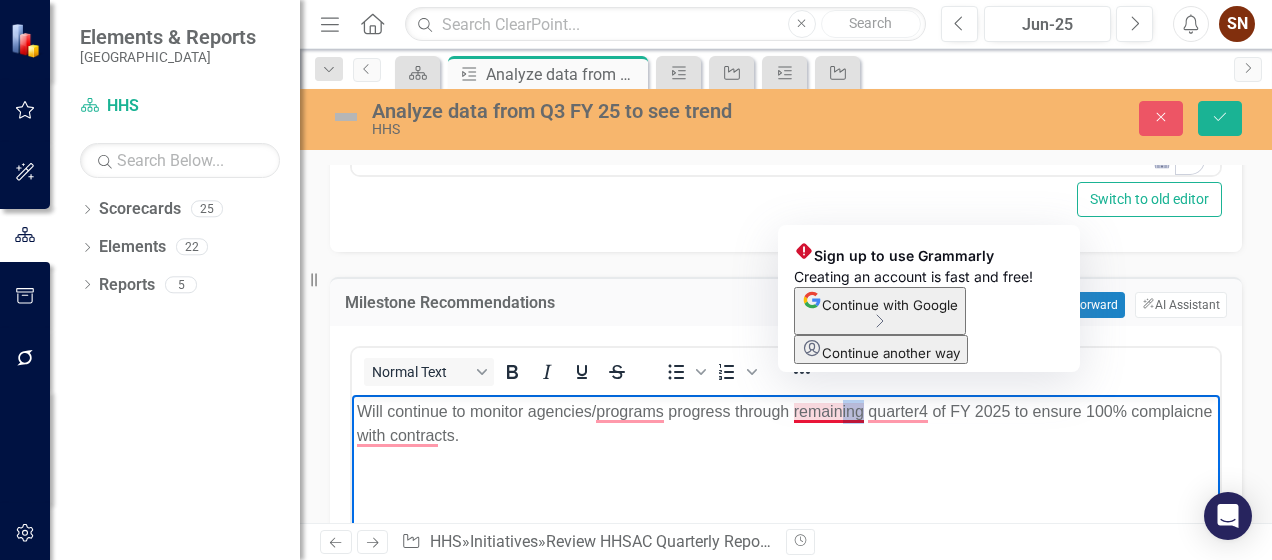 click on "Will continue to monitor agencies/programs progress through remaining quarter4 of FY 2025 to ensure 100% complaicne with contracts." at bounding box center (786, 423) 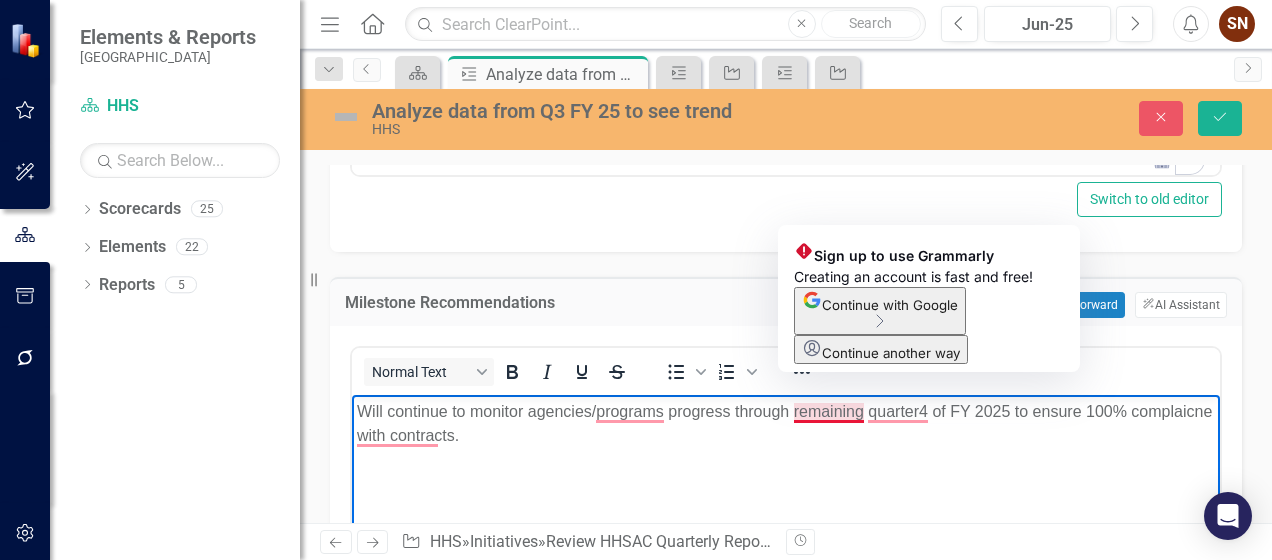 click on "Will continue to monitor agencies/programs progress through remaining quarter4 of FY 2025 to ensure 100% complaicne with contracts." at bounding box center [786, 544] 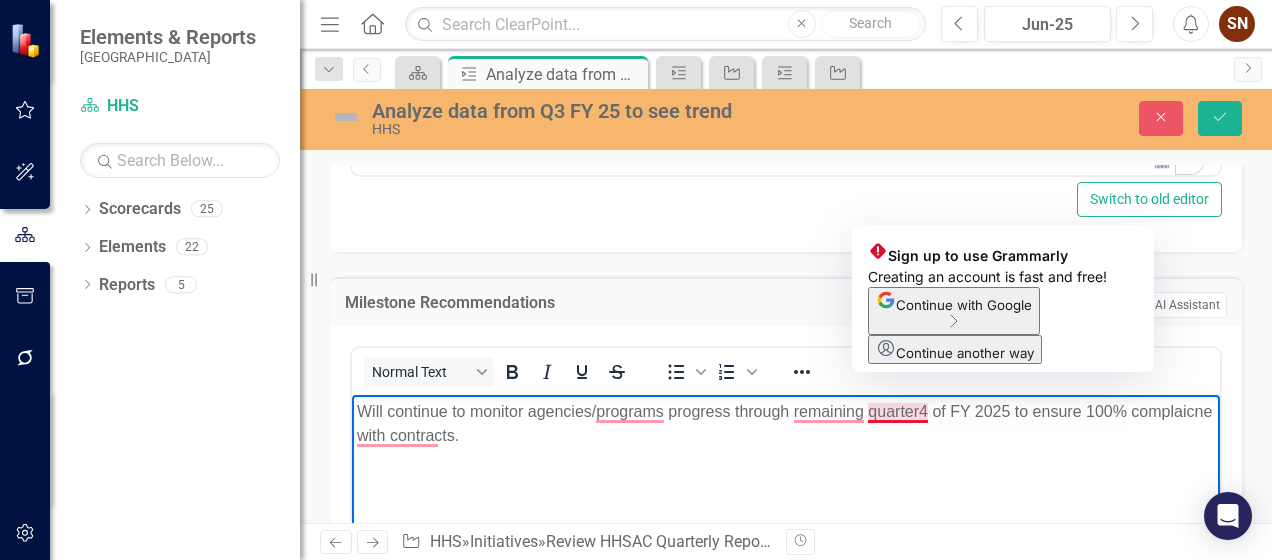 click on "Will continue to monitor agencies/programs progress through remaining quarter4 of FY 2025 to ensure 100% complaicne with contracts." at bounding box center [786, 423] 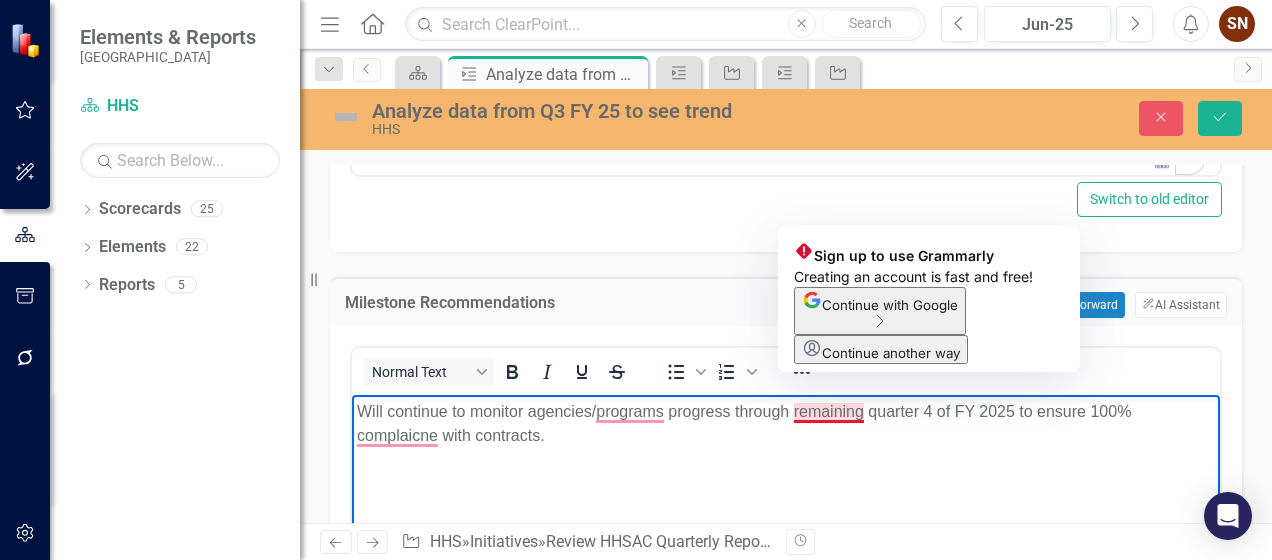 click on "Will continue to monitor agencies/programs progress through remaining quarter 4 of FY 2025 to ensure 100% complaicne with contracts." at bounding box center [786, 423] 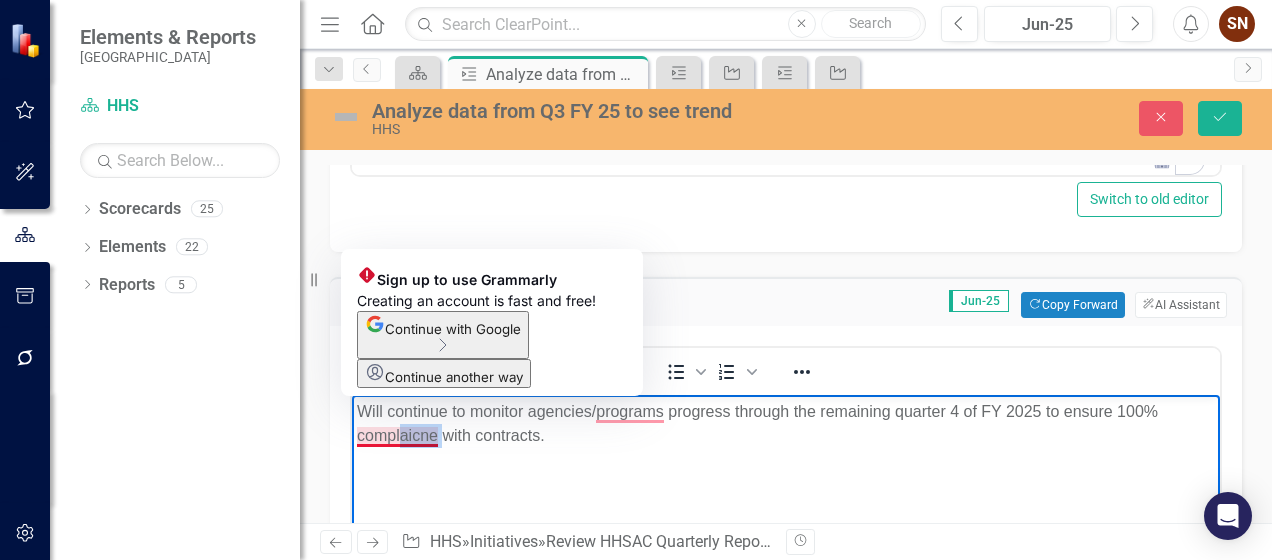 drag, startPoint x: 441, startPoint y: 435, endPoint x: 402, endPoint y: 428, distance: 39.623226 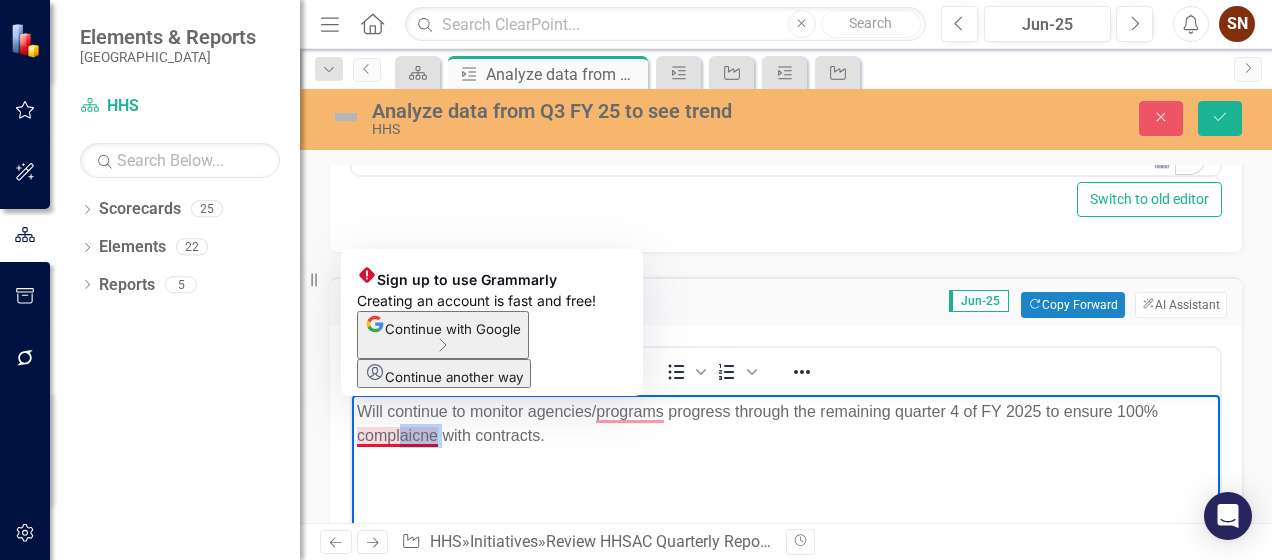 click on "Will continue to monitor agencies/programs progress through the remaining quarter 4 of FY 2025 to ensure 100% complaicne with contracts." at bounding box center (786, 423) 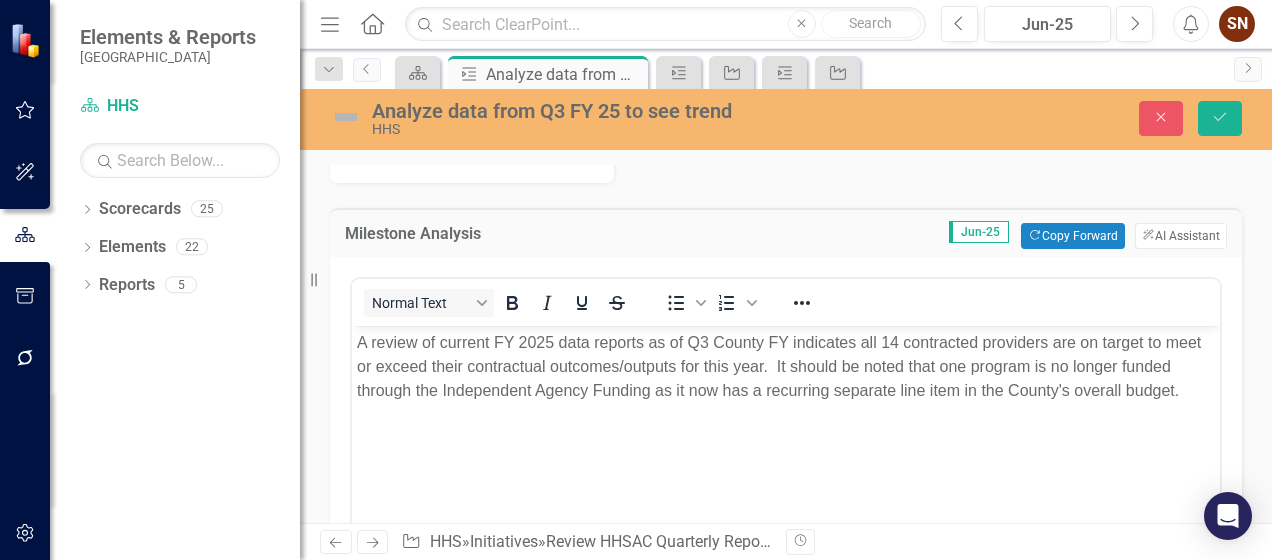 scroll, scrollTop: 0, scrollLeft: 0, axis: both 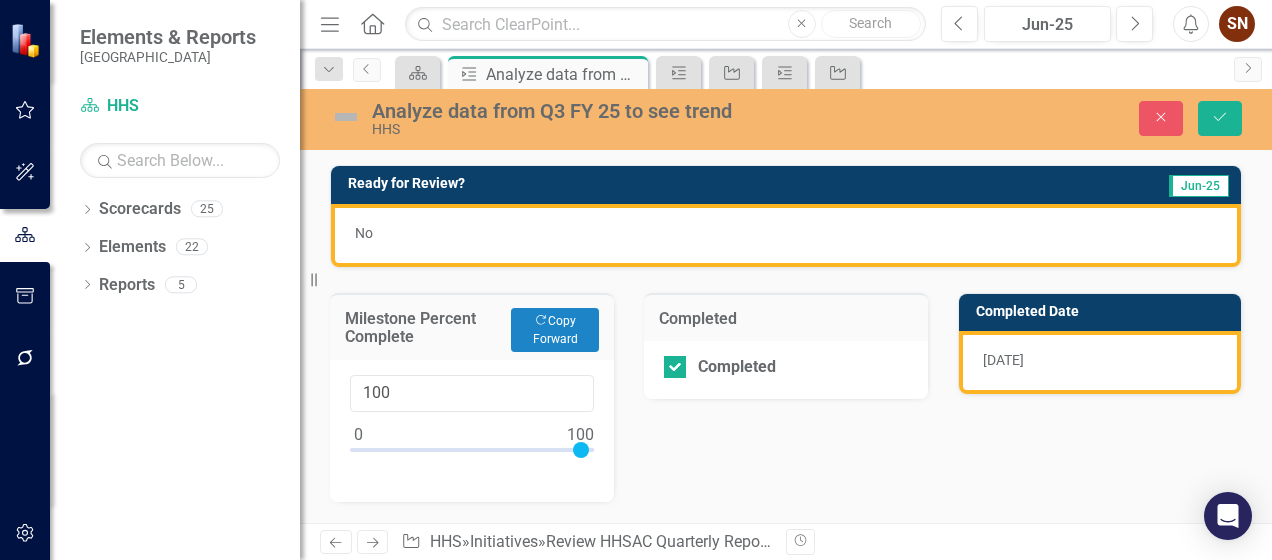 click on "No" at bounding box center [786, 235] 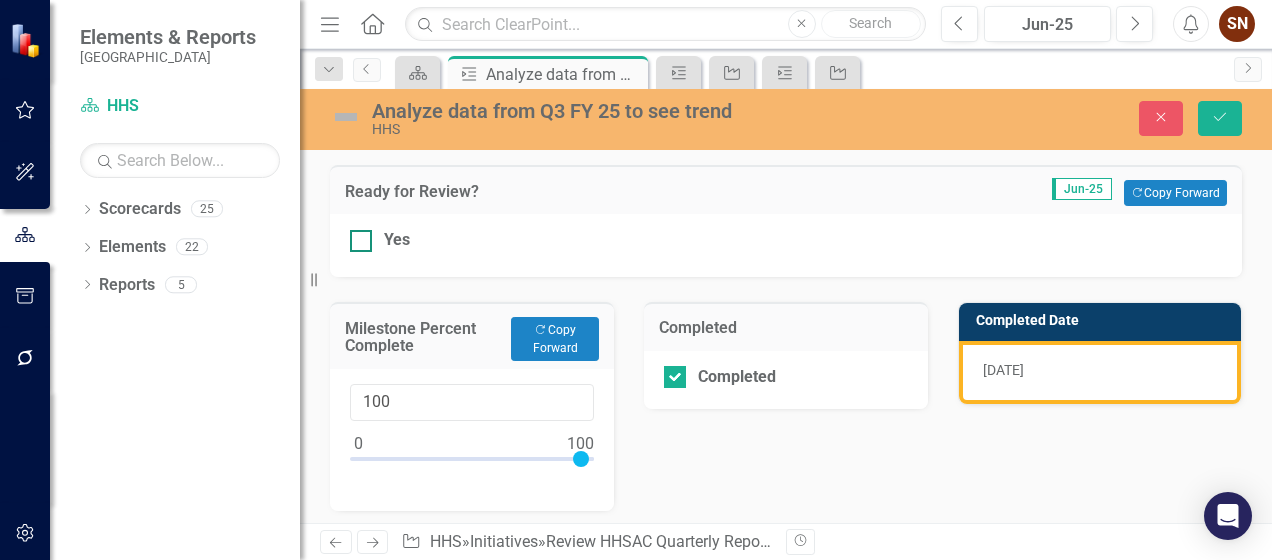 click on "Yes" at bounding box center [356, 236] 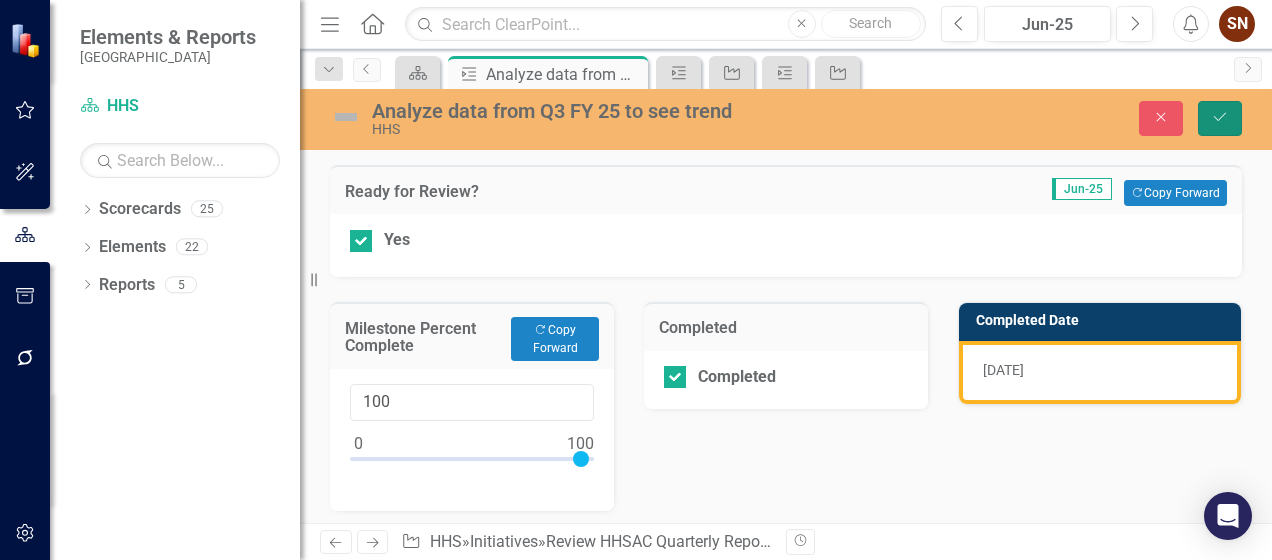 click on "Save" at bounding box center [1220, 118] 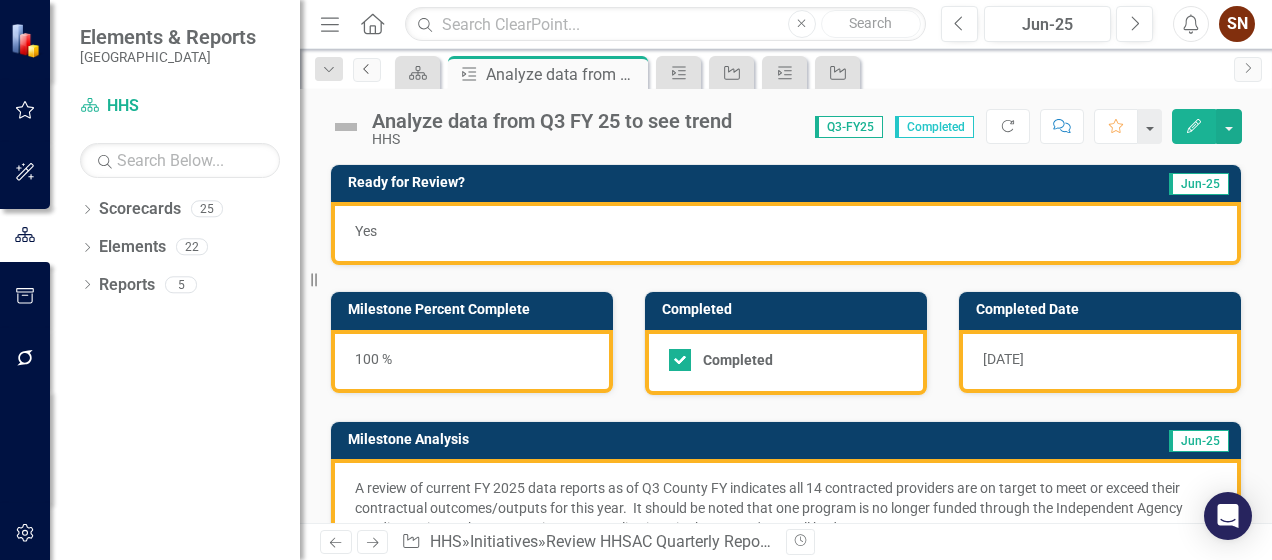 click on "Previous" at bounding box center [367, 70] 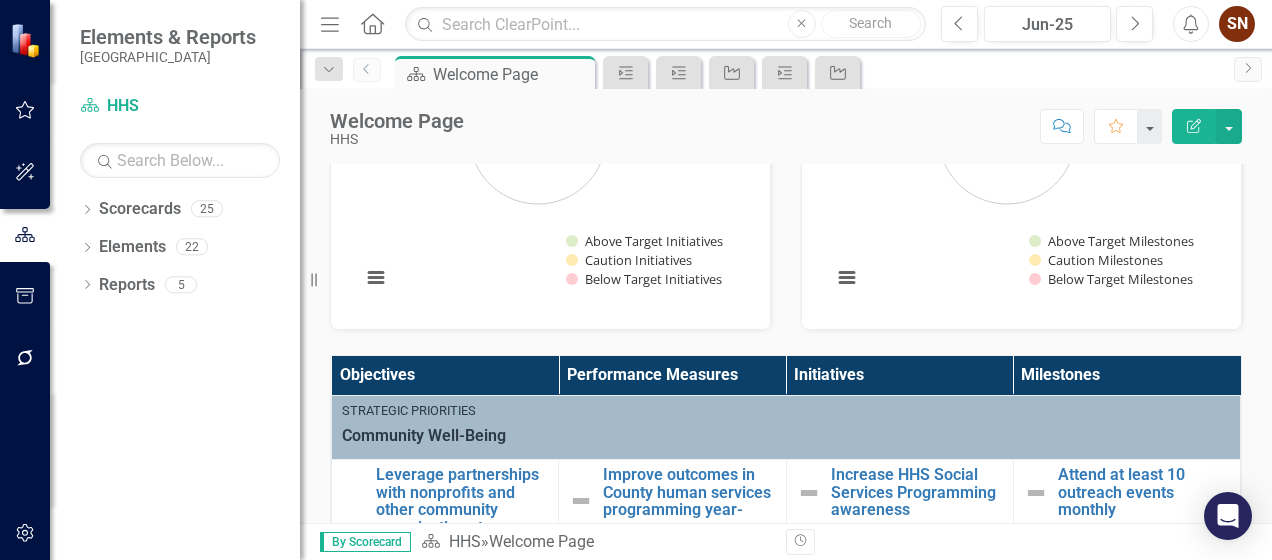 scroll, scrollTop: 600, scrollLeft: 0, axis: vertical 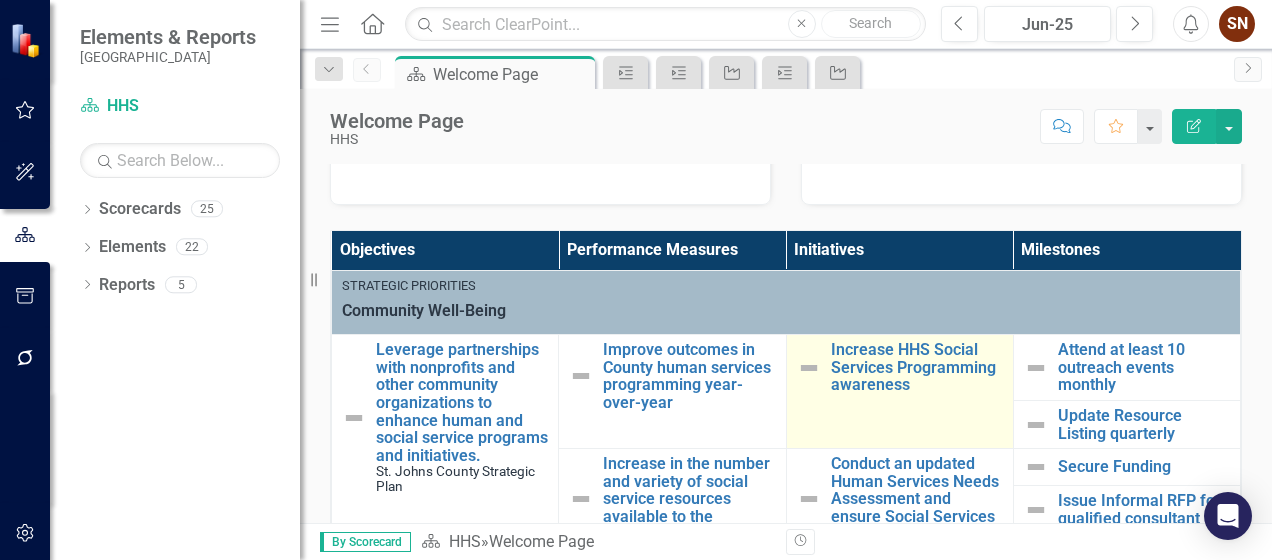 click at bounding box center [809, 368] 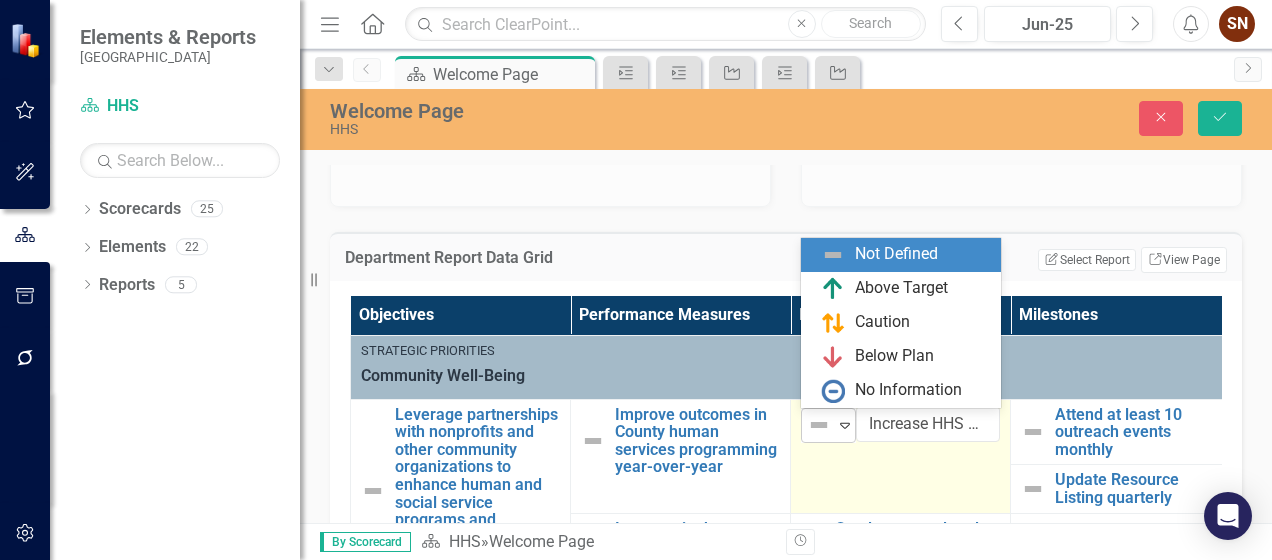 click on "Expand" at bounding box center [845, 425] 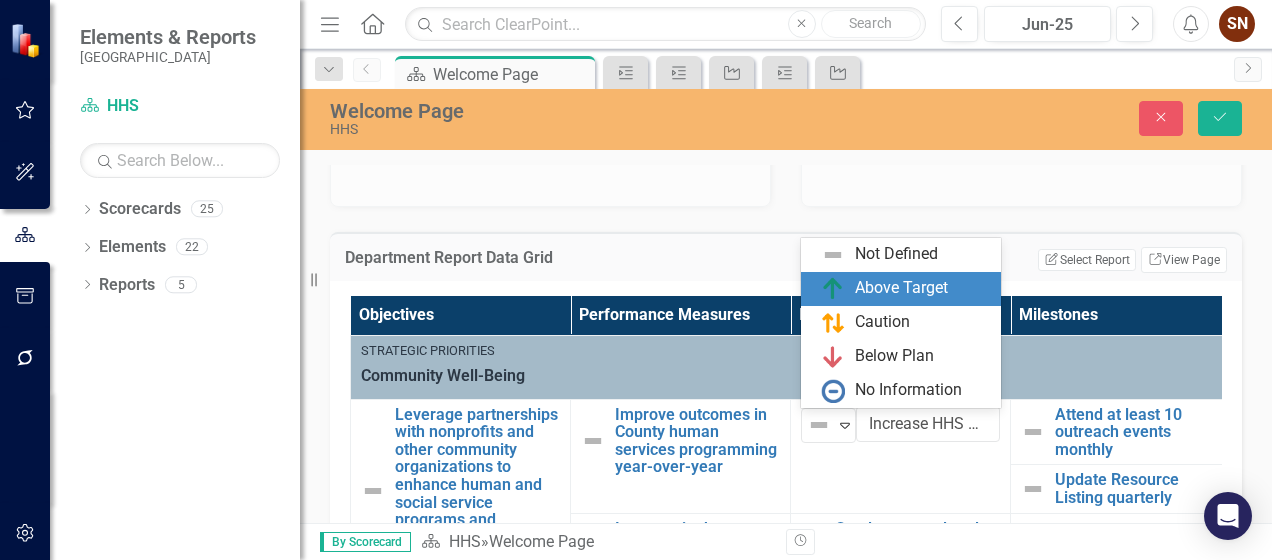 click on "Above Target" at bounding box center (905, 289) 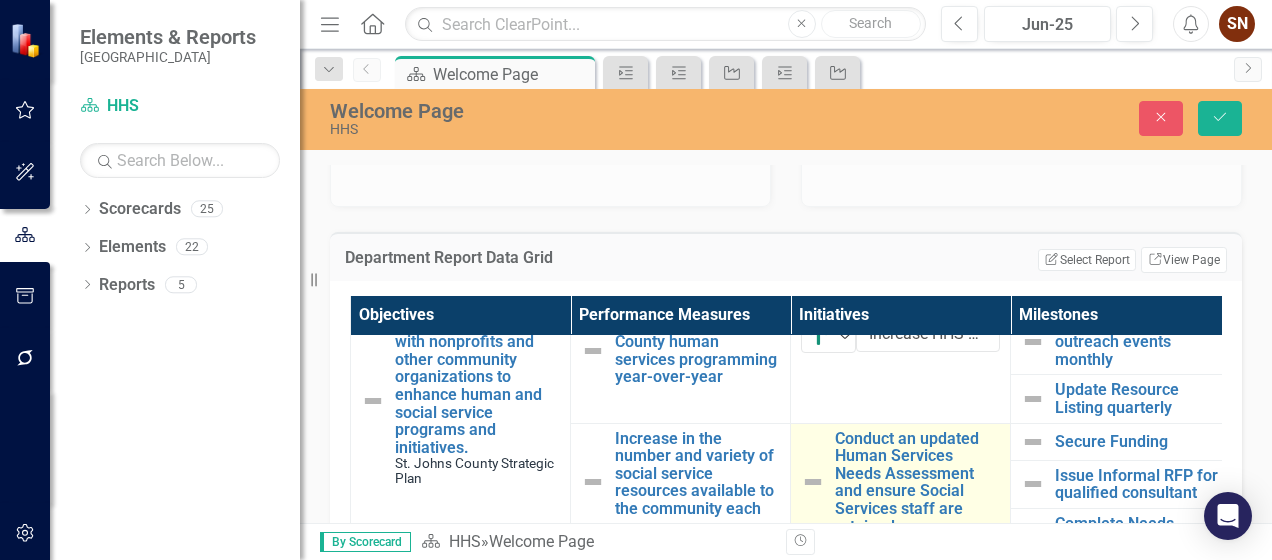 scroll, scrollTop: 100, scrollLeft: 0, axis: vertical 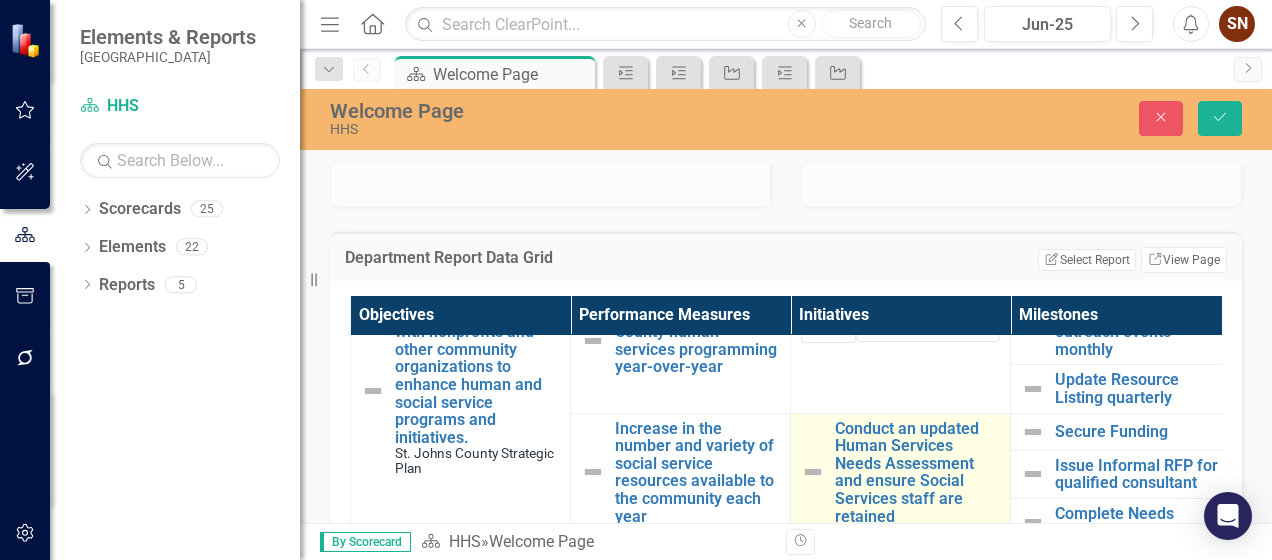 click at bounding box center (813, 472) 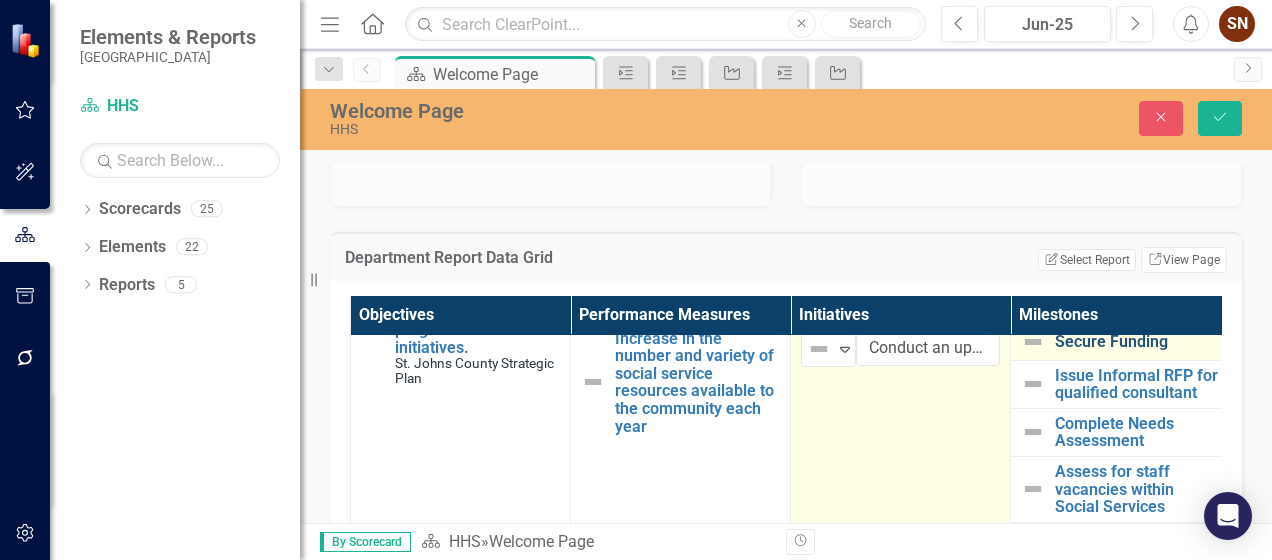 scroll, scrollTop: 200, scrollLeft: 0, axis: vertical 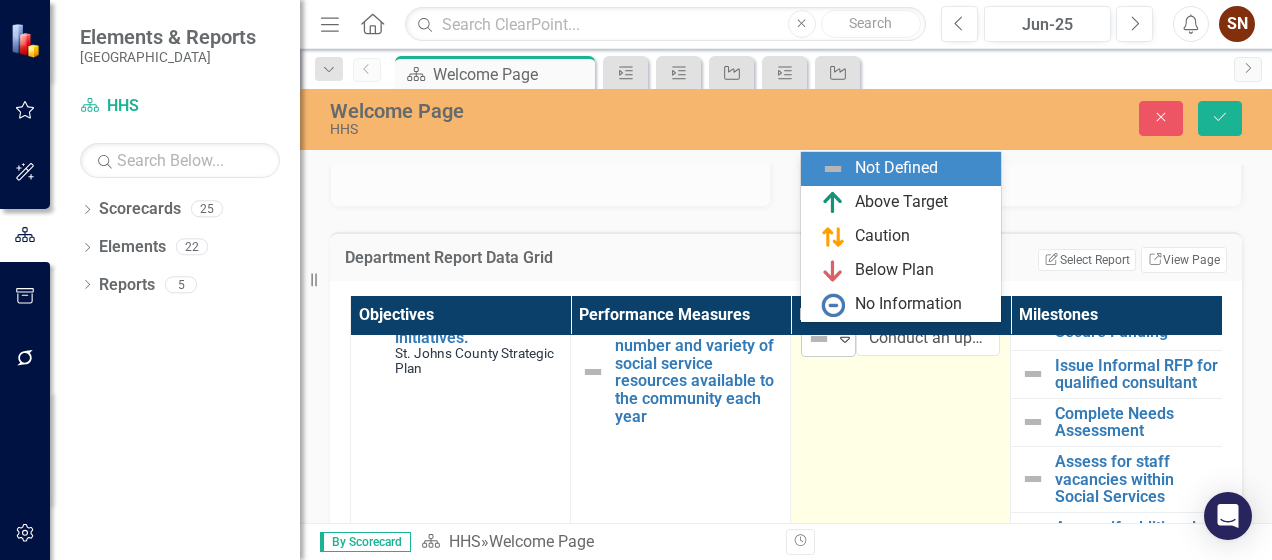 click on "Expand" at bounding box center (845, 339) 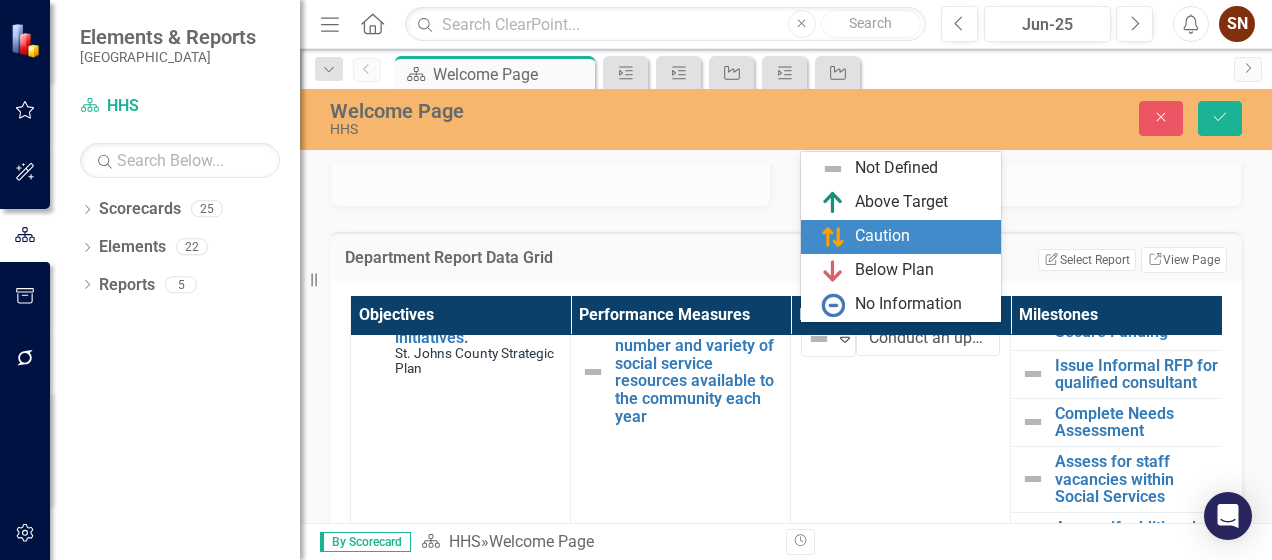 click on "Caution" at bounding box center (882, 236) 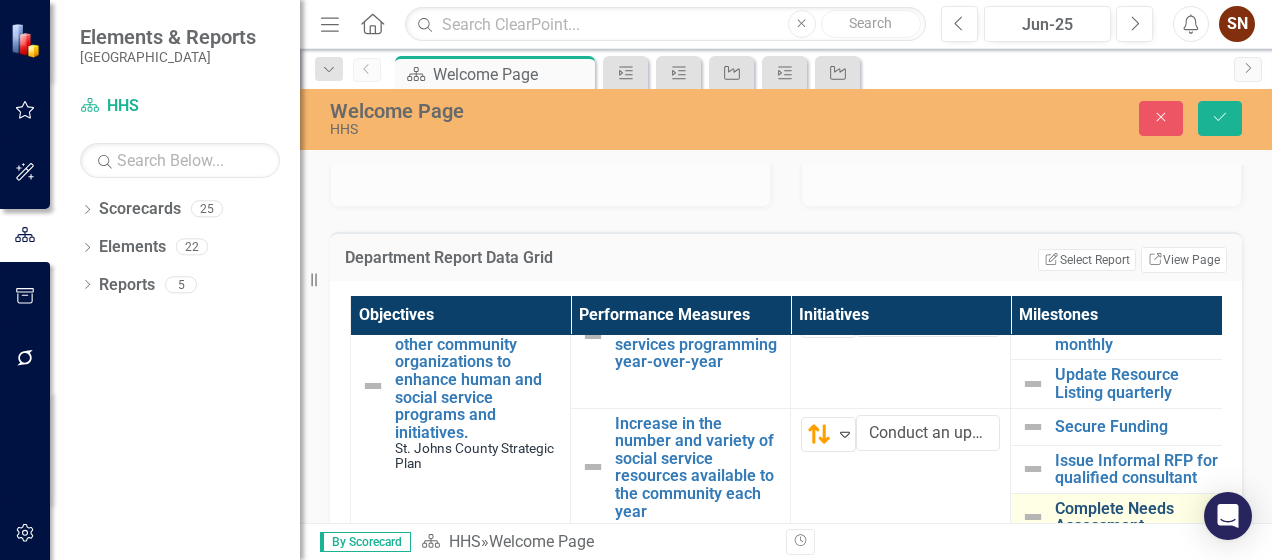scroll, scrollTop: 100, scrollLeft: 0, axis: vertical 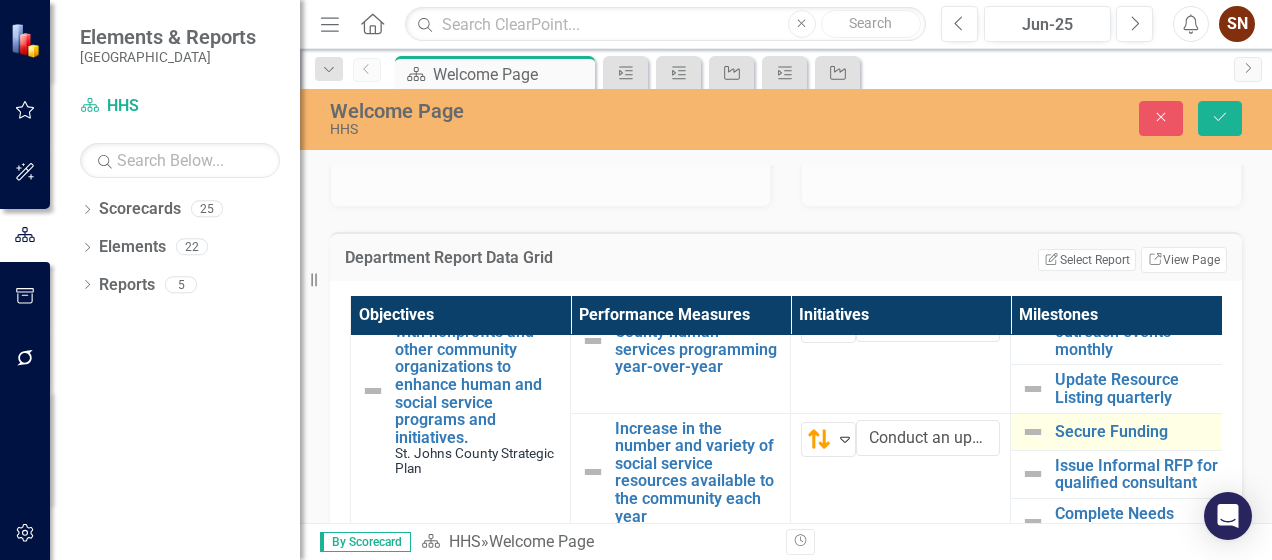 click at bounding box center (1033, 432) 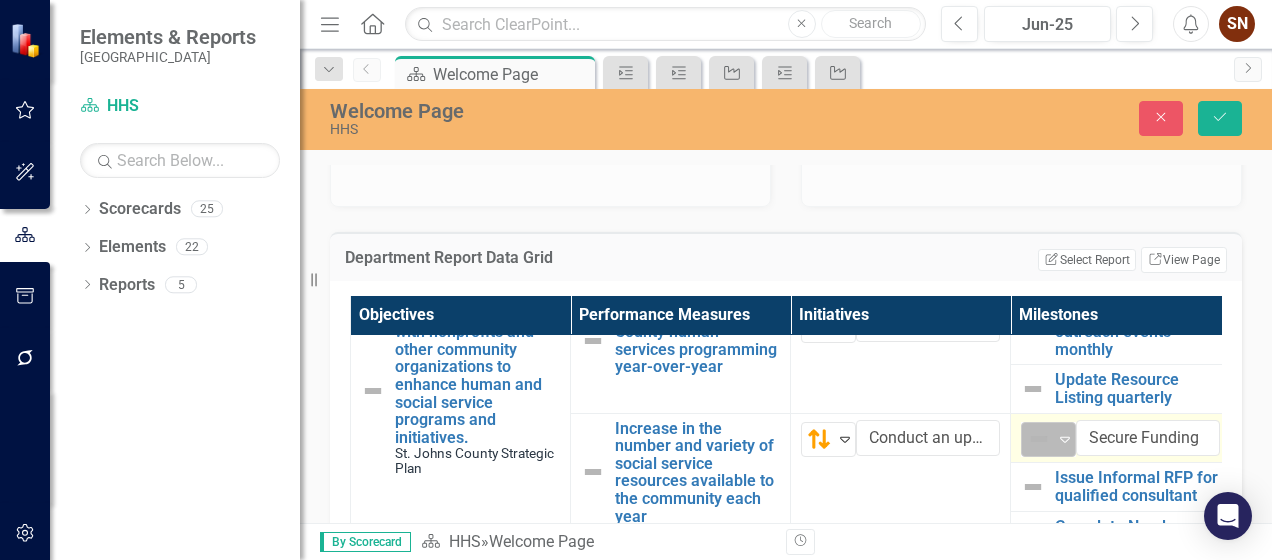 click on "Expand" 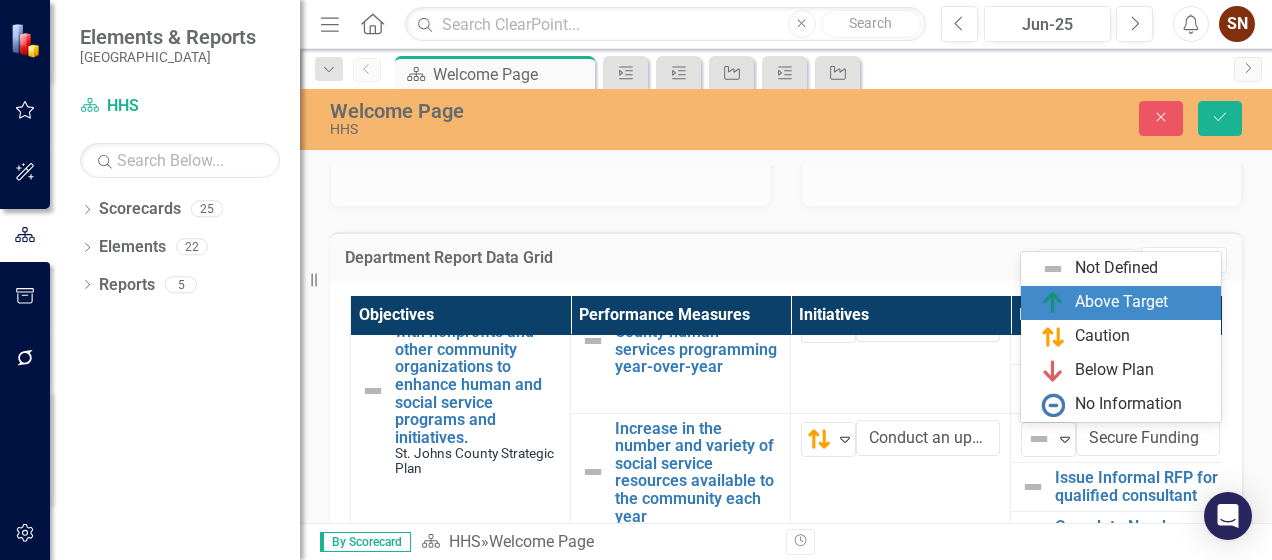 click on "Above Target" at bounding box center [1121, 302] 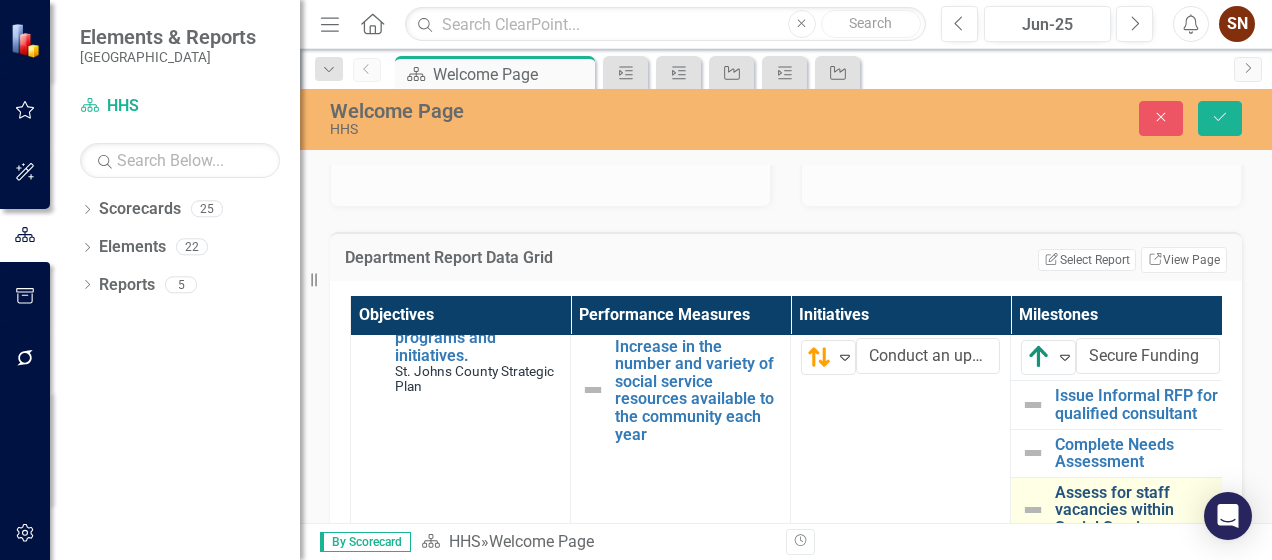 scroll, scrollTop: 200, scrollLeft: 0, axis: vertical 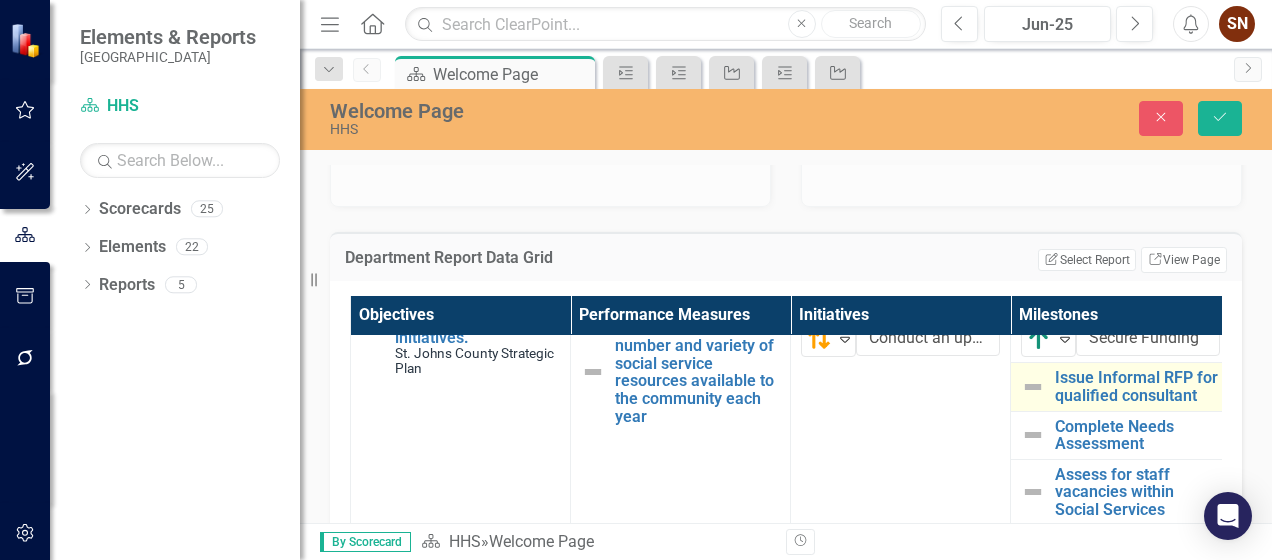 click at bounding box center (1033, 387) 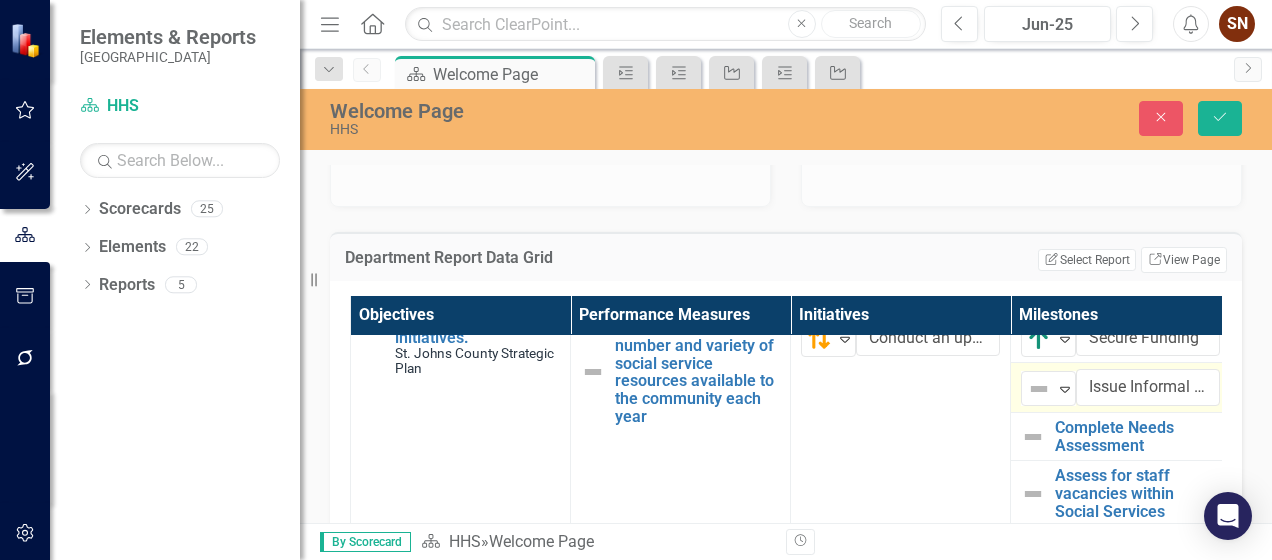 click at bounding box center (1039, 389) 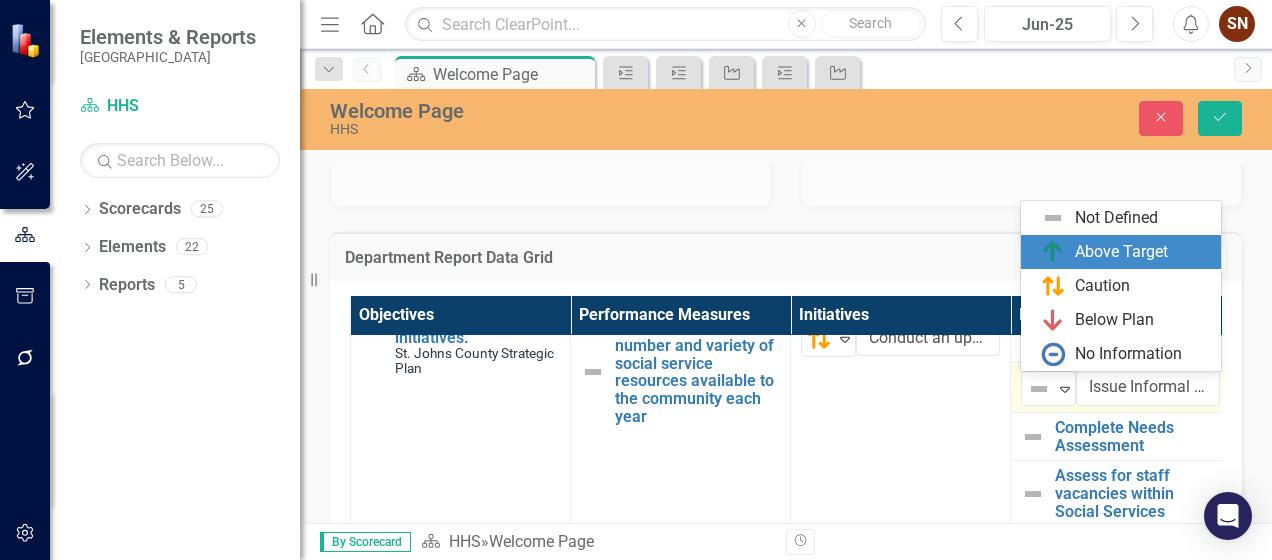 click on "Above Target" at bounding box center (1125, 252) 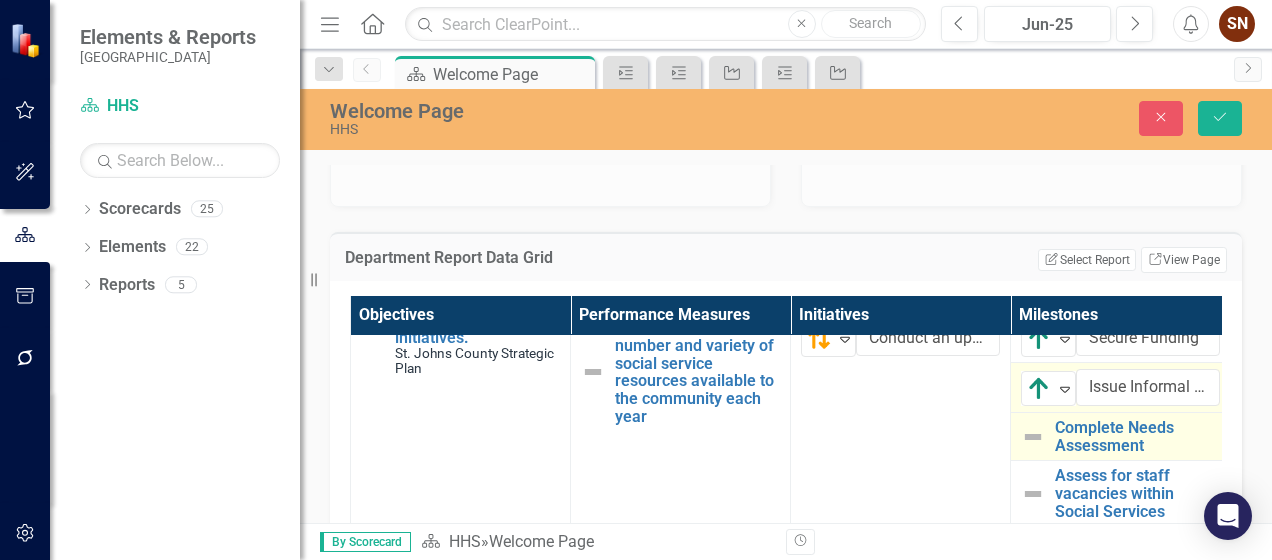 click at bounding box center [1033, 437] 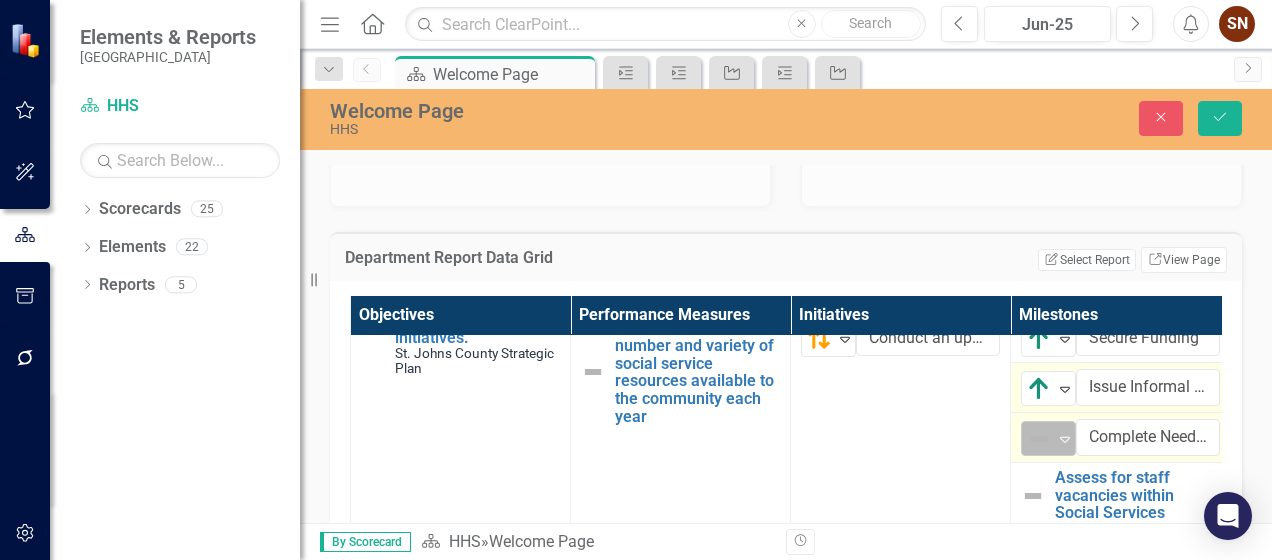 click at bounding box center (1039, 439) 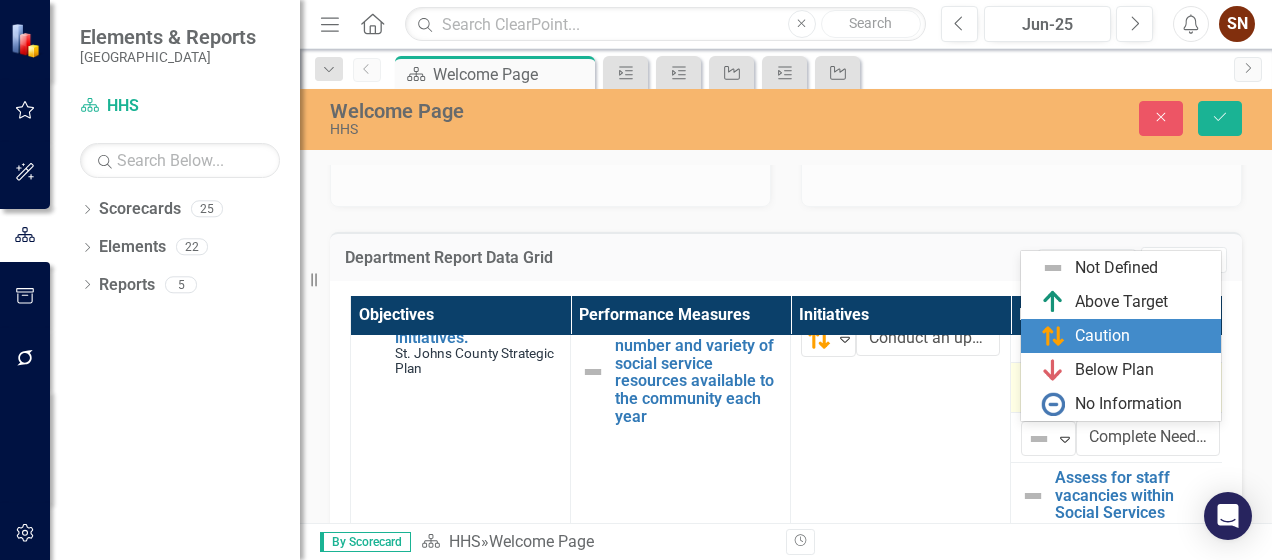 click on "Caution" at bounding box center [1102, 336] 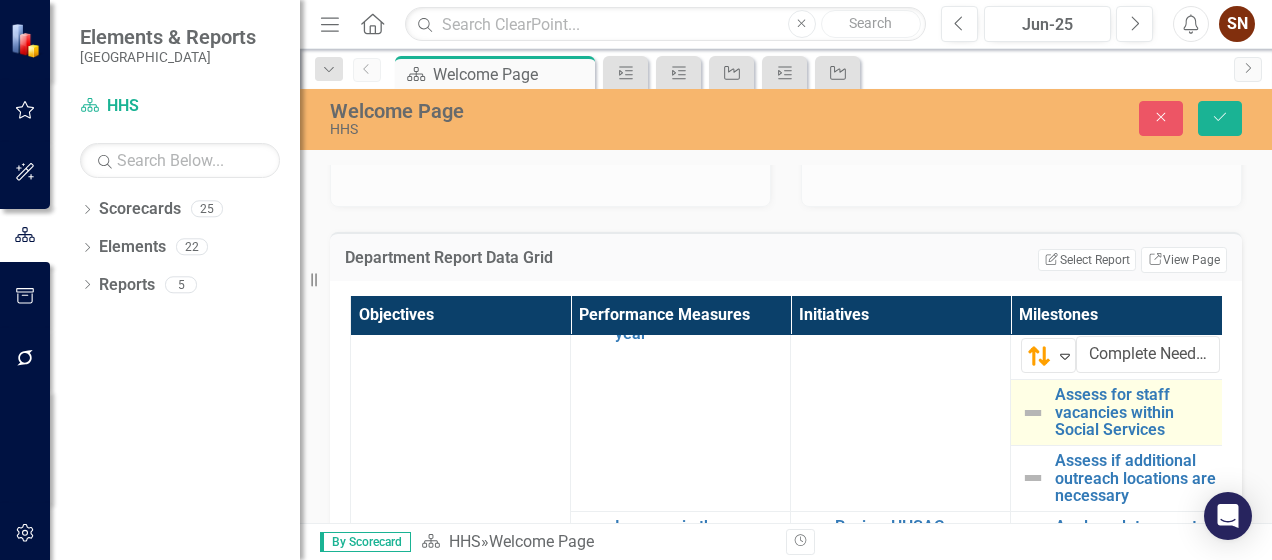 scroll, scrollTop: 300, scrollLeft: 0, axis: vertical 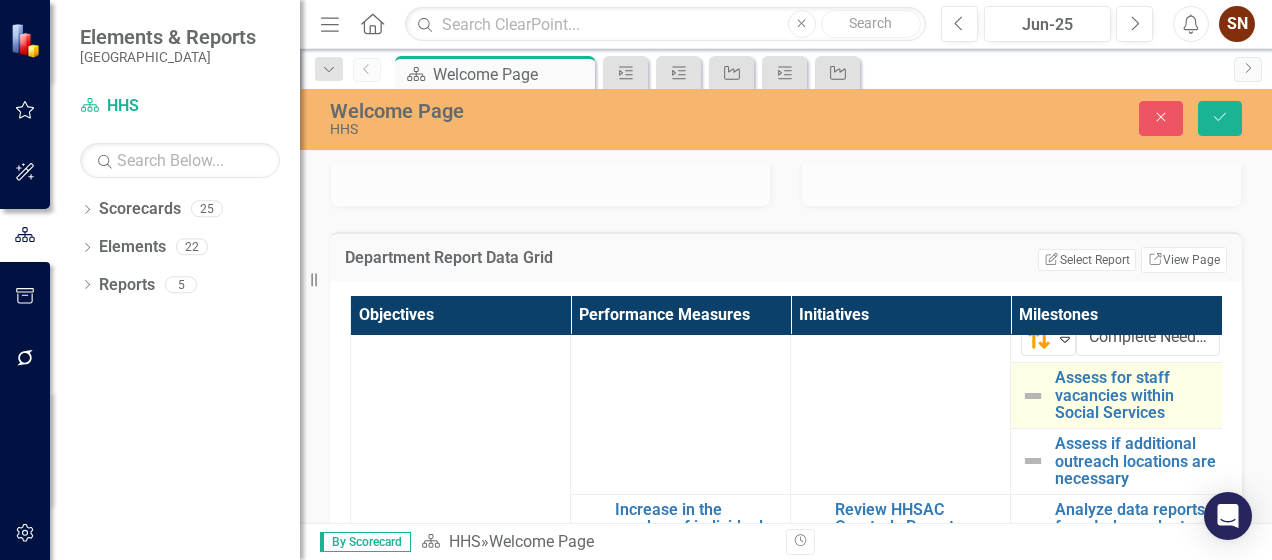 click at bounding box center (1033, 396) 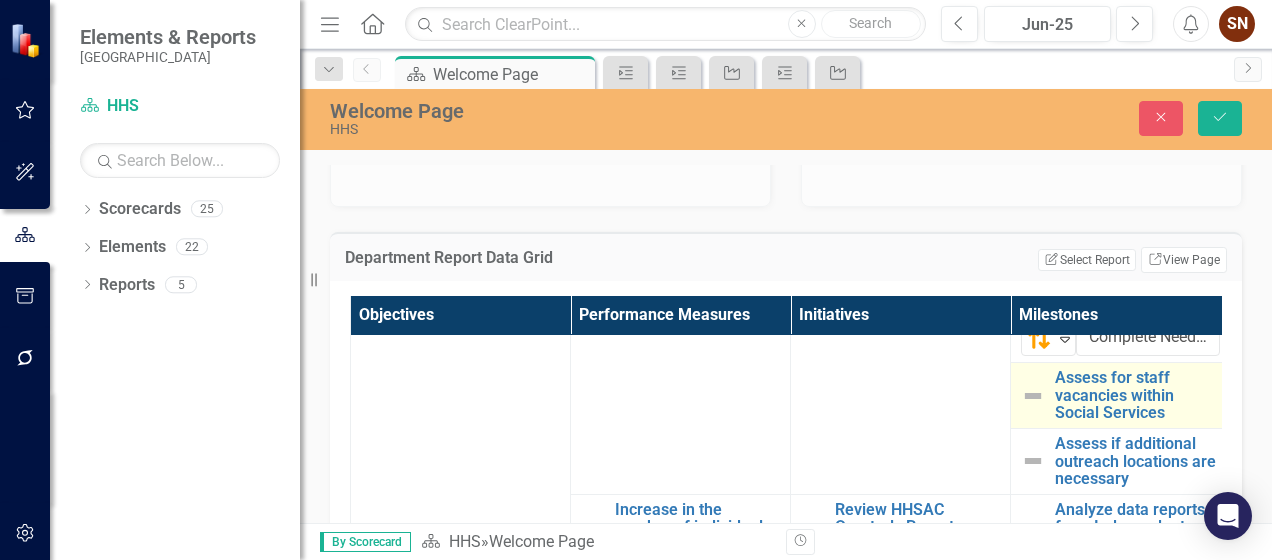 click at bounding box center [1033, 396] 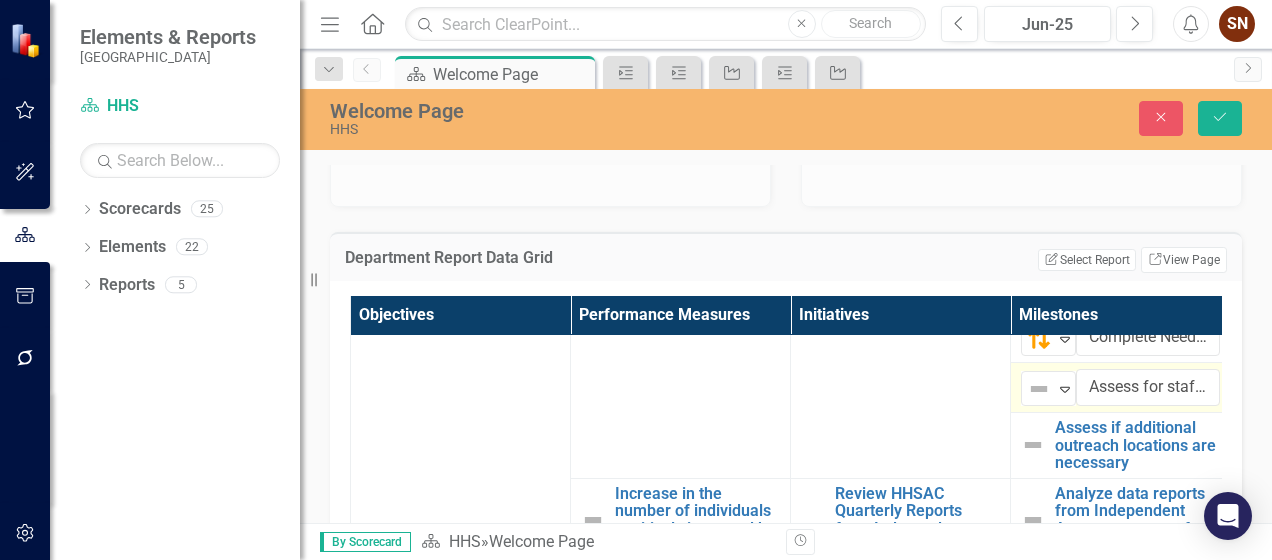 click at bounding box center (1039, 389) 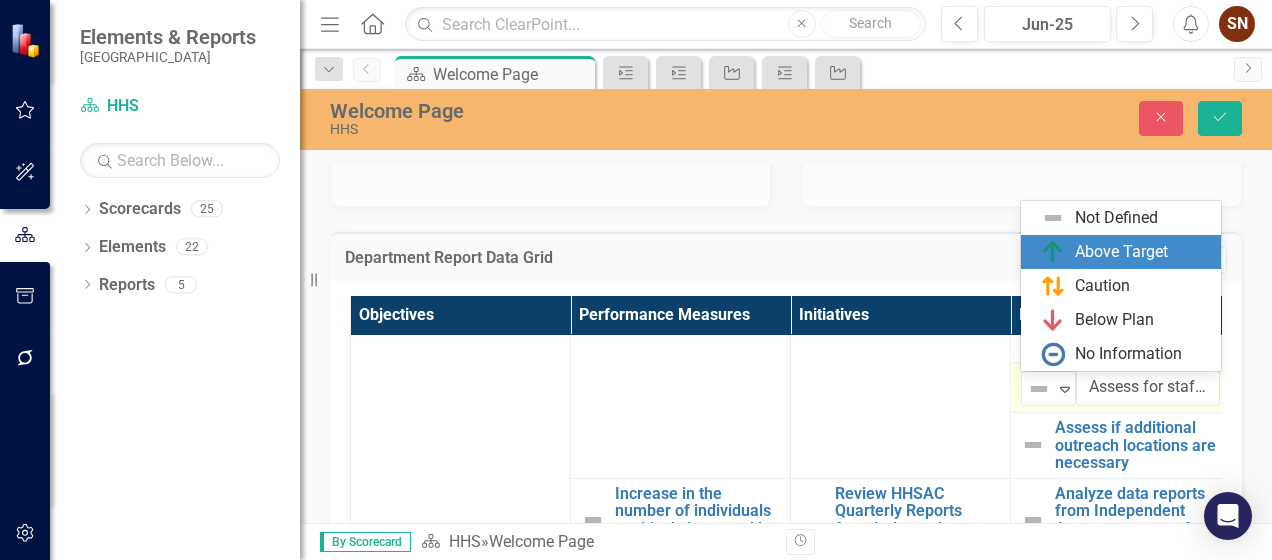click on "Above Target" at bounding box center [1121, 252] 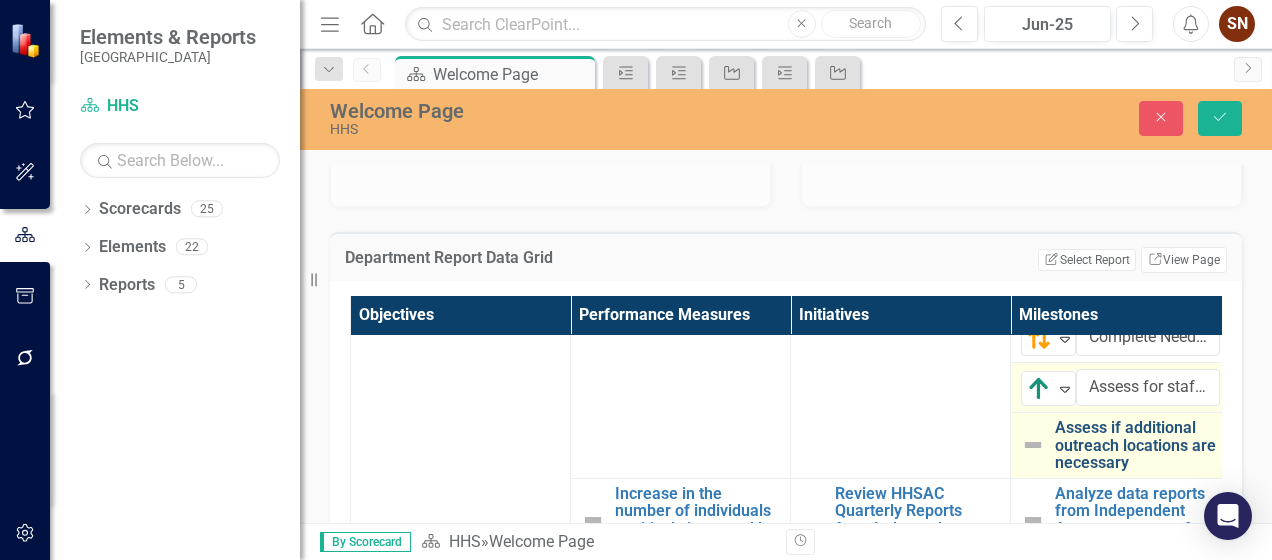 click on "Assess if additional outreach locations are necessary" at bounding box center [1137, 445] 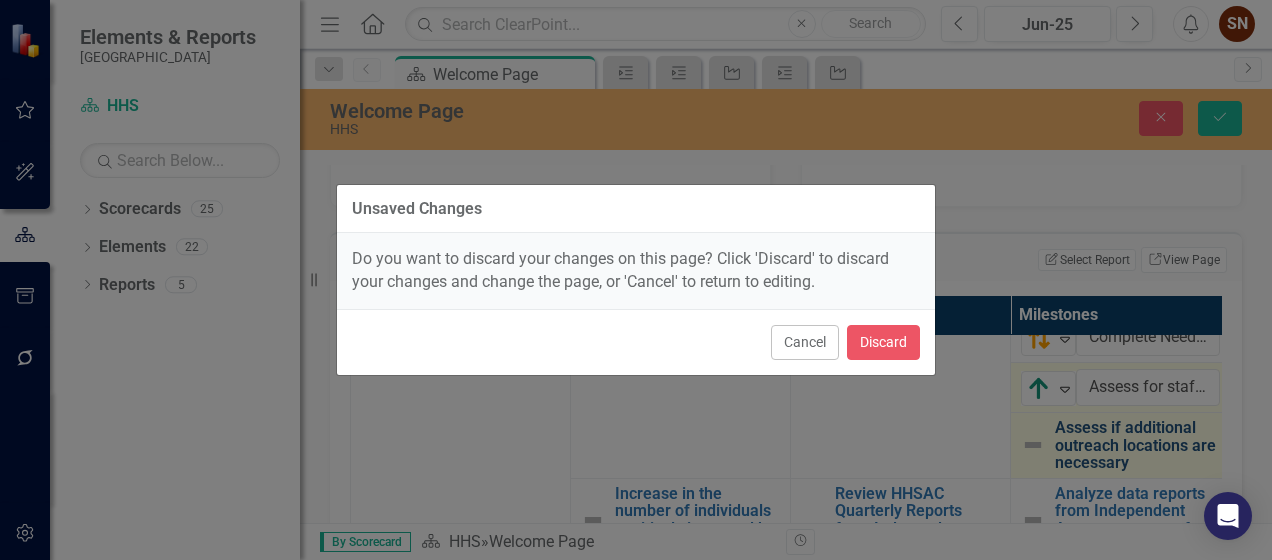 click on "Unsaved Changes Do you want to discard your changes on this page? Click 'Discard' to discard your changes and change the page, or 'Cancel' to return to editing. Cancel Discard" at bounding box center [636, 280] 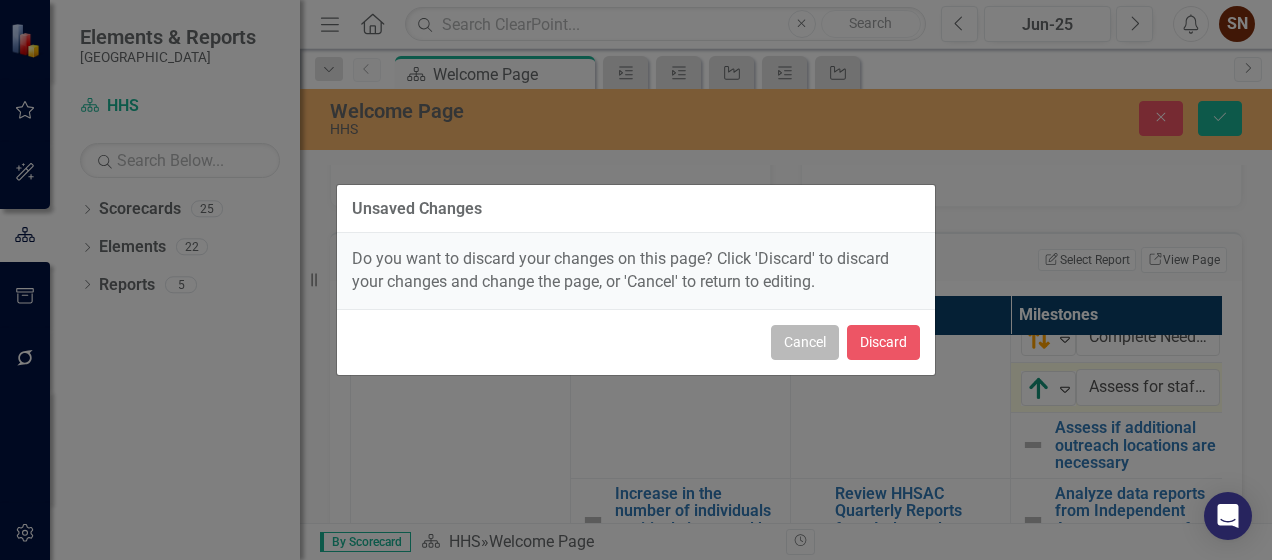 click on "Cancel" at bounding box center [805, 342] 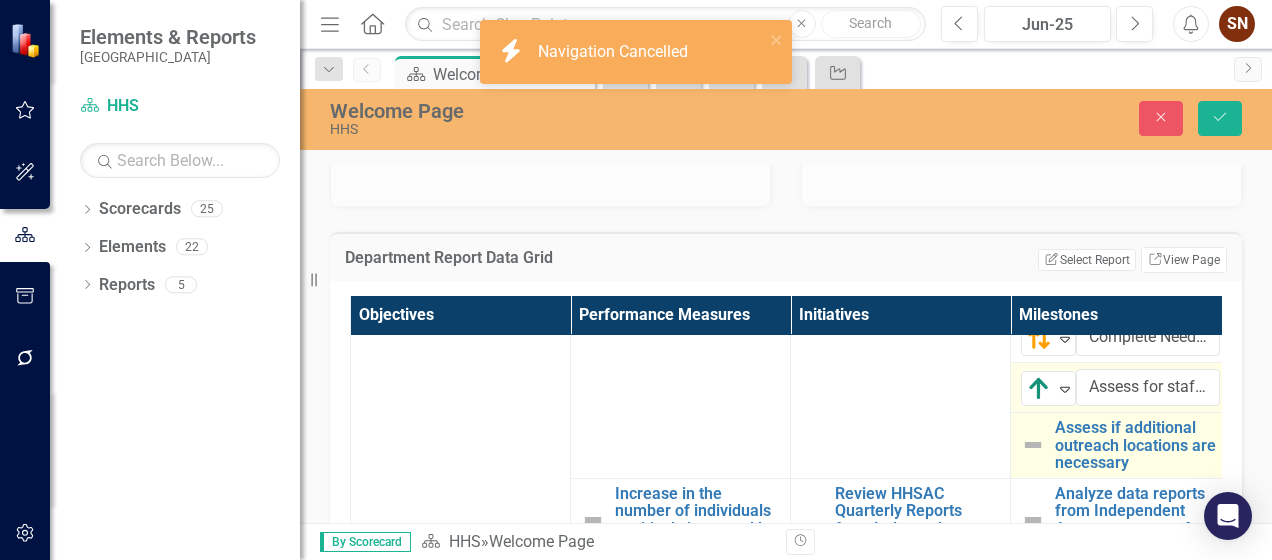 click at bounding box center (1033, 445) 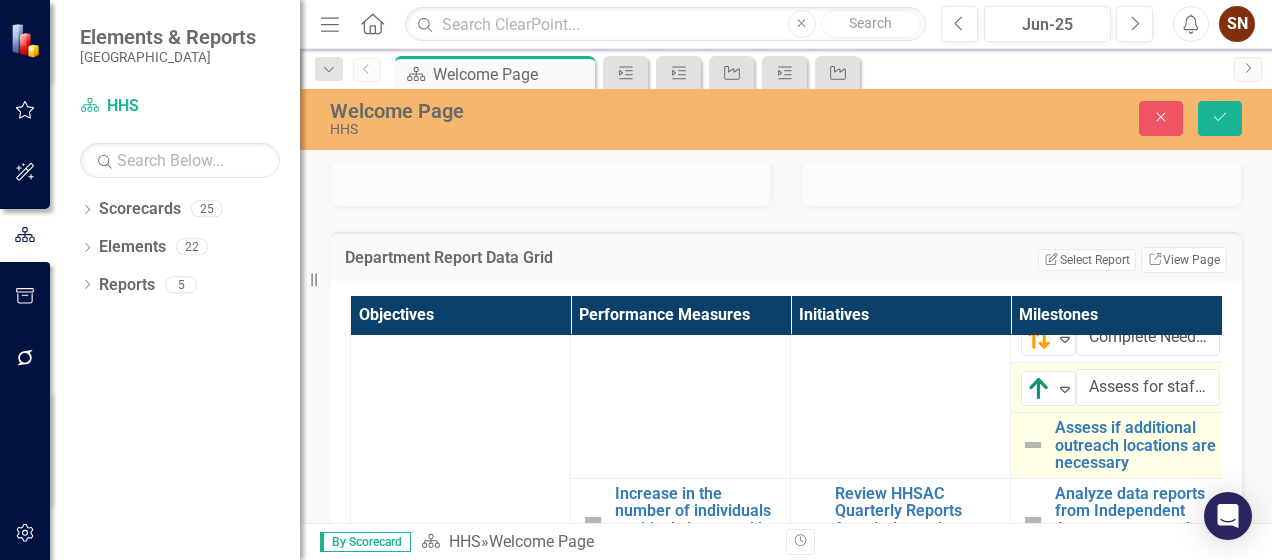 click at bounding box center (1033, 445) 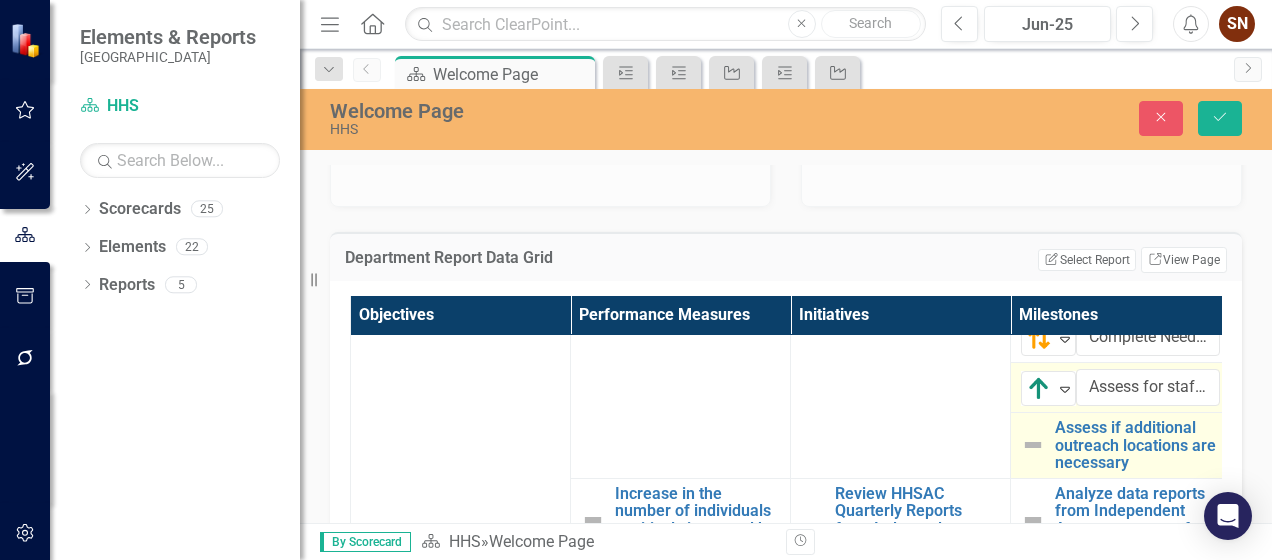 click at bounding box center [1033, 445] 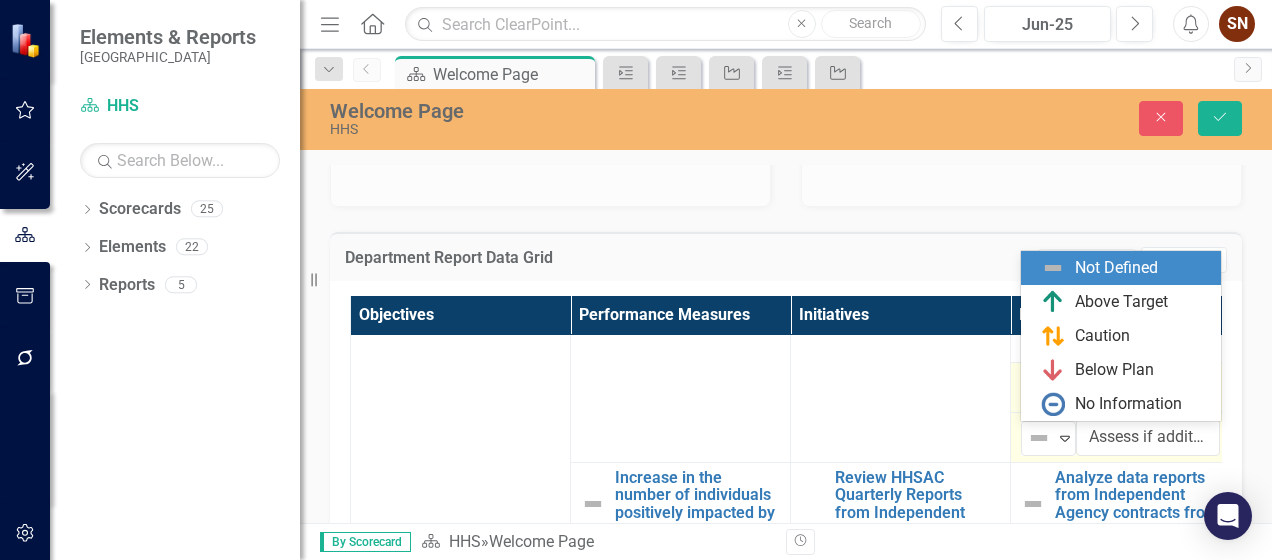 click at bounding box center [1039, 438] 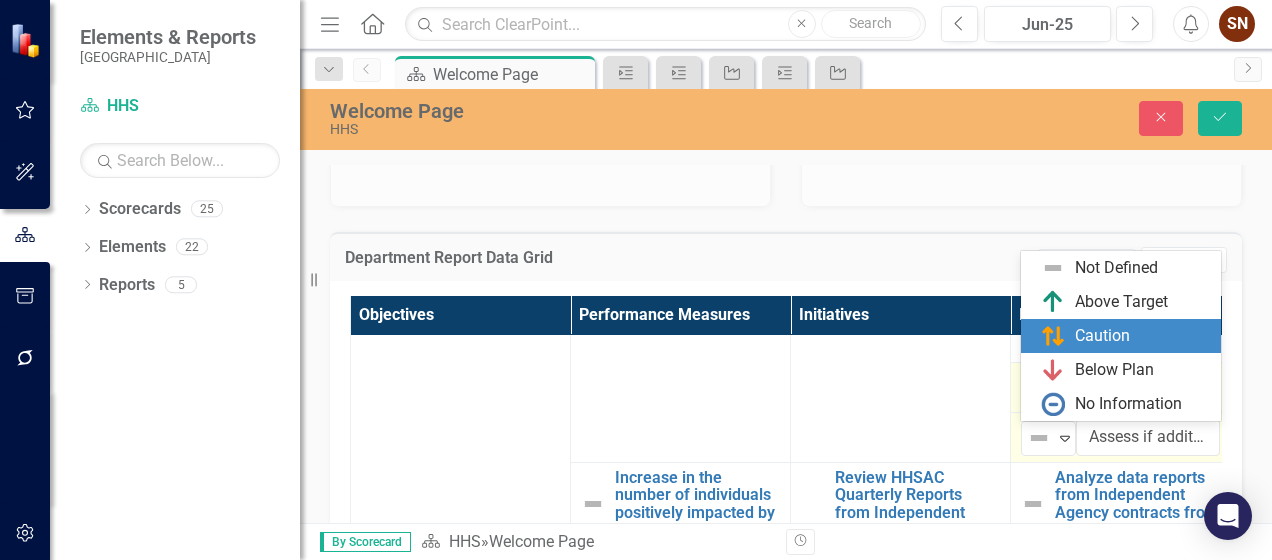 click on "Caution" at bounding box center [1102, 336] 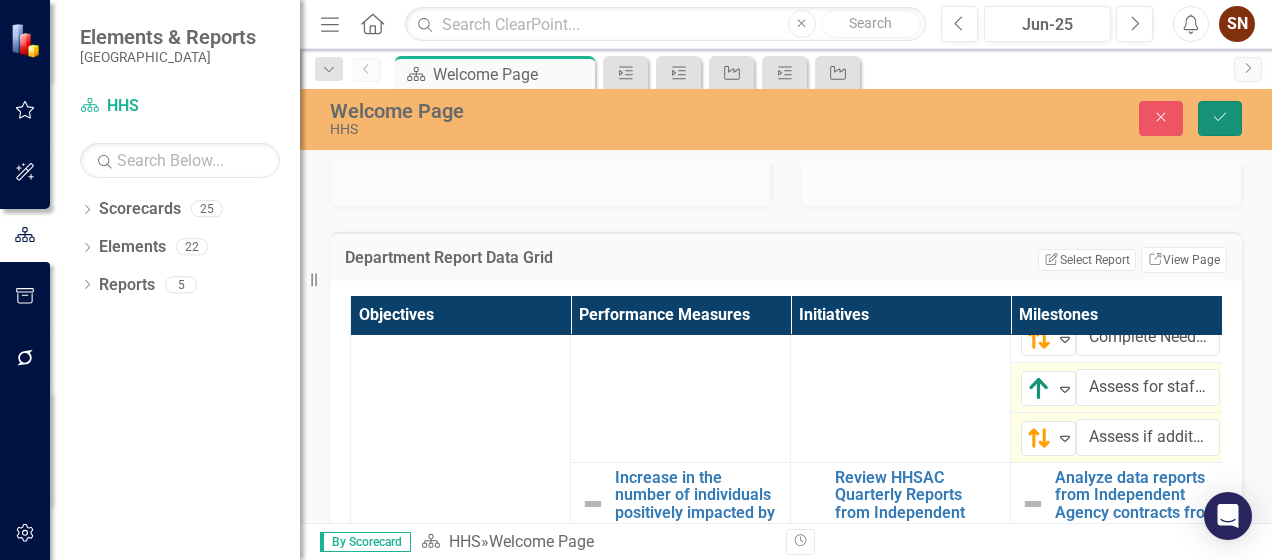 click on "Save" 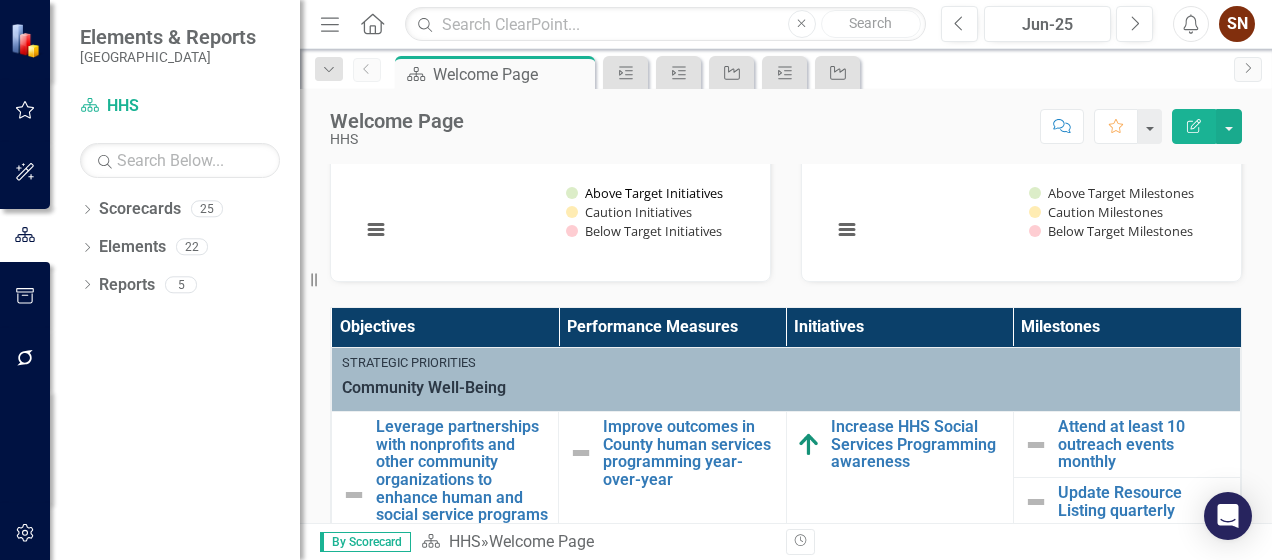 scroll, scrollTop: 600, scrollLeft: 0, axis: vertical 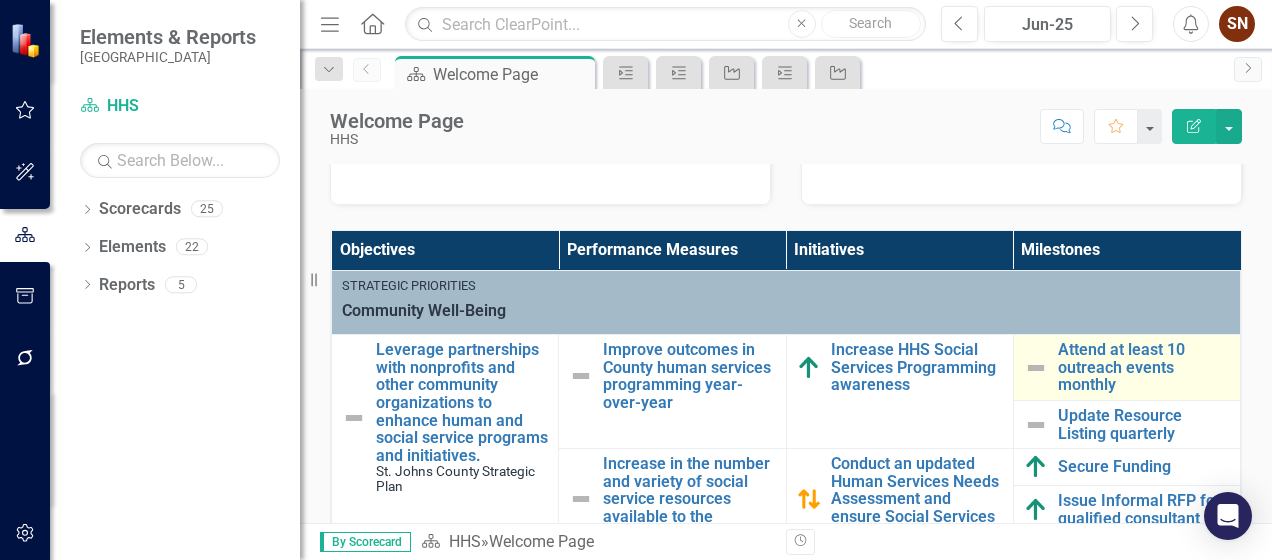 click at bounding box center [1036, 368] 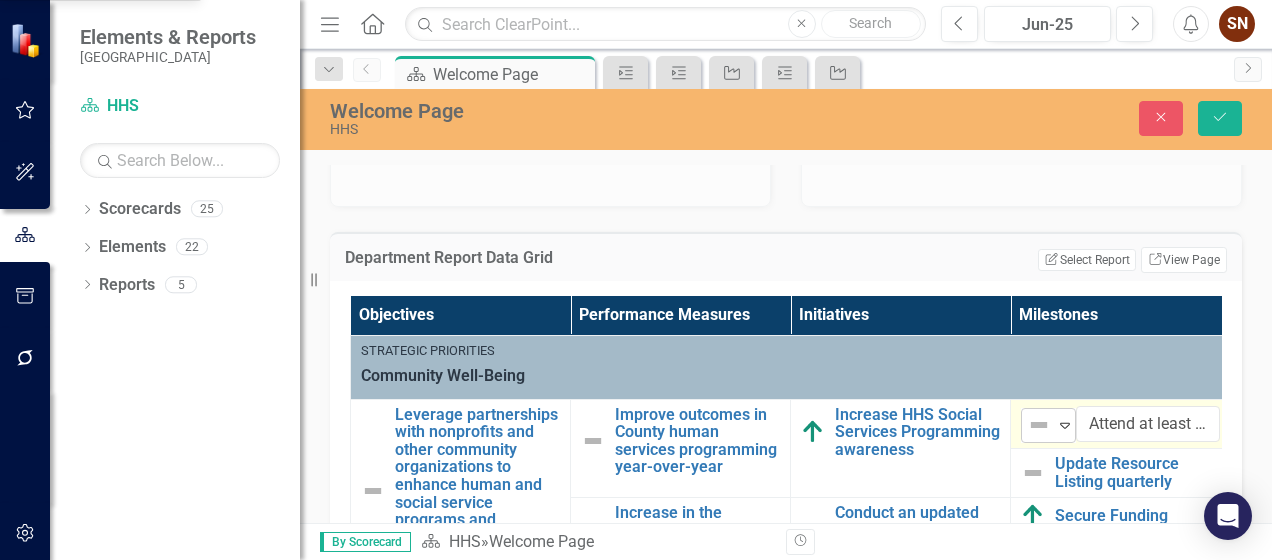 click on "Expand" 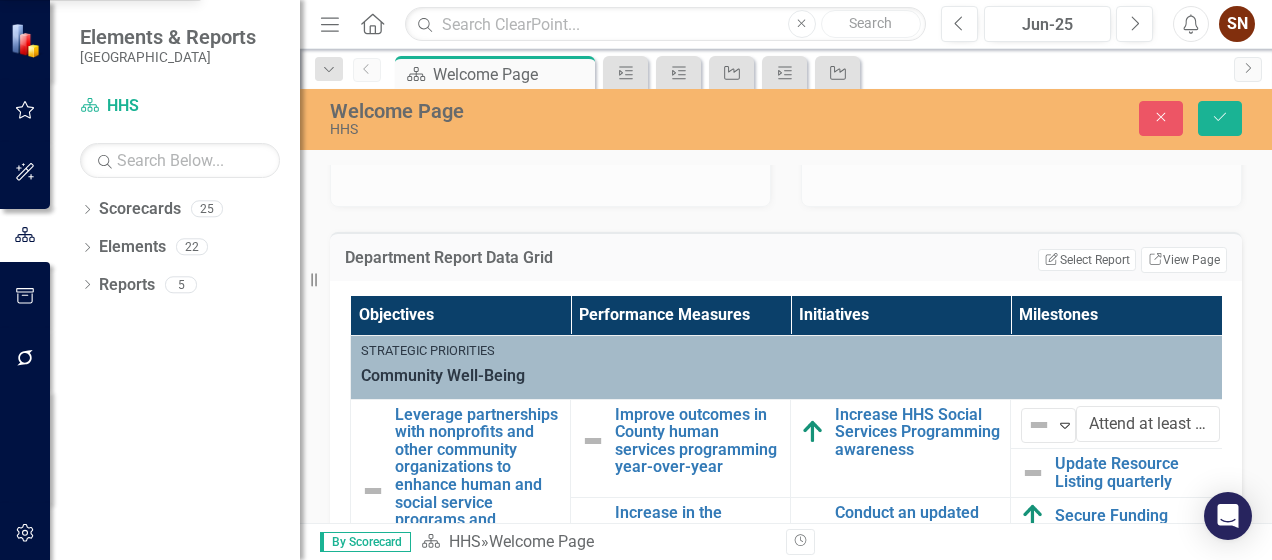 click on "Above Target" at bounding box center [100, -119] 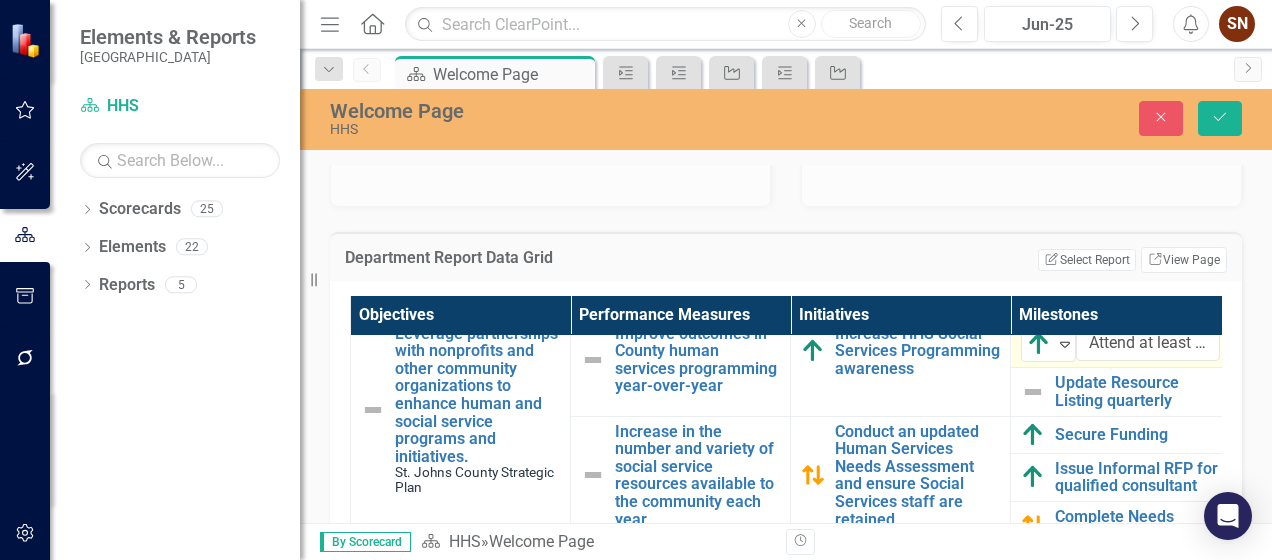scroll, scrollTop: 100, scrollLeft: 0, axis: vertical 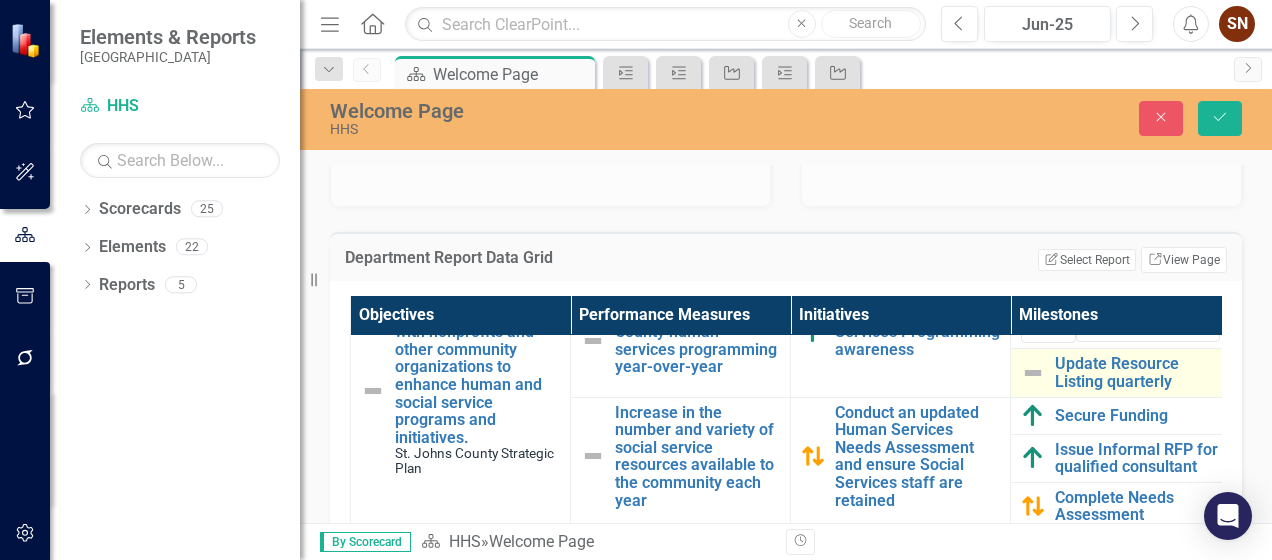 click at bounding box center (1033, 373) 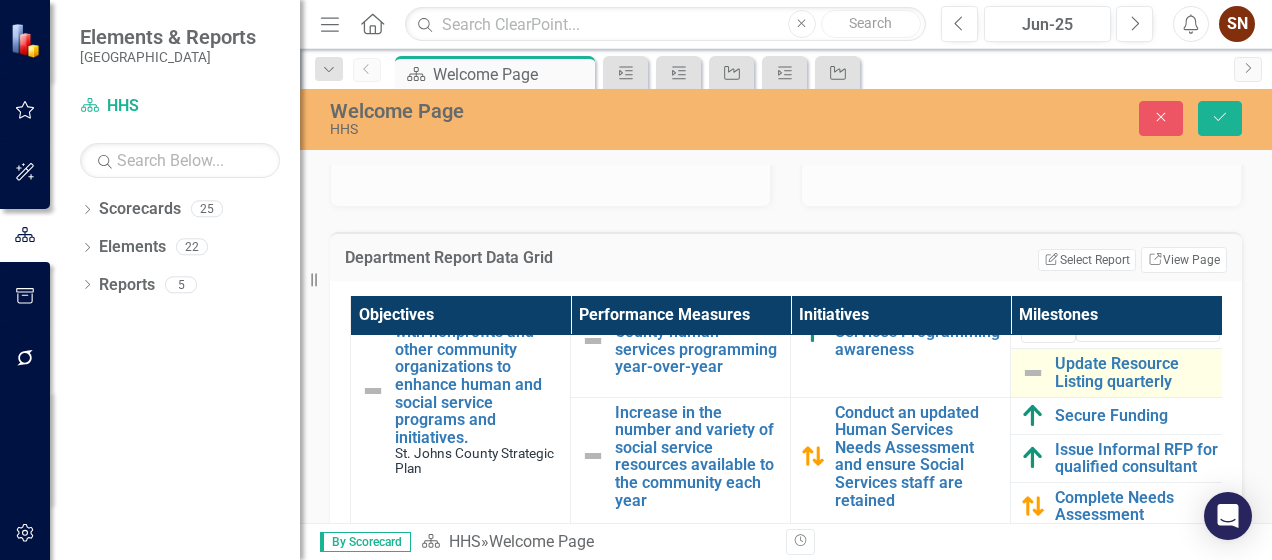 click at bounding box center [1033, 373] 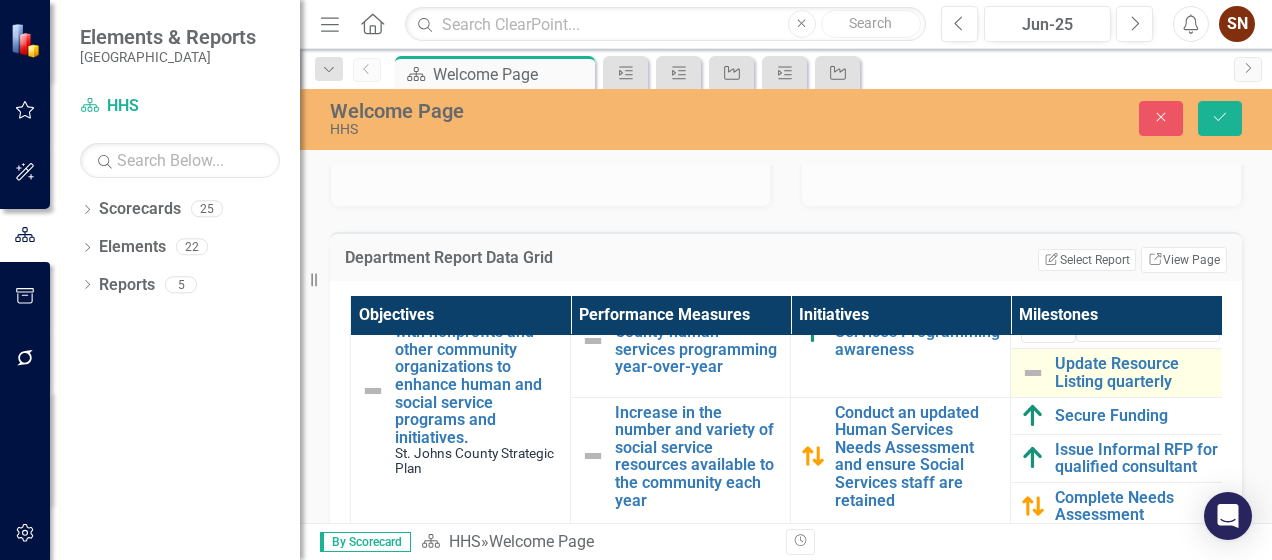 click at bounding box center [1033, 373] 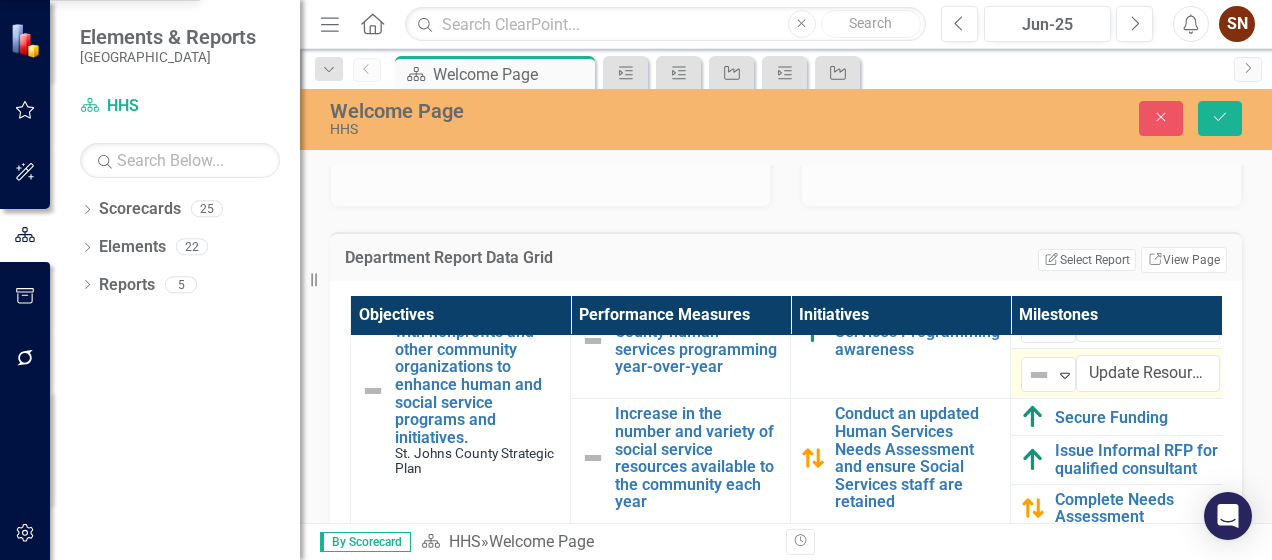 click at bounding box center (1039, 375) 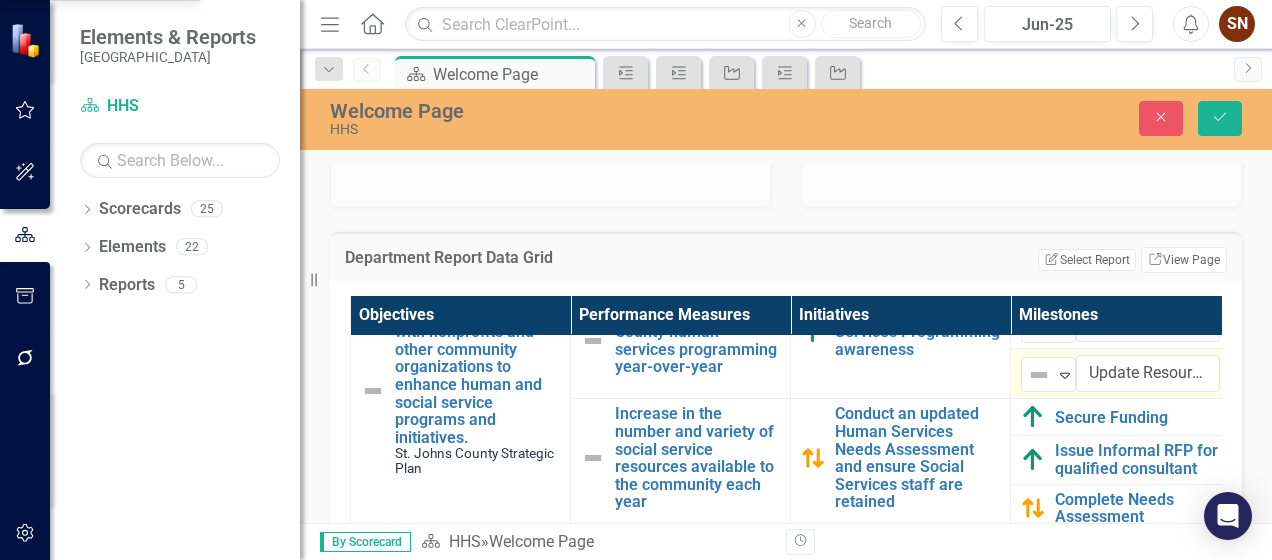 click on "Above Target" at bounding box center [100, -119] 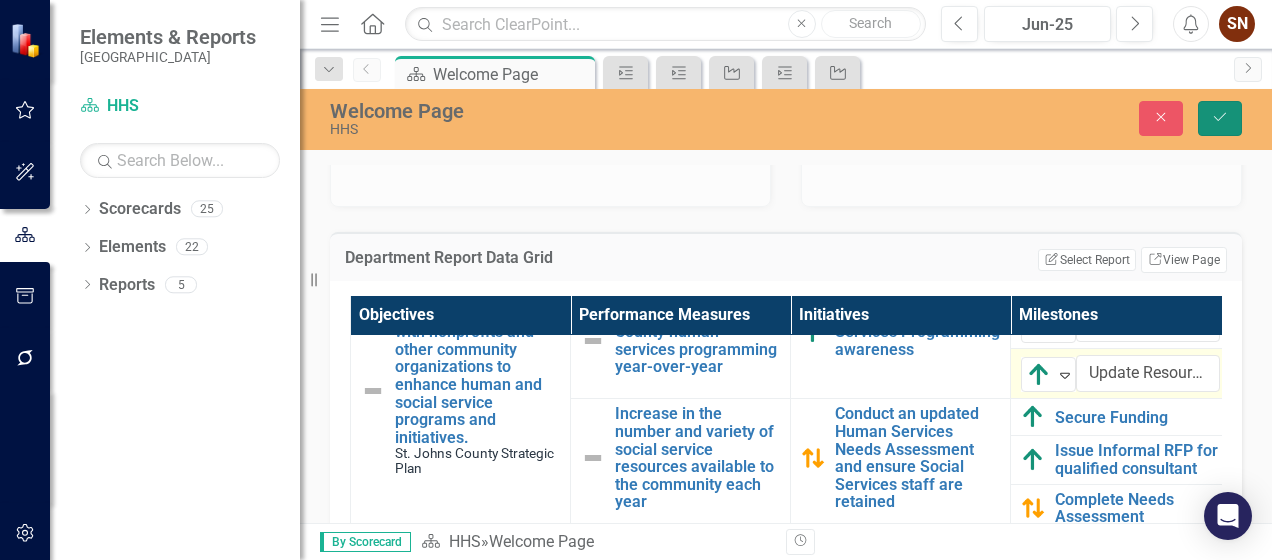 click on "Save" 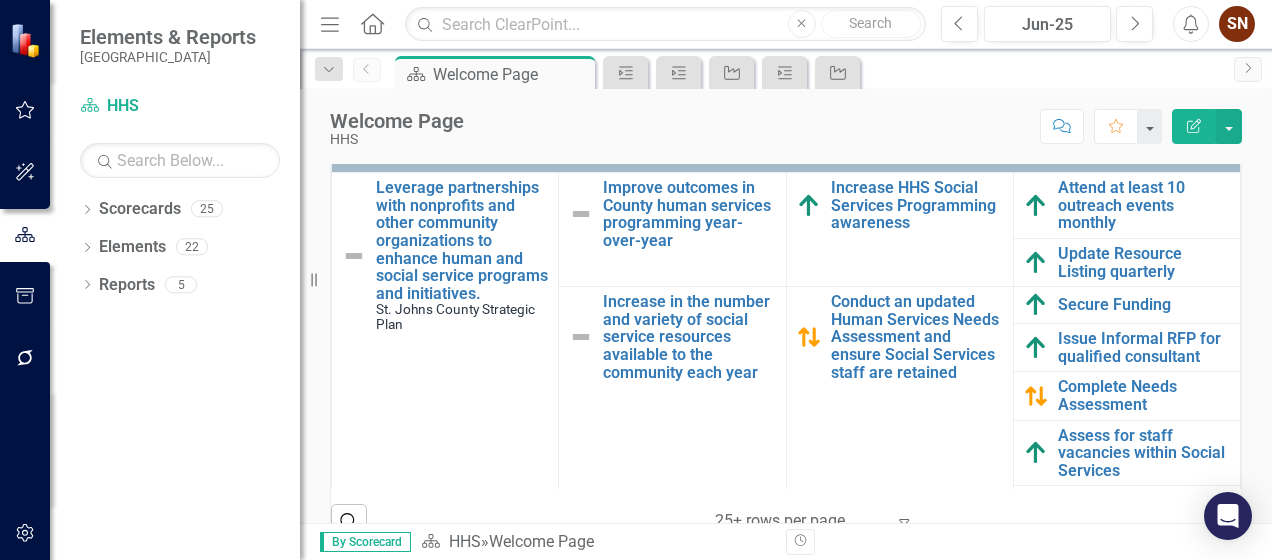 scroll, scrollTop: 800, scrollLeft: 0, axis: vertical 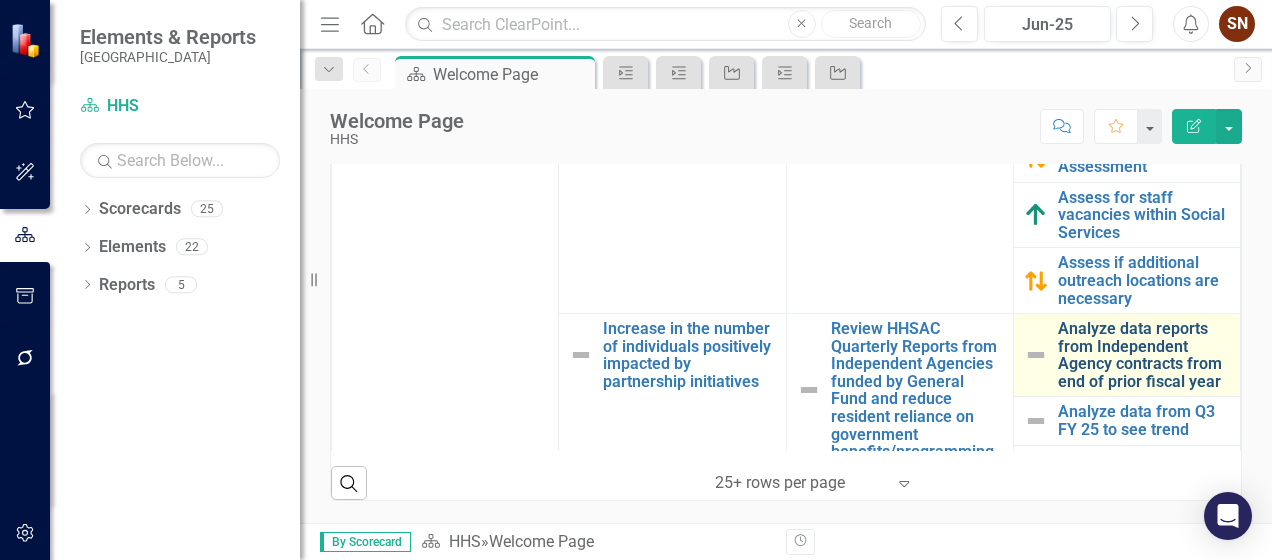 click on "Analyze data reports from Independent Agency contracts from end of prior fiscal year" at bounding box center [1144, 355] 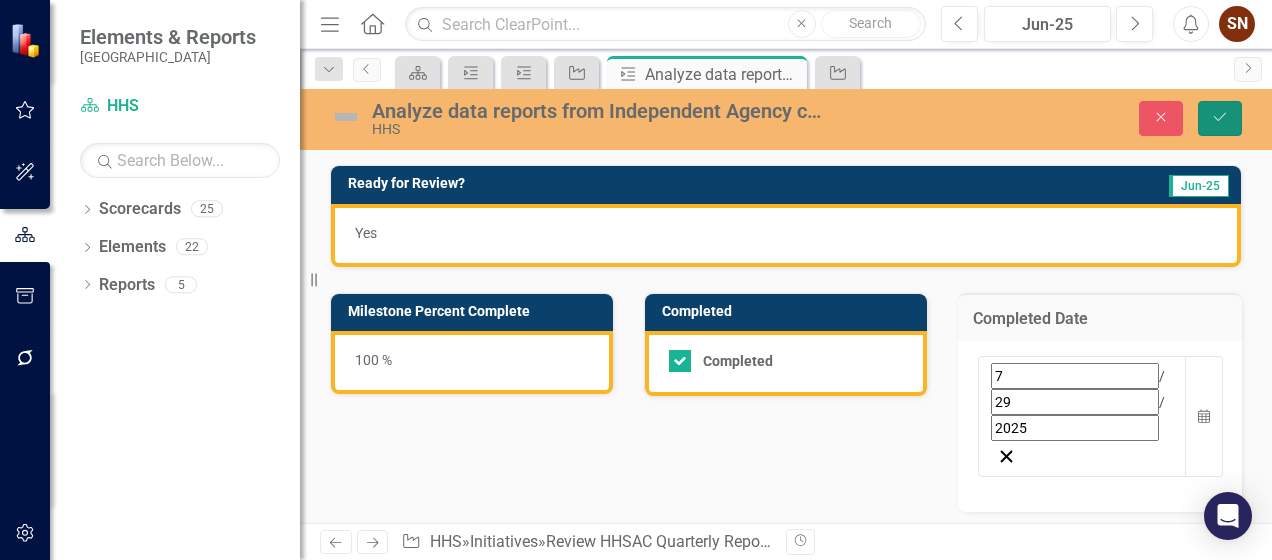 click on "Save" 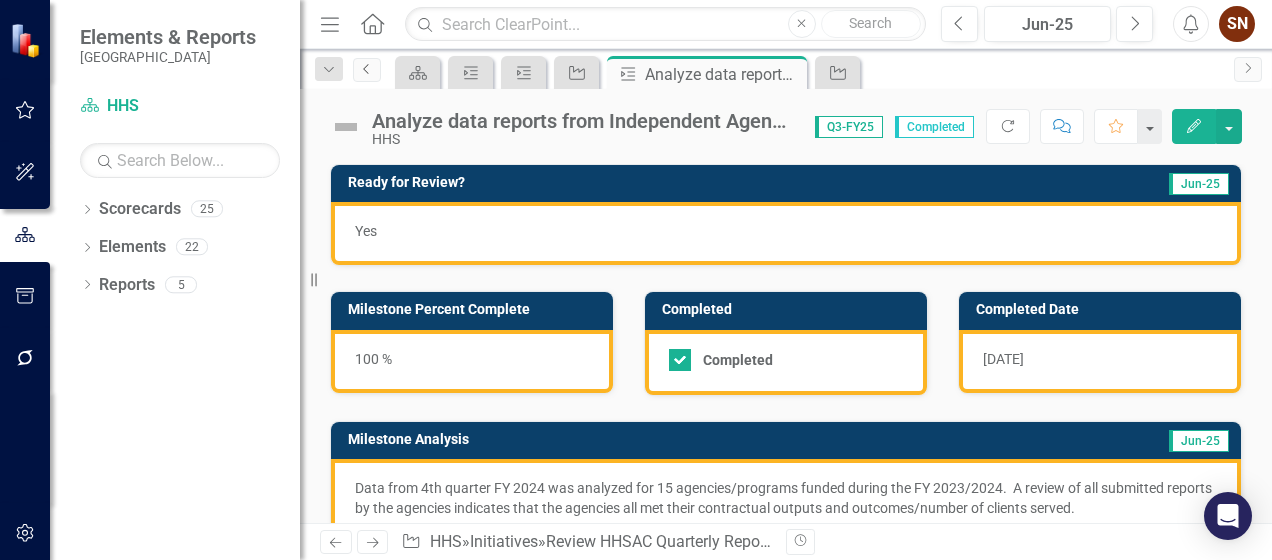 click on "Previous" 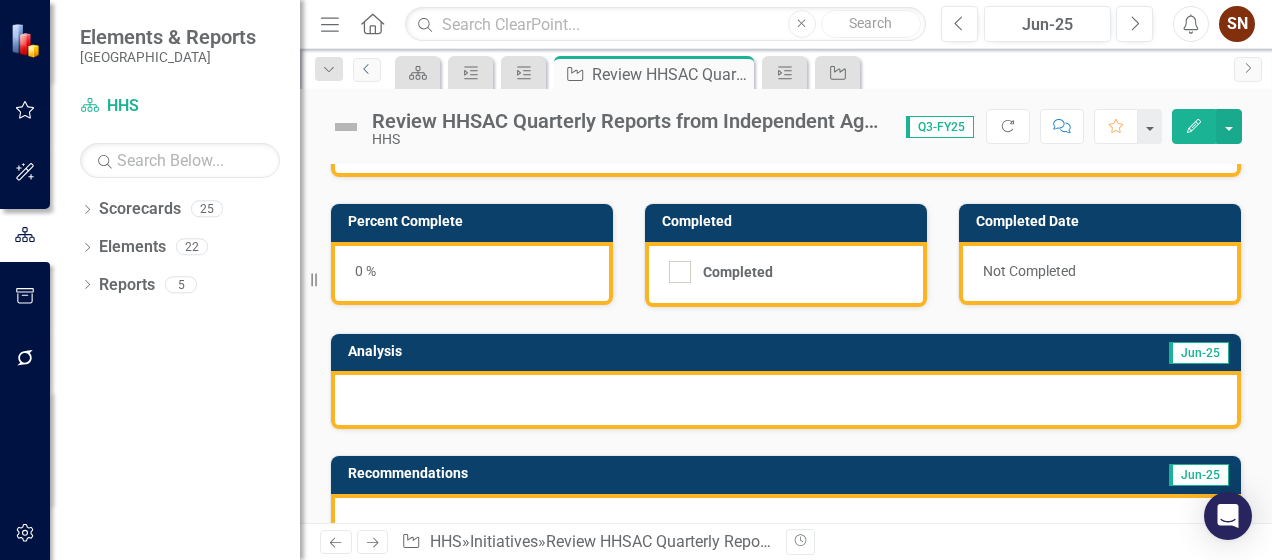 scroll, scrollTop: 0, scrollLeft: 0, axis: both 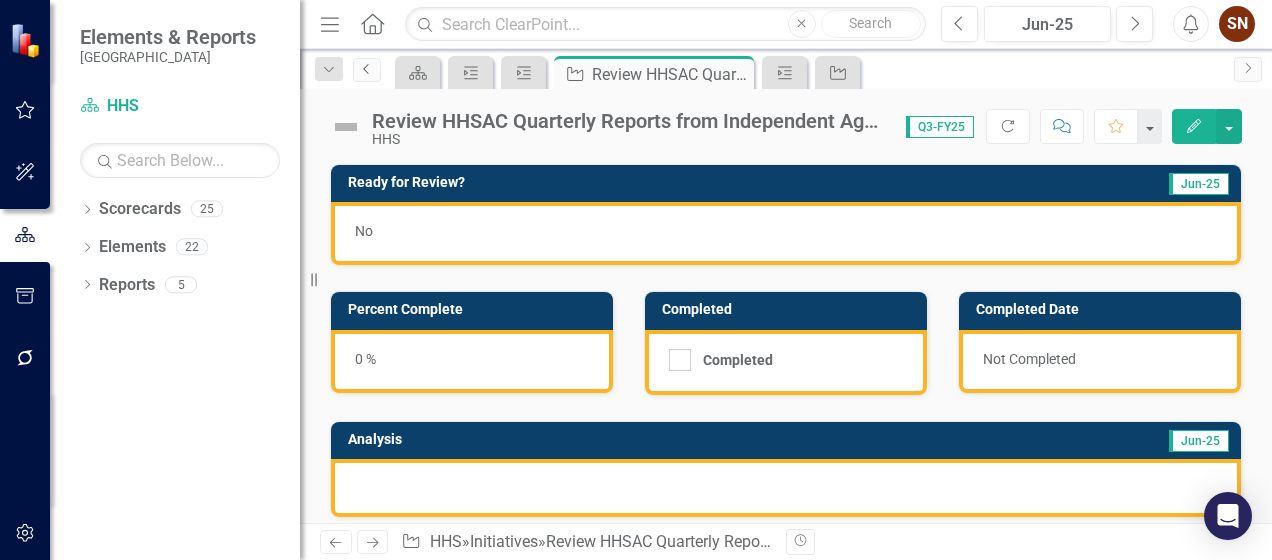 click on "Previous" at bounding box center (367, 70) 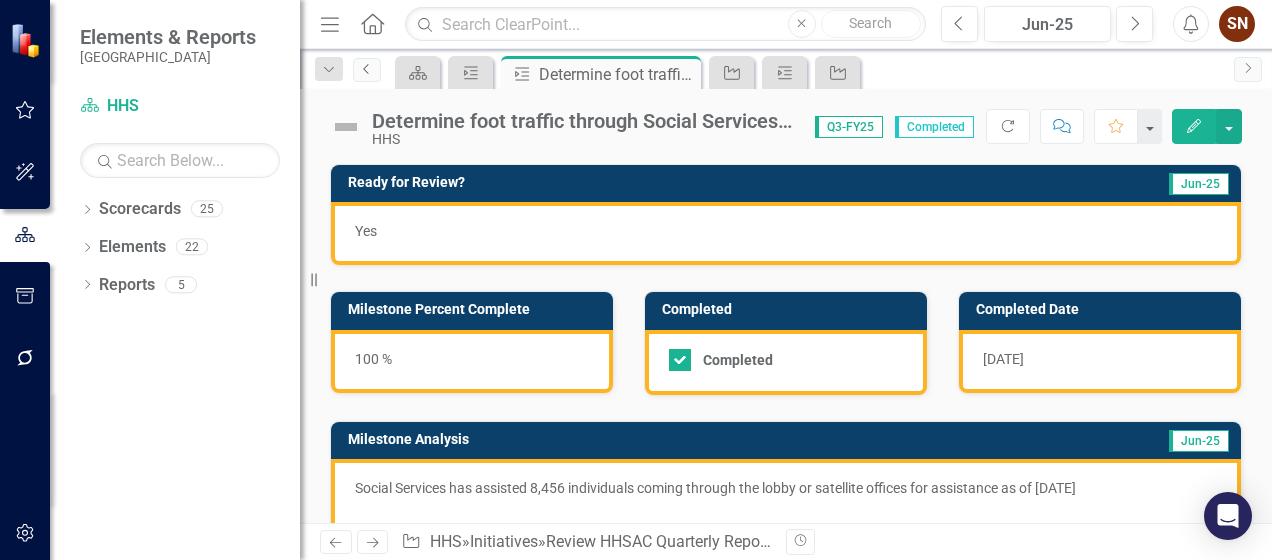 click on "Previous" at bounding box center [367, 70] 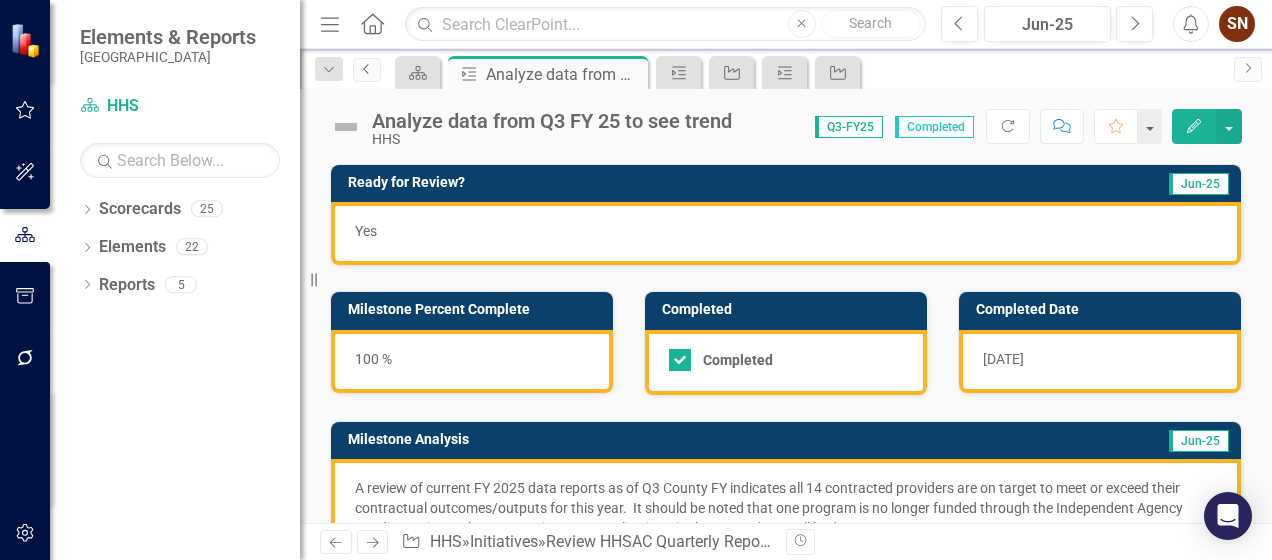 click on "Previous" at bounding box center (367, 70) 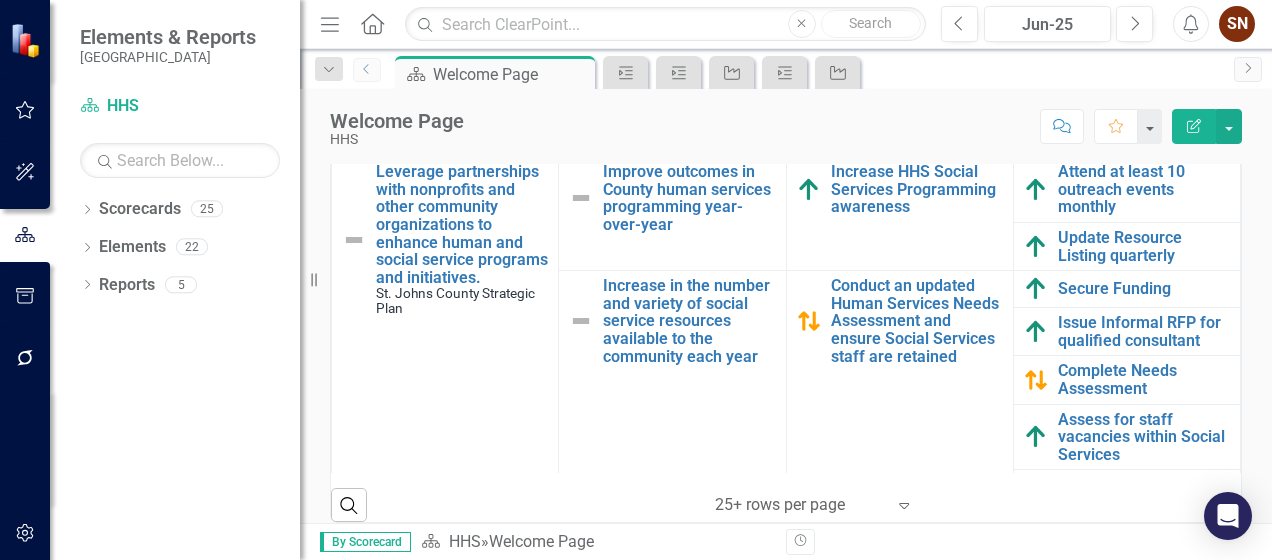 scroll, scrollTop: 800, scrollLeft: 0, axis: vertical 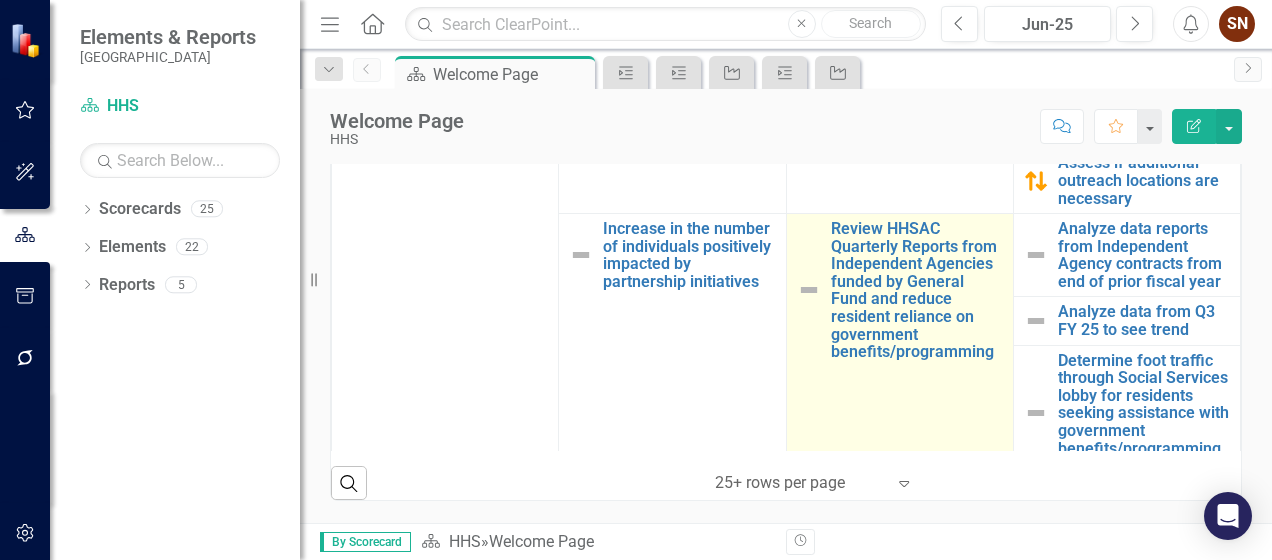 click at bounding box center (809, 290) 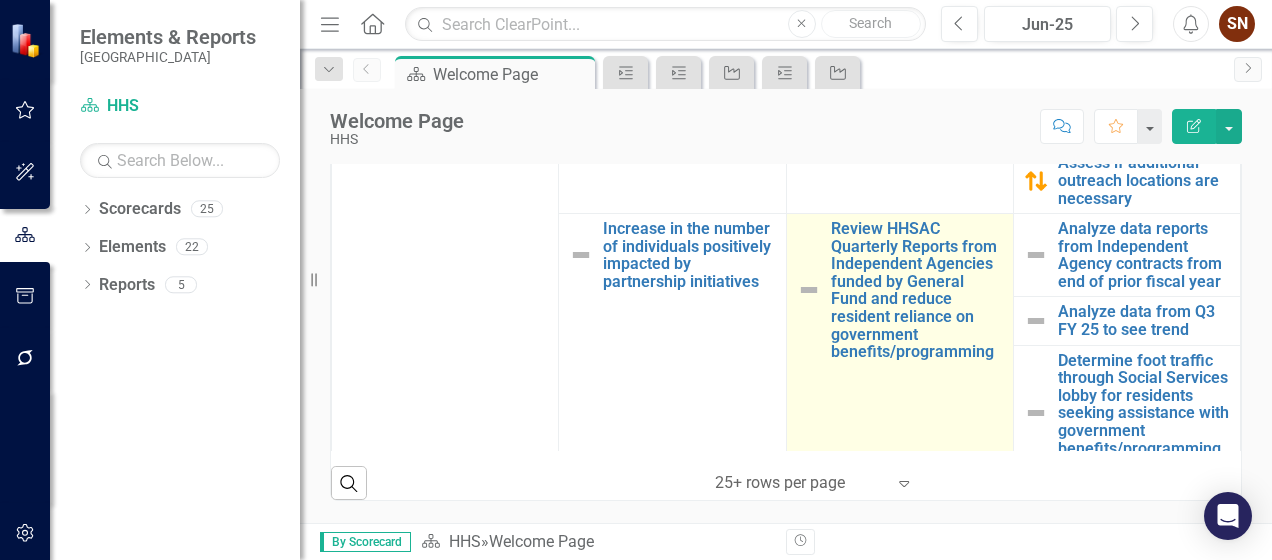click at bounding box center [809, 290] 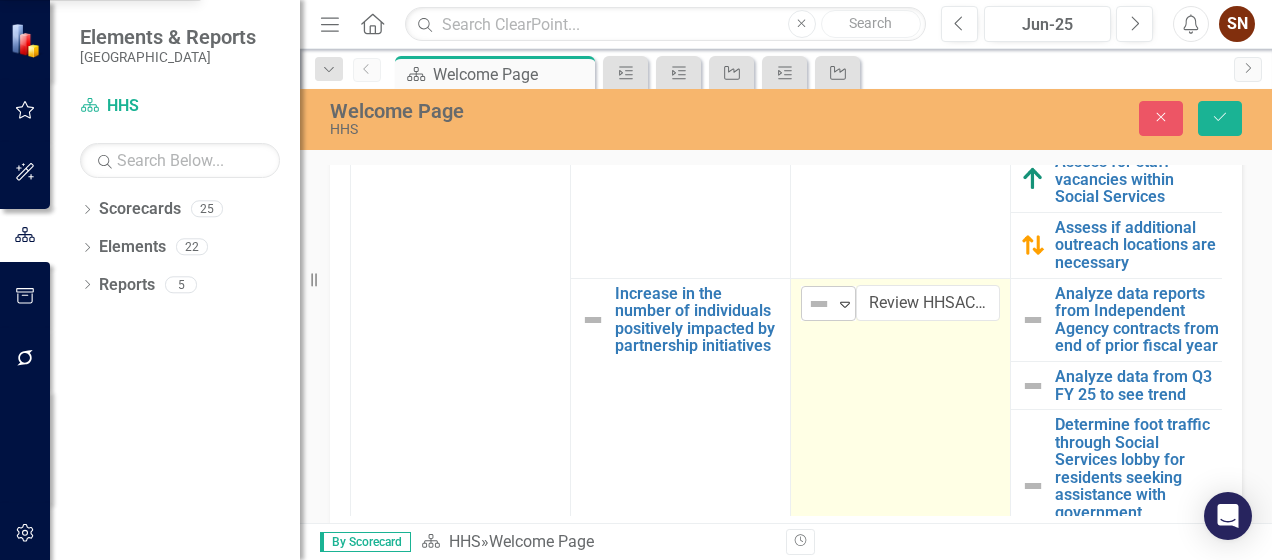 click at bounding box center (819, 304) 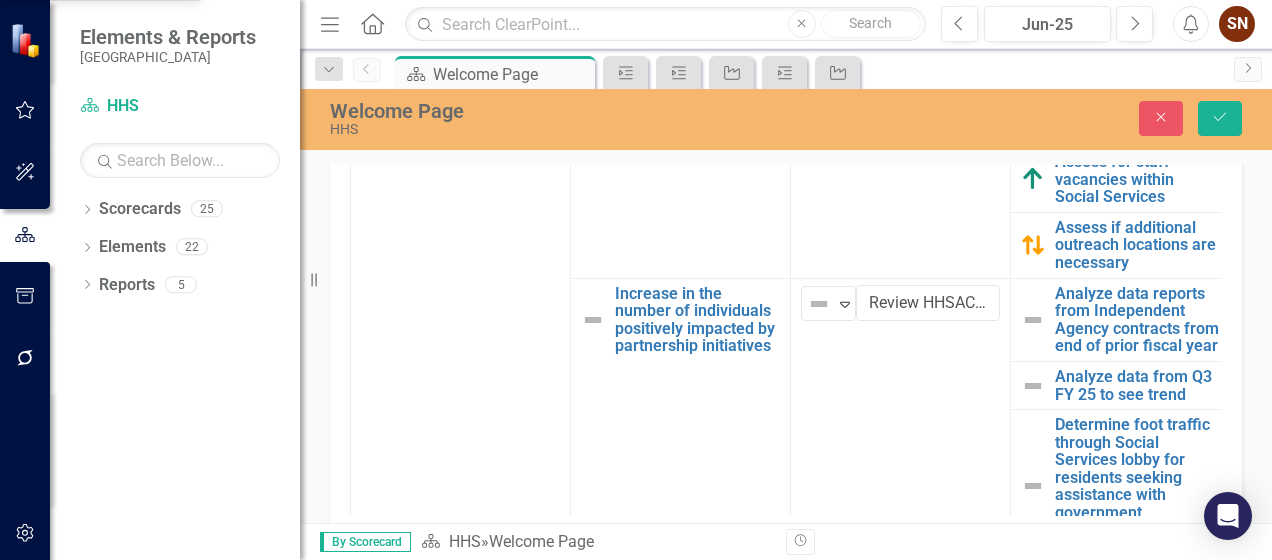 click on "Above Target" at bounding box center (100, -119) 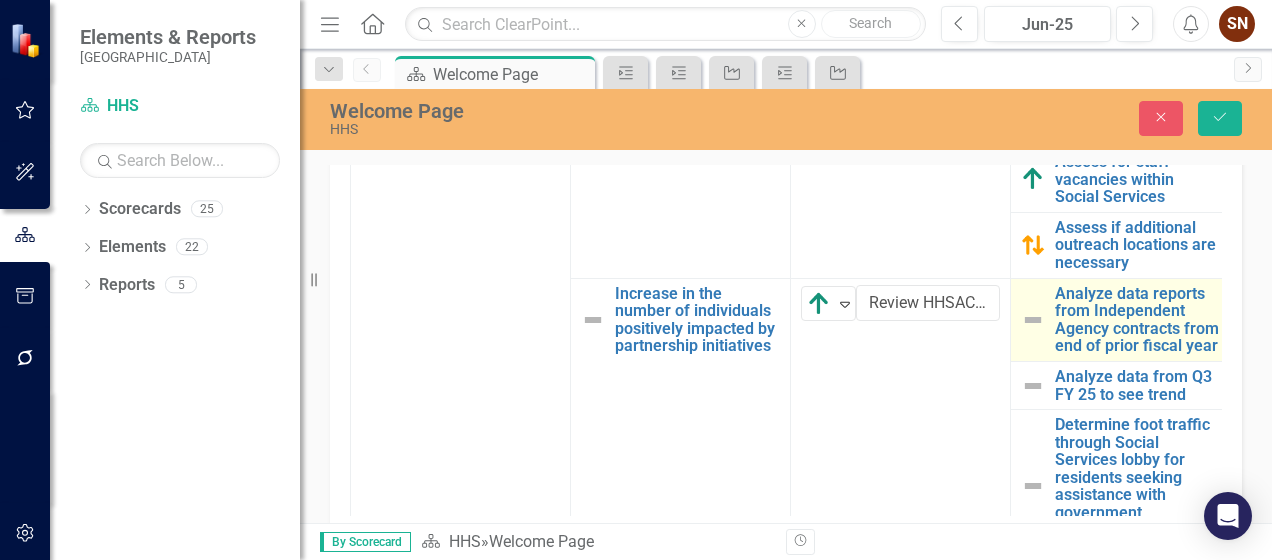 click at bounding box center [1033, 320] 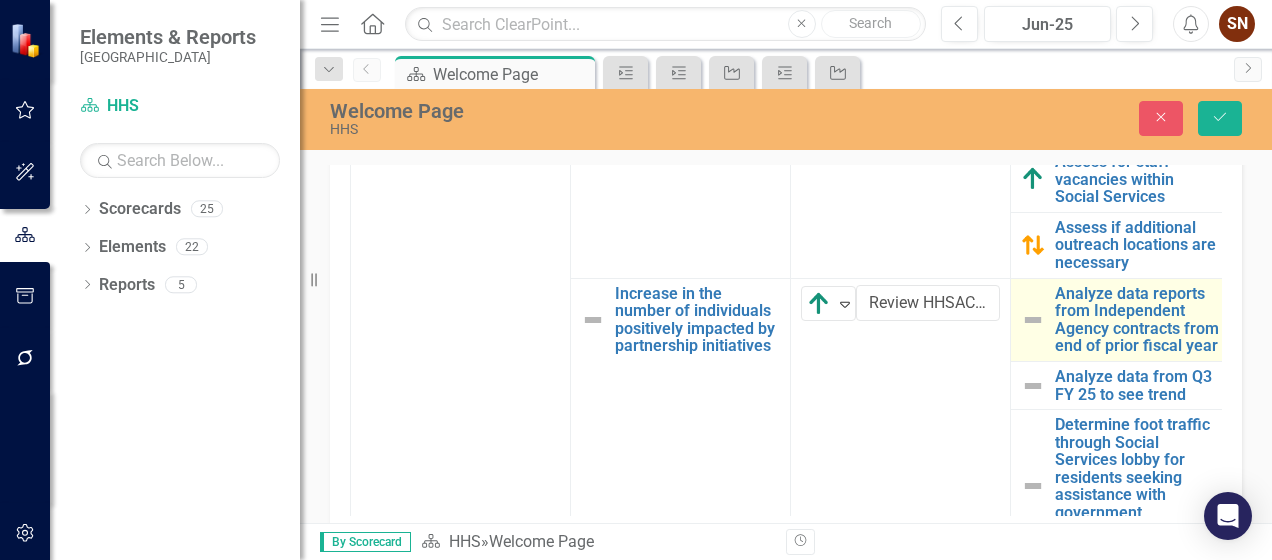 click at bounding box center (1033, 320) 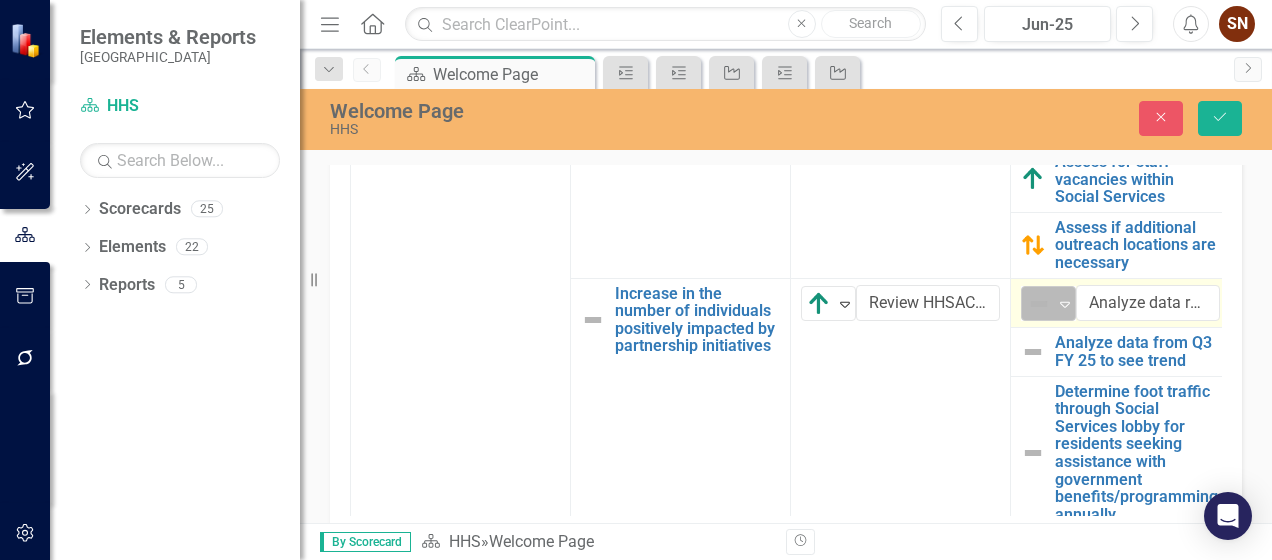 click at bounding box center (1039, 304) 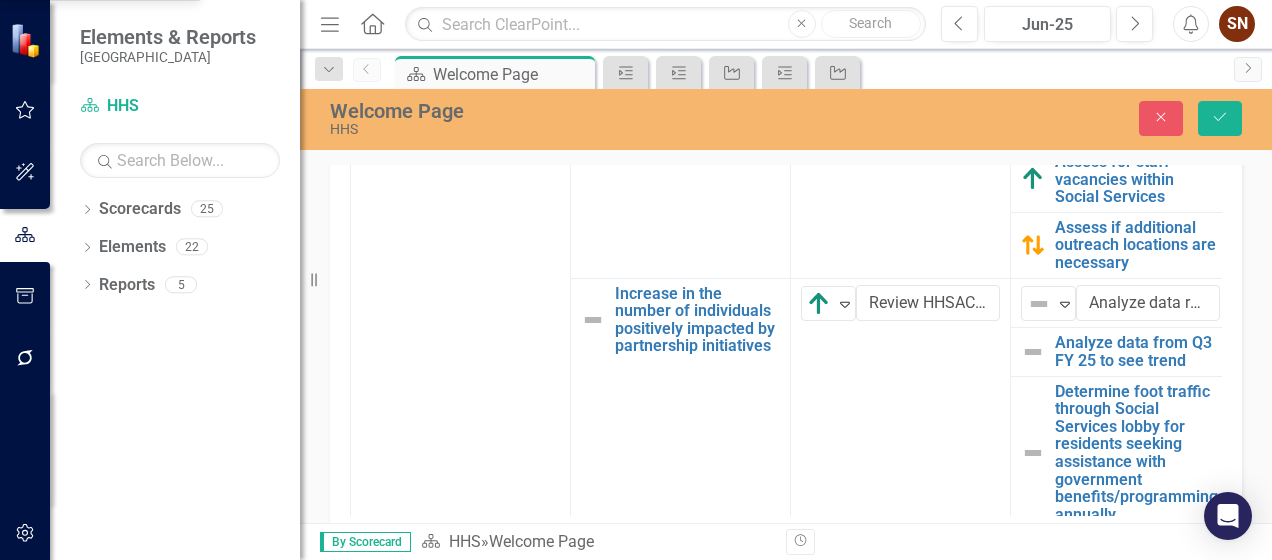 click on "Above Target" at bounding box center [100, -119] 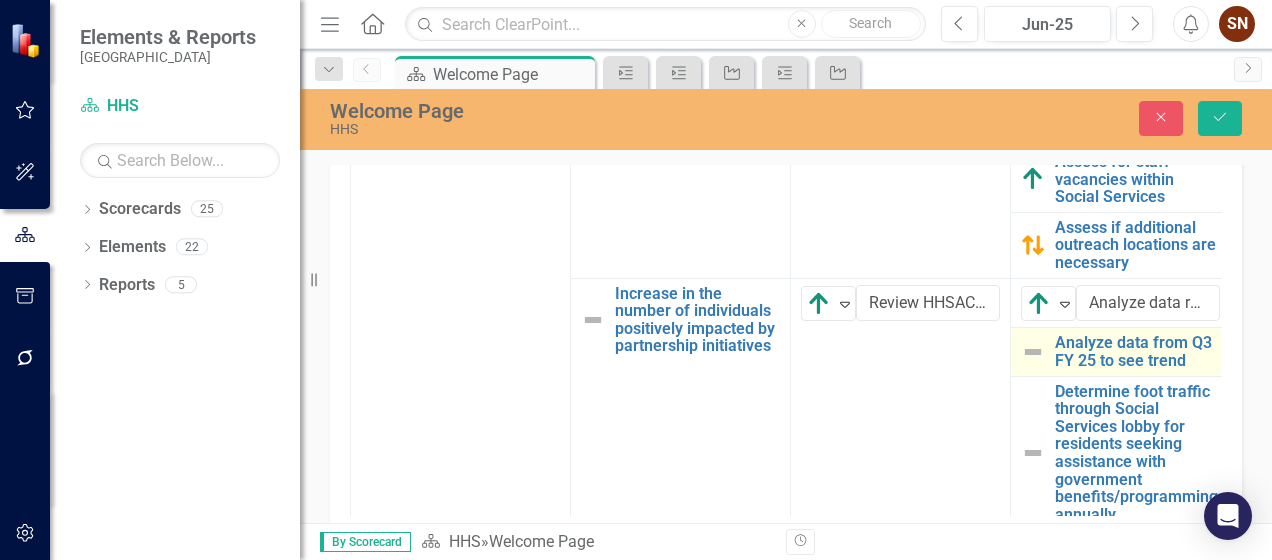 click at bounding box center (1033, 352) 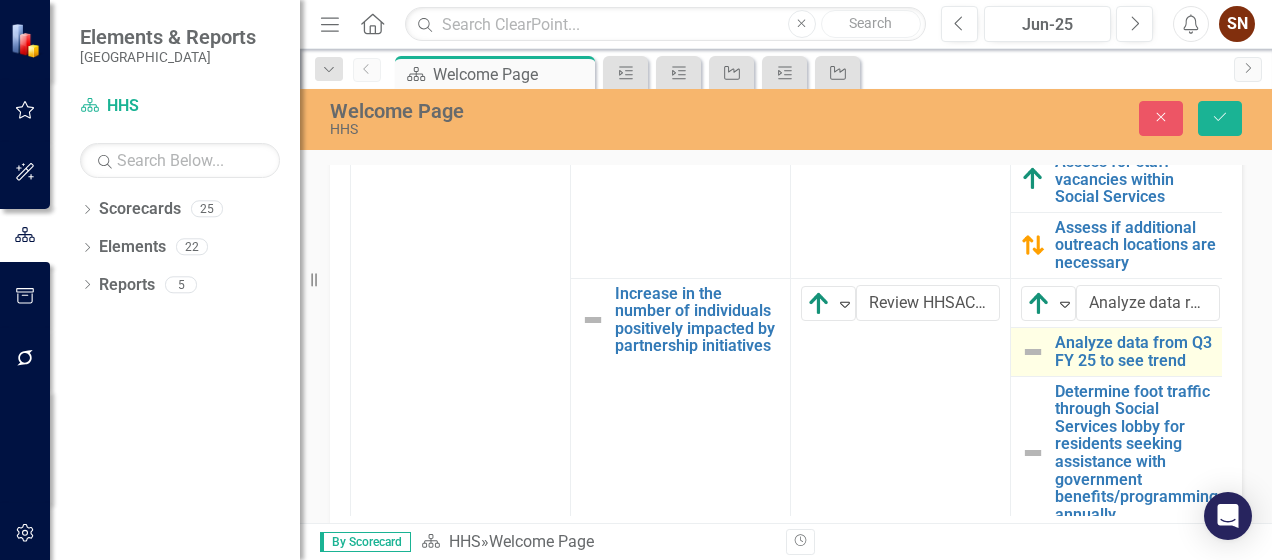 click at bounding box center [1033, 352] 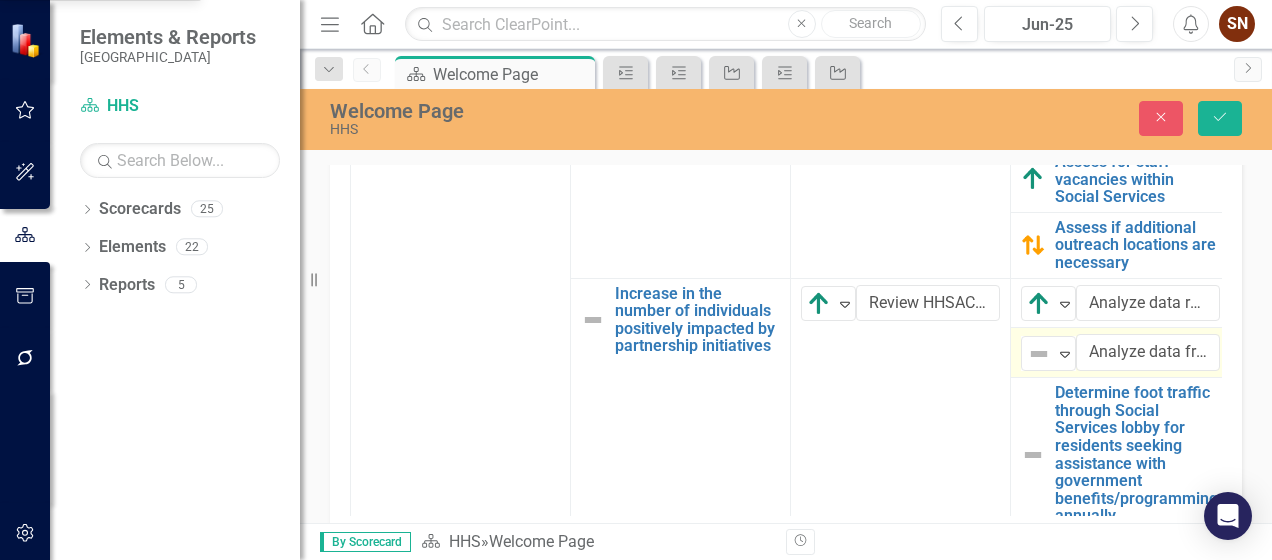 click at bounding box center (1039, 354) 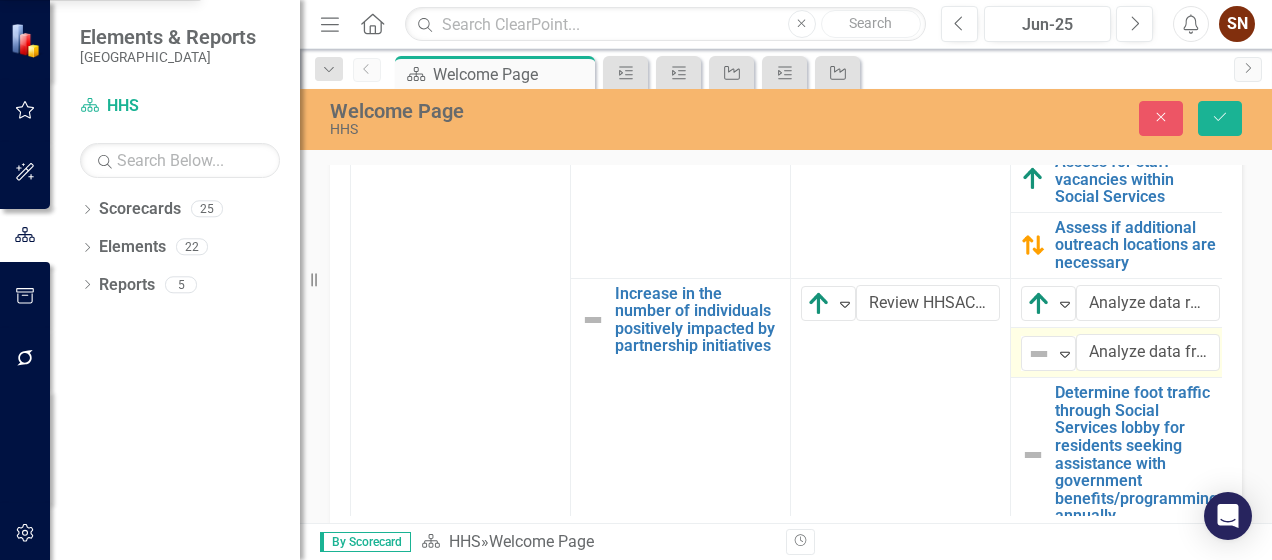click on "Above Target" at bounding box center [100, -119] 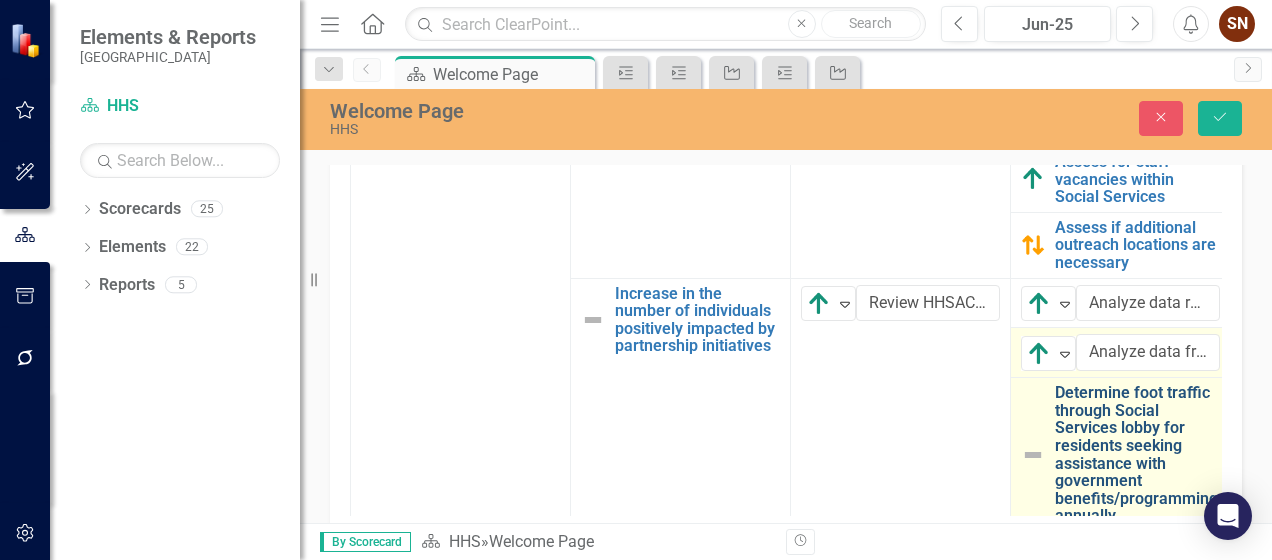 scroll, scrollTop: 400, scrollLeft: 0, axis: vertical 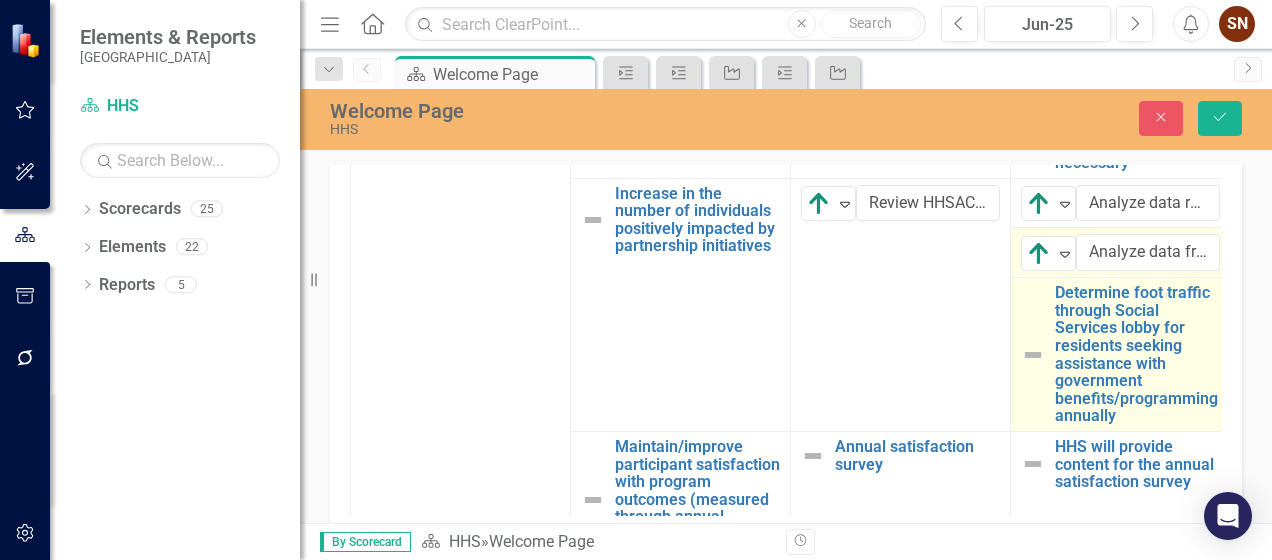 click at bounding box center [1033, 355] 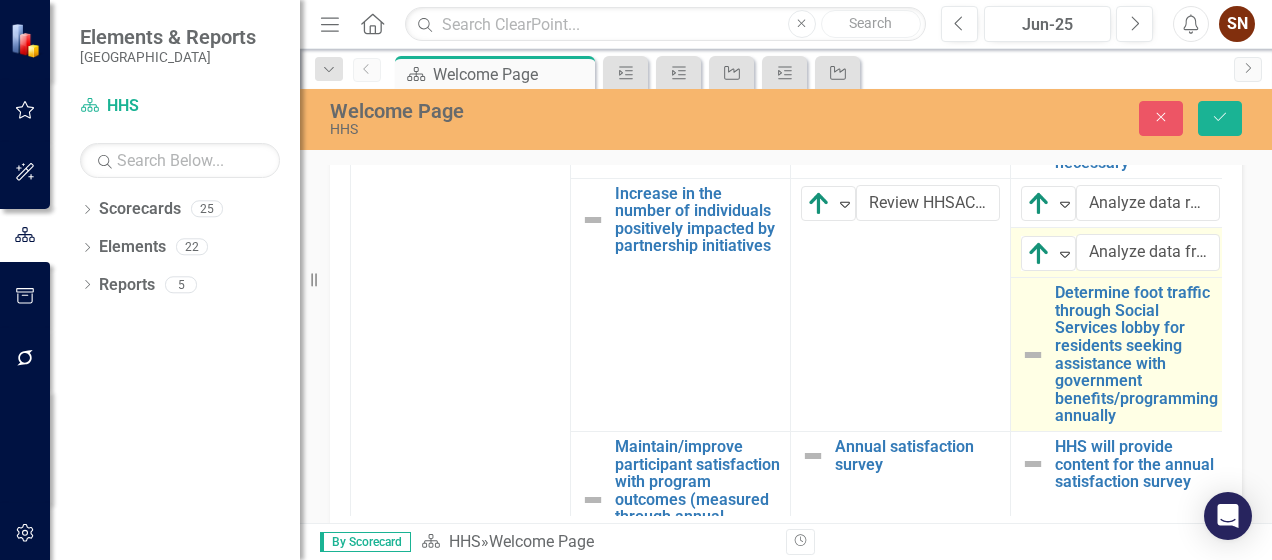 click at bounding box center (1033, 355) 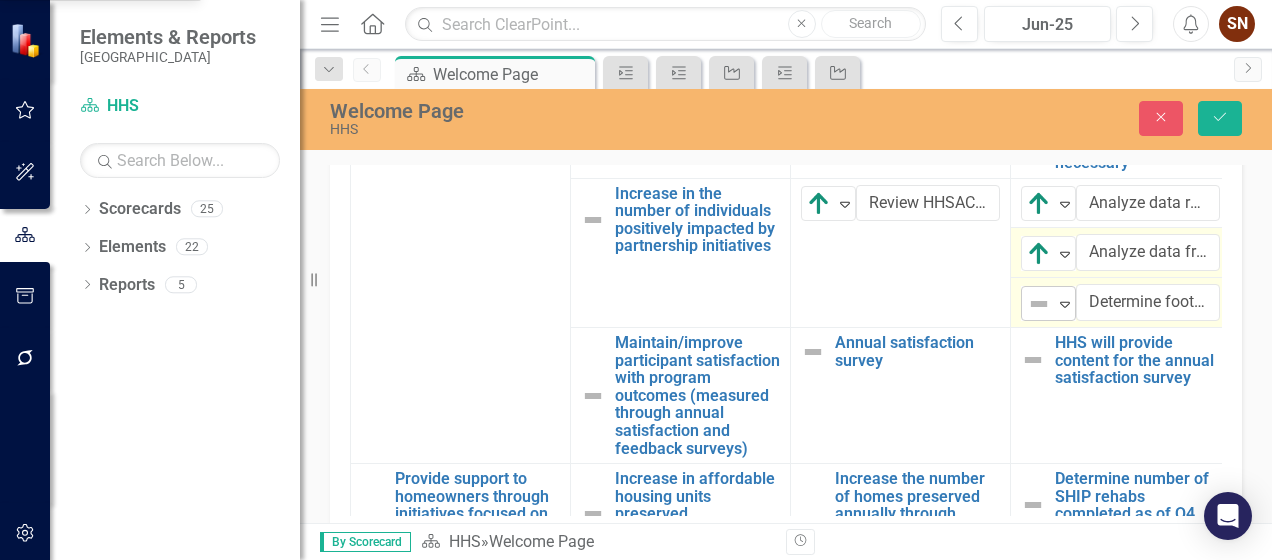 click at bounding box center [1039, 304] 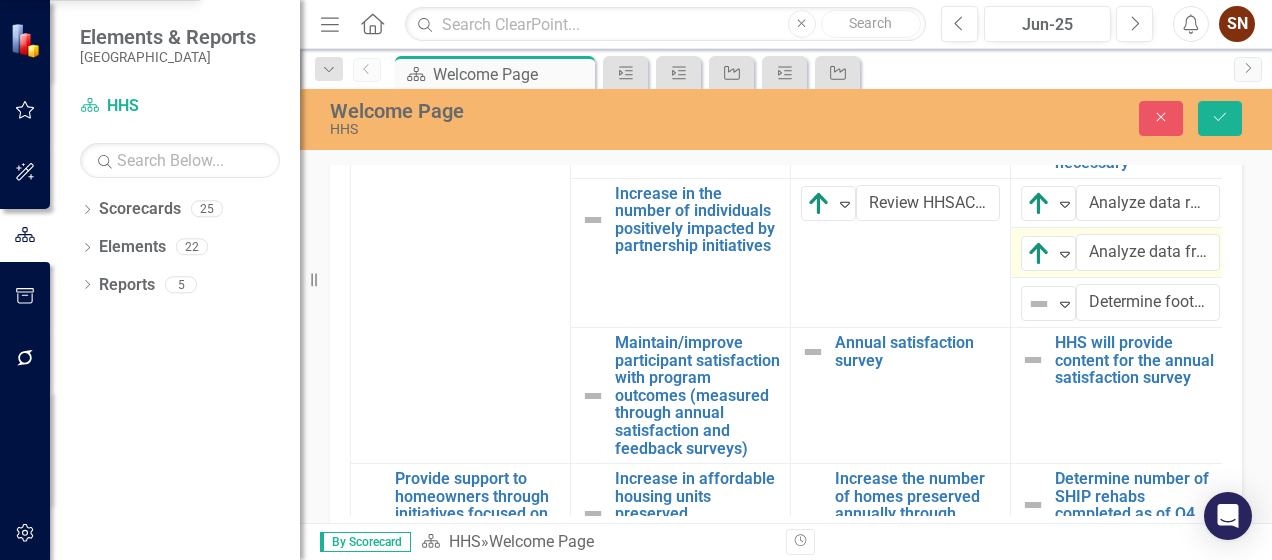 click on "Above Target" at bounding box center (100, -119) 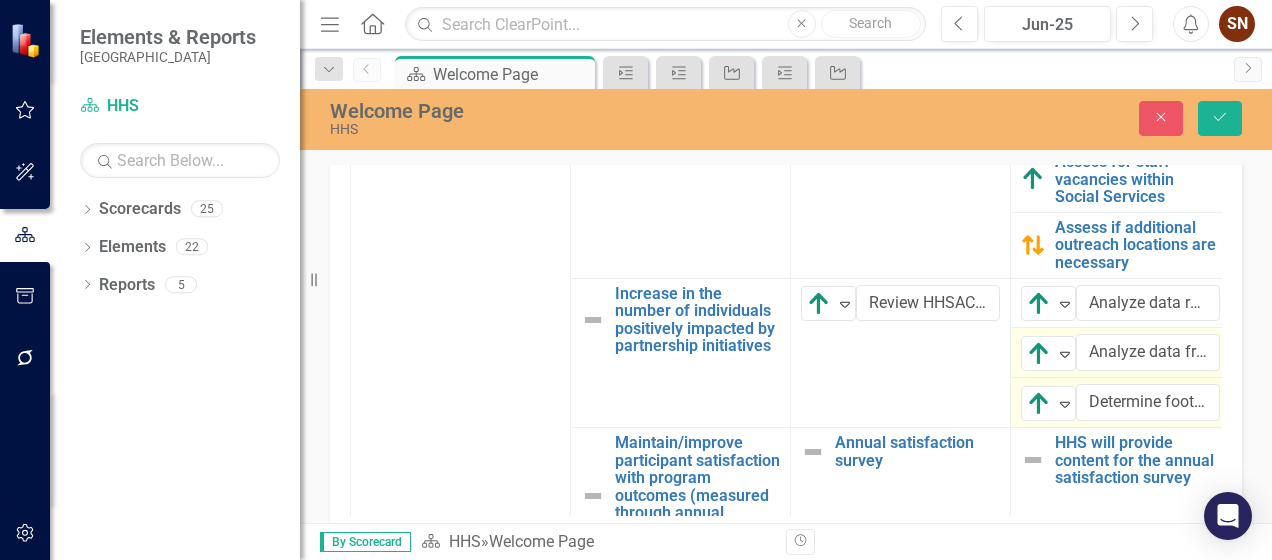 scroll, scrollTop: 400, scrollLeft: 0, axis: vertical 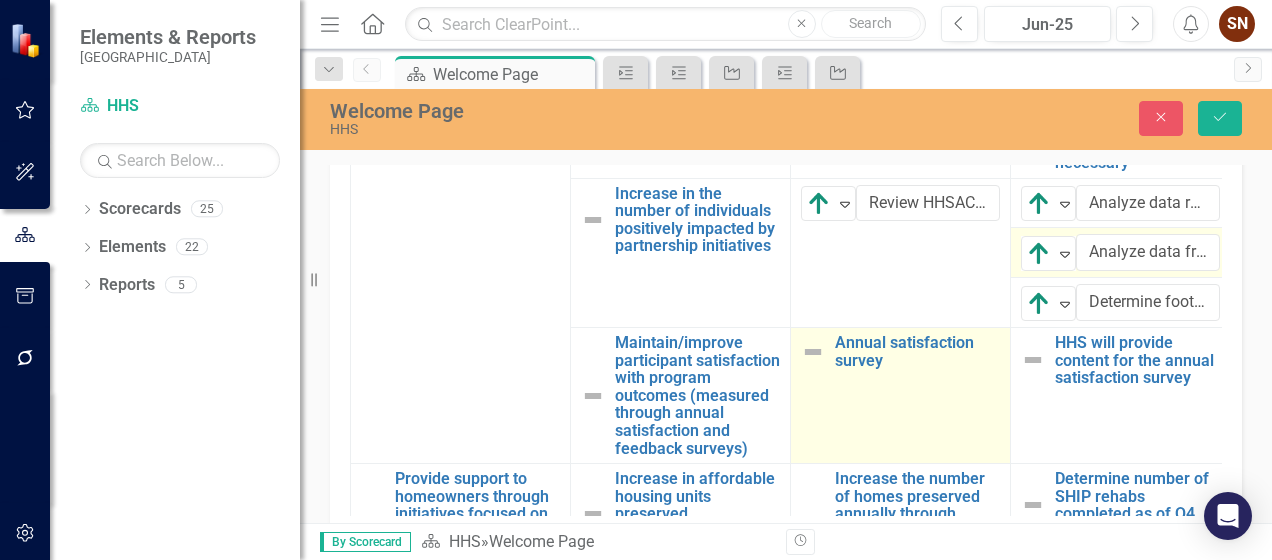click at bounding box center (813, 352) 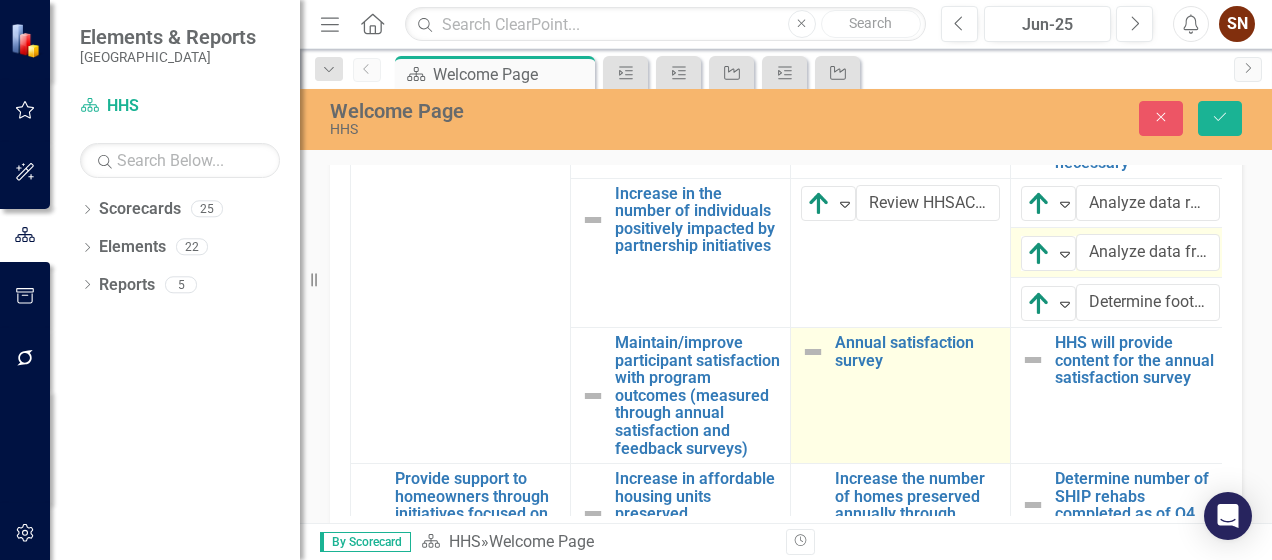 click at bounding box center (813, 352) 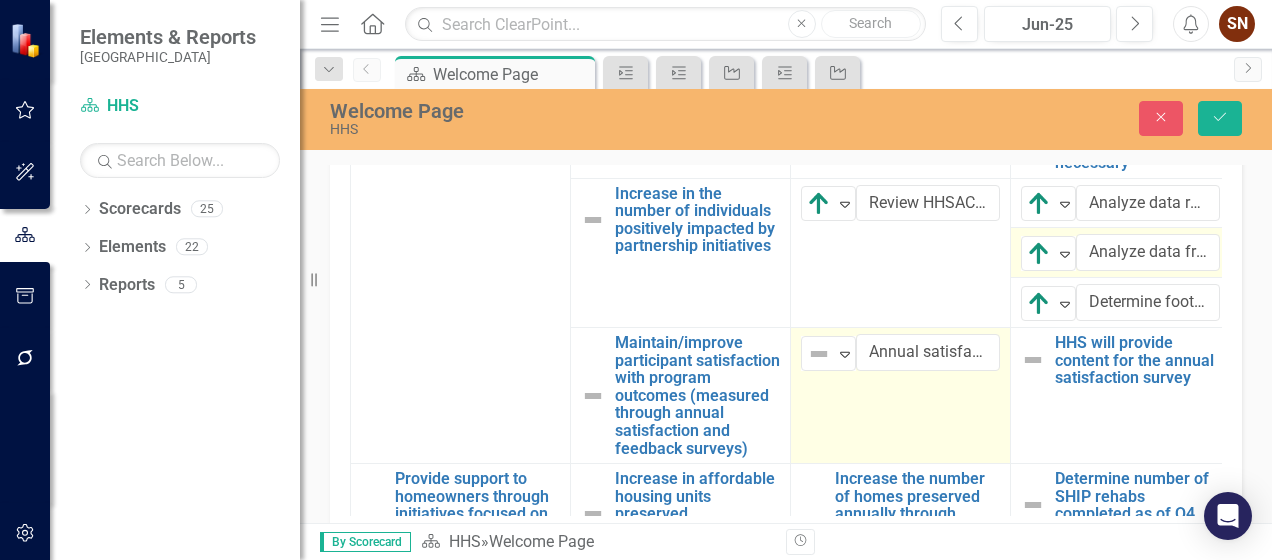 click at bounding box center (819, 354) 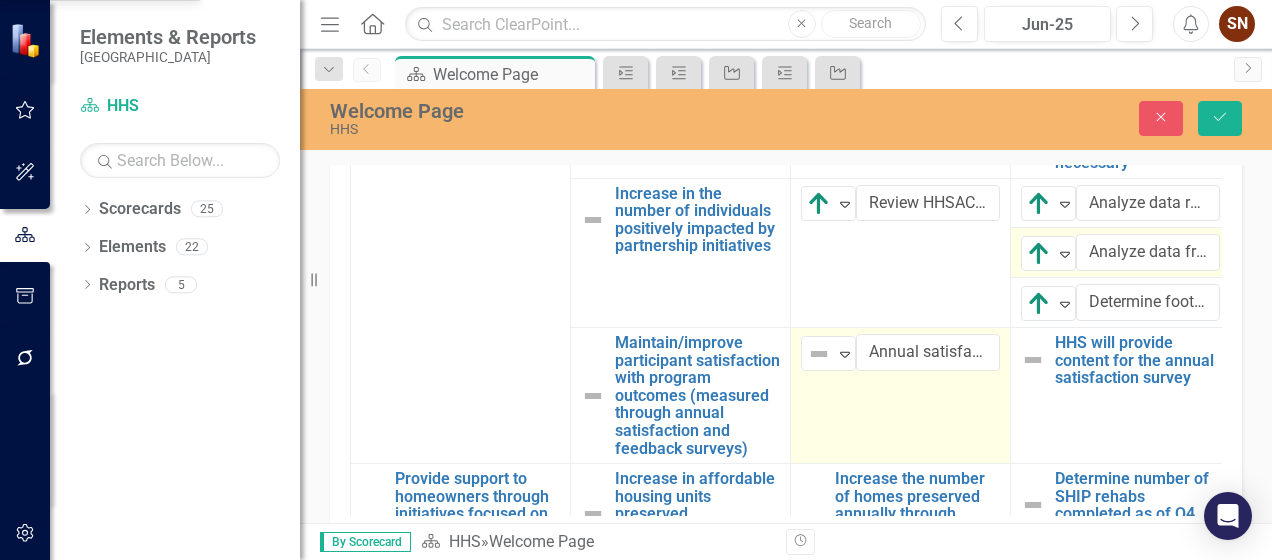 click on "Below Plan" at bounding box center (93, -51) 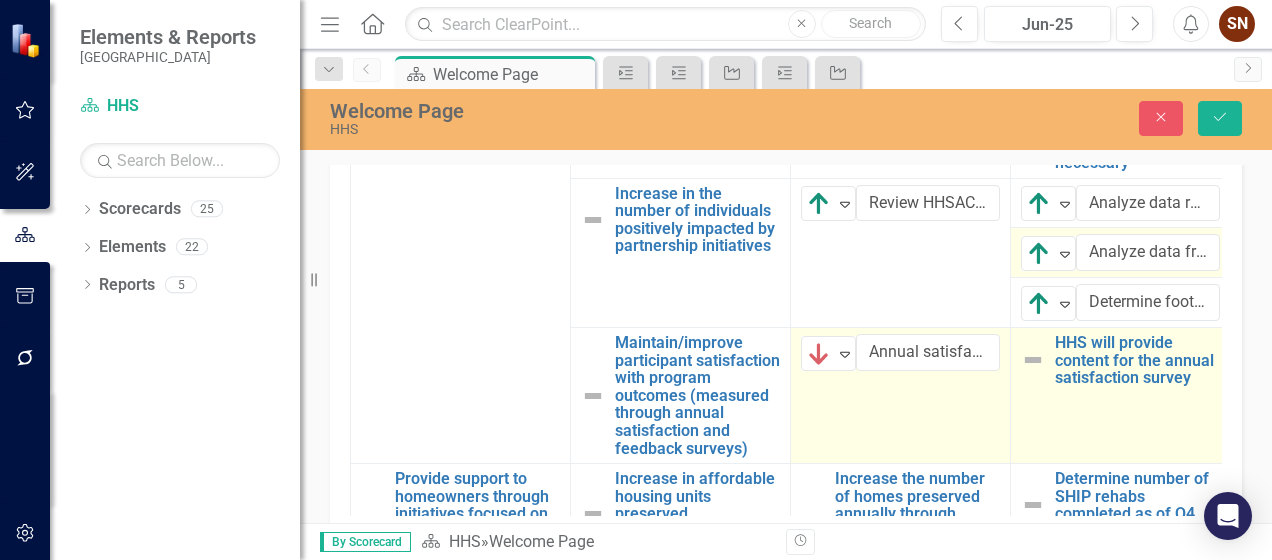 click at bounding box center [1033, 360] 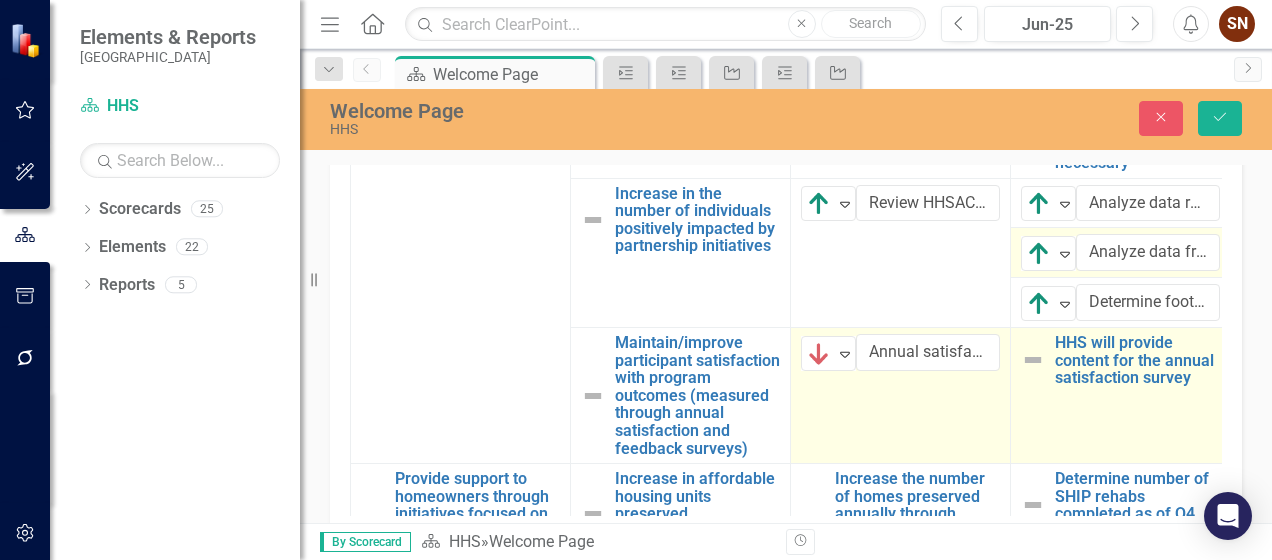 click at bounding box center [1033, 360] 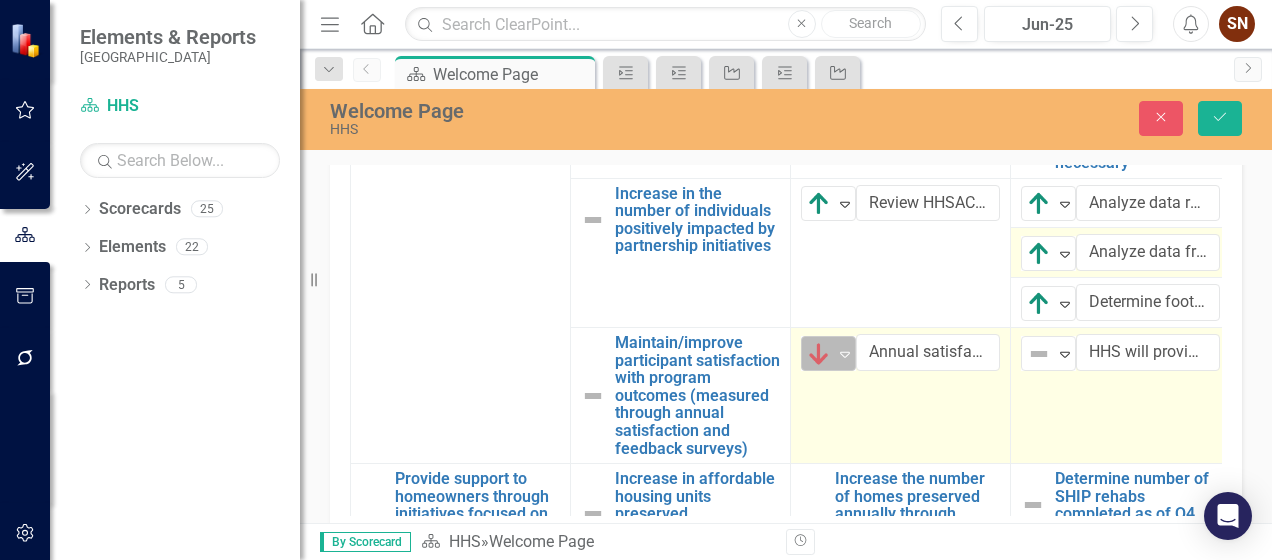 click on "Expand" 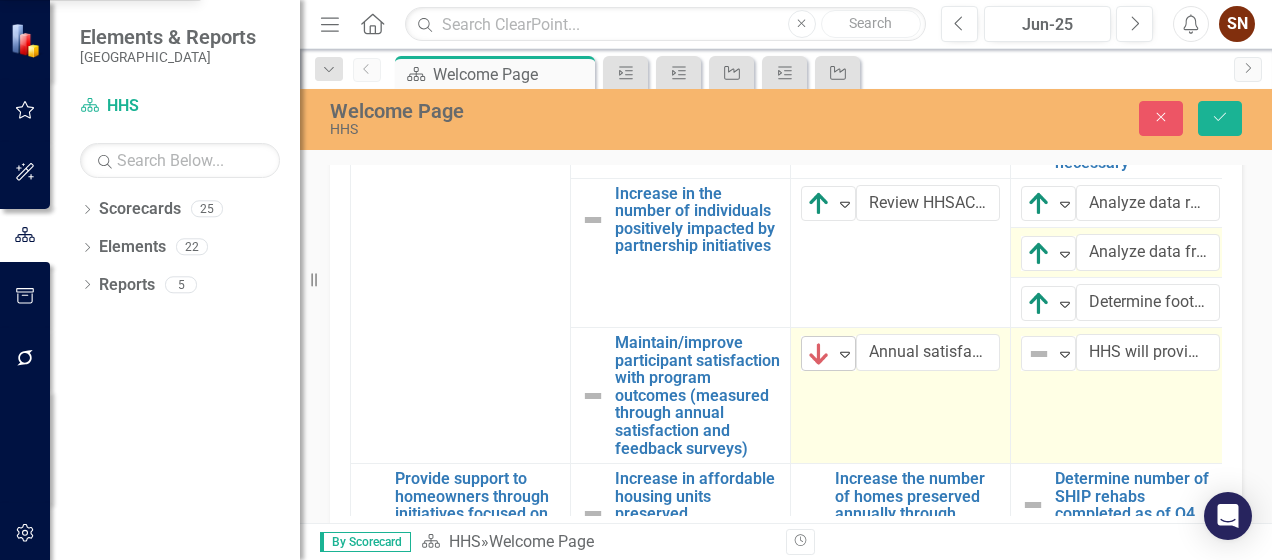 click on "Expand" 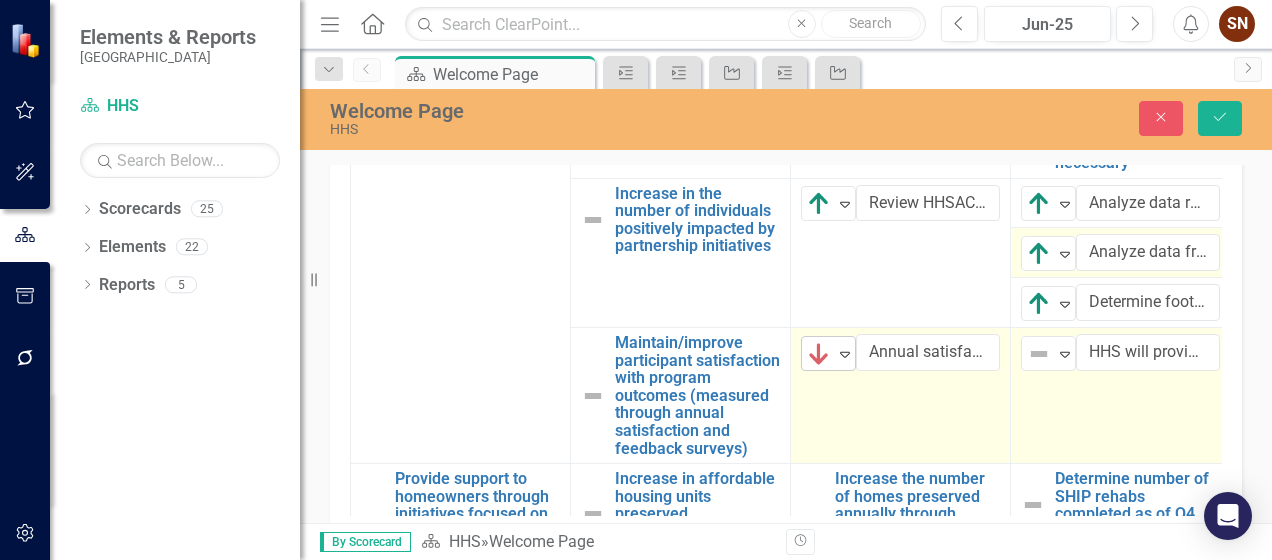 click on "Expand" 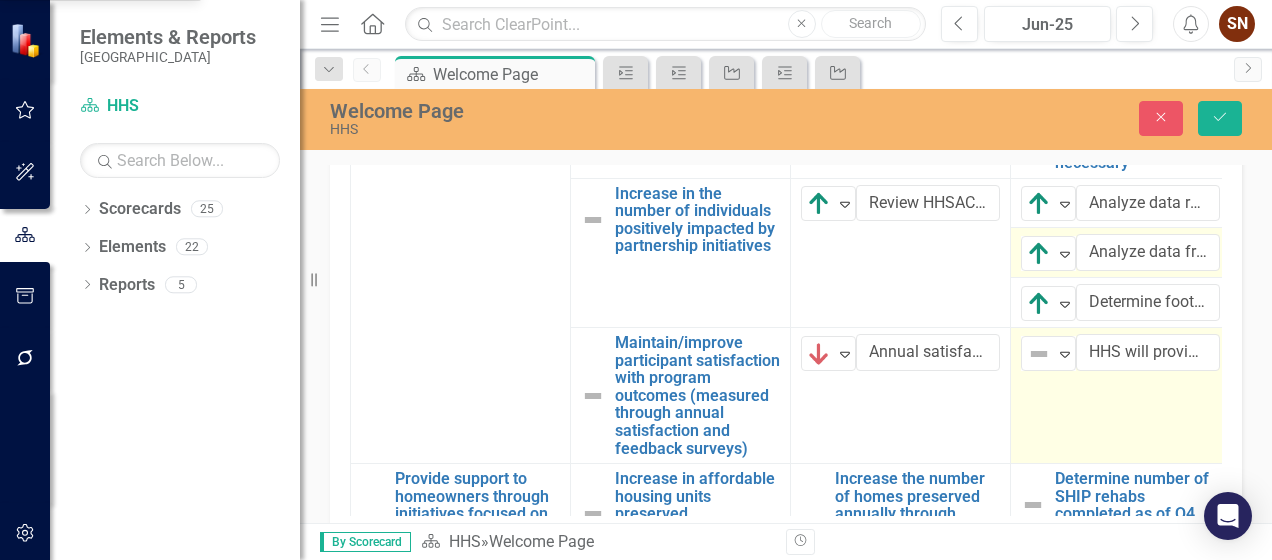 click on "No Information" at bounding box center [107, -17] 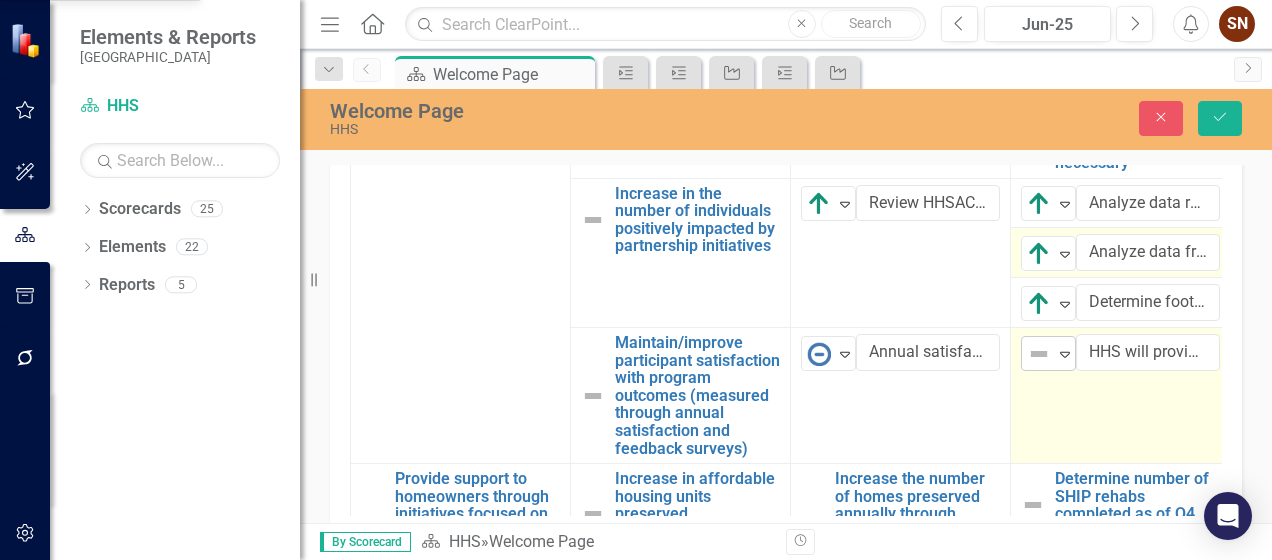click on "Expand" 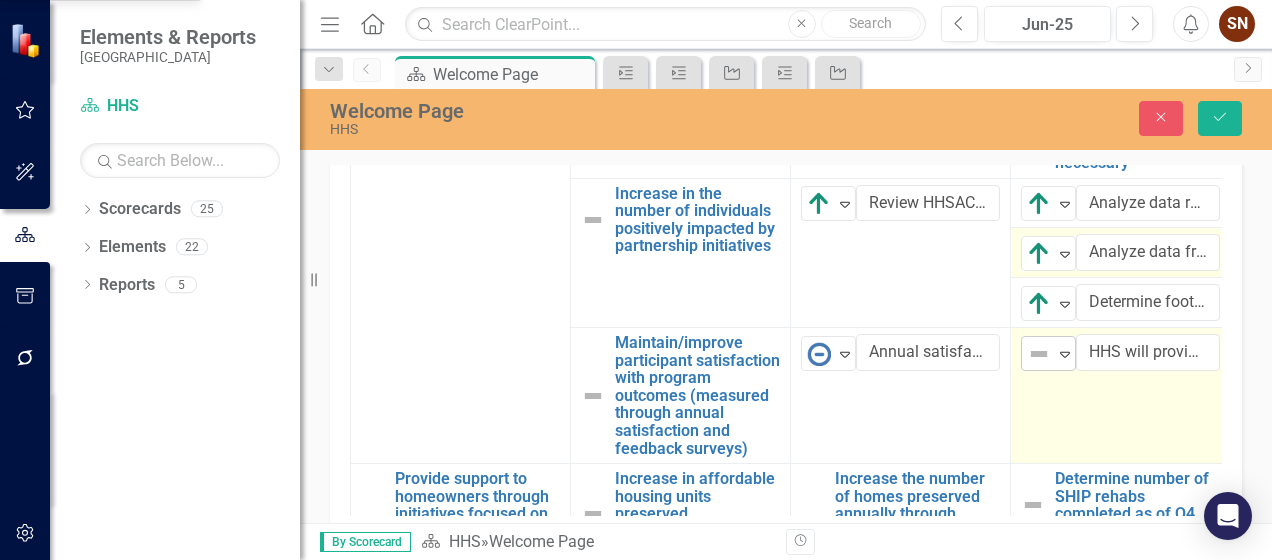 click on "Expand" 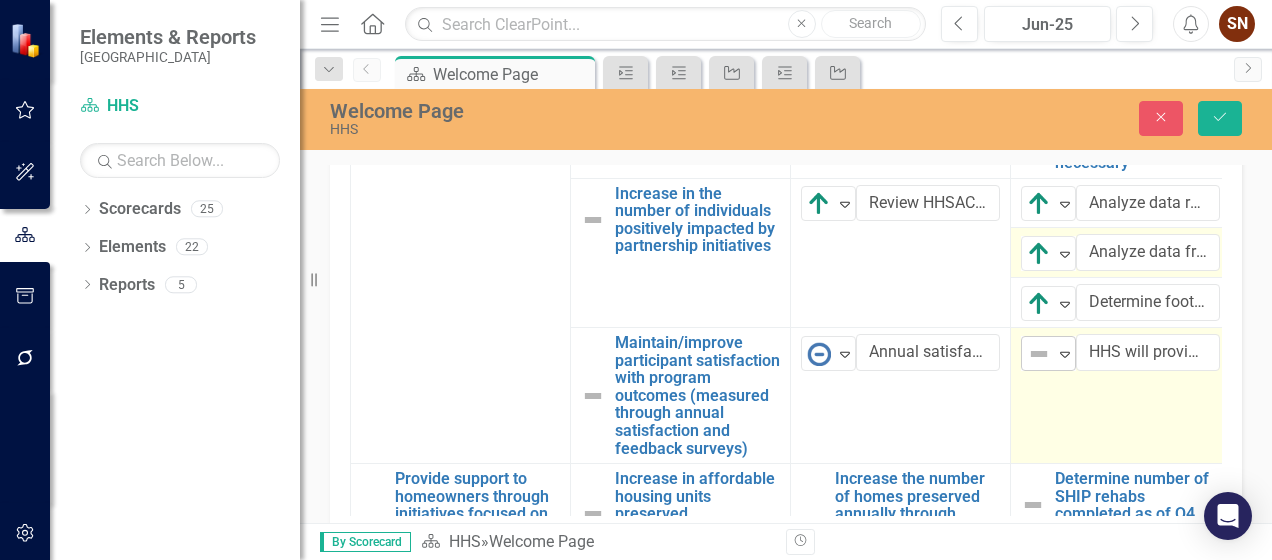 click on "Expand" 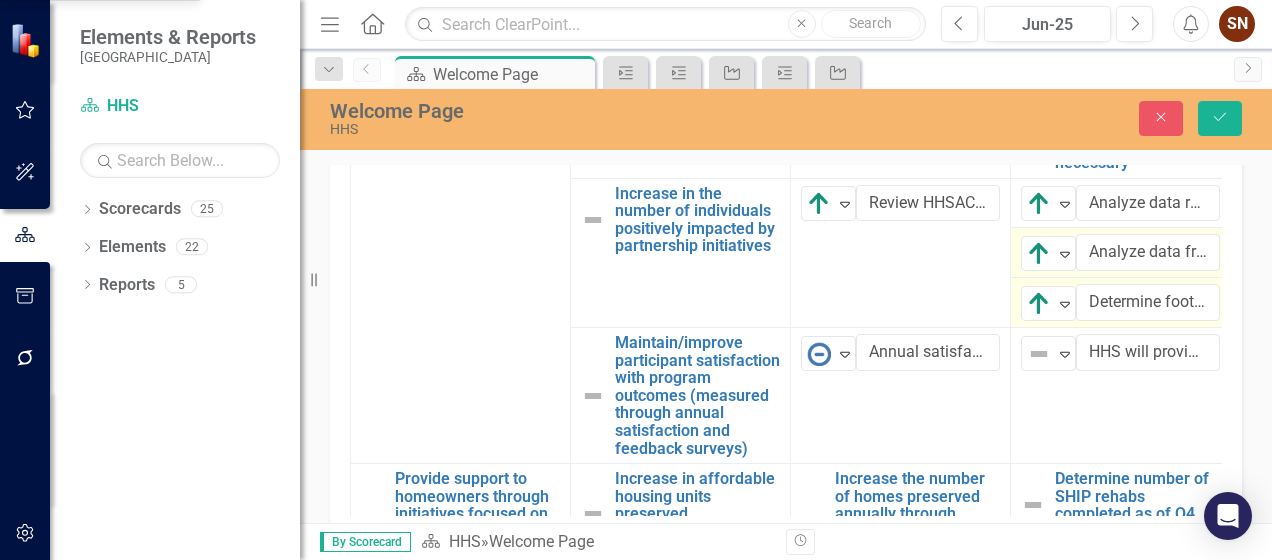 click on "No Information" at bounding box center [107, -17] 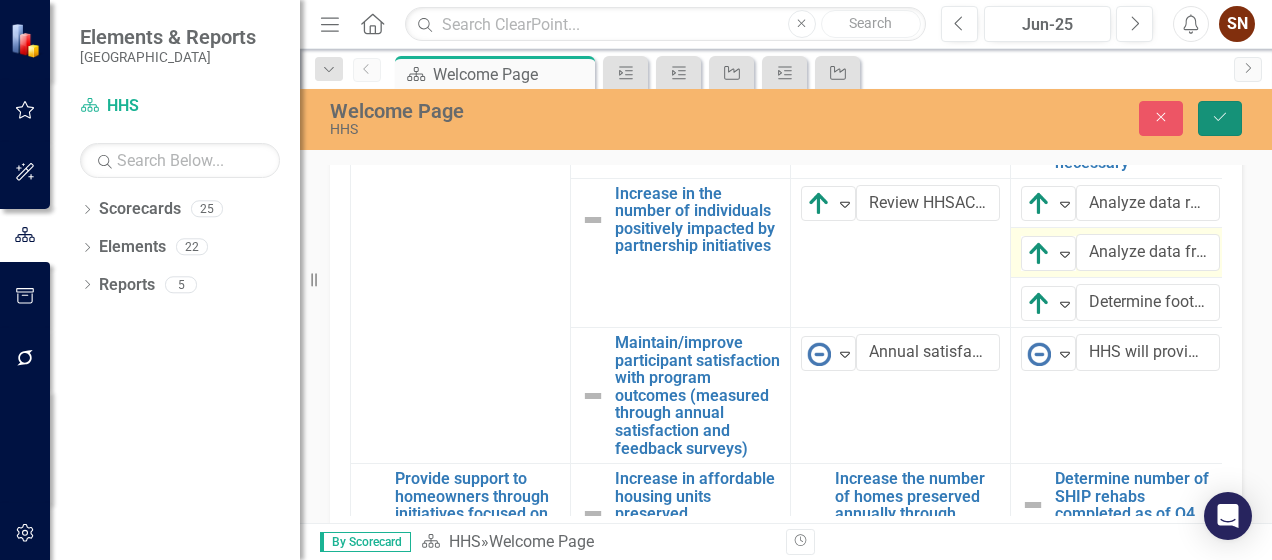 click on "Save" at bounding box center [1220, 118] 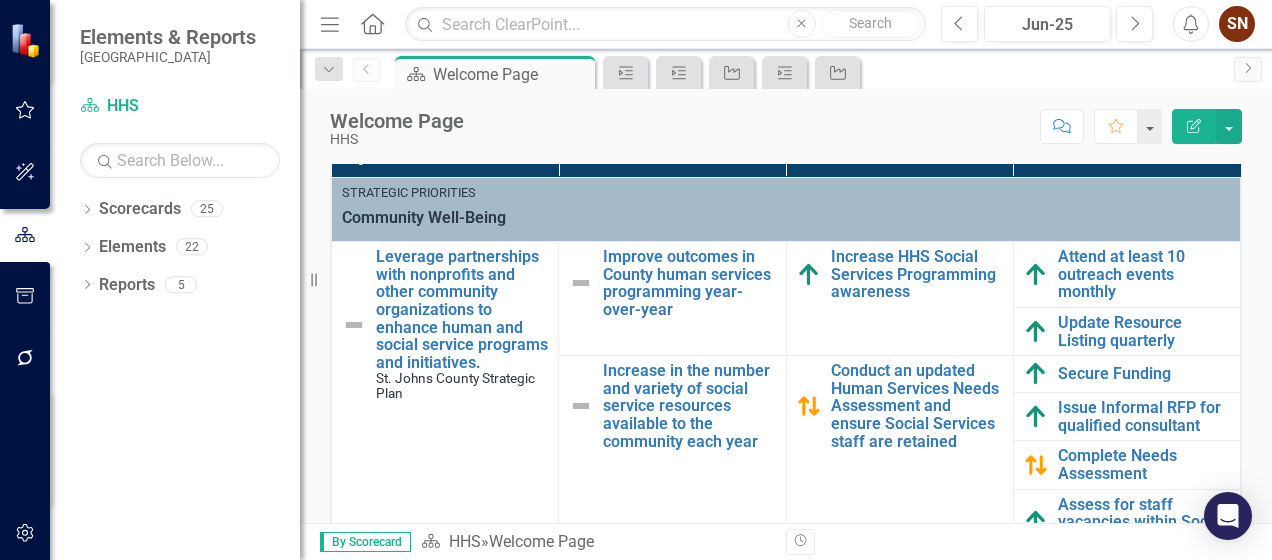 scroll, scrollTop: 700, scrollLeft: 0, axis: vertical 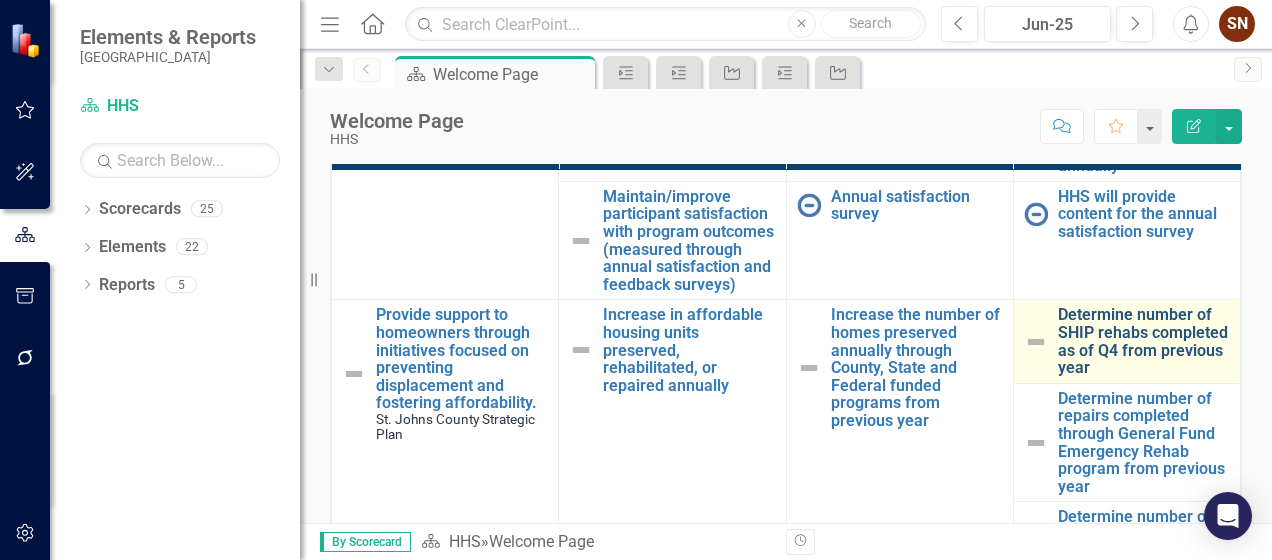 click on "Determine number of SHIP rehabs completed as of Q4 from previous year" at bounding box center [1144, 341] 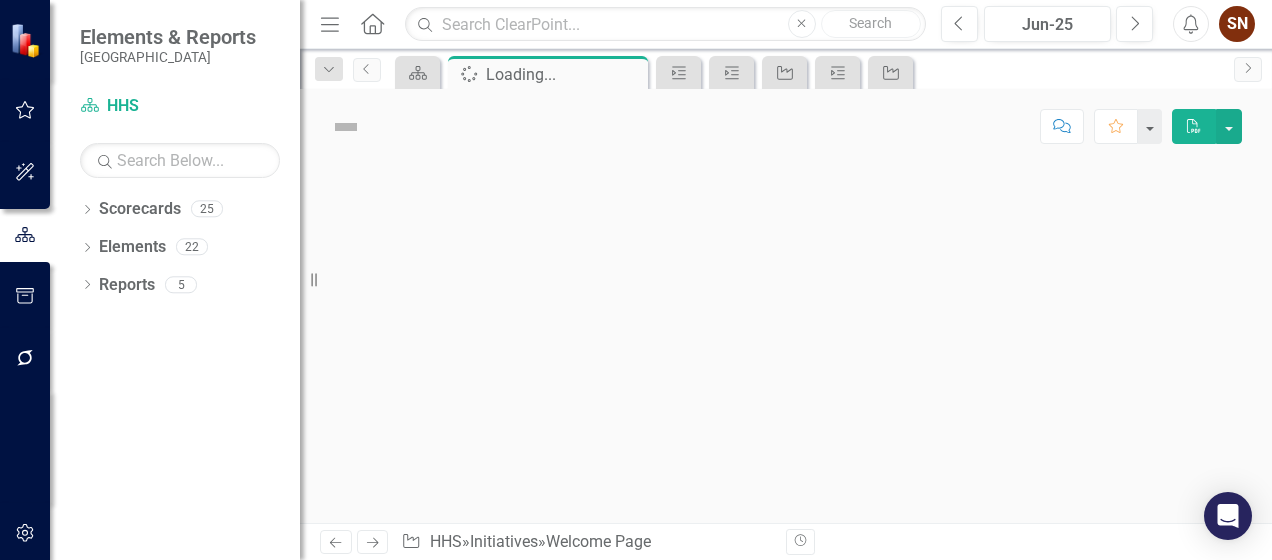 click at bounding box center [786, 343] 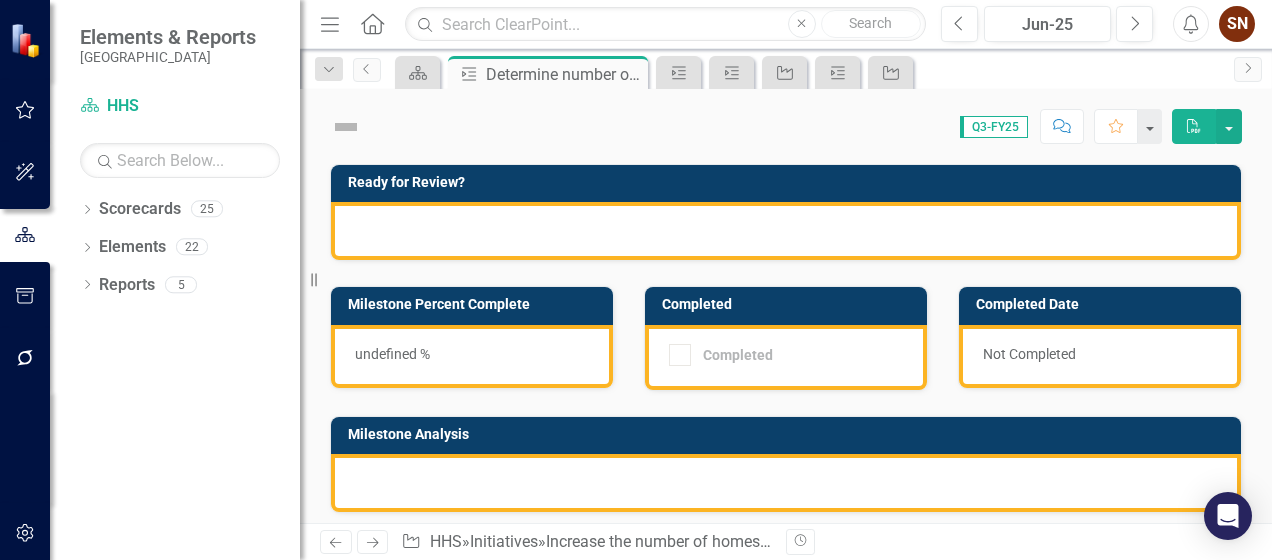 checkbox on "true" 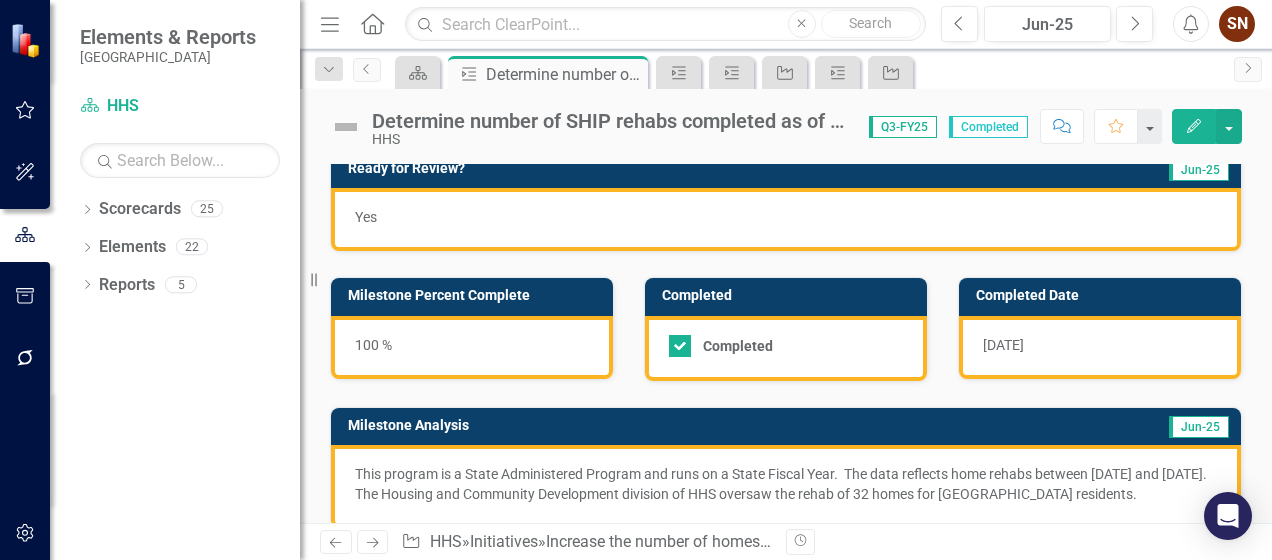 scroll, scrollTop: 0, scrollLeft: 0, axis: both 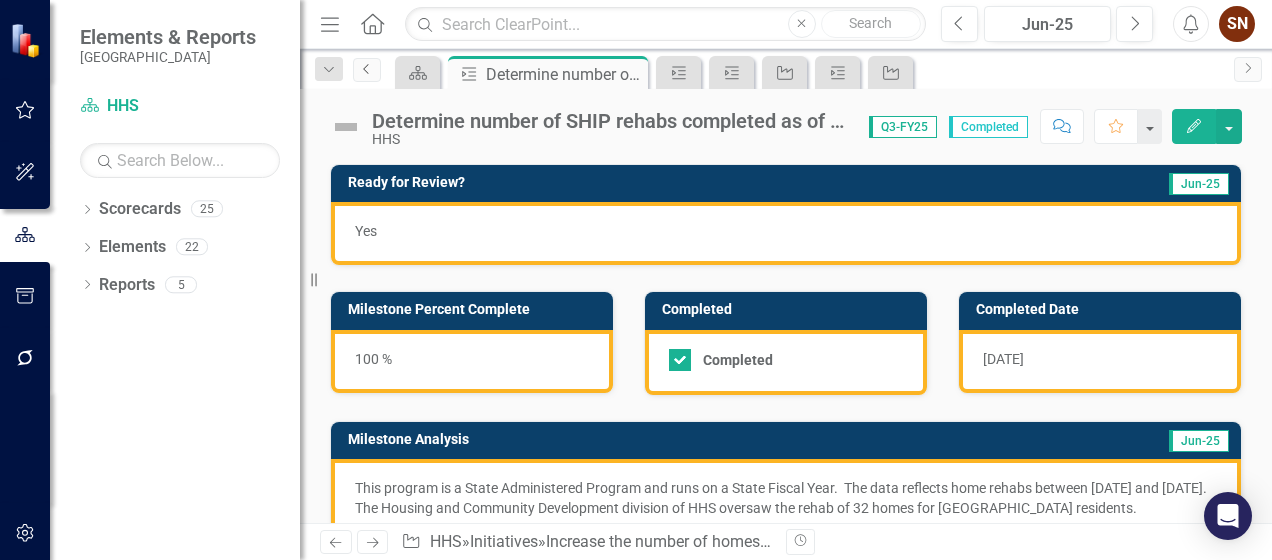 click on "Previous" 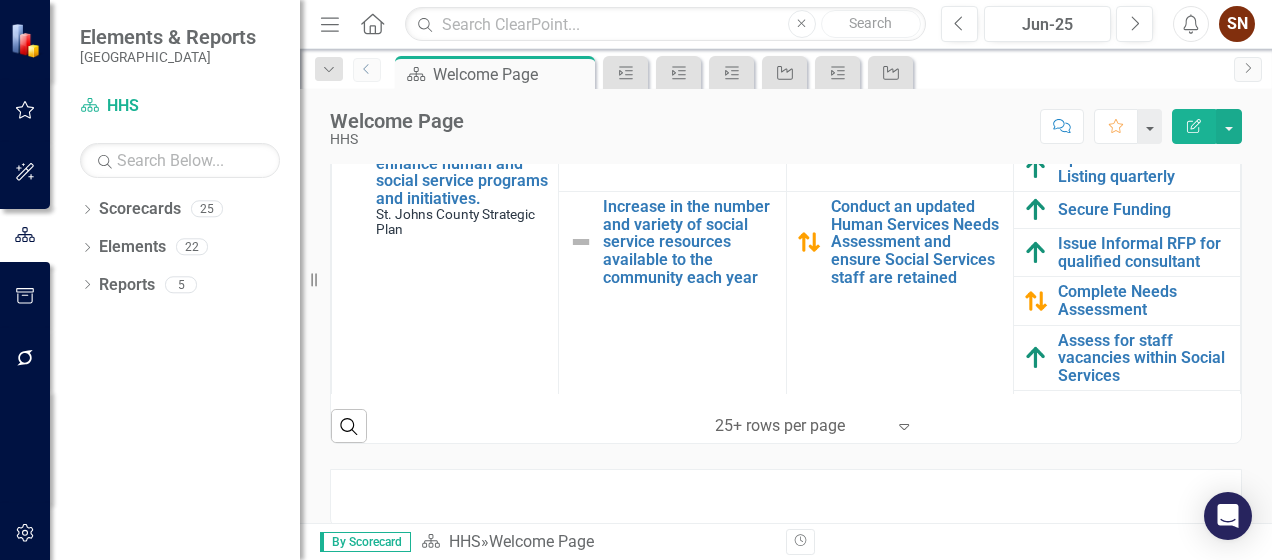 scroll, scrollTop: 881, scrollLeft: 0, axis: vertical 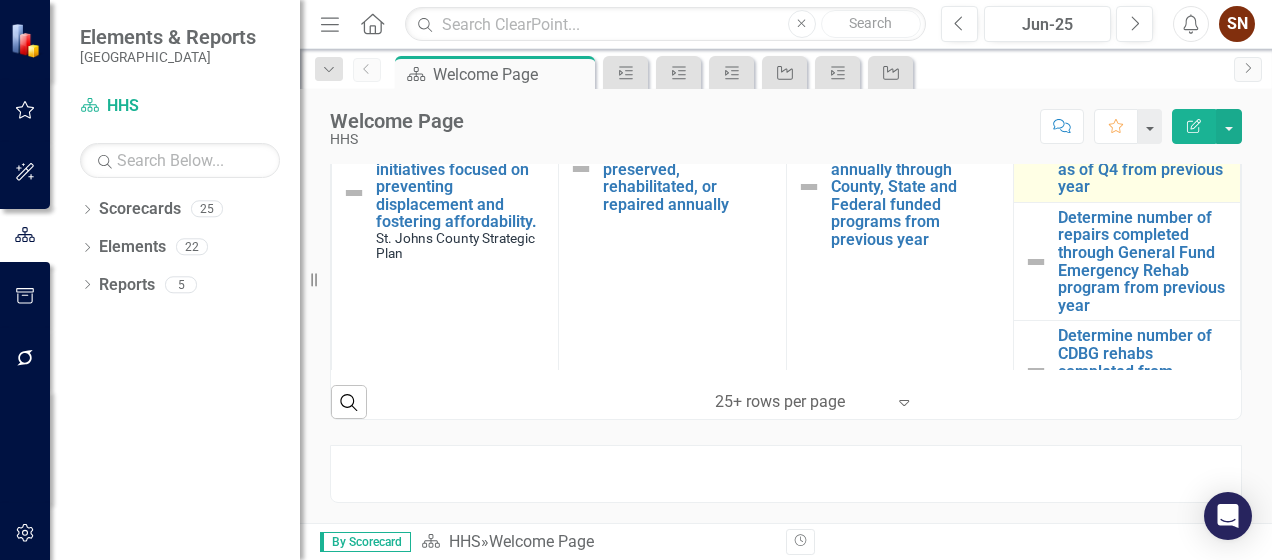 click at bounding box center [1036, 161] 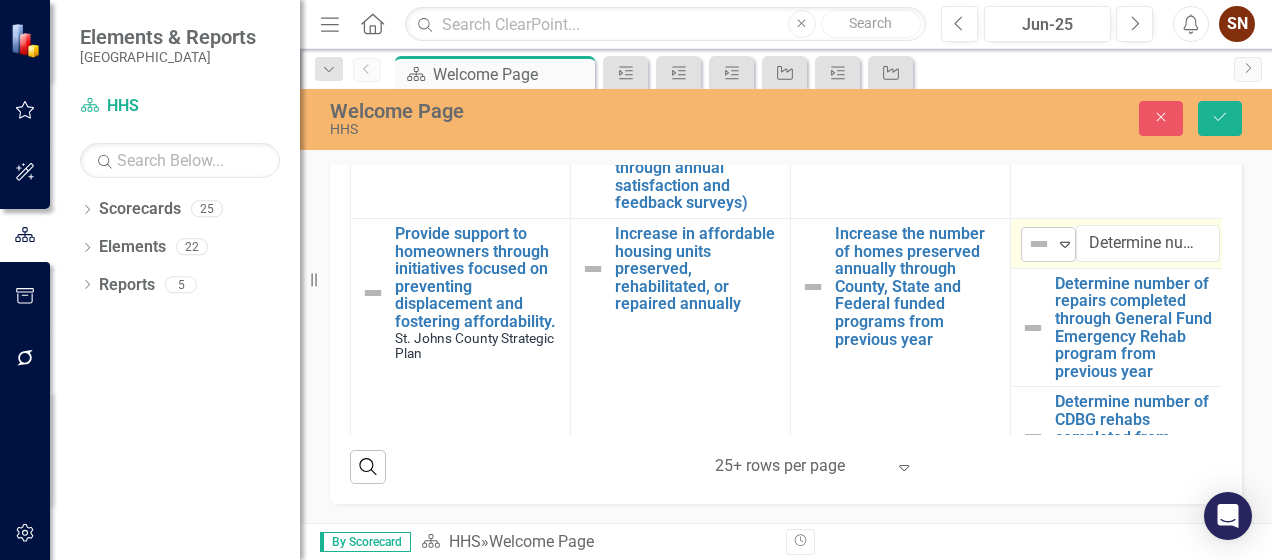 click at bounding box center [1039, 244] 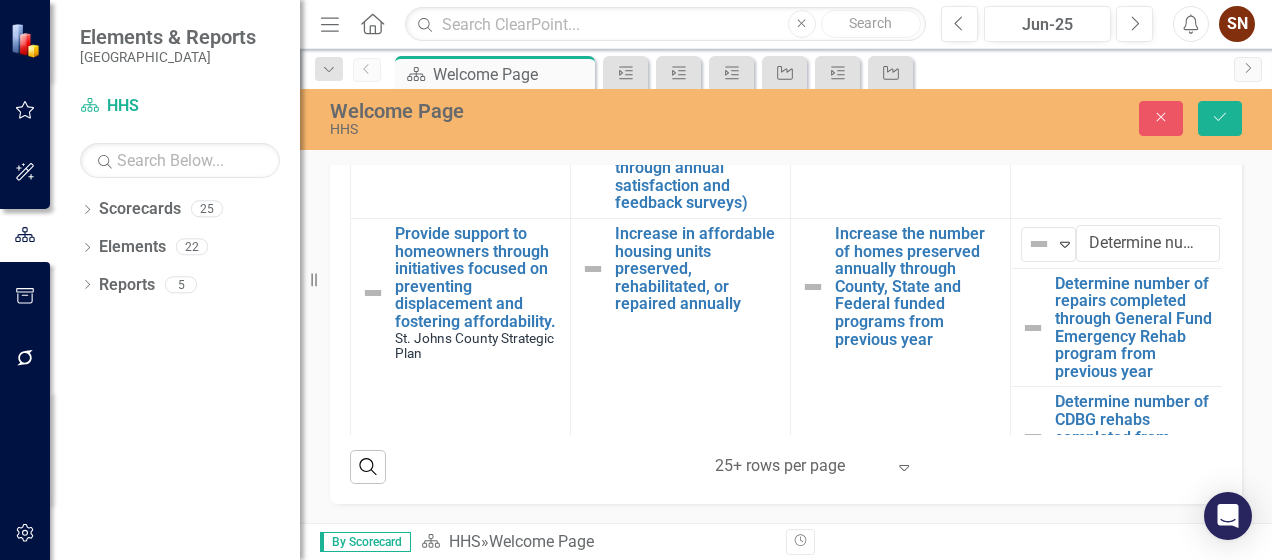 click at bounding box center (32, 611) 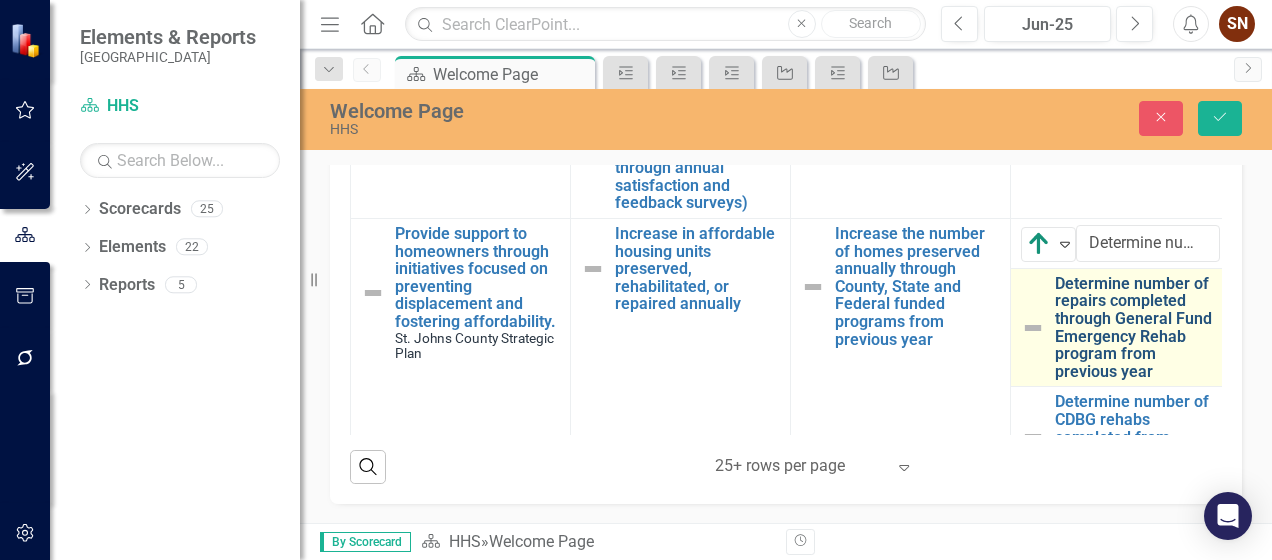 click on "Determine number of repairs completed through General Fund Emergency Rehab program from previous year" at bounding box center (1137, 328) 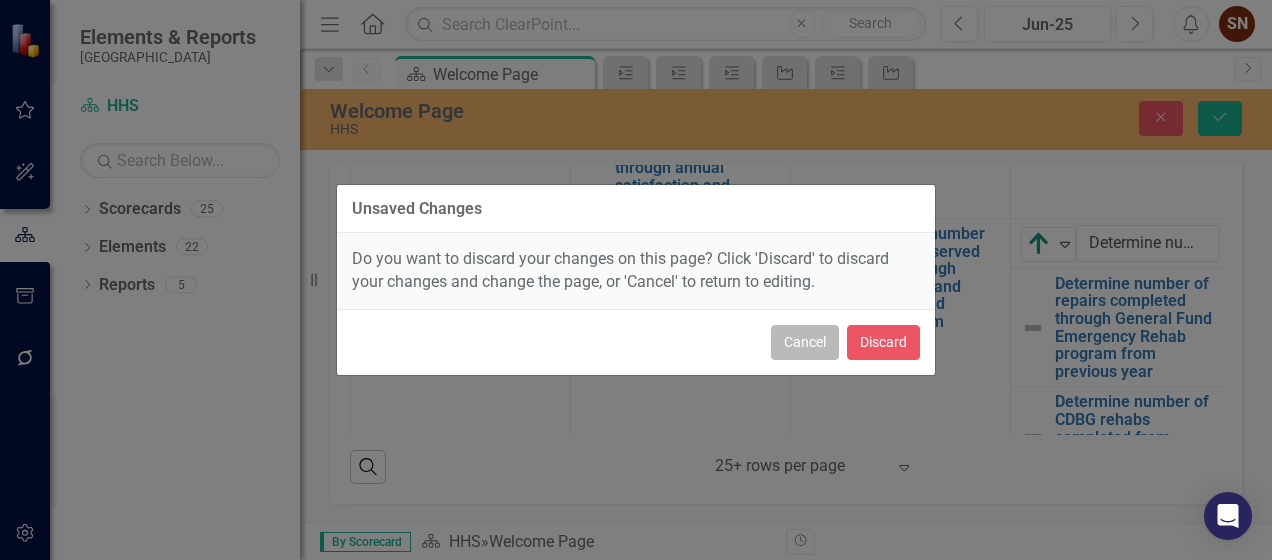 click on "Cancel" at bounding box center (805, 342) 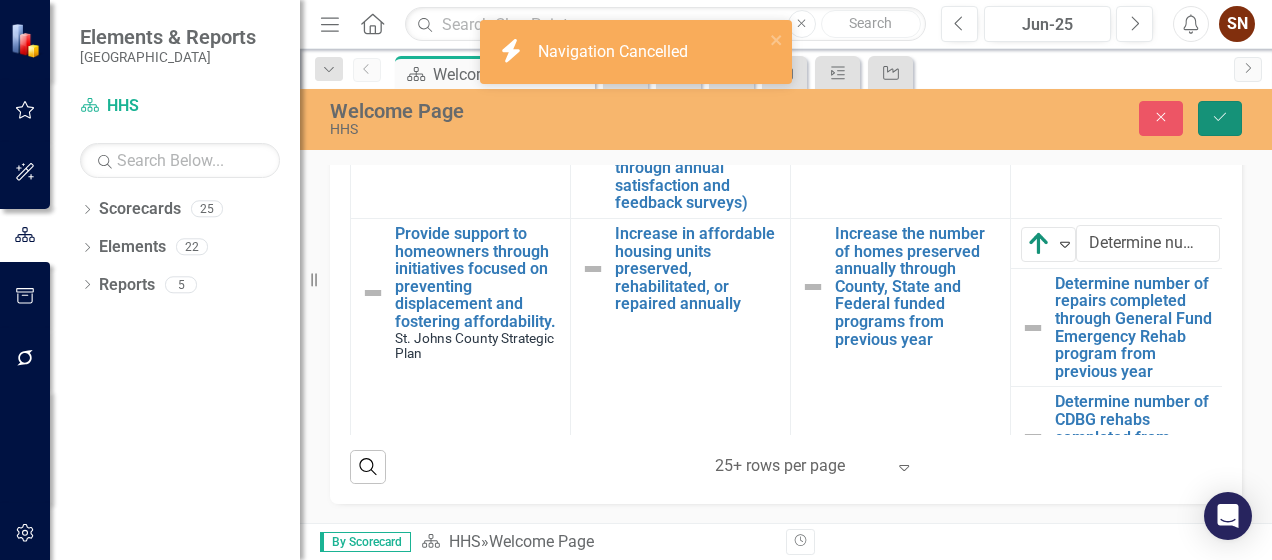 click 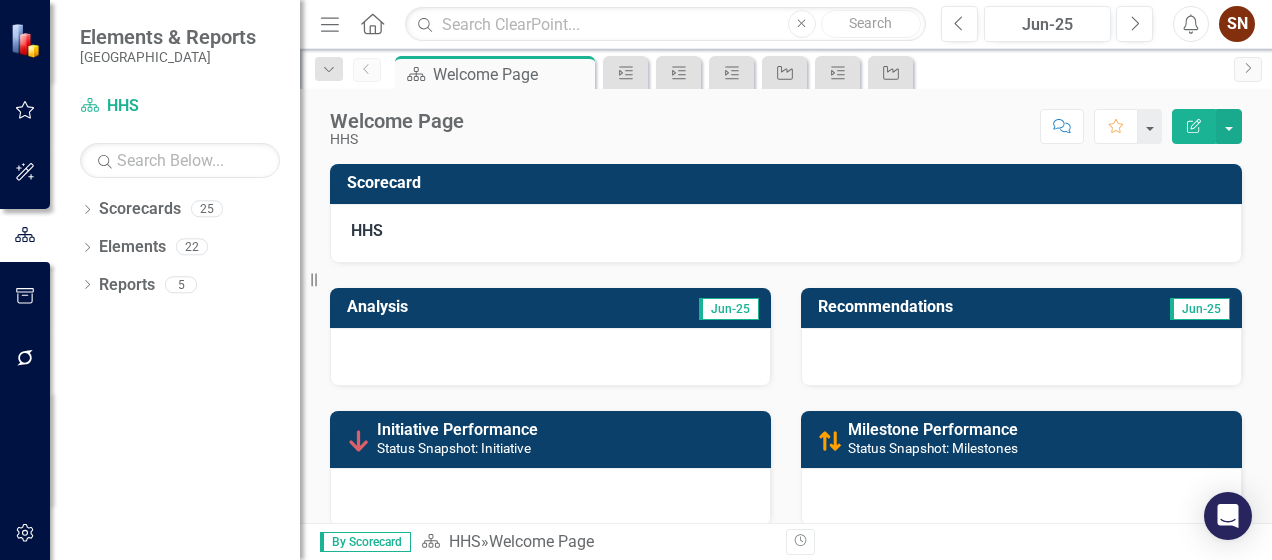 scroll, scrollTop: 300, scrollLeft: 0, axis: vertical 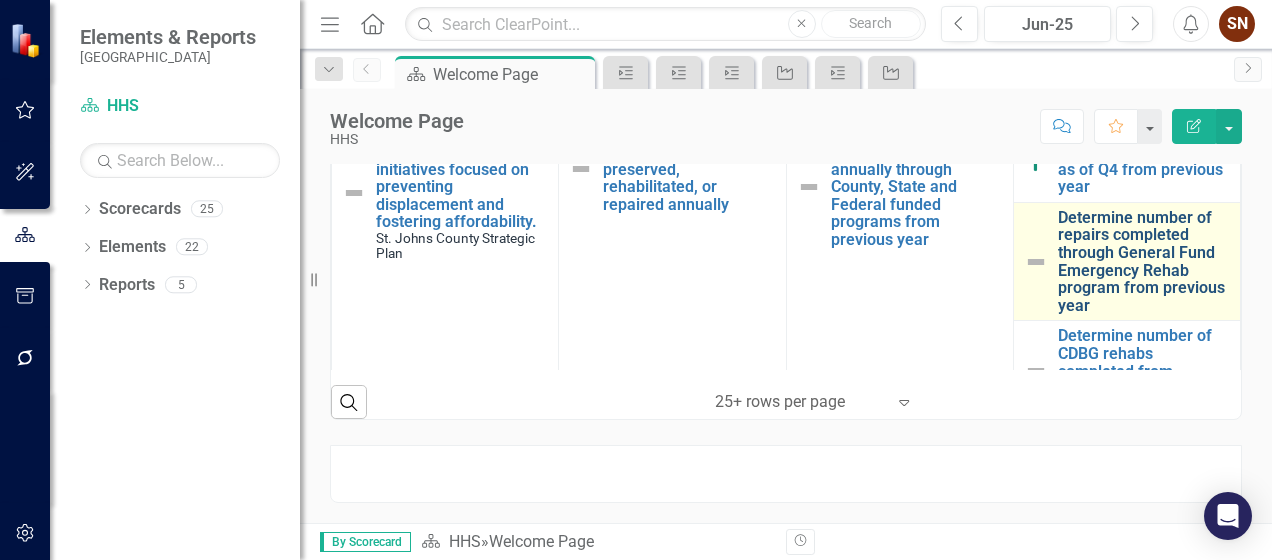 click on "Determine number of repairs completed through General Fund Emergency Rehab program from previous year" at bounding box center [1144, 262] 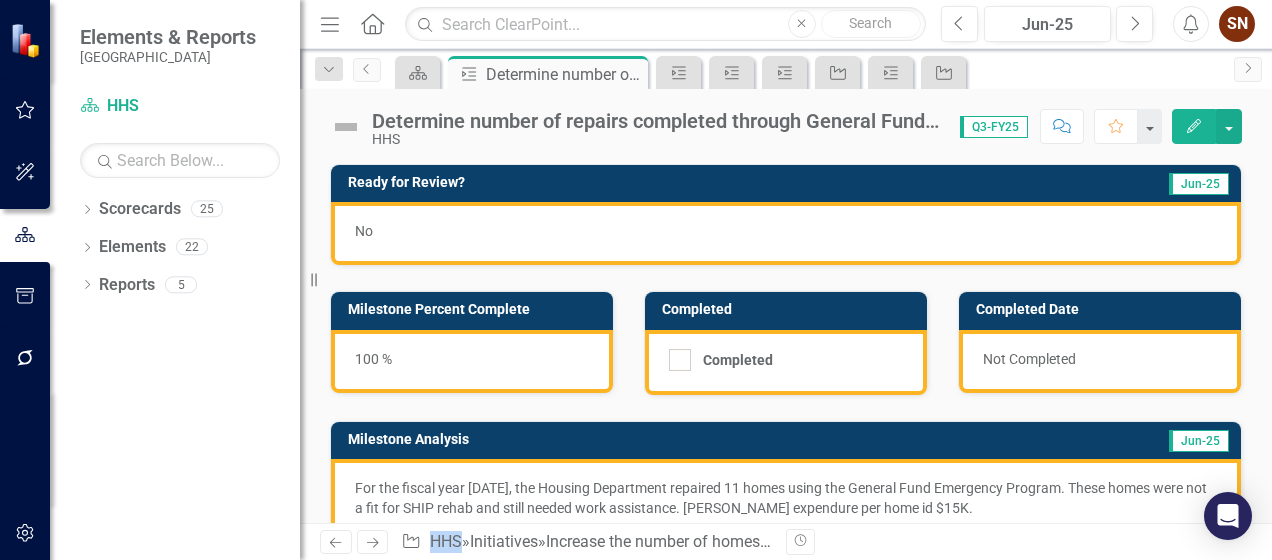 scroll, scrollTop: 100, scrollLeft: 0, axis: vertical 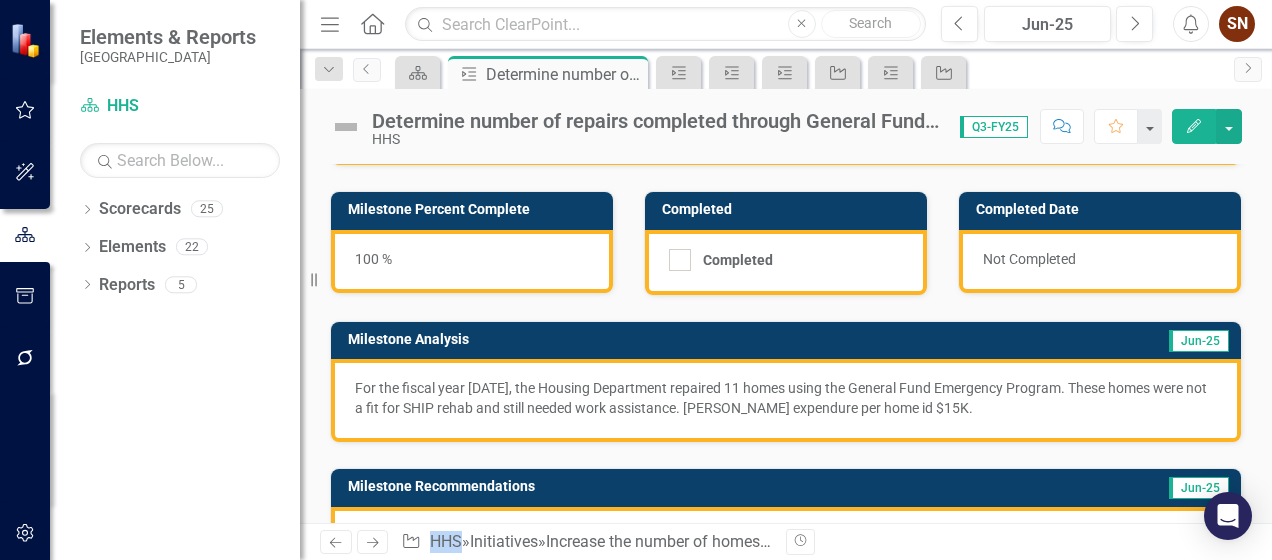 click on "Edit" at bounding box center (1194, 126) 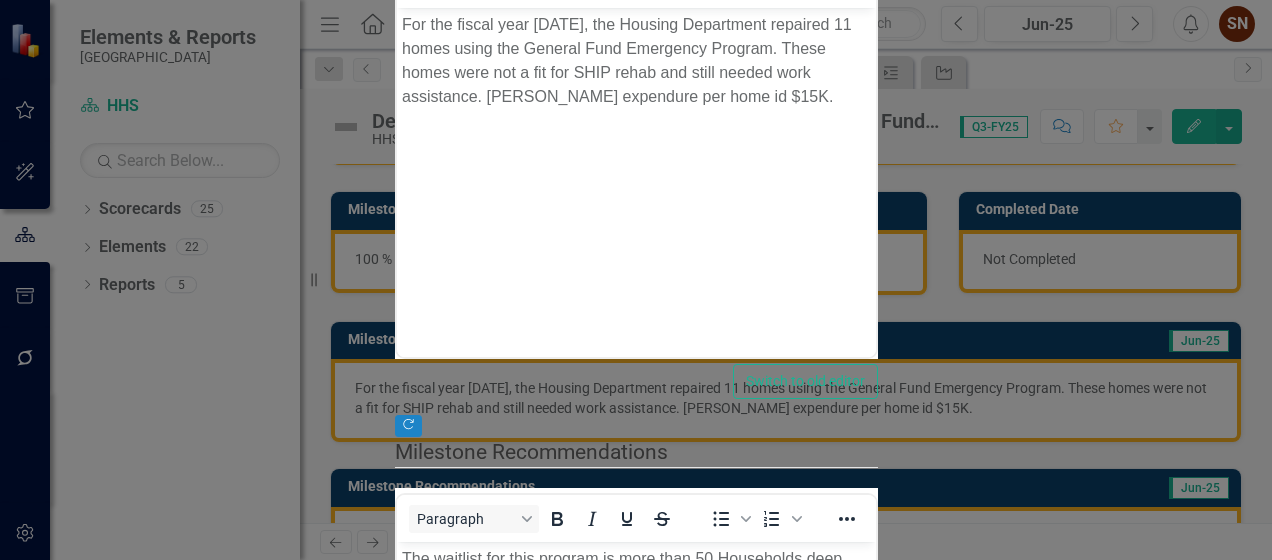 scroll, scrollTop: 0, scrollLeft: 0, axis: both 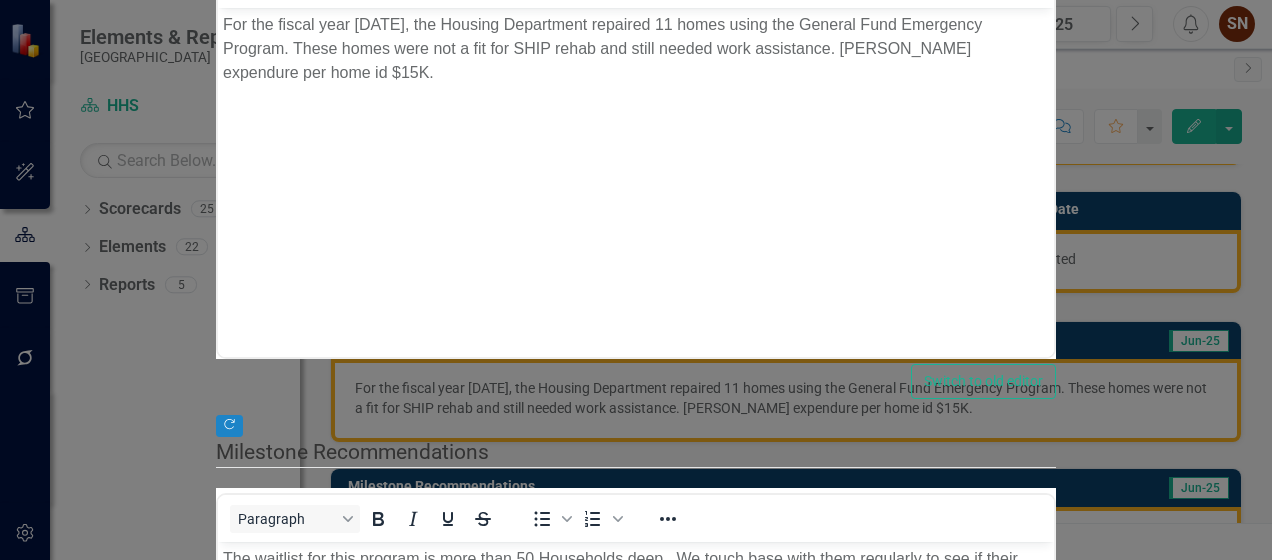click on "Edit Fields" at bounding box center [352, -410] 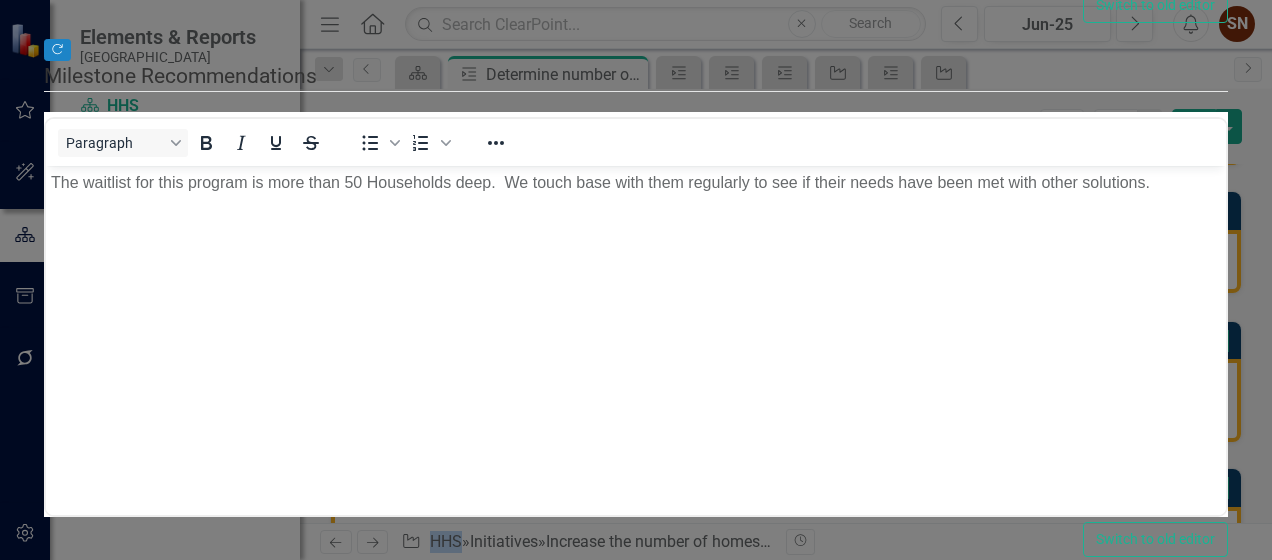 scroll, scrollTop: 0, scrollLeft: 0, axis: both 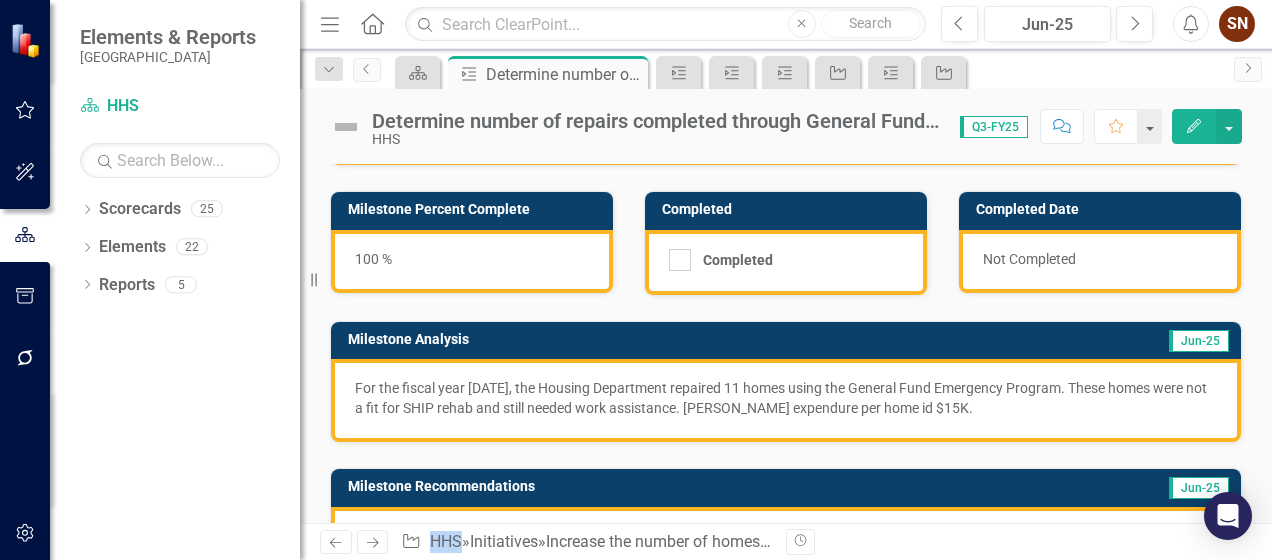click on "For the fiscal year 2024, the Housing Department repaired 11 homes using the General Fund Emergency Program. These homes were not a fit for SHIP rehab and still needed work assistance. Max expendure per home id $15K." at bounding box center (786, 398) 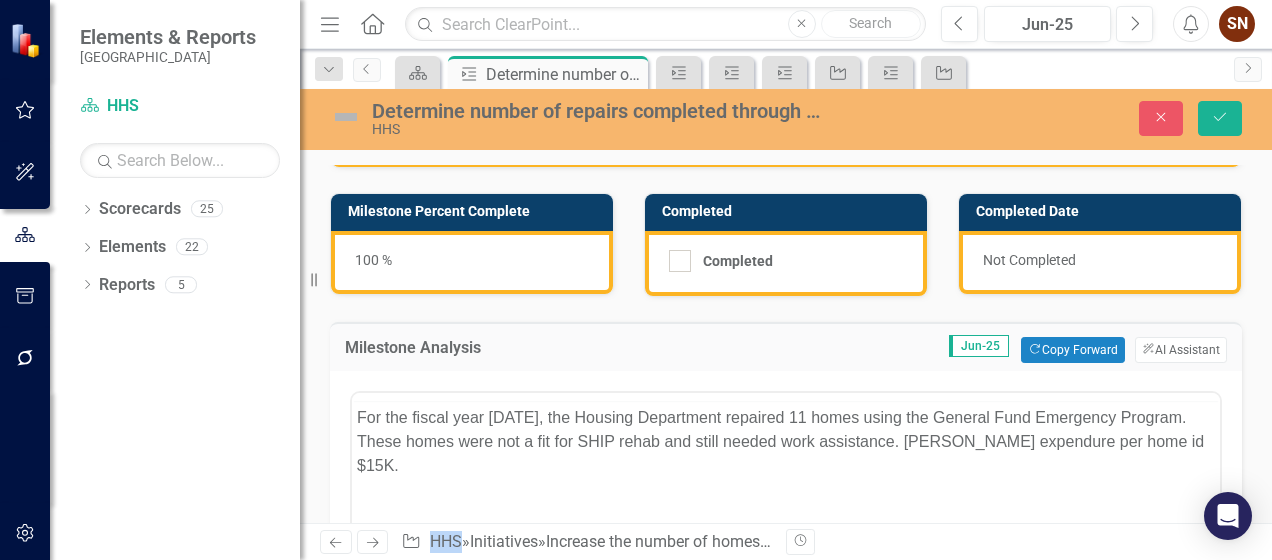 scroll, scrollTop: 0, scrollLeft: 0, axis: both 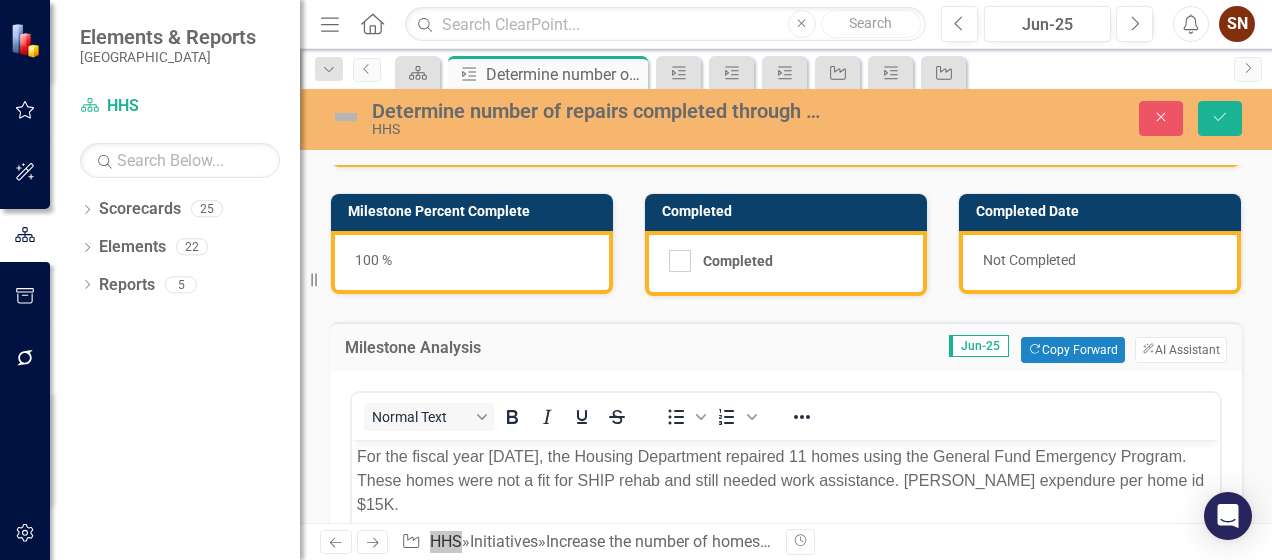 click on "For the fiscal year 2024, the Housing Department repaired 11 homes using the General Fund Emergency Program. These homes were not a fit for SHIP rehab and still needed work assistance. Max expendure per home id $15K." at bounding box center (786, 481) 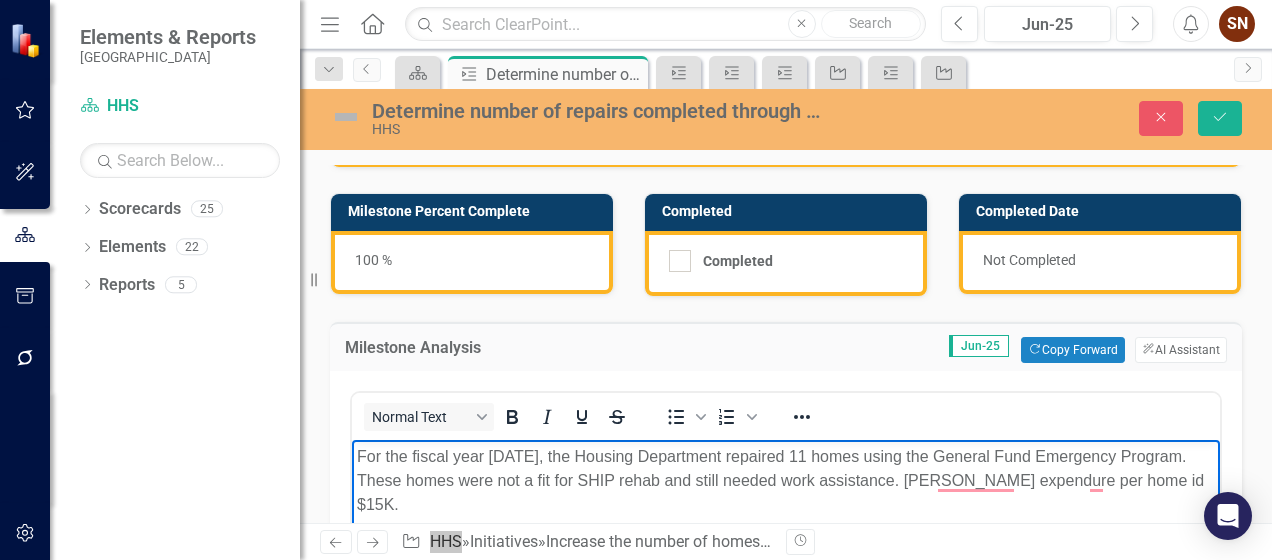 type 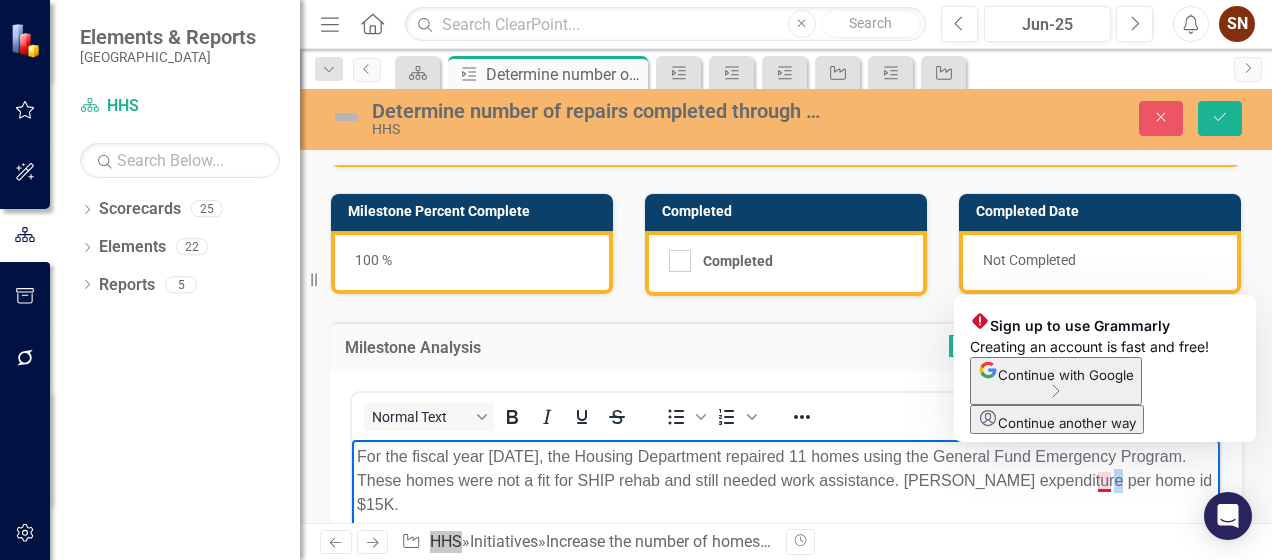 click on "For the fiscal year 2024, the Housing Department repaired 11 homes using the General Fund Emergency Program. These homes were not a fit for SHIP rehab and still needed work assistance. Max expenditure per home id $15K." at bounding box center (786, 481) 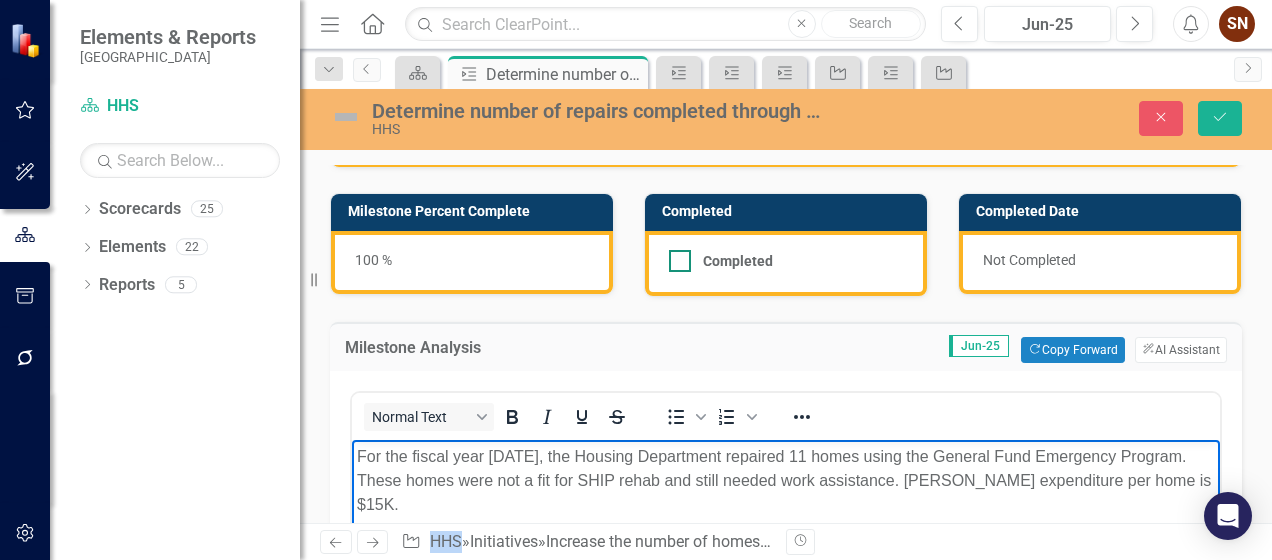 click at bounding box center (680, 261) 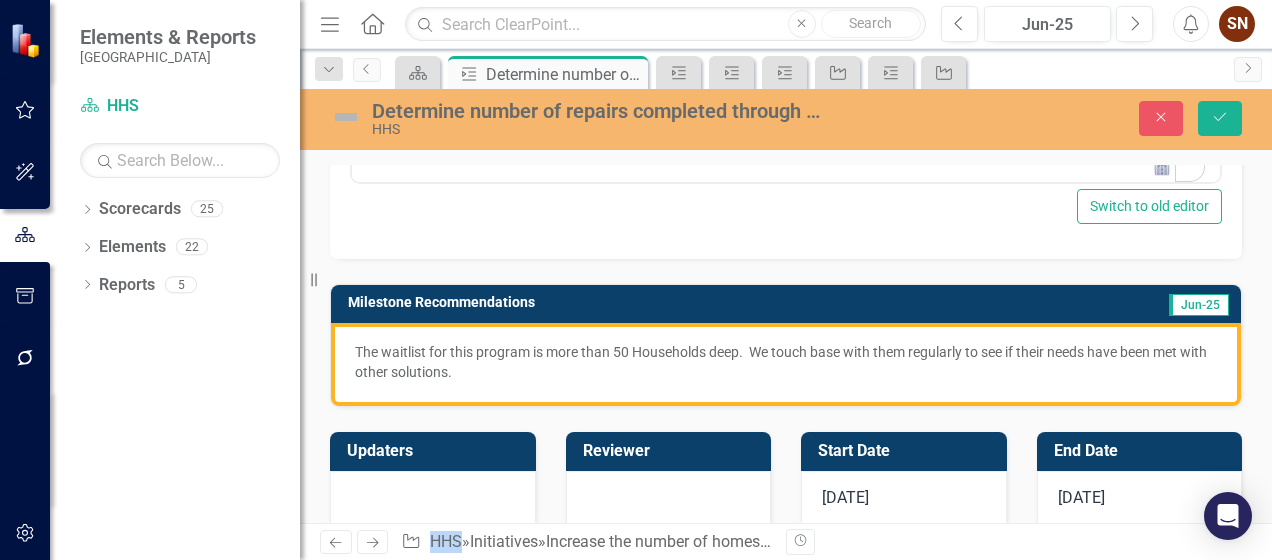 scroll, scrollTop: 700, scrollLeft: 0, axis: vertical 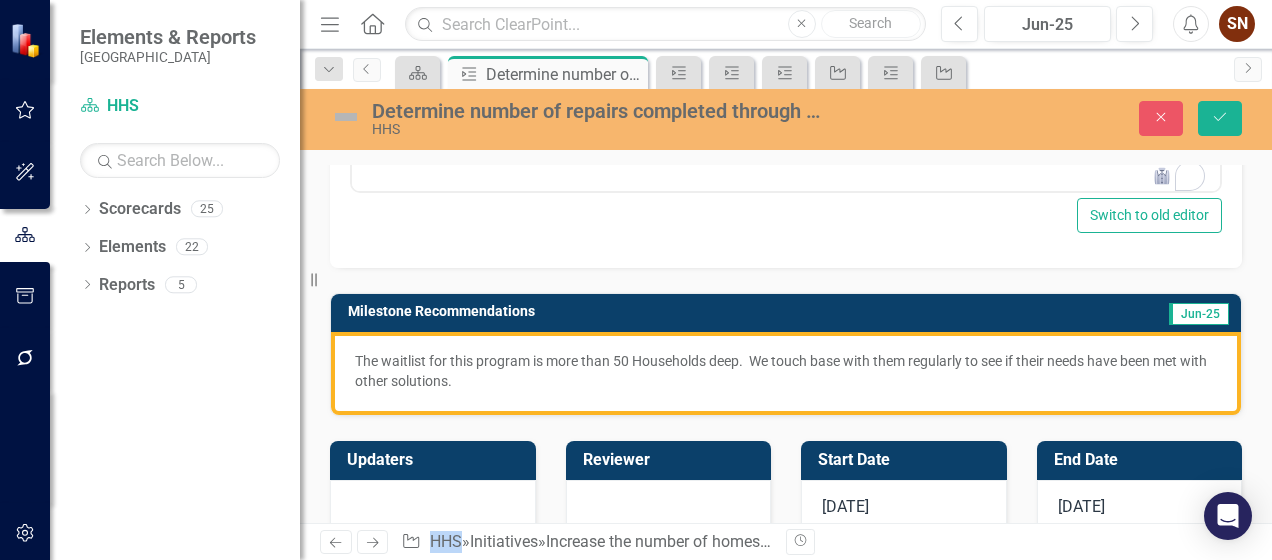 click on "The waitlist for this program is more than 50 Households deep.  We touch base with them regularly to see if their needs have been met with other solutions." at bounding box center (786, 371) 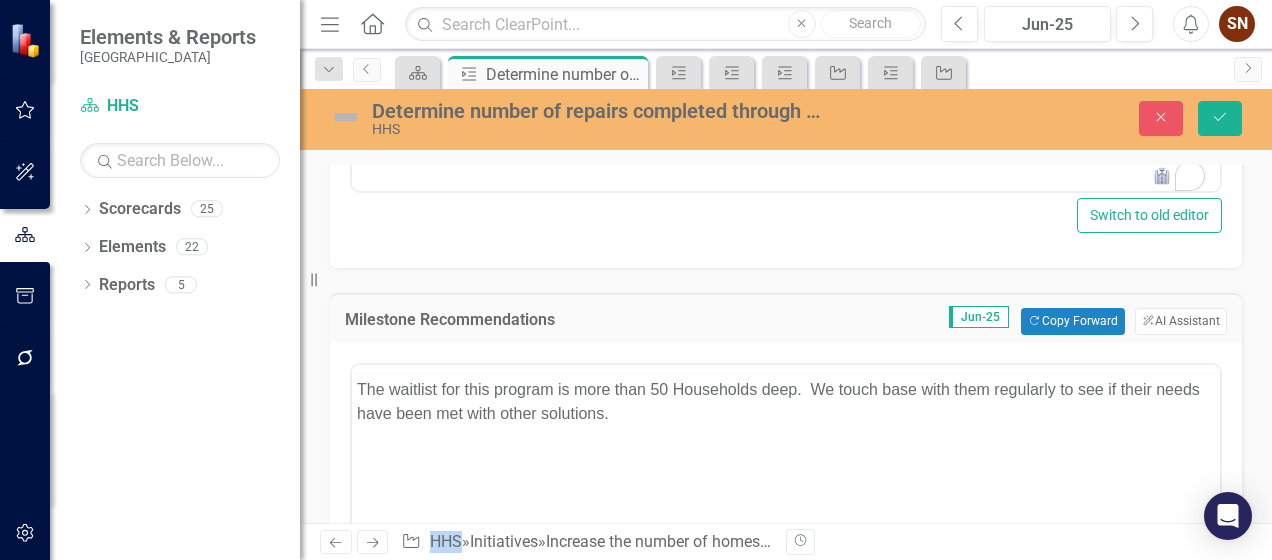 scroll, scrollTop: 0, scrollLeft: 0, axis: both 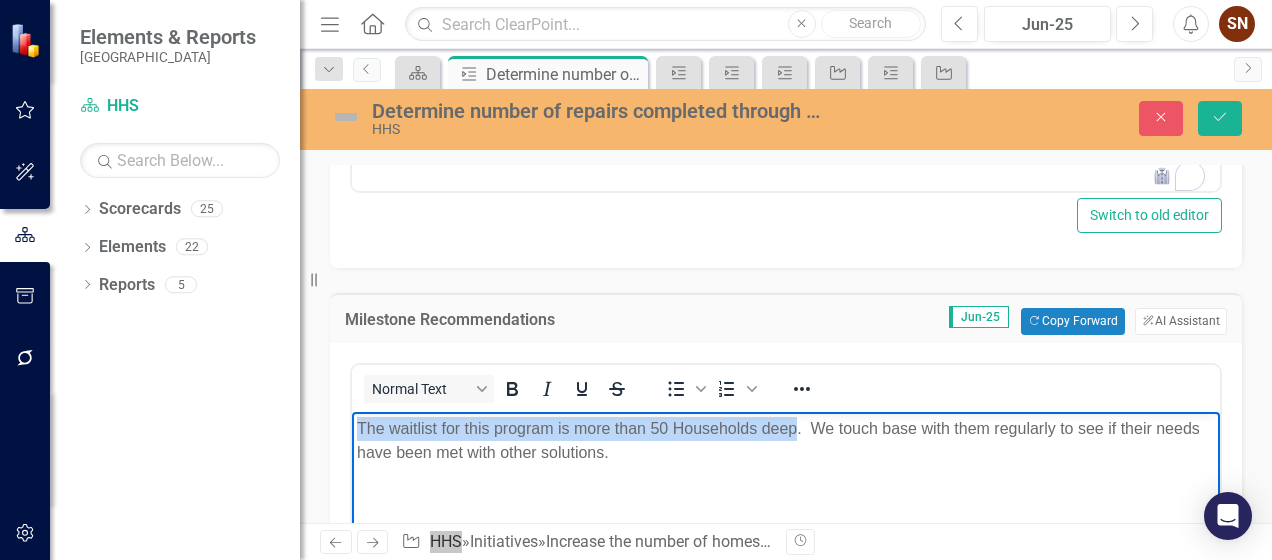 drag, startPoint x: 798, startPoint y: 429, endPoint x: 355, endPoint y: 435, distance: 443.04062 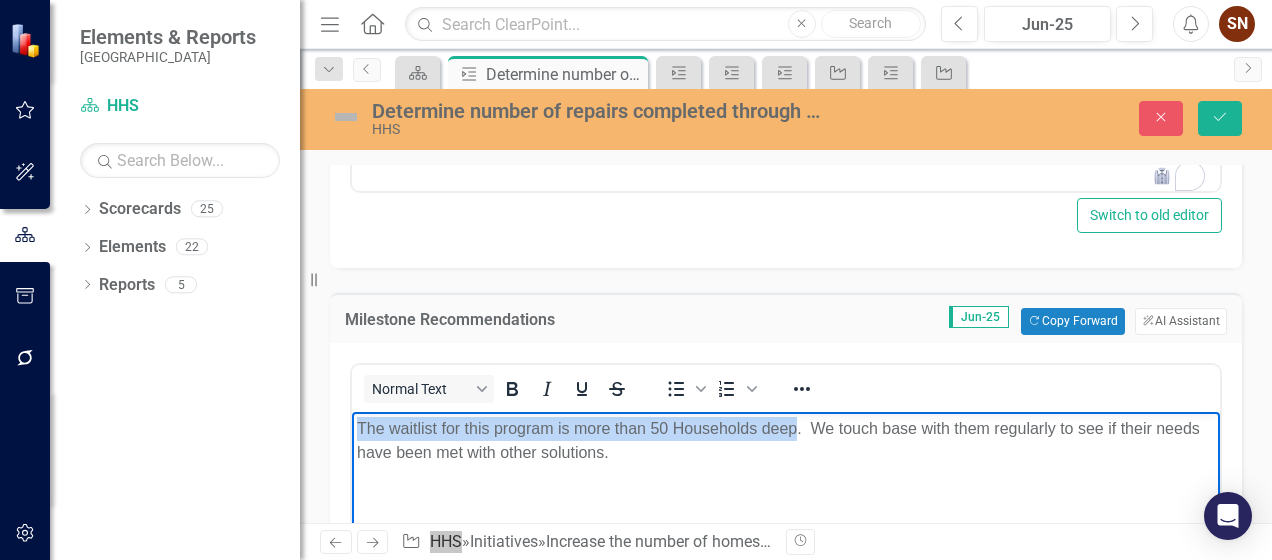 click on "The waitlist for this program is more than 50 Households deep.  We touch base with them regularly to see if their needs have been met with other solutions." at bounding box center [786, 561] 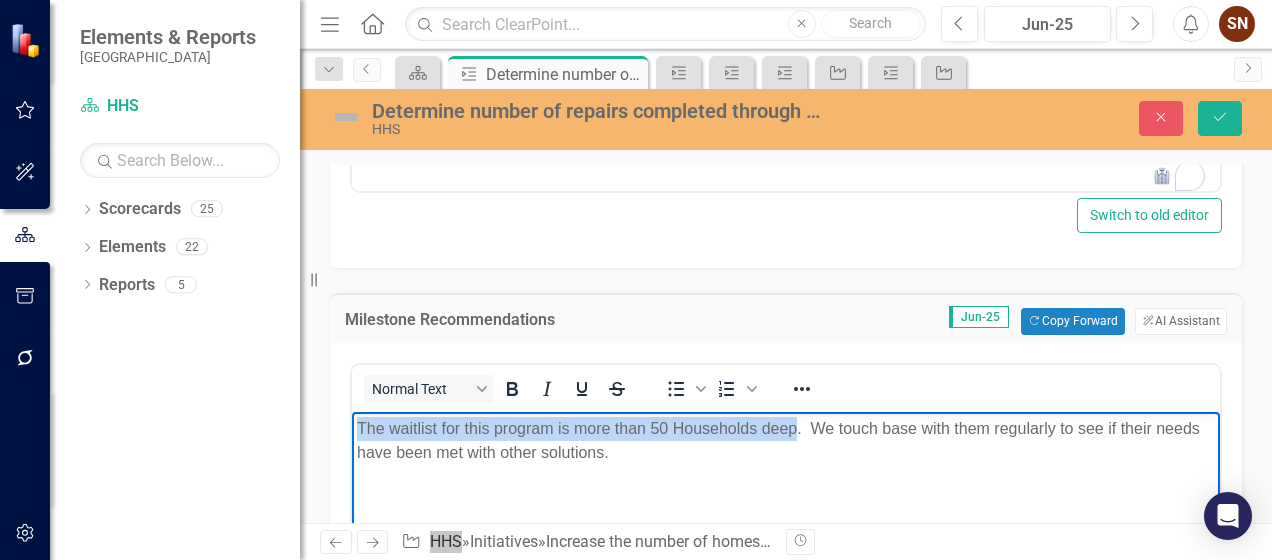 type 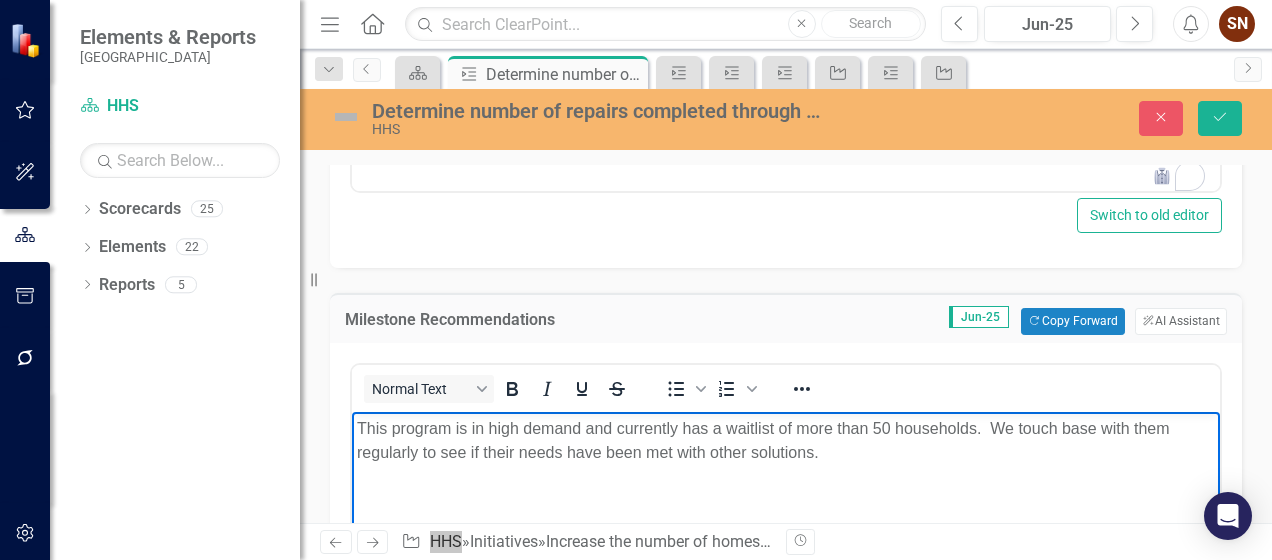 drag, startPoint x: 996, startPoint y: 433, endPoint x: 1038, endPoint y: 457, distance: 48.373547 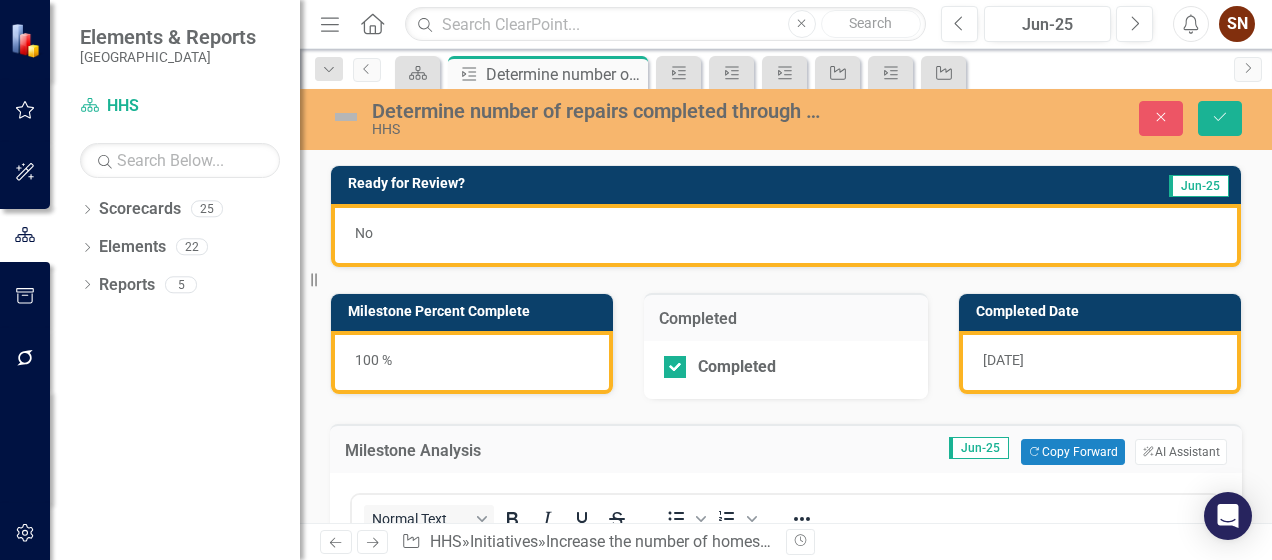 scroll, scrollTop: 0, scrollLeft: 0, axis: both 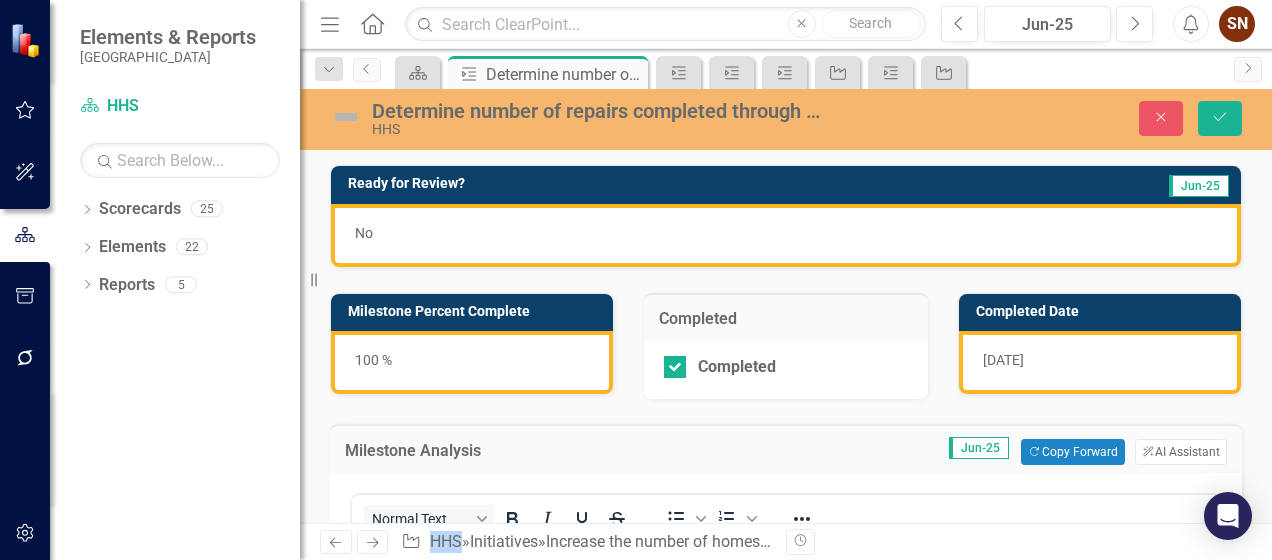 type 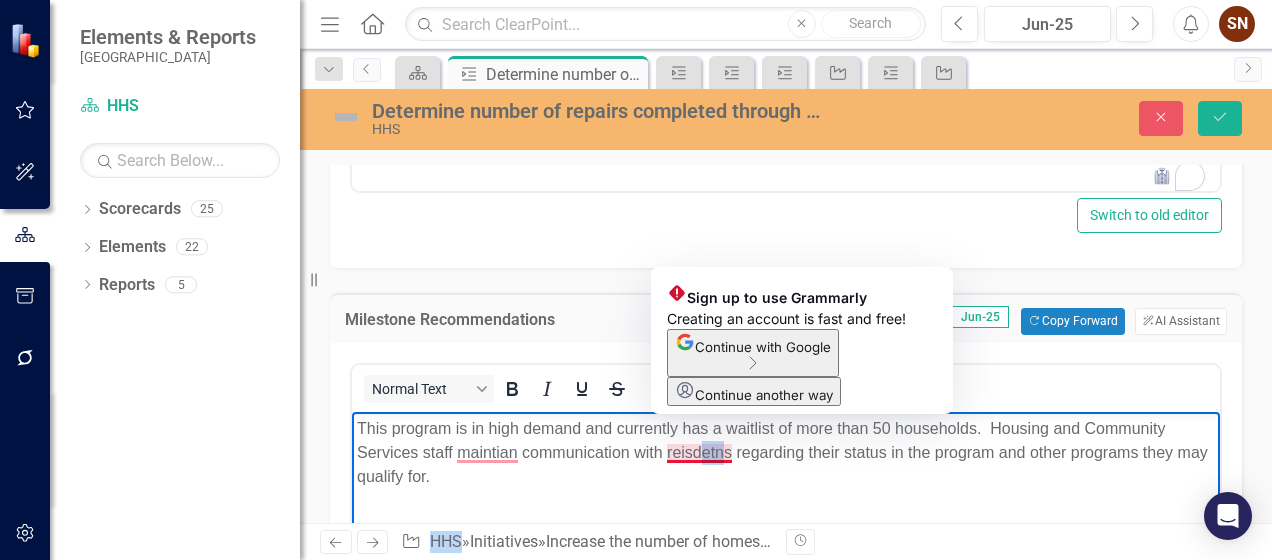drag, startPoint x: 726, startPoint y: 457, endPoint x: 703, endPoint y: 457, distance: 23 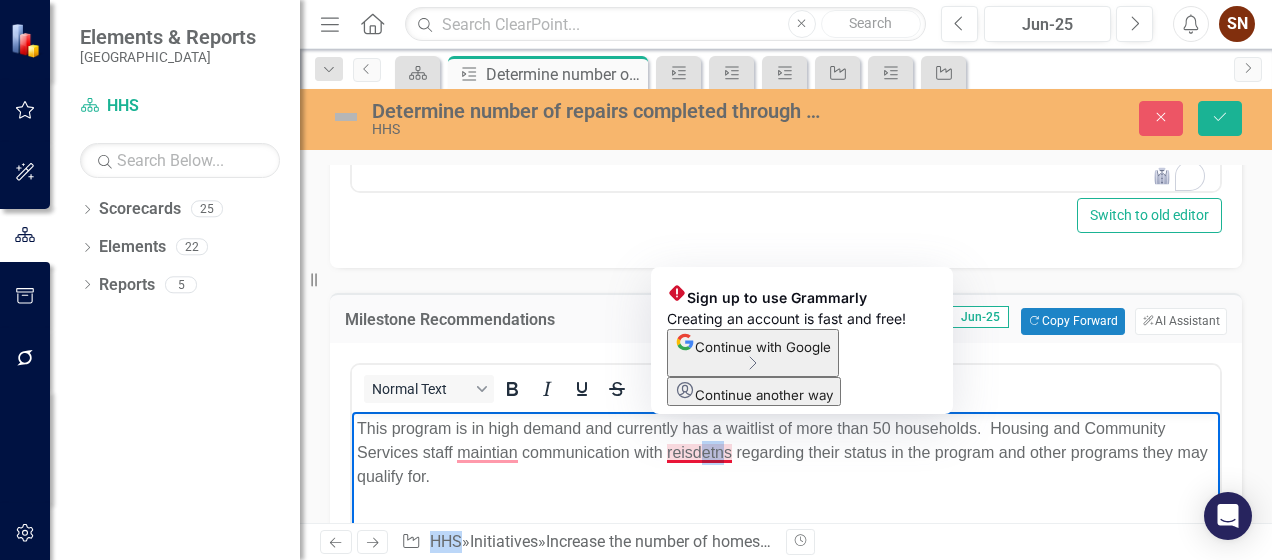click on "This program is in high demand and currently has a waitlist of more than 50 households.  Housing and Community Services staff maintian communication with reisdetns regarding their status in the program and other programs they may qualify for." at bounding box center (786, 452) 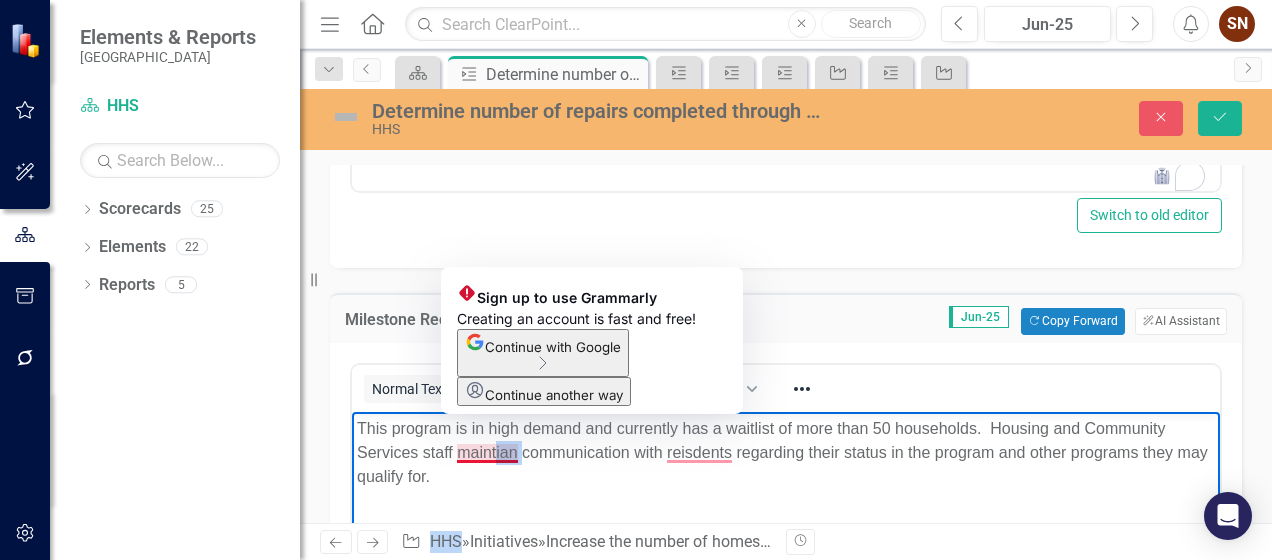 drag, startPoint x: 520, startPoint y: 451, endPoint x: 496, endPoint y: 452, distance: 24.020824 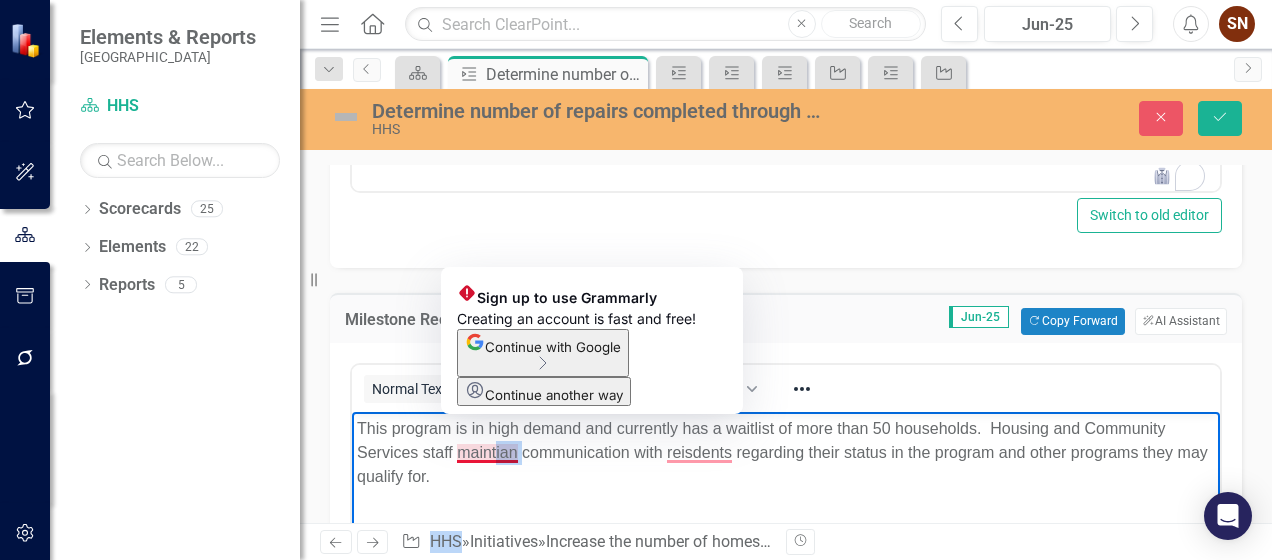 click on "This program is in high demand and currently has a waitlist of more than 50 households.  Housing and Community Services staff maintian communication with reisdents regarding their status in the program and other programs they may qualify for." at bounding box center (786, 452) 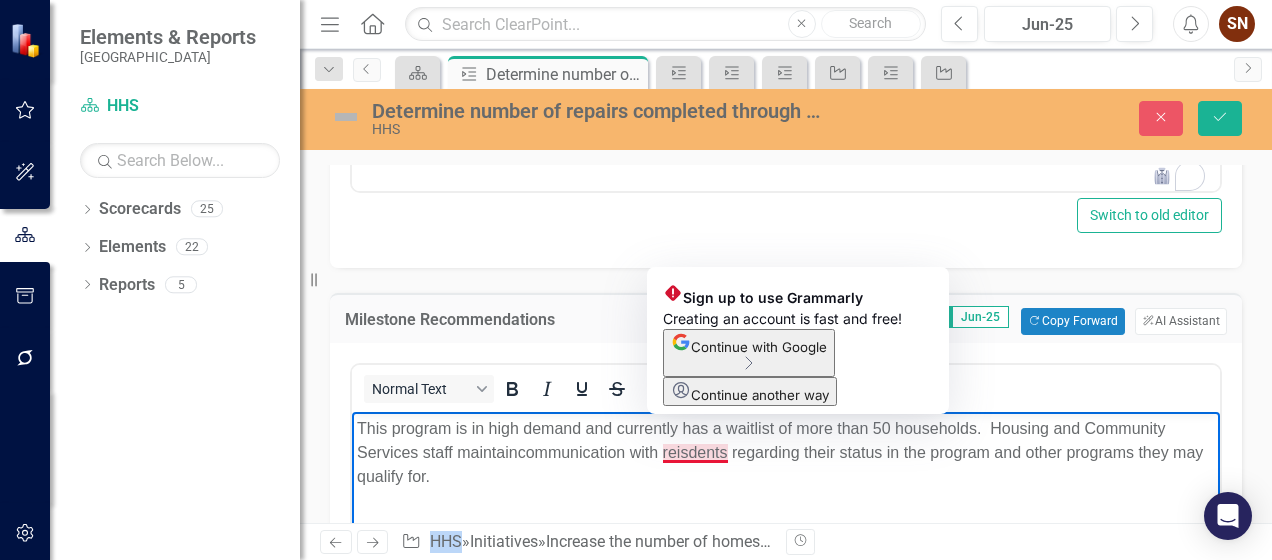 click on "This program is in high demand and currently has a waitlist of more than 50 households.  Housing and Community Services staff maintaincommunication with reisdents regarding their status in the program and other programs they may qualify for." at bounding box center [786, 452] 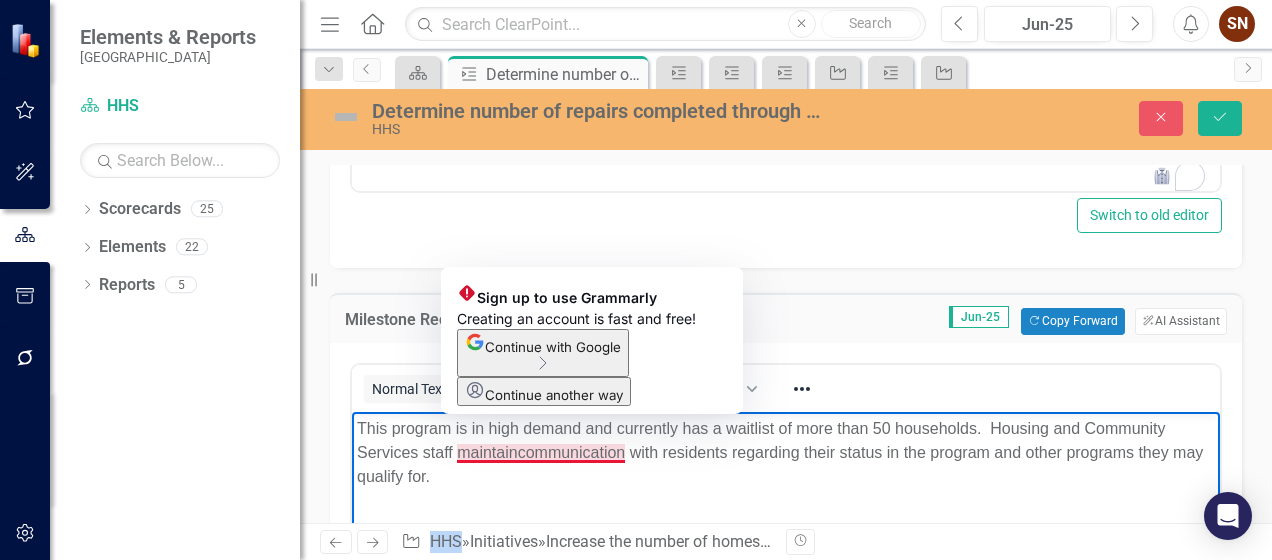 click on "This program is in high demand and currently has a waitlist of more than 50 households.  Housing and Community Services staff maintaincommunication with residents regarding their status in the program and other programs they may qualify for." at bounding box center [786, 452] 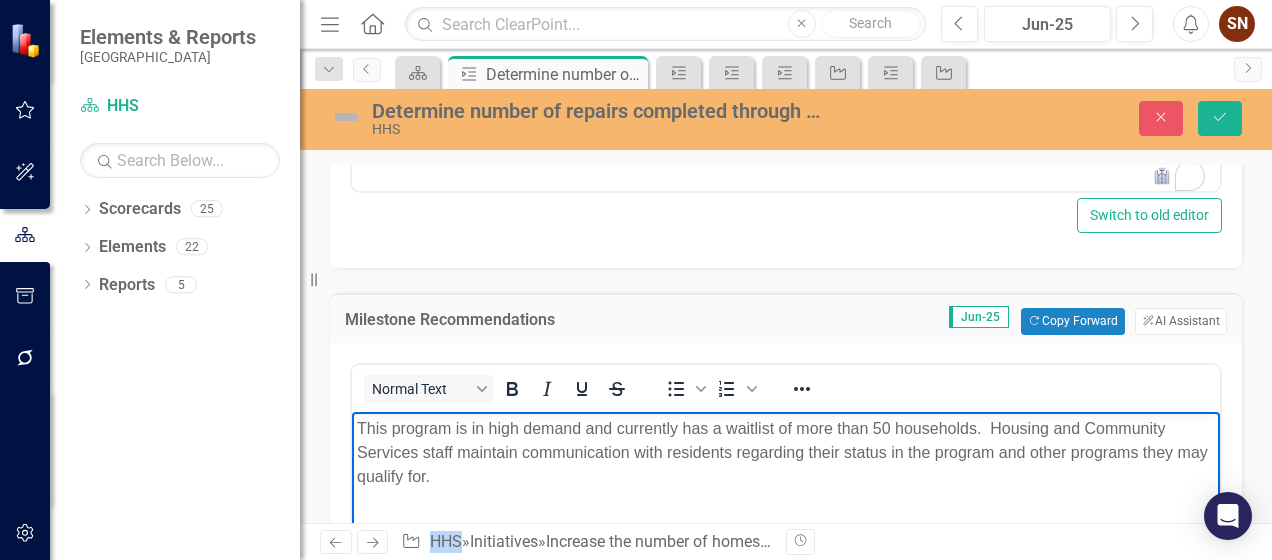 click on "This program is in high demand and currently has a waitlist of more than 50 households.  Housing and Community Services staff maintain communication with residents regarding their status in the program and other programs they may qualify for." at bounding box center [786, 452] 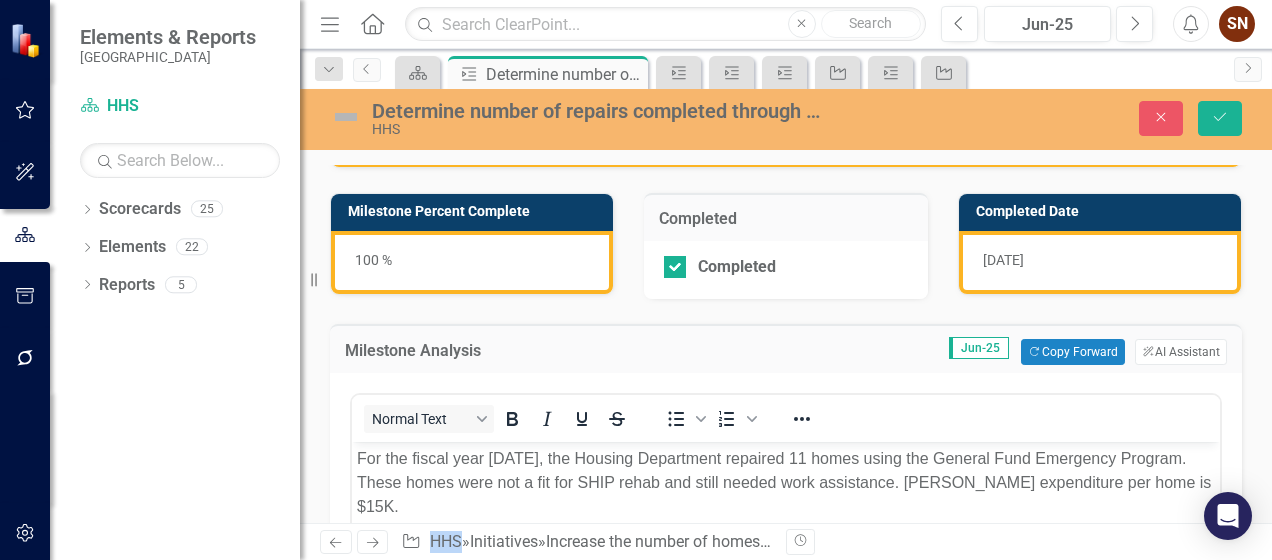 scroll, scrollTop: 0, scrollLeft: 0, axis: both 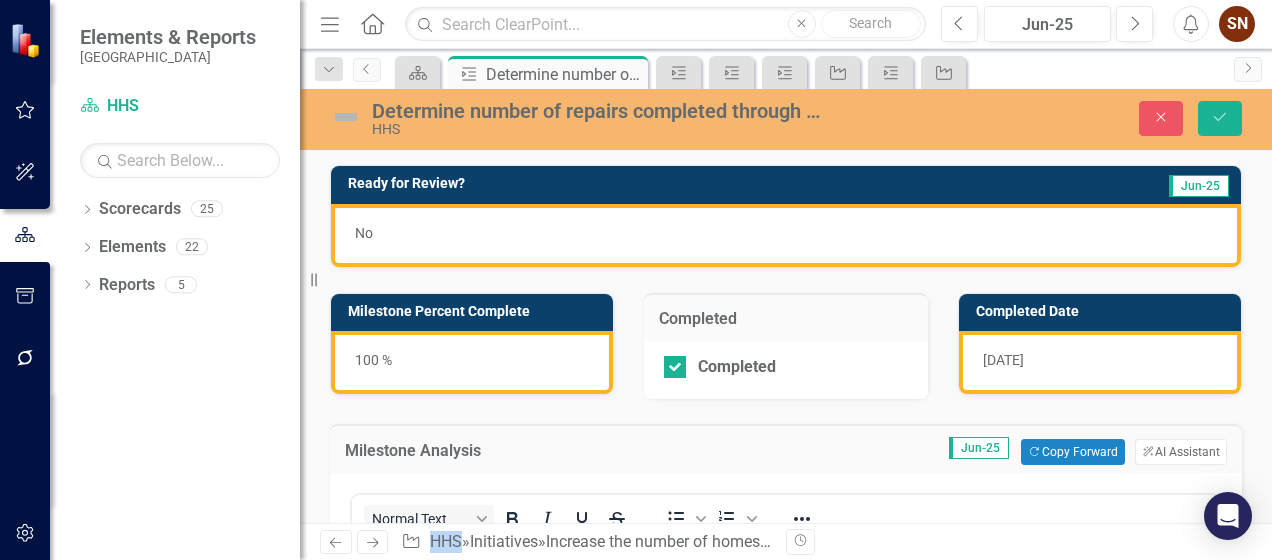 click on "No" at bounding box center [786, 235] 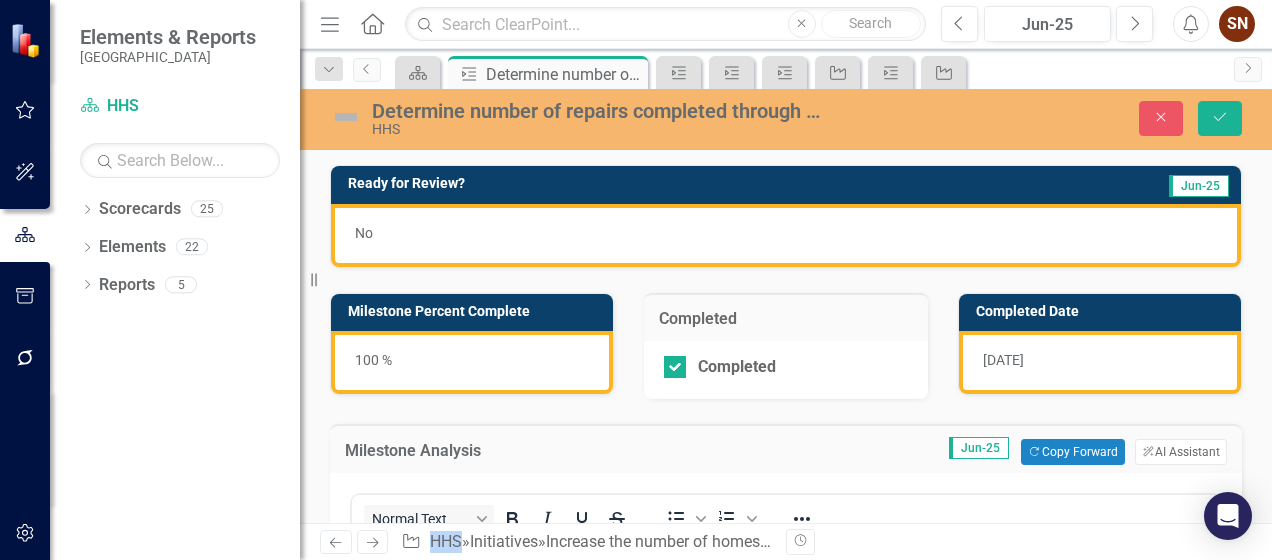 click on "No" at bounding box center (786, 235) 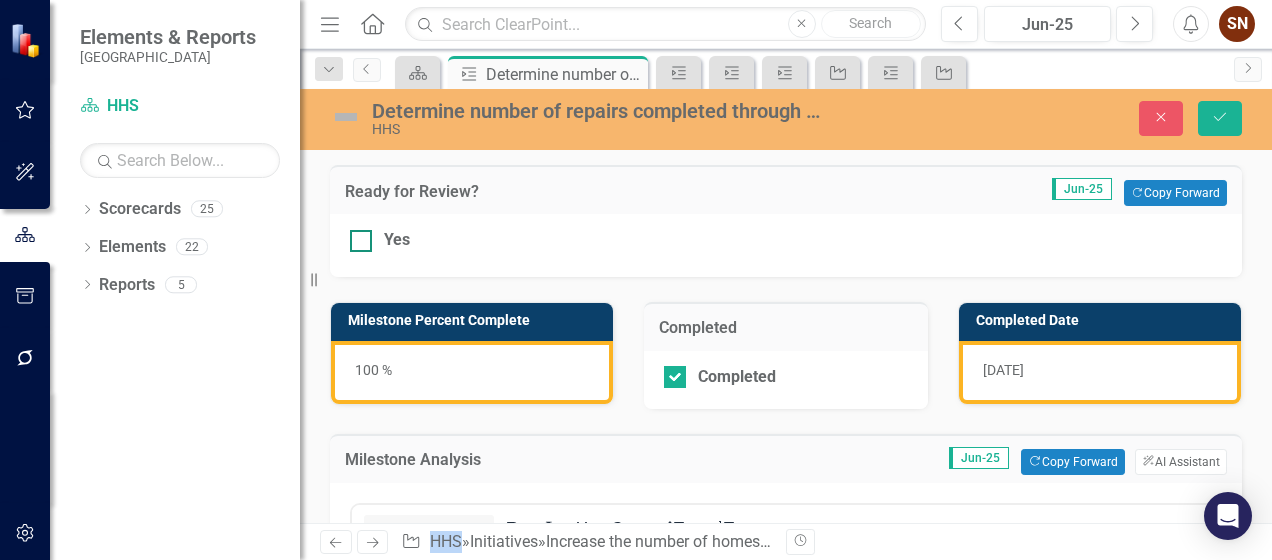 click at bounding box center [361, 241] 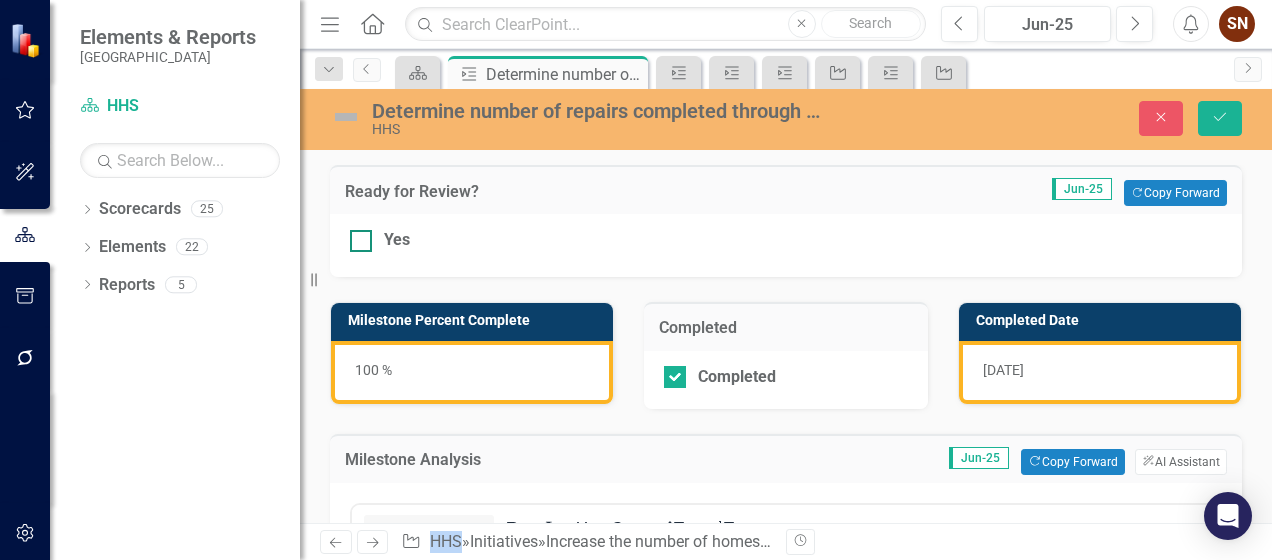 checkbox on "true" 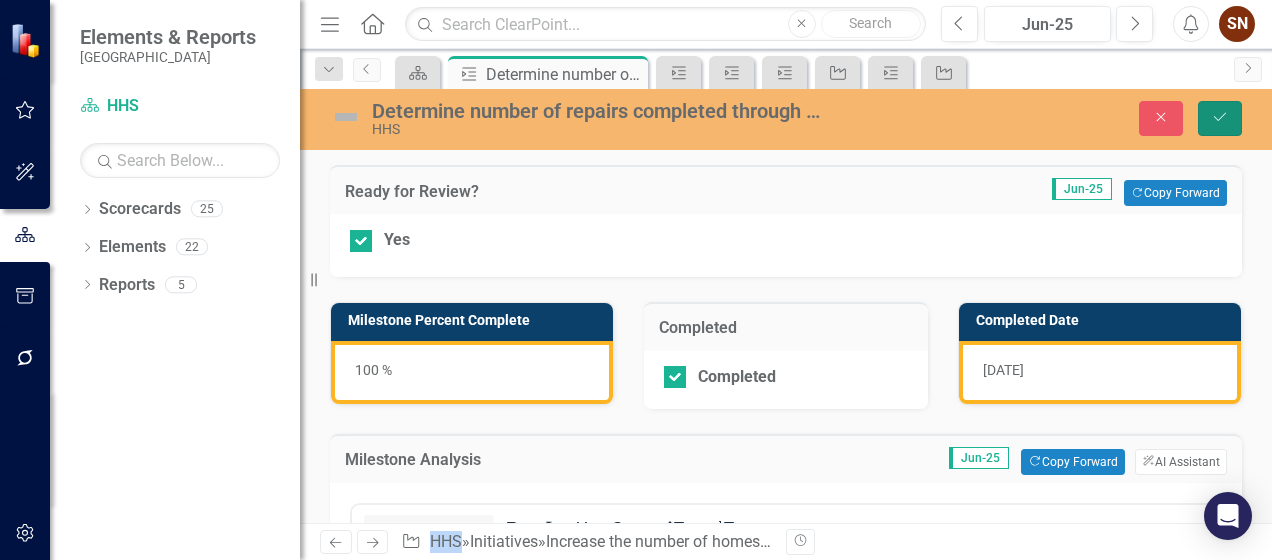 click on "Save" at bounding box center [1220, 118] 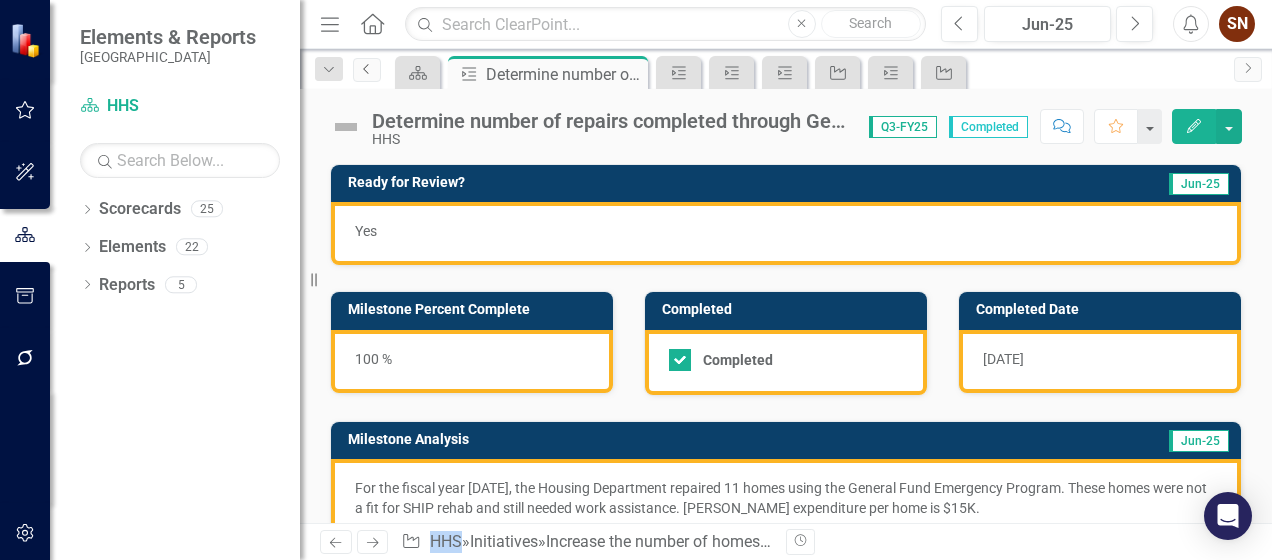 click on "Previous" 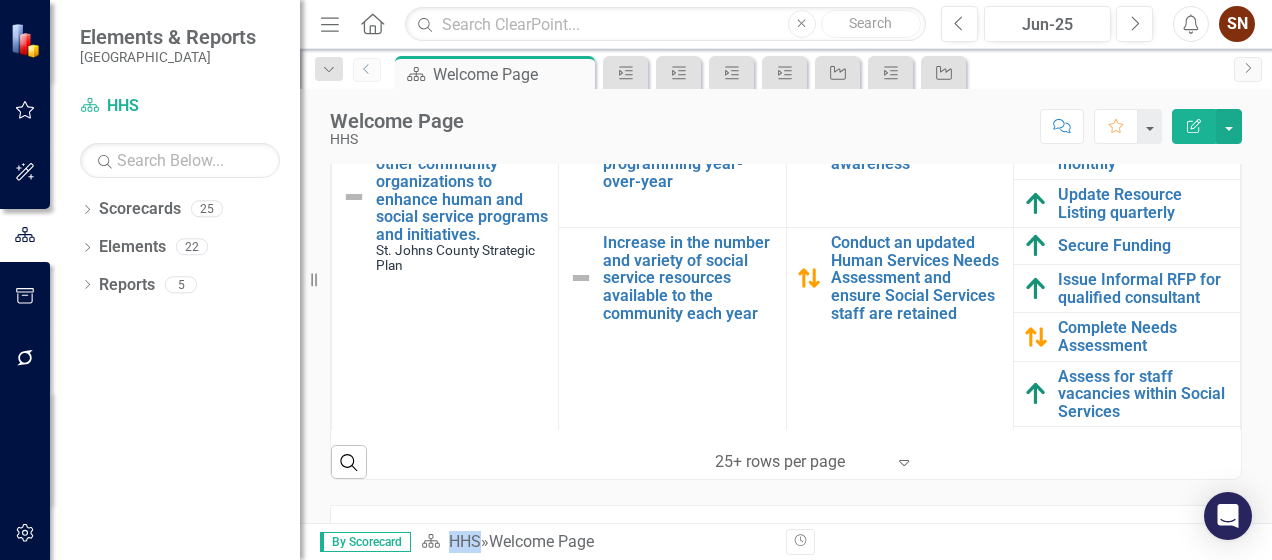 scroll, scrollTop: 881, scrollLeft: 0, axis: vertical 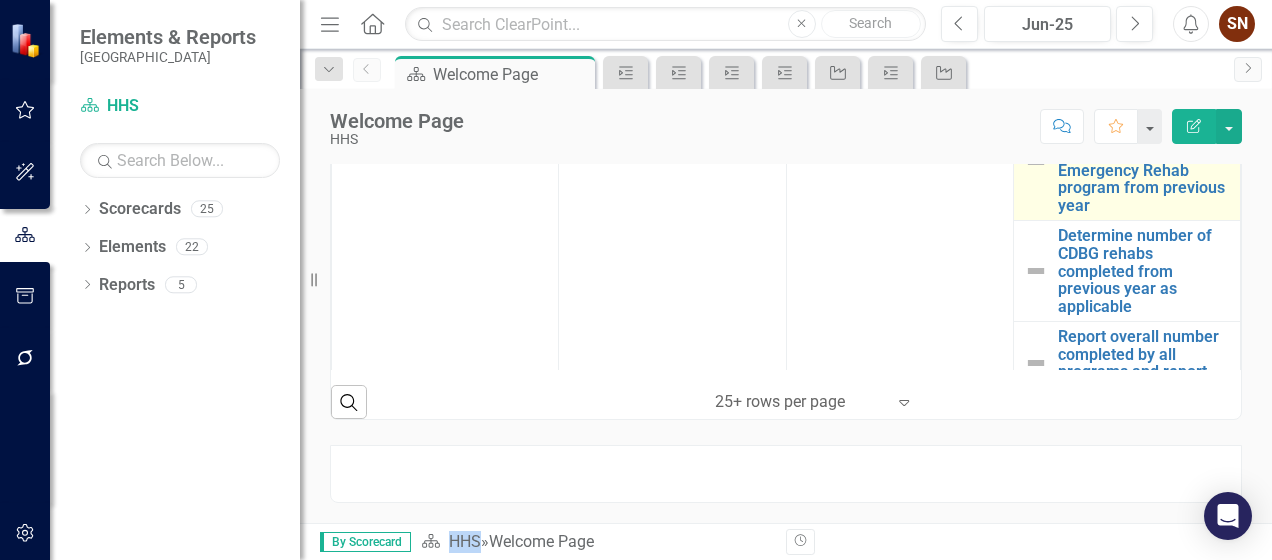 click at bounding box center [1036, 162] 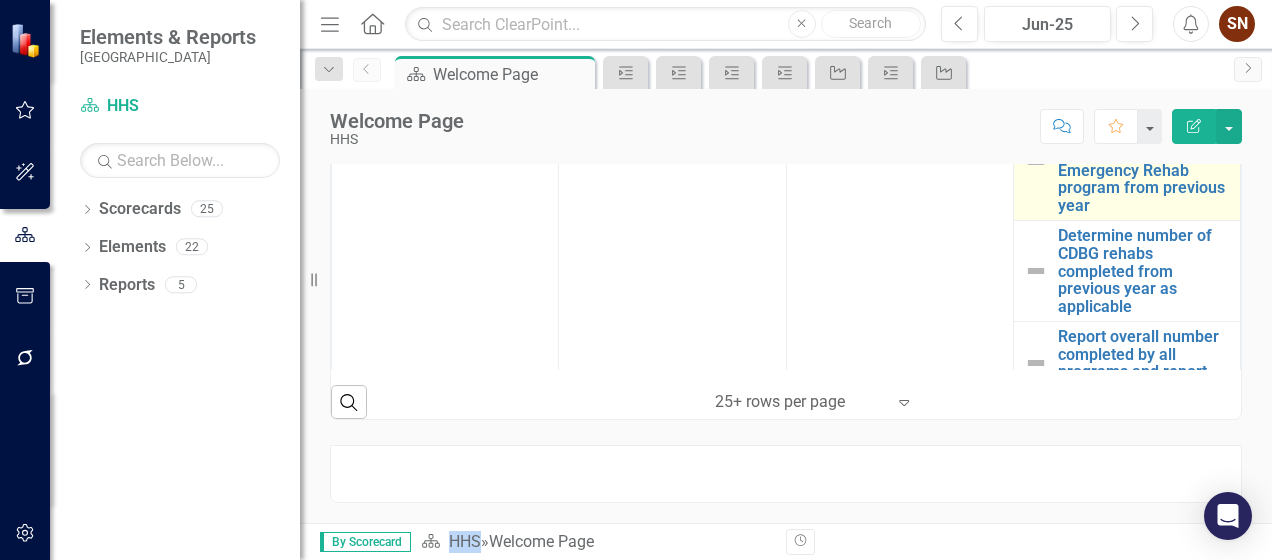click at bounding box center [1036, 162] 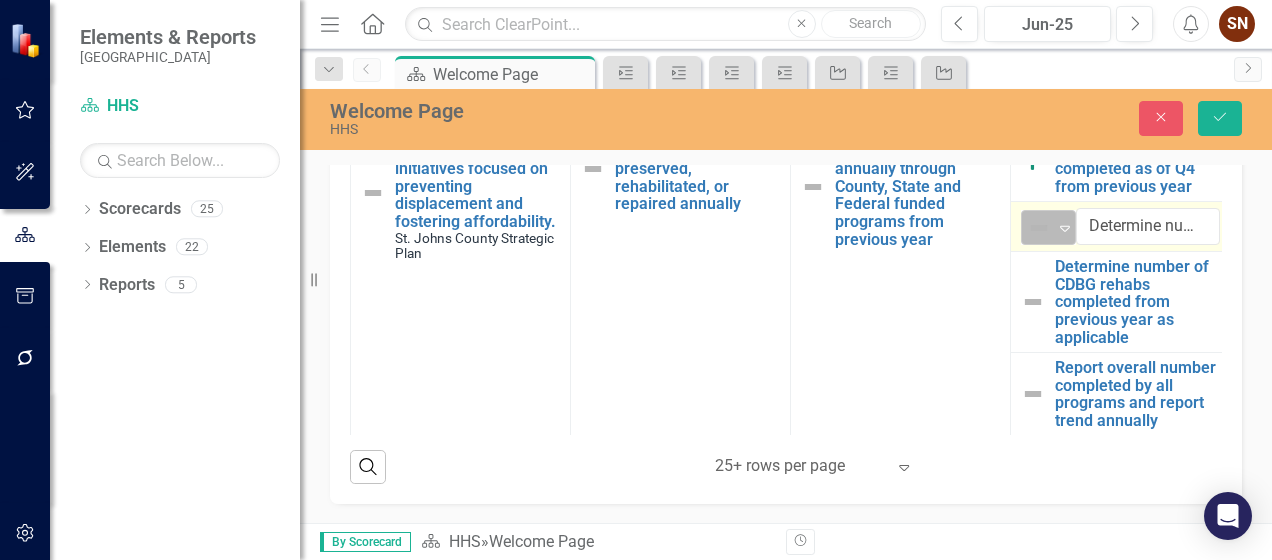 click on "Expand" 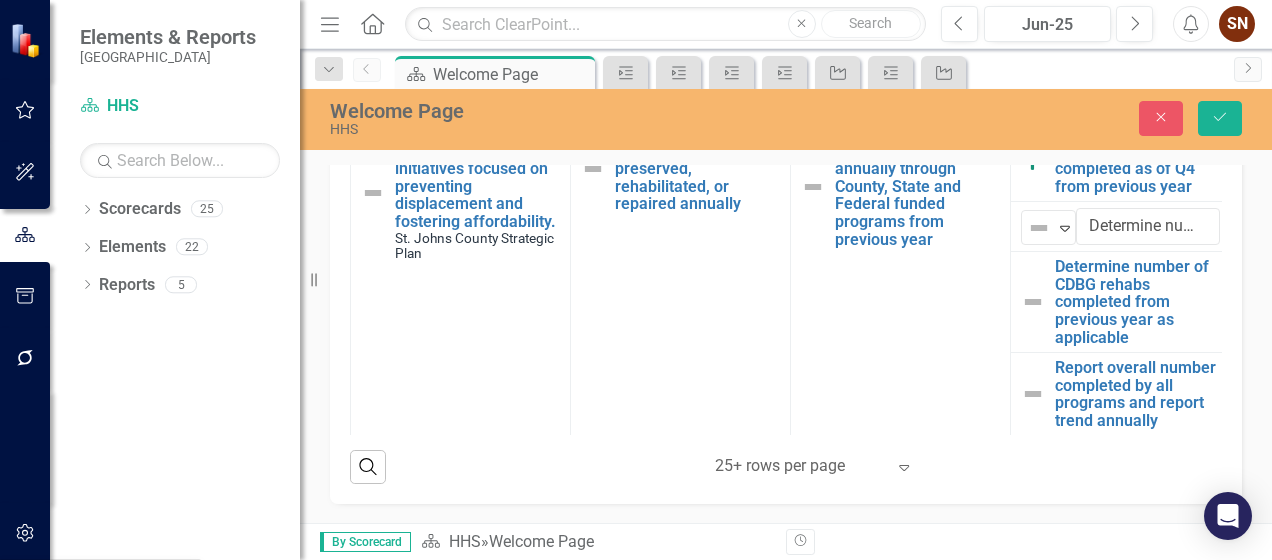 click on "Above Target" at bounding box center (100, 611) 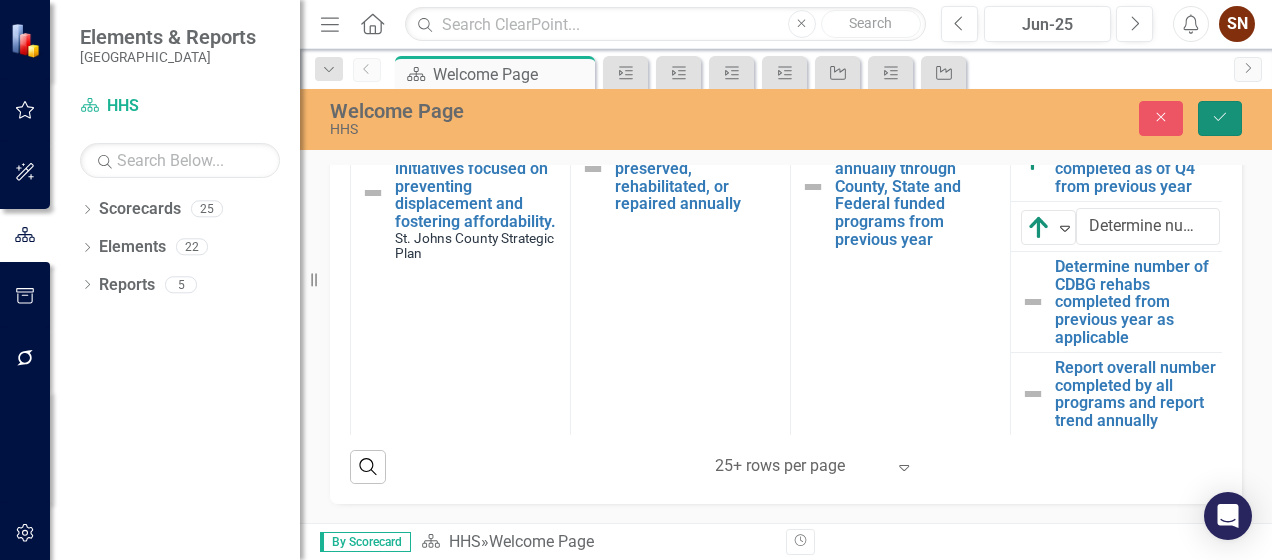 click on "Save" at bounding box center (1220, 118) 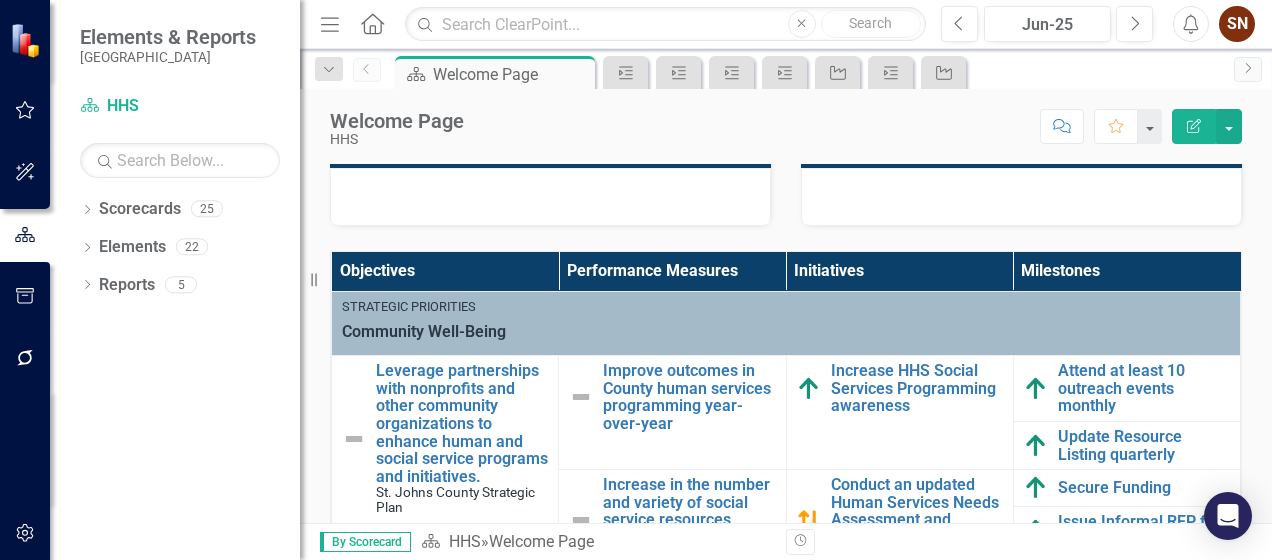 scroll, scrollTop: 500, scrollLeft: 0, axis: vertical 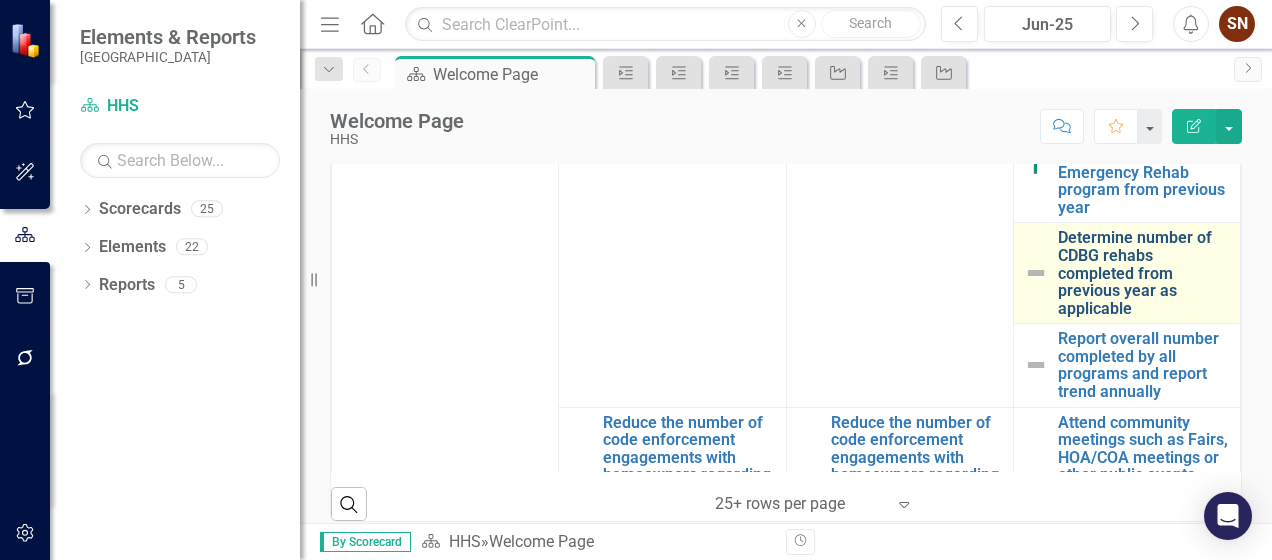 click on "Determine number of CDBG rehabs completed from previous year as applicable" at bounding box center [1144, 273] 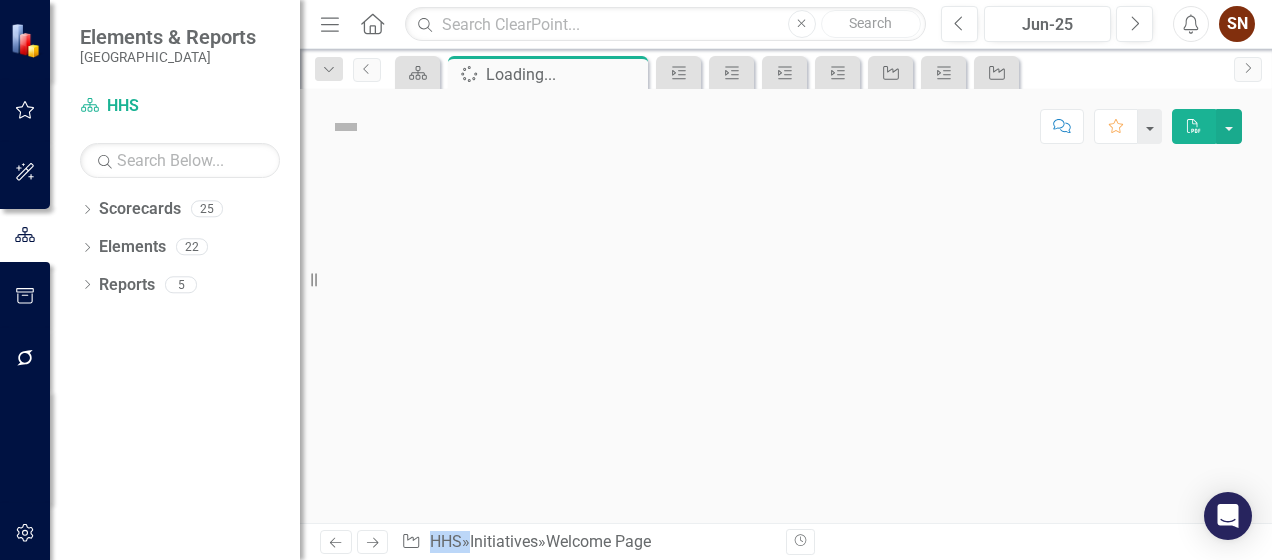 click at bounding box center [786, 343] 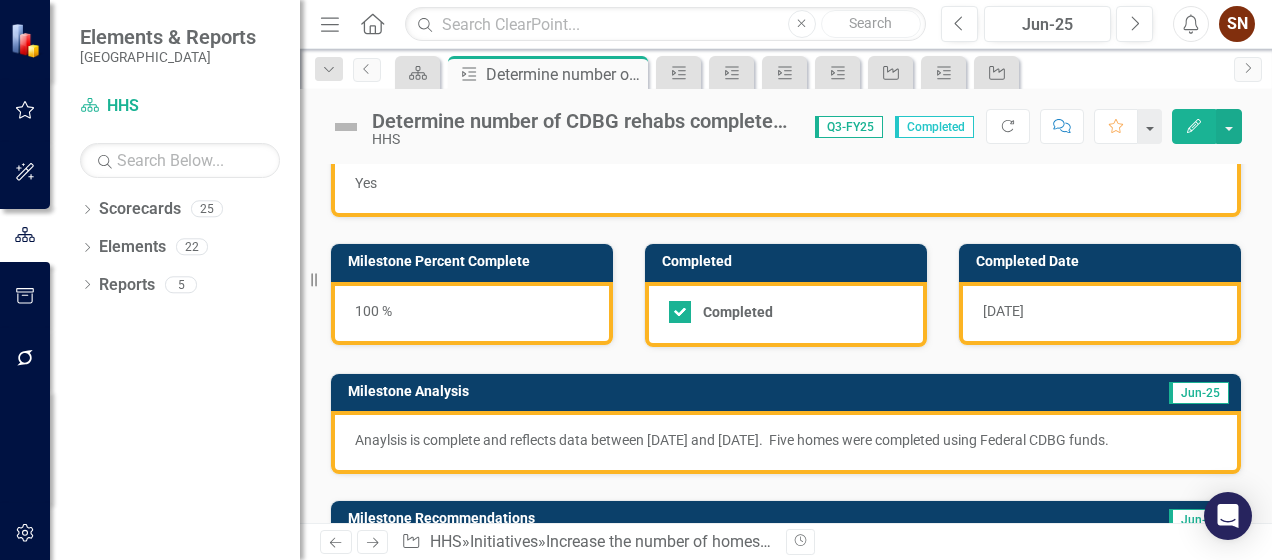 scroll, scrollTop: 0, scrollLeft: 0, axis: both 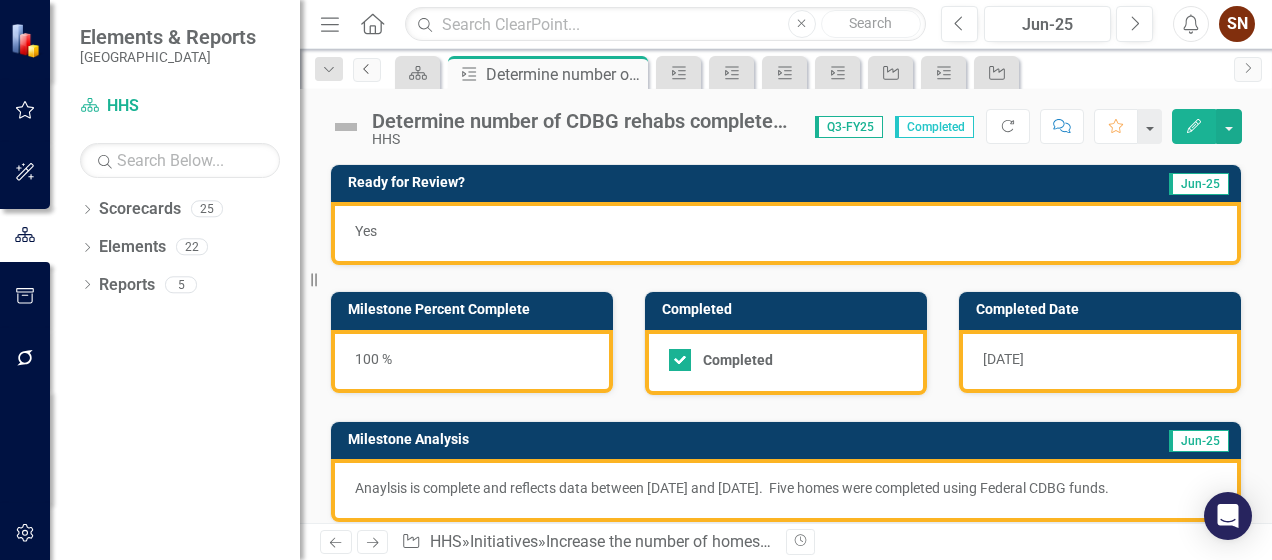 click on "Previous" at bounding box center (367, 70) 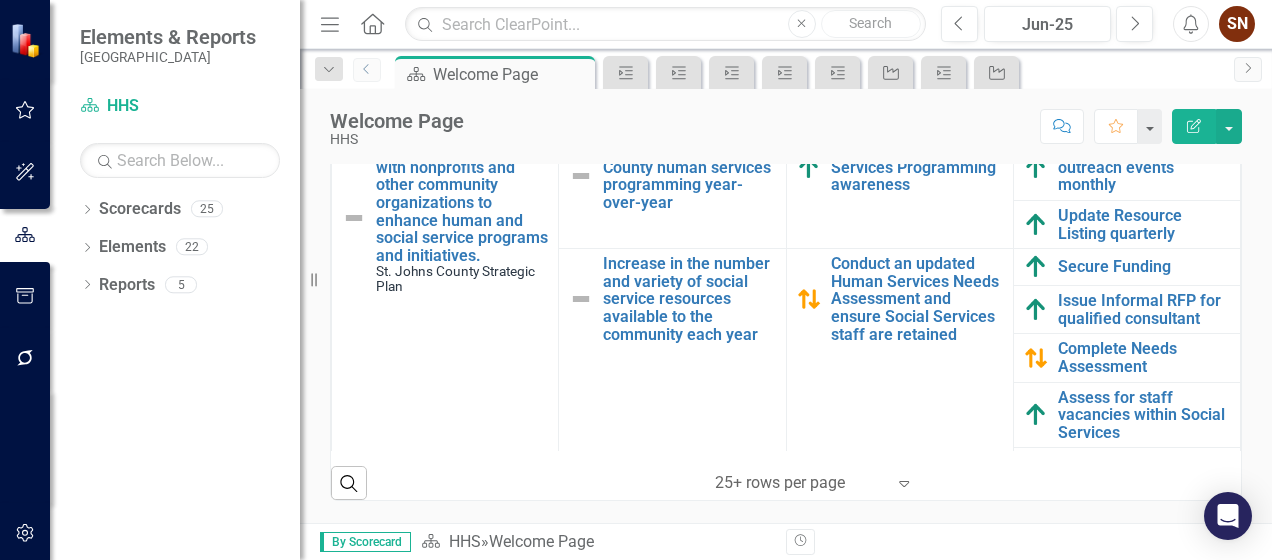 scroll, scrollTop: 881, scrollLeft: 0, axis: vertical 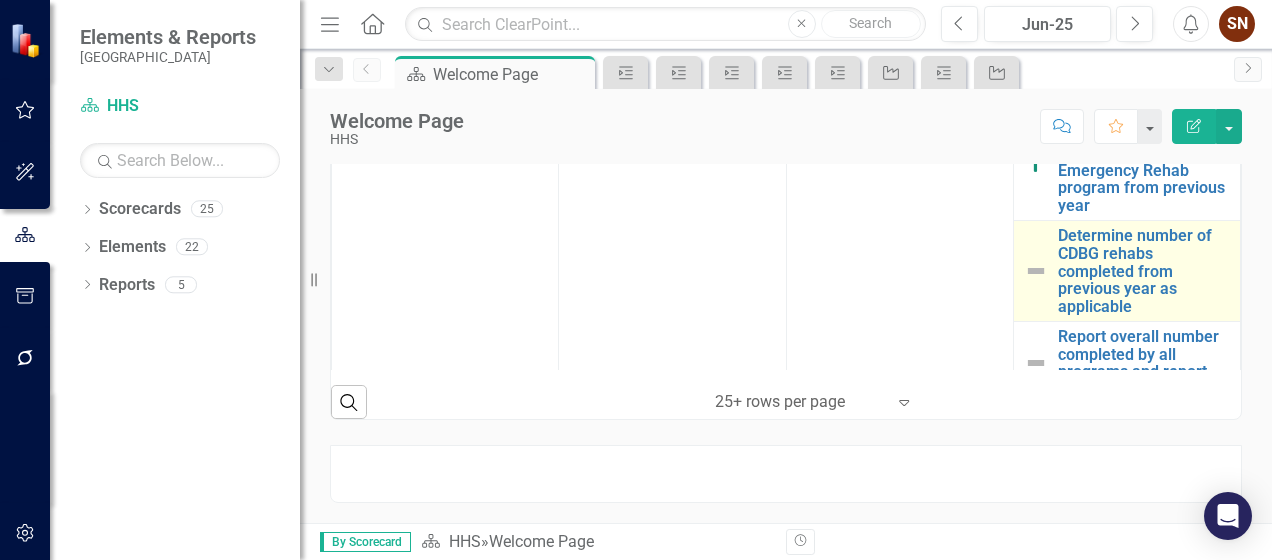 click at bounding box center (1036, 271) 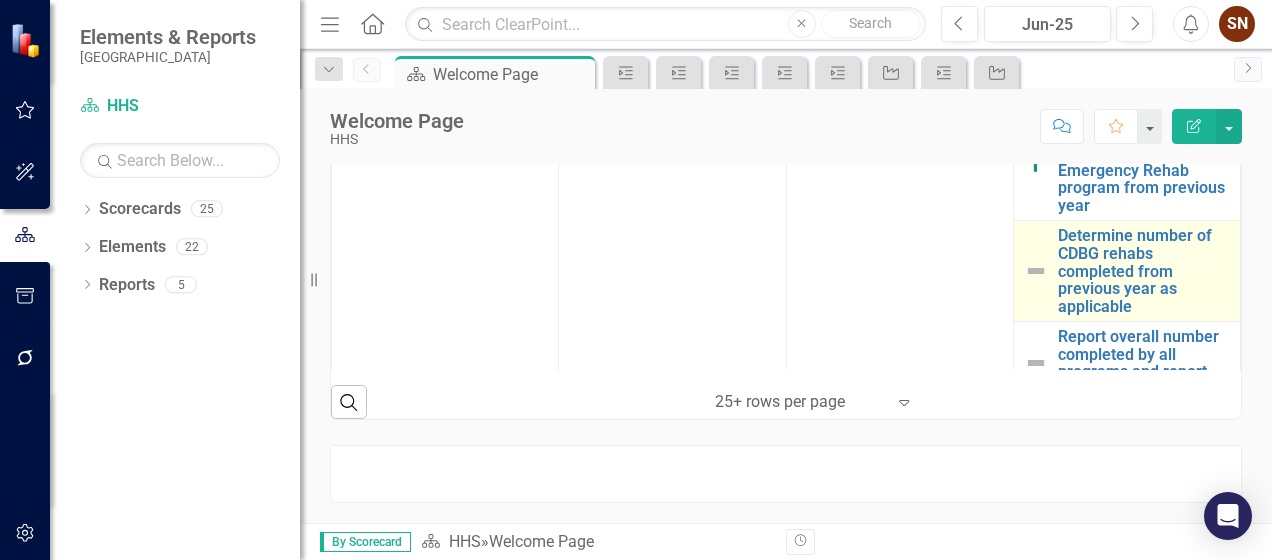 click at bounding box center (1036, 271) 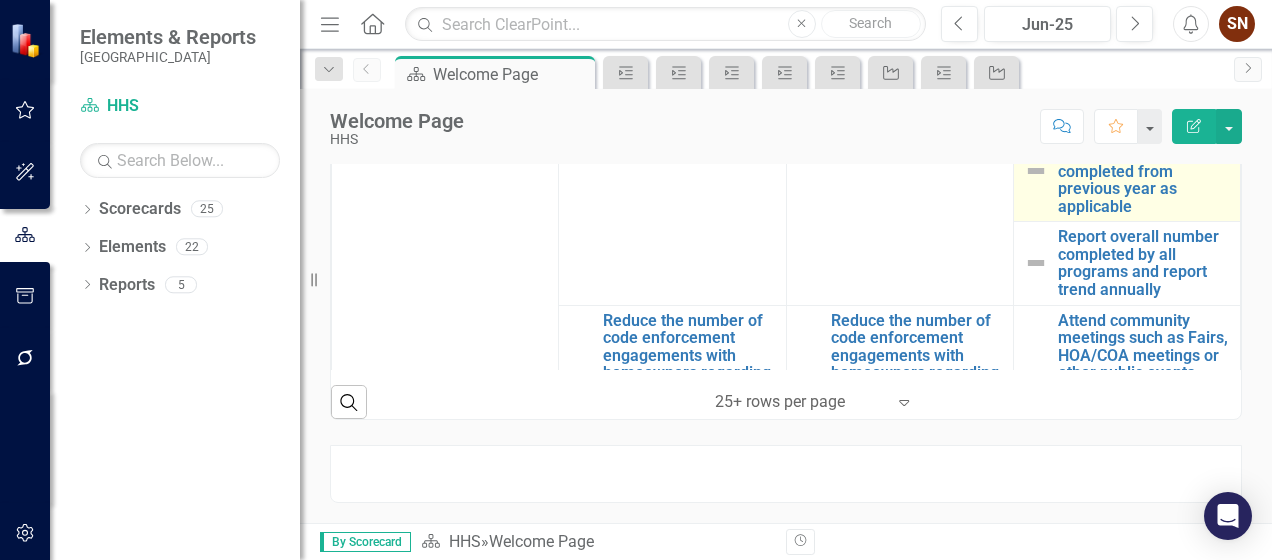 scroll, scrollTop: 800, scrollLeft: 0, axis: vertical 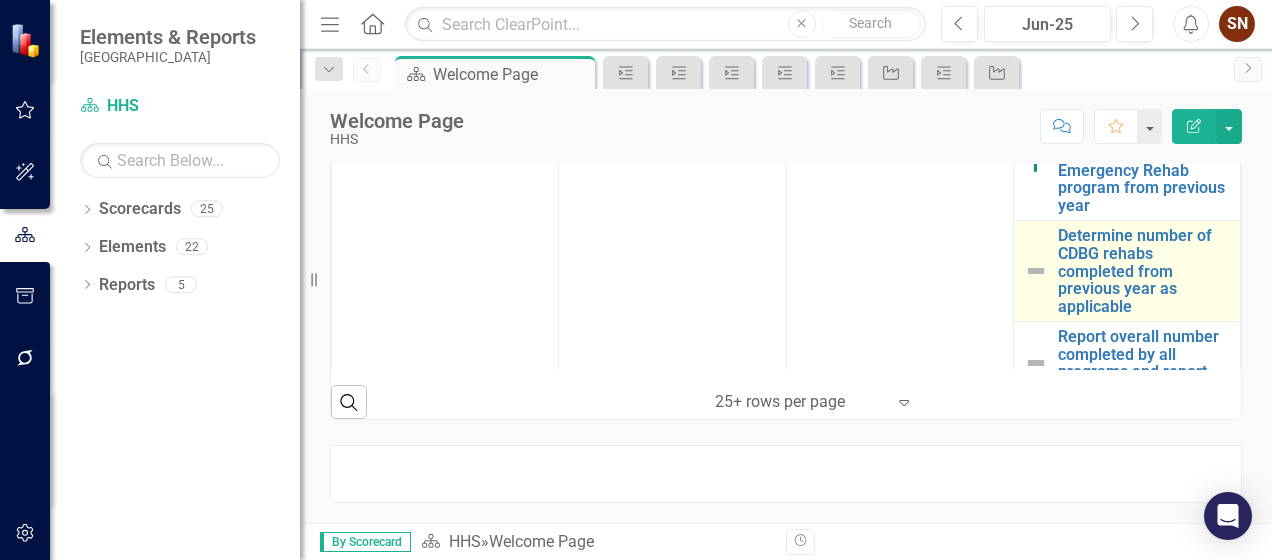 click at bounding box center (1036, 271) 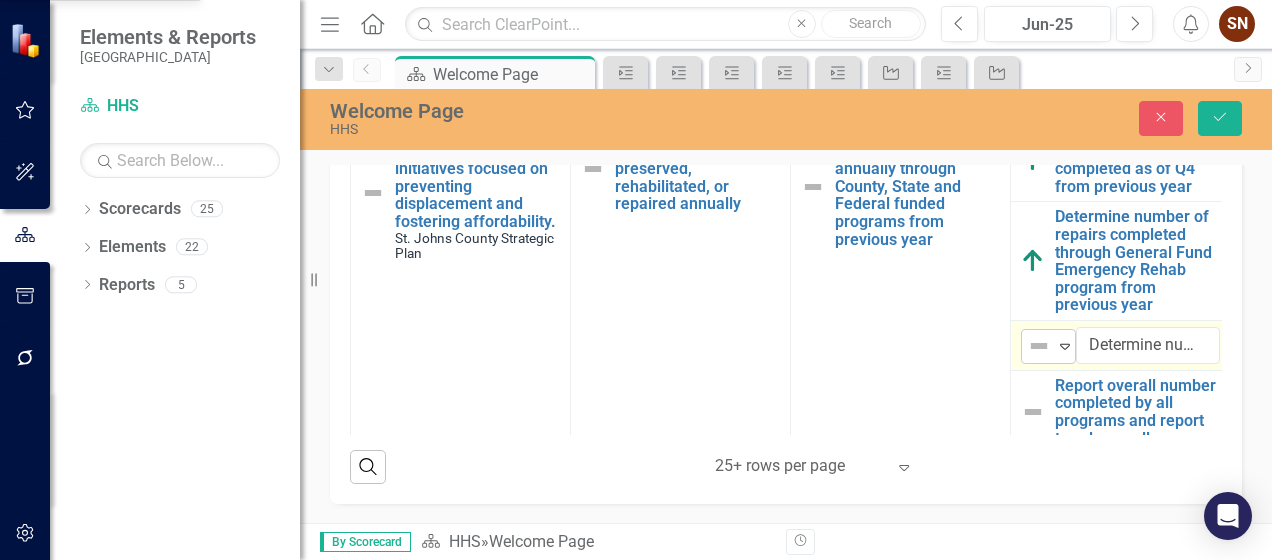 click at bounding box center (1039, 346) 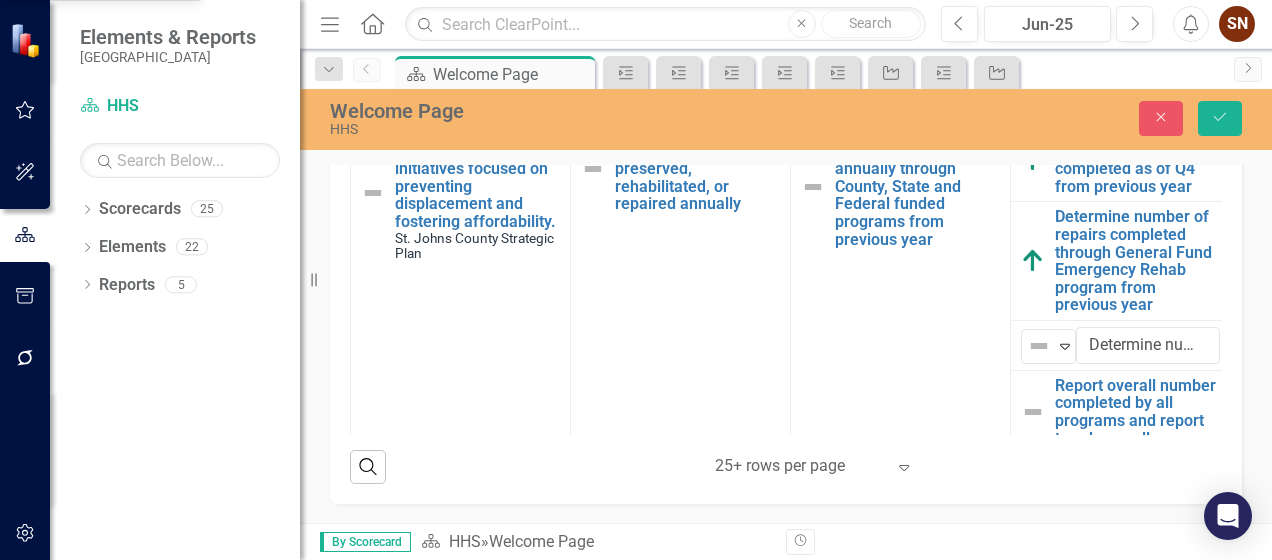 click on "Above Target" at bounding box center [100, -119] 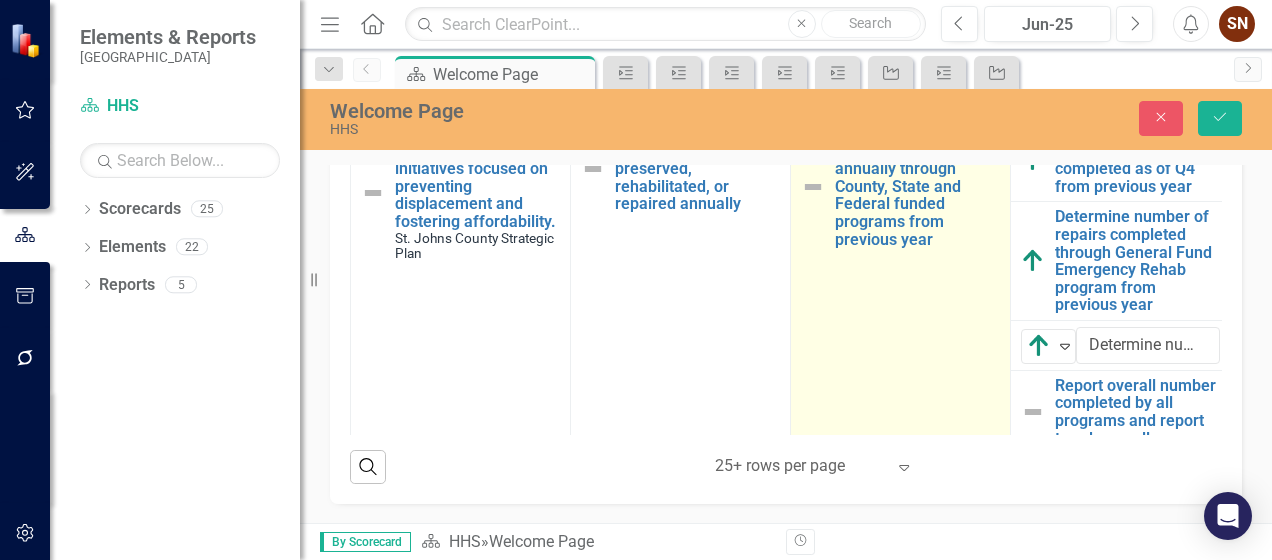 scroll, scrollTop: 900, scrollLeft: 0, axis: vertical 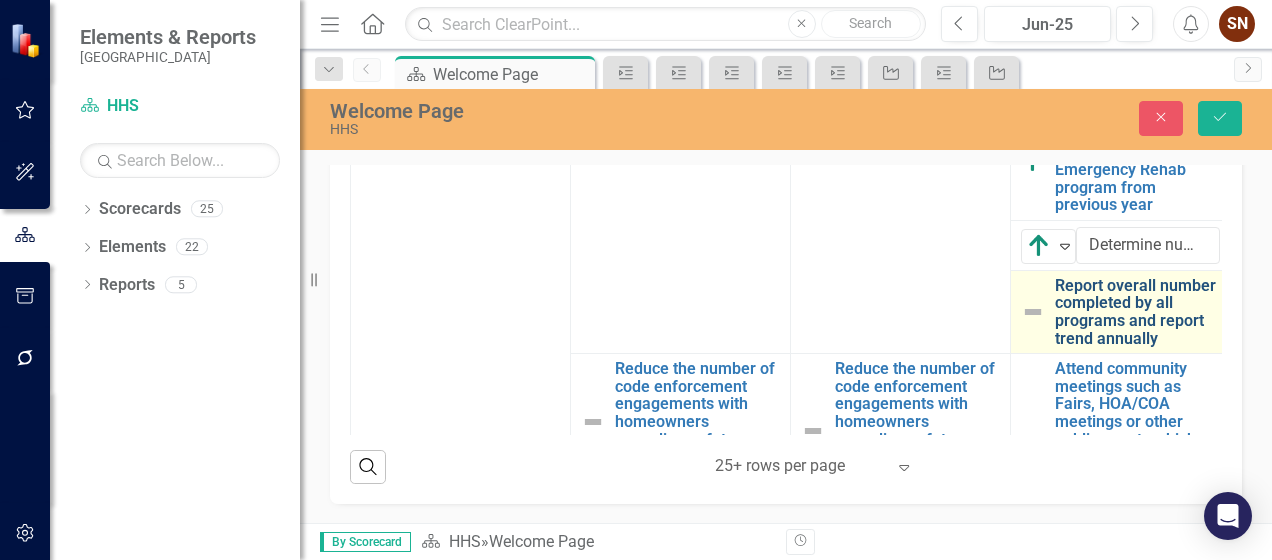click on "Report overall number completed by all programs and report trend annually" at bounding box center (1137, 312) 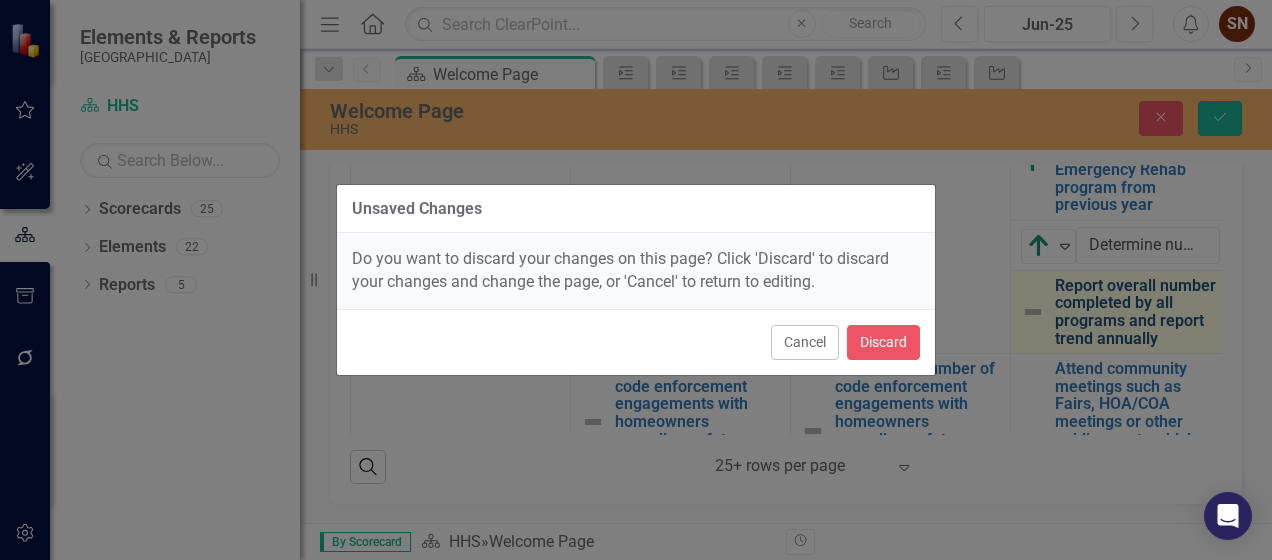 click on "Unsaved Changes Do you want to discard your changes on this page? Click 'Discard' to discard your changes and change the page, or 'Cancel' to return to editing. Cancel Discard" at bounding box center (636, 280) 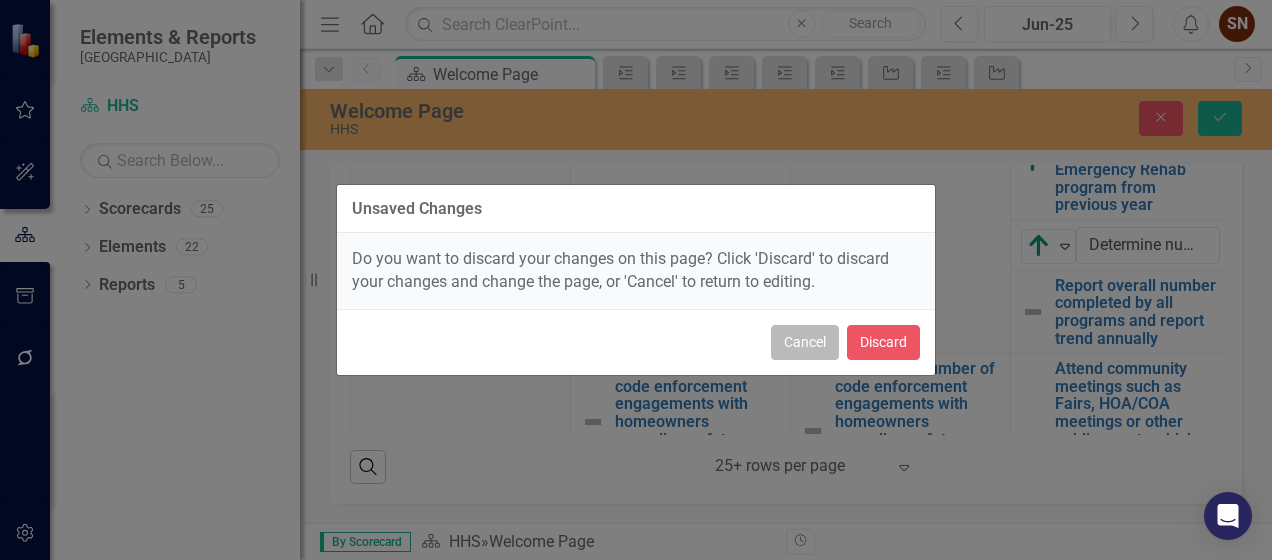 click on "Cancel" at bounding box center [805, 342] 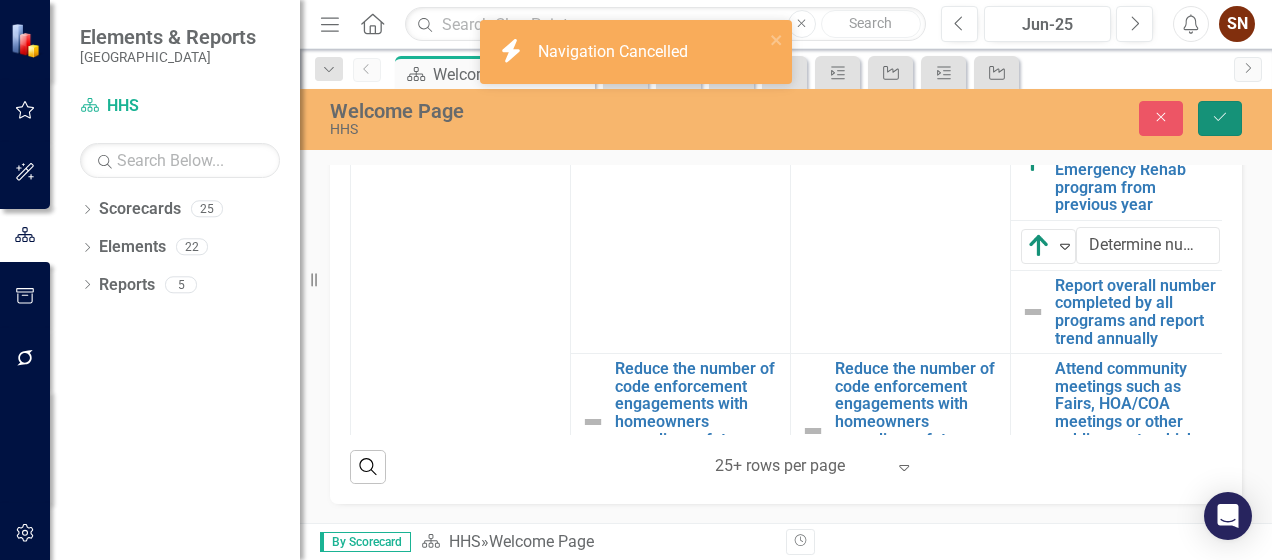 click on "Save" 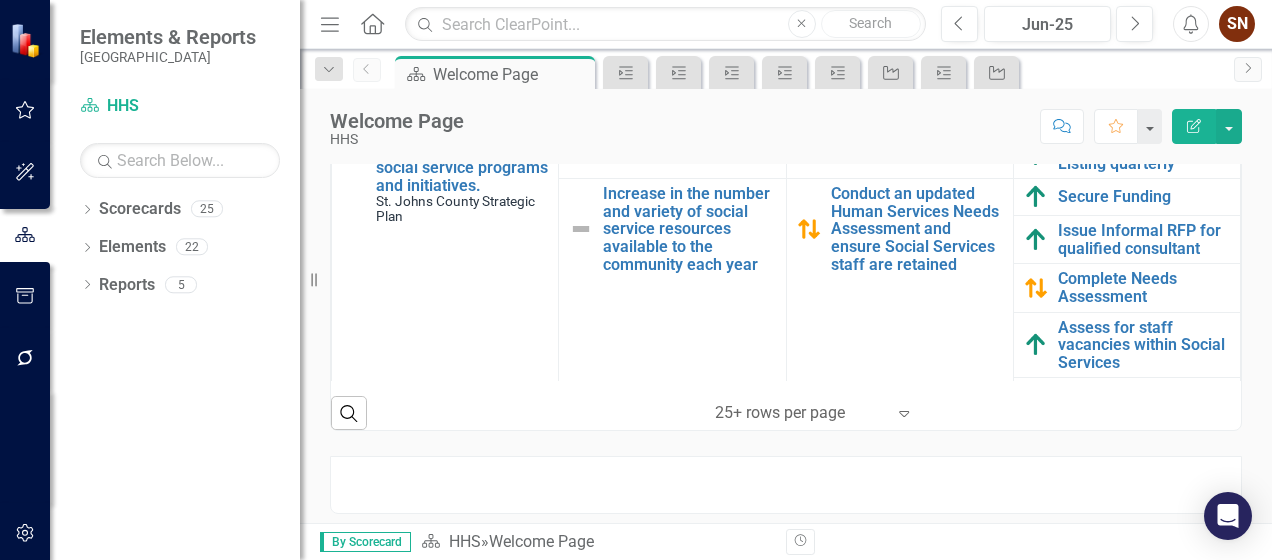 scroll, scrollTop: 881, scrollLeft: 0, axis: vertical 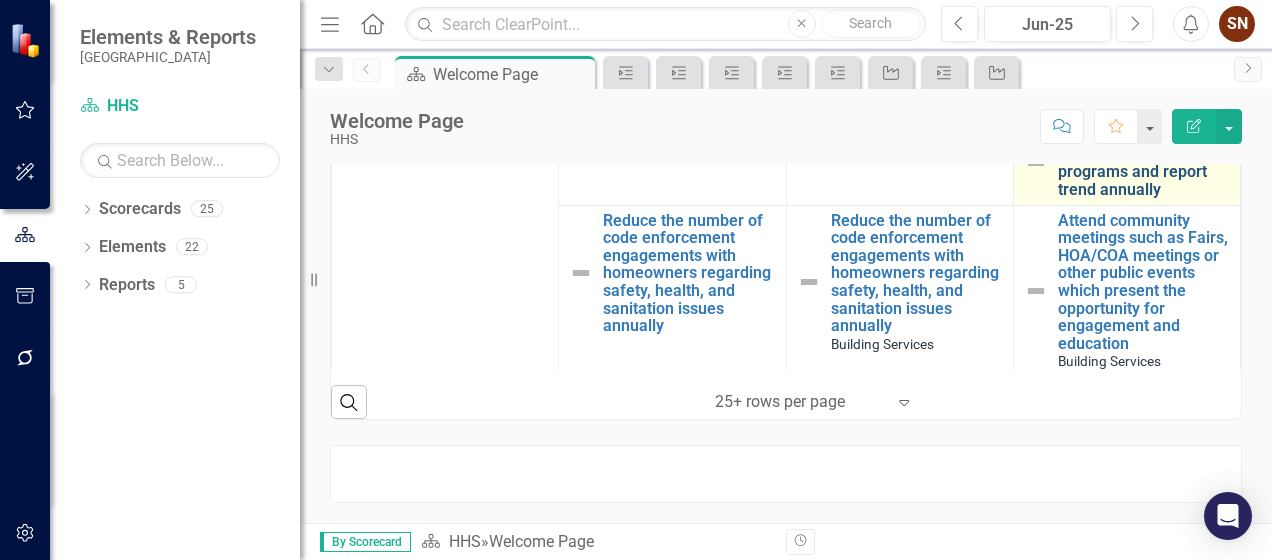 click on "Report overall number completed by all programs and report trend annually" at bounding box center [1144, 163] 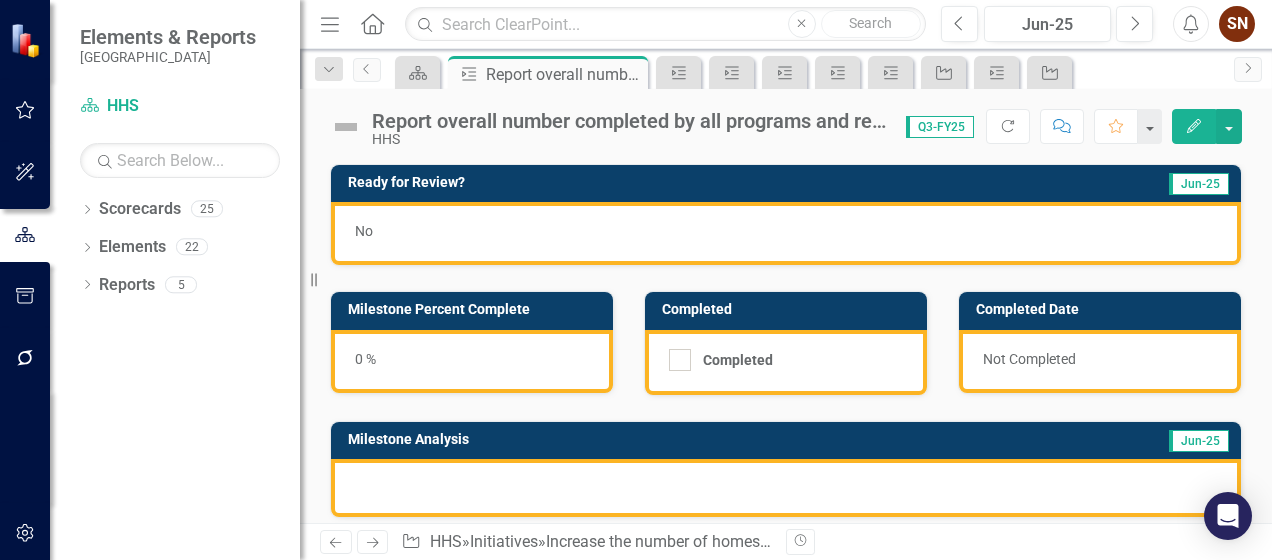 click on "No" at bounding box center [786, 233] 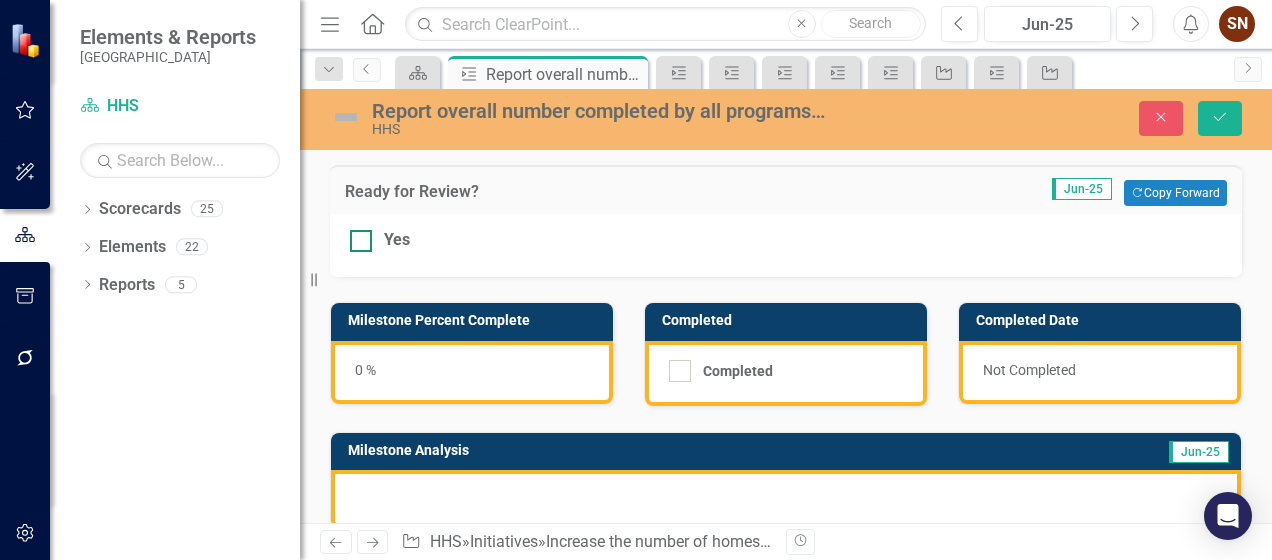click at bounding box center (361, 241) 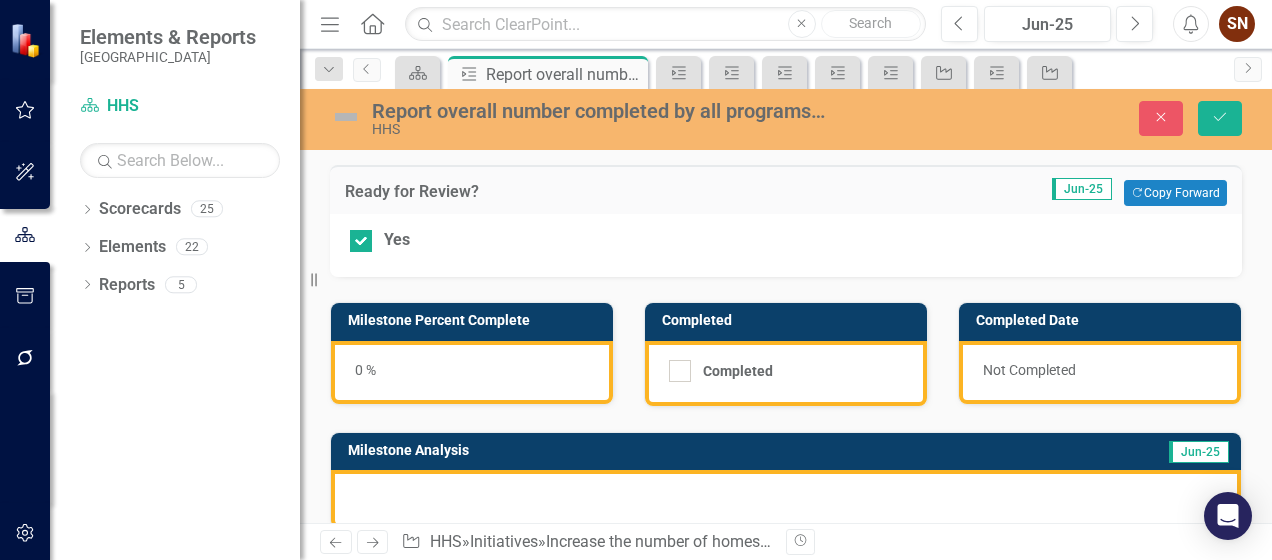 click on "0 %" at bounding box center (472, 372) 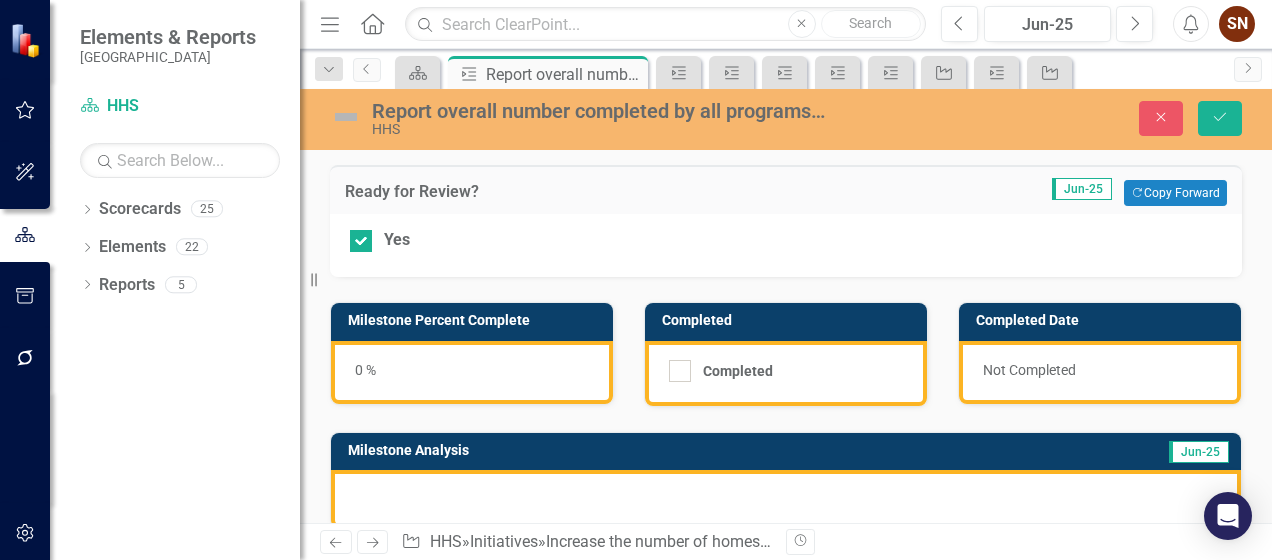 click on "0 %" at bounding box center (472, 372) 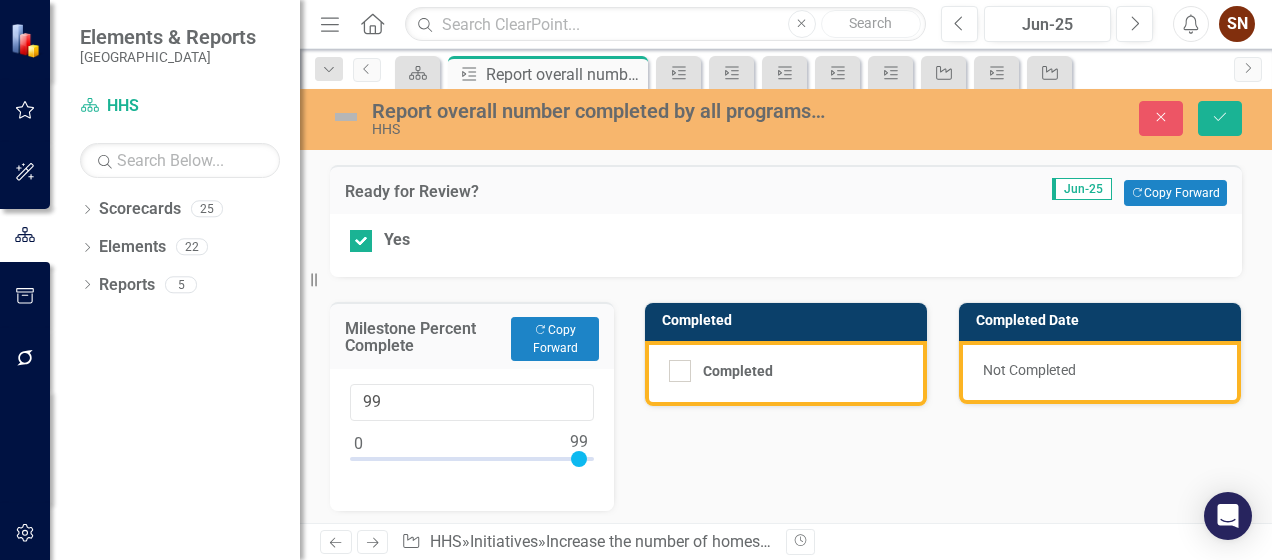 click at bounding box center (472, 463) 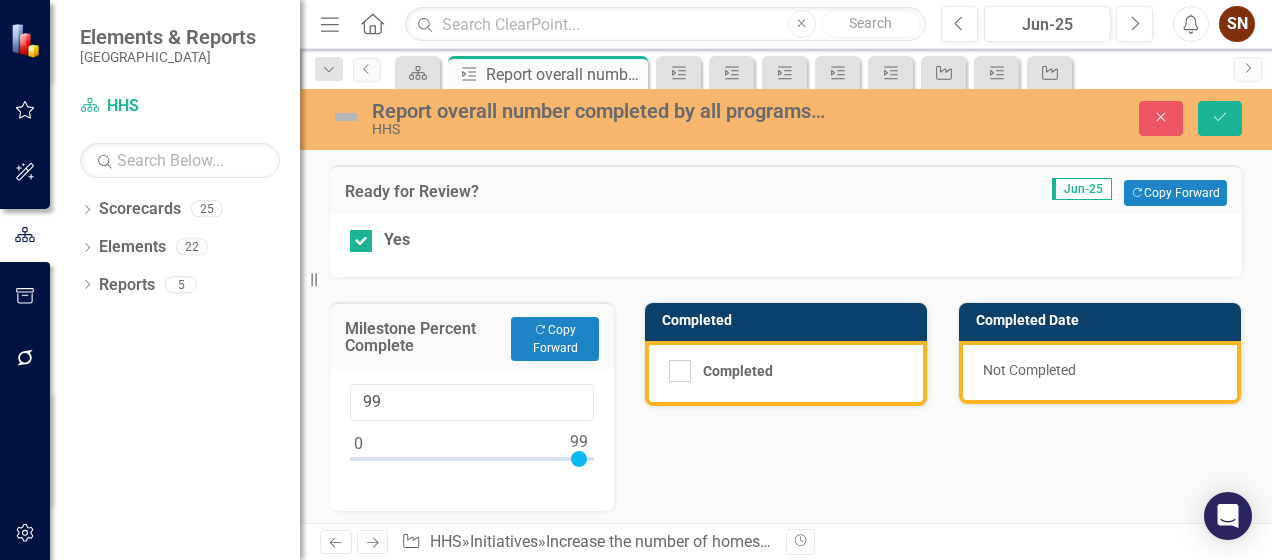 type on "100" 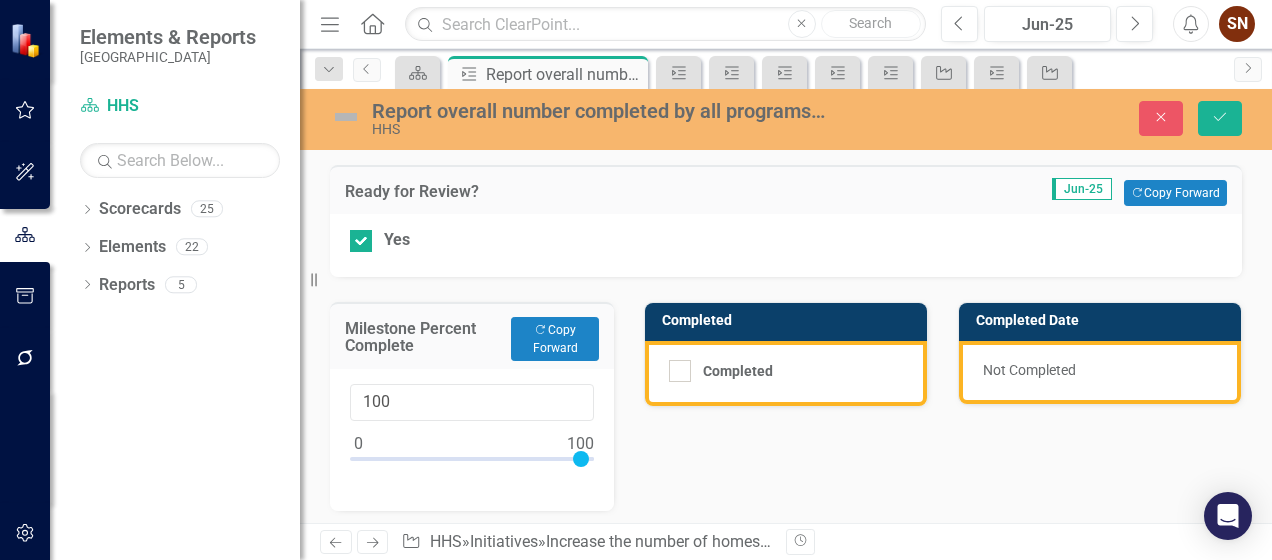 click at bounding box center [472, 463] 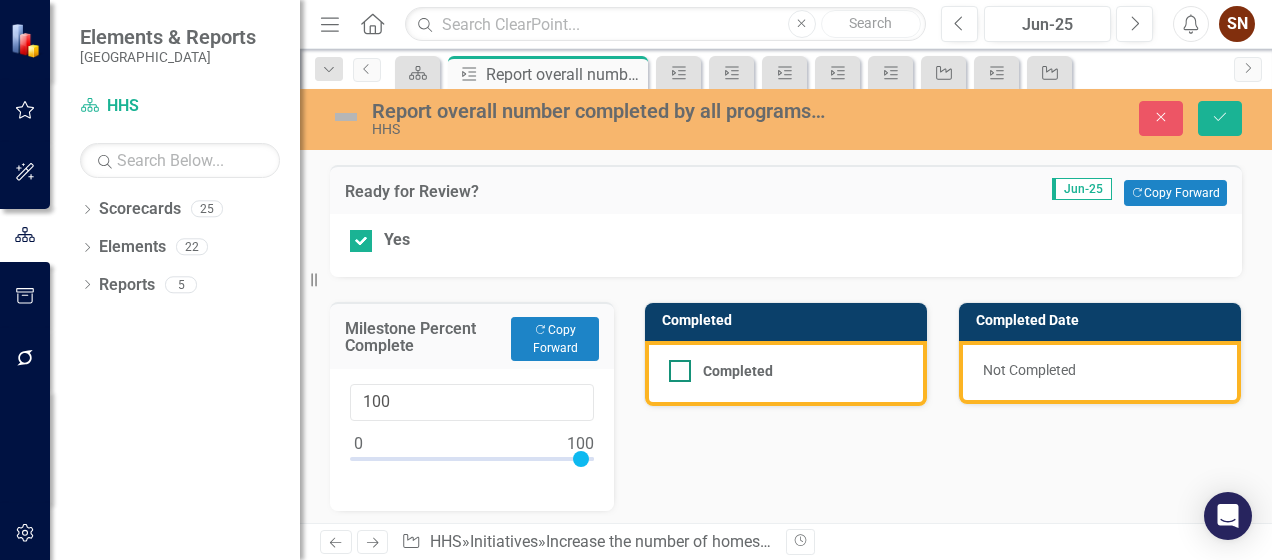 click on "Completed" at bounding box center (675, 366) 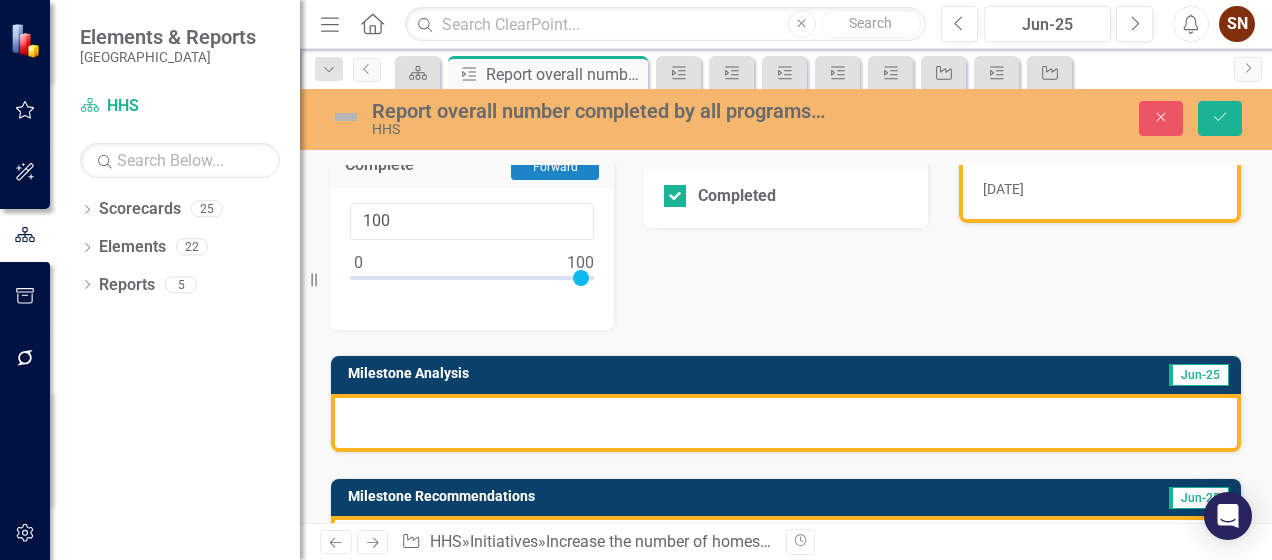 scroll, scrollTop: 200, scrollLeft: 0, axis: vertical 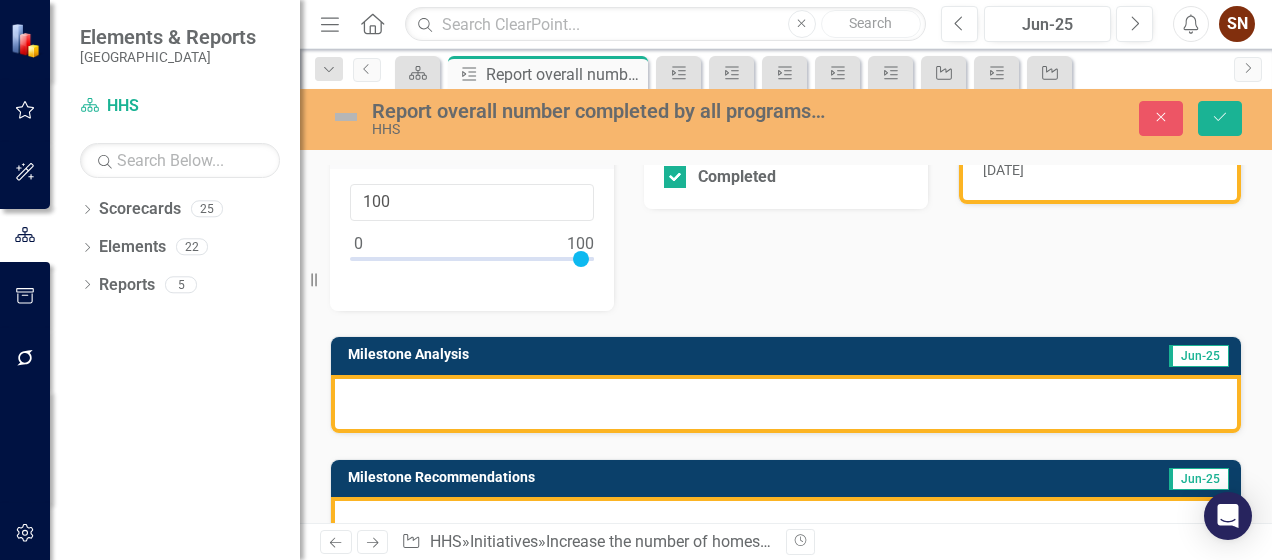 click at bounding box center [786, 404] 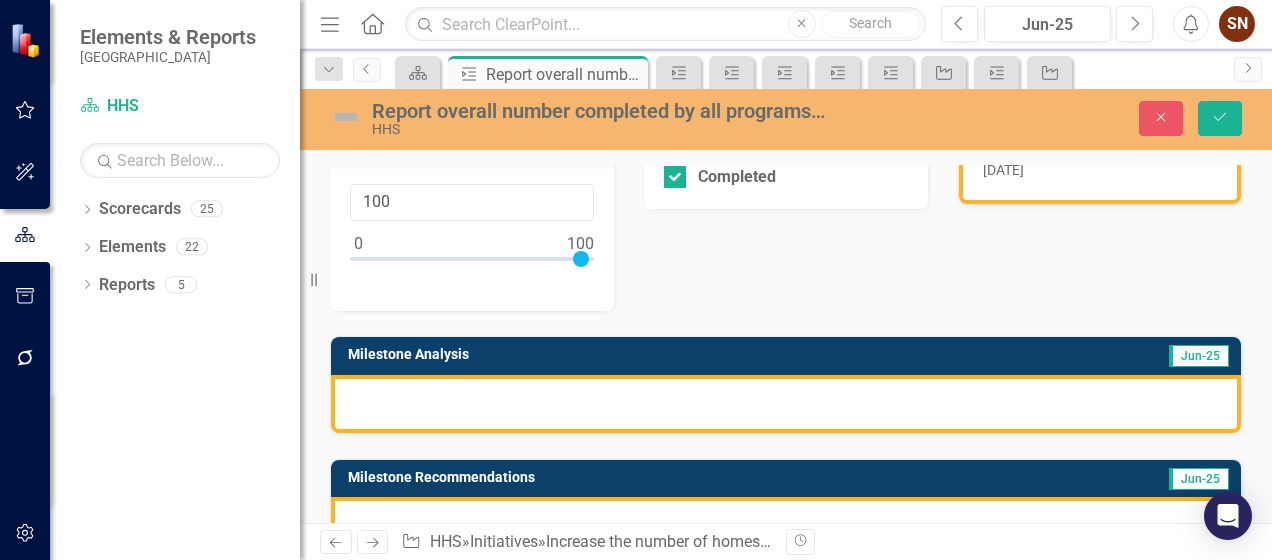click at bounding box center [786, 404] 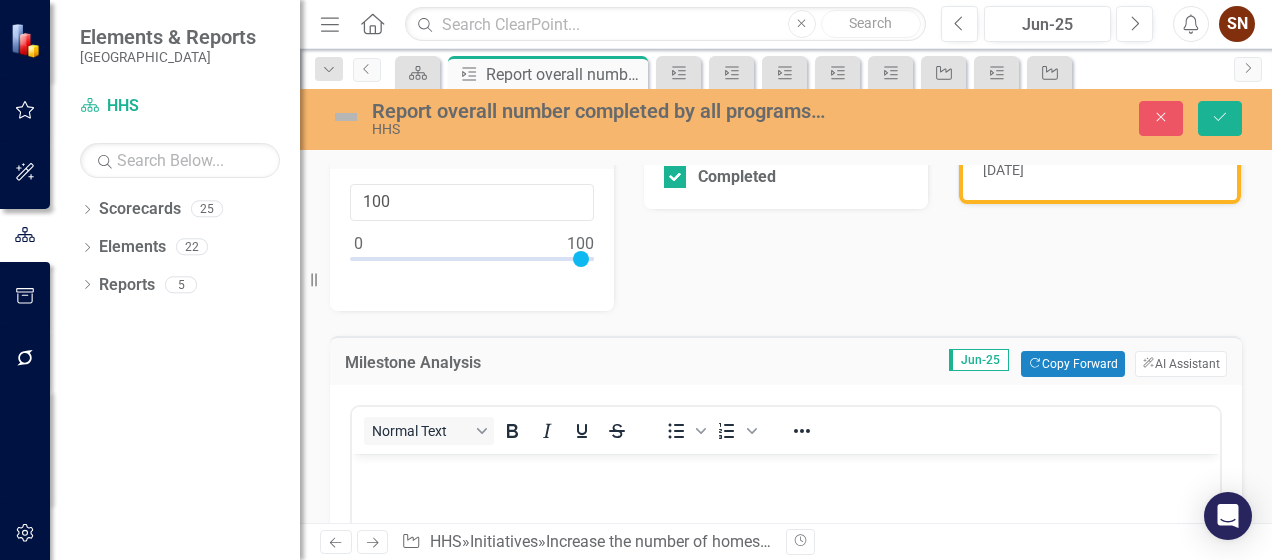 scroll, scrollTop: 0, scrollLeft: 0, axis: both 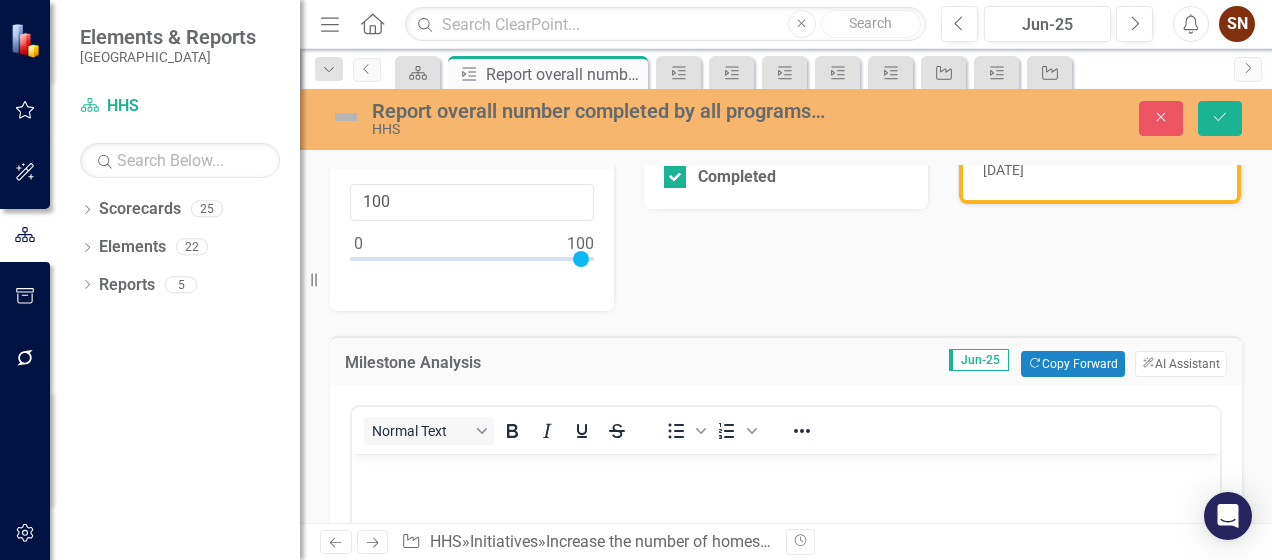 click at bounding box center (786, 604) 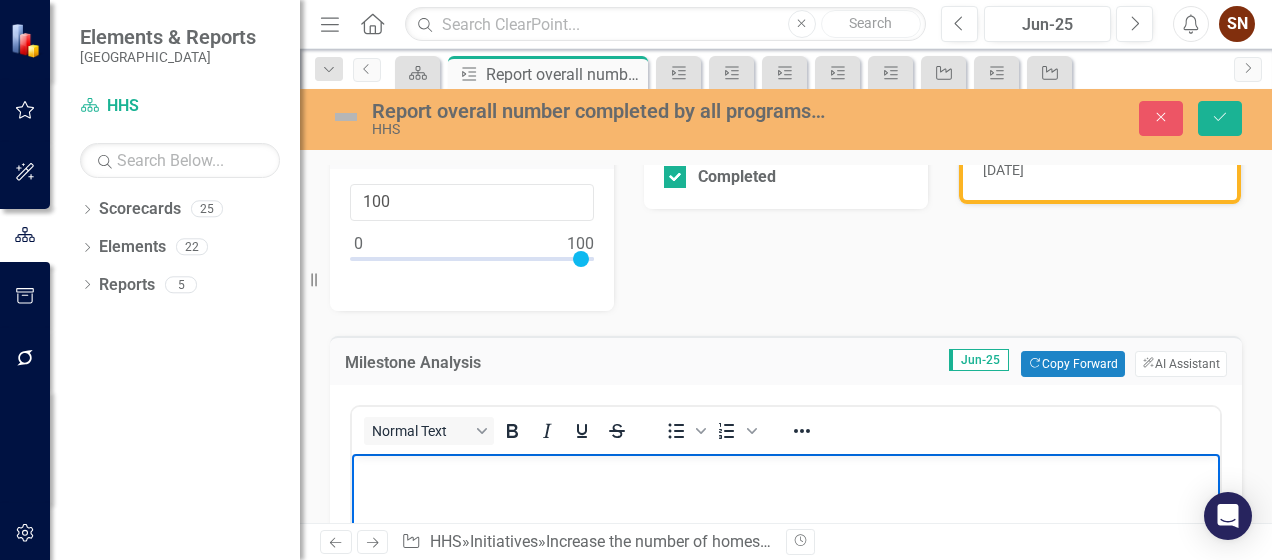 type 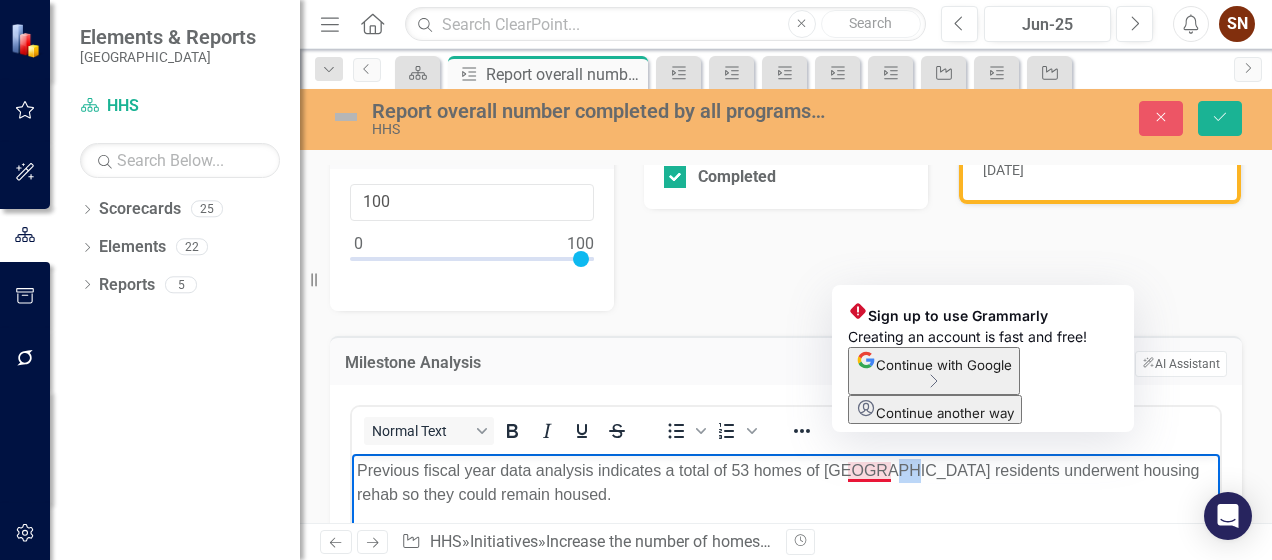 drag, startPoint x: 888, startPoint y: 474, endPoint x: 876, endPoint y: 473, distance: 12.0415945 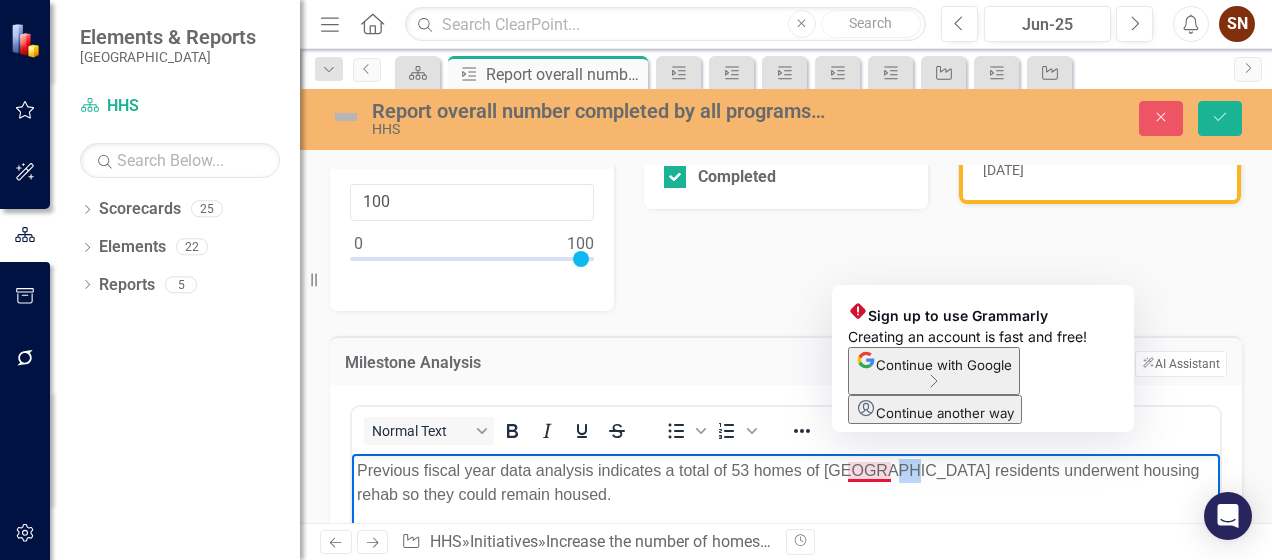 click on "Previous fiscal year data analysis indicates a total of 53 homes of St. Johsn County residents underwent housing rehab so they could remain housed." at bounding box center [786, 483] 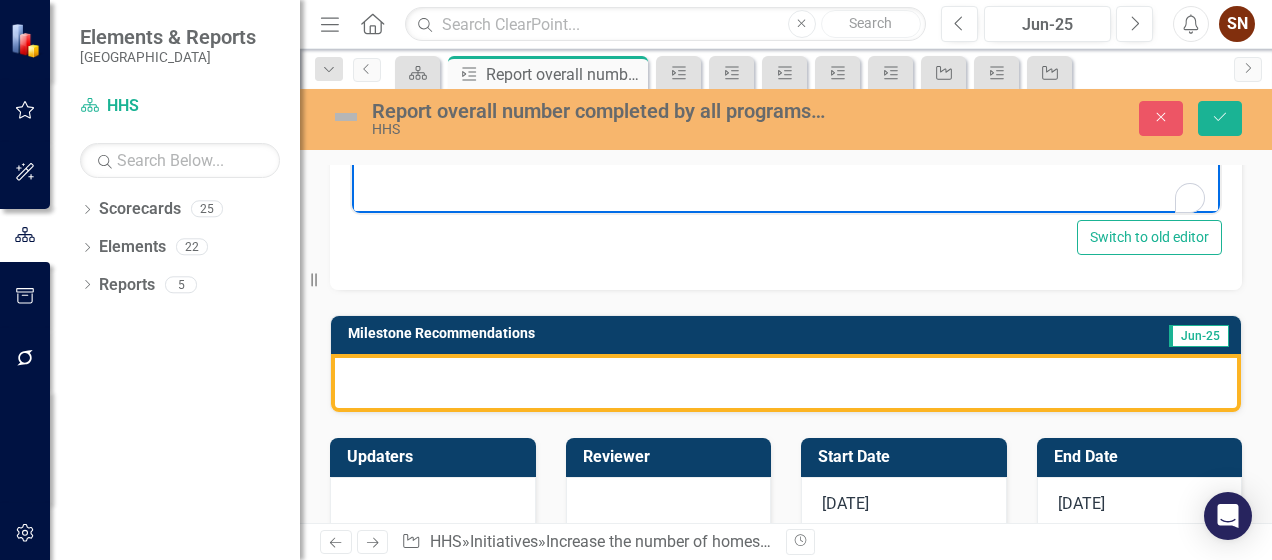 scroll, scrollTop: 800, scrollLeft: 0, axis: vertical 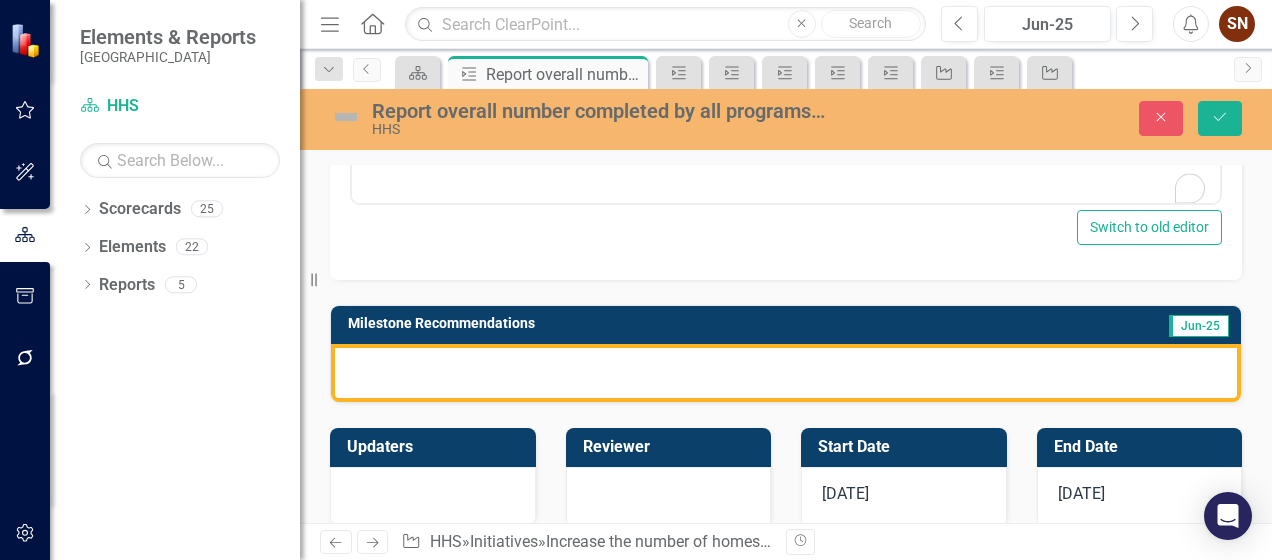 click at bounding box center (786, 373) 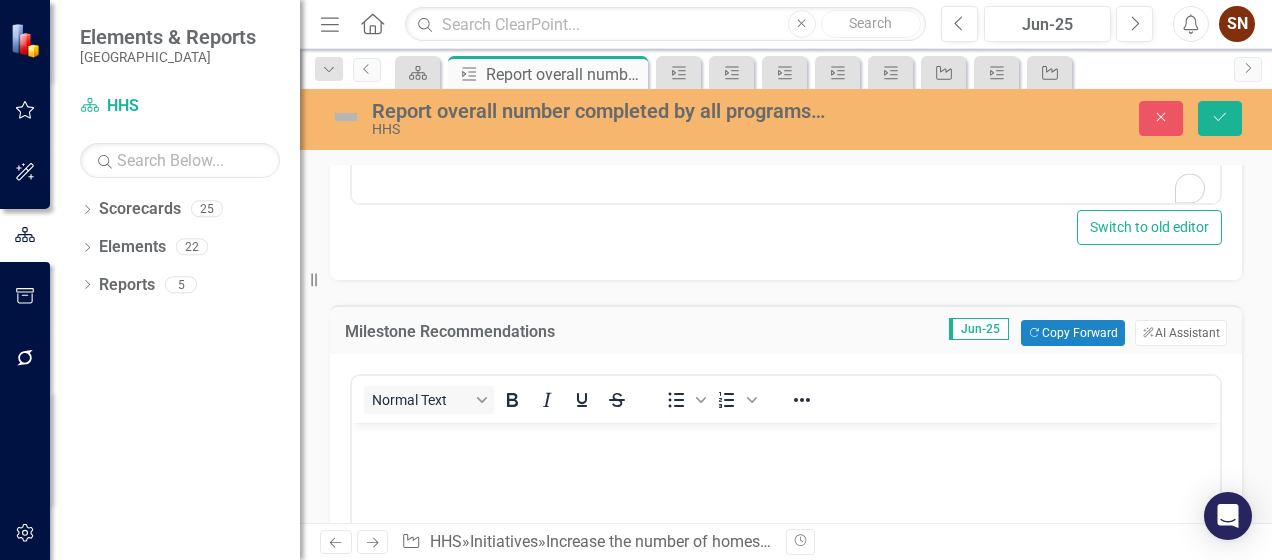 scroll, scrollTop: 0, scrollLeft: 0, axis: both 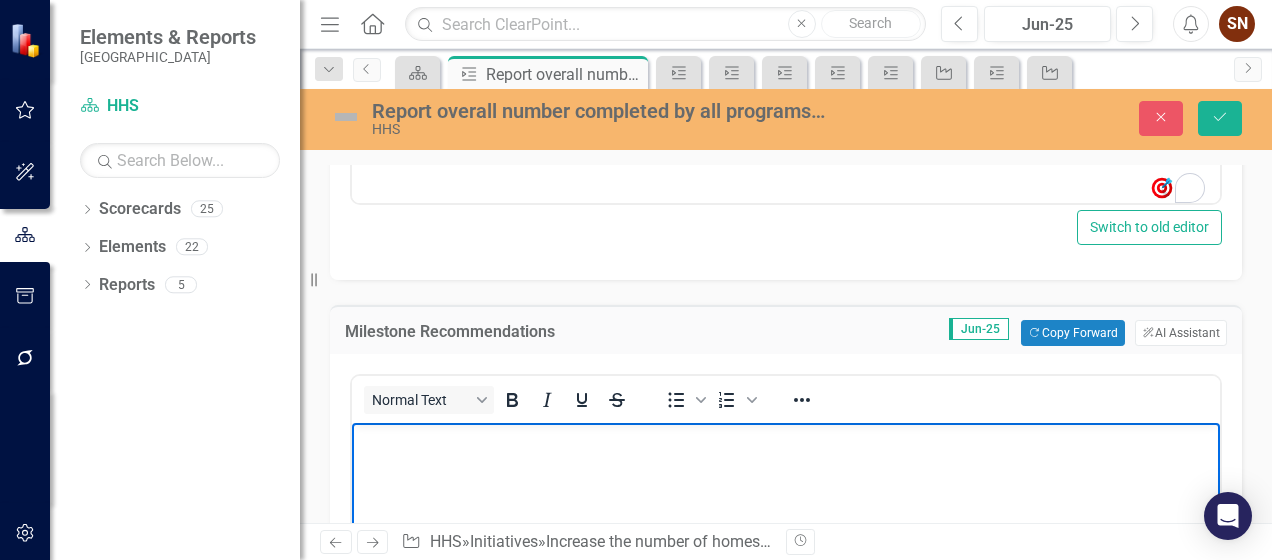 type 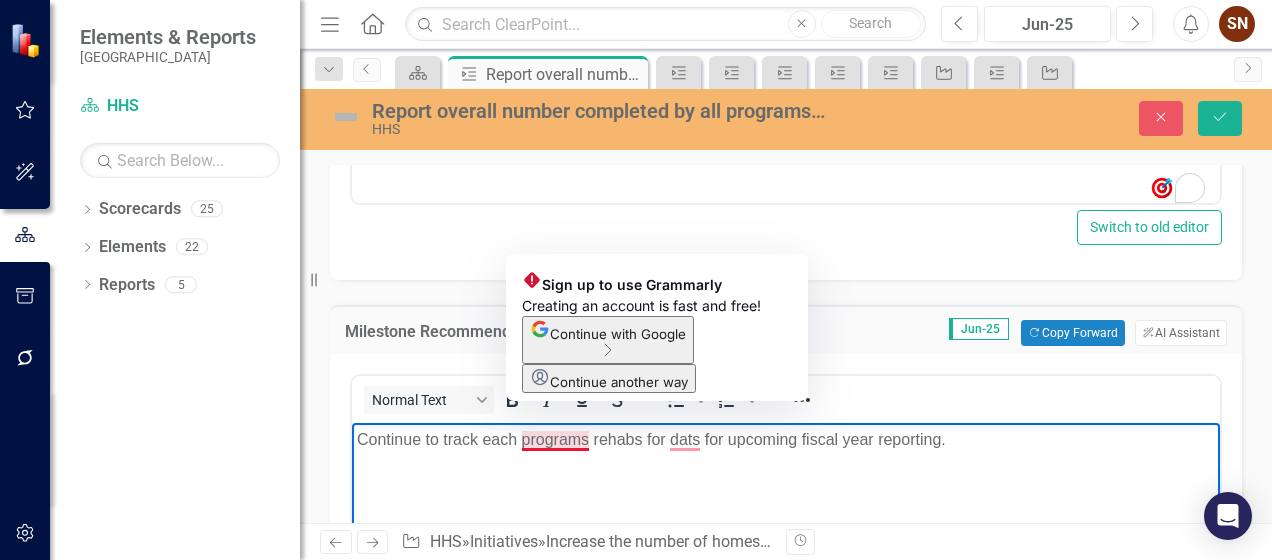 click on "Continue to track each programs rehabs for dats for upcoming fiscal year reporting." at bounding box center (786, 440) 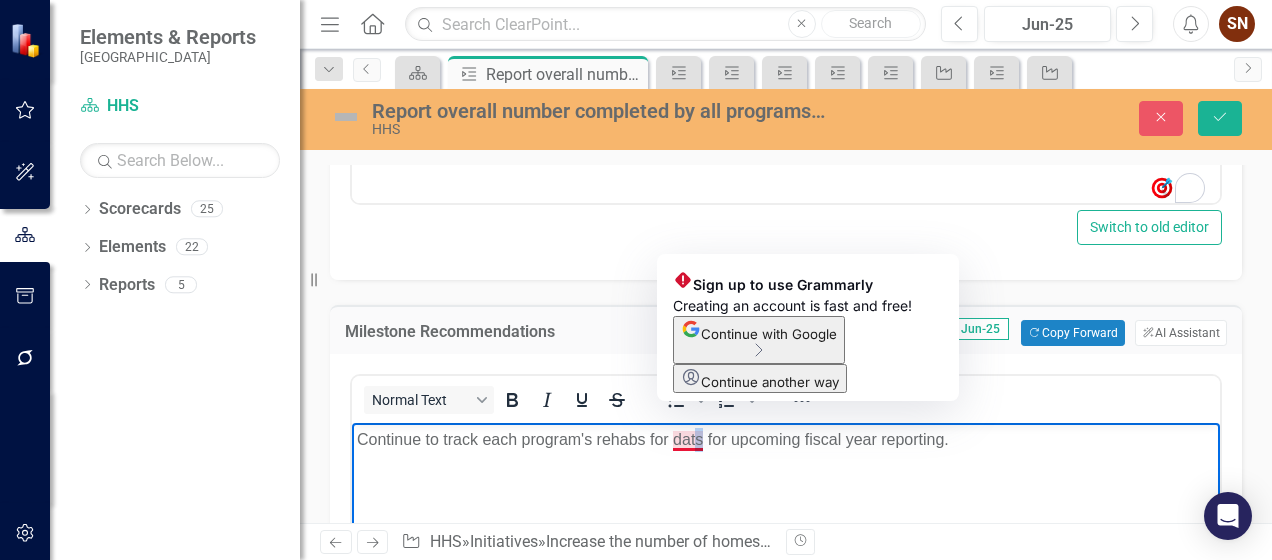 click on "Continue to track each program's rehabs for dats for upcoming fiscal year reporting." at bounding box center (786, 440) 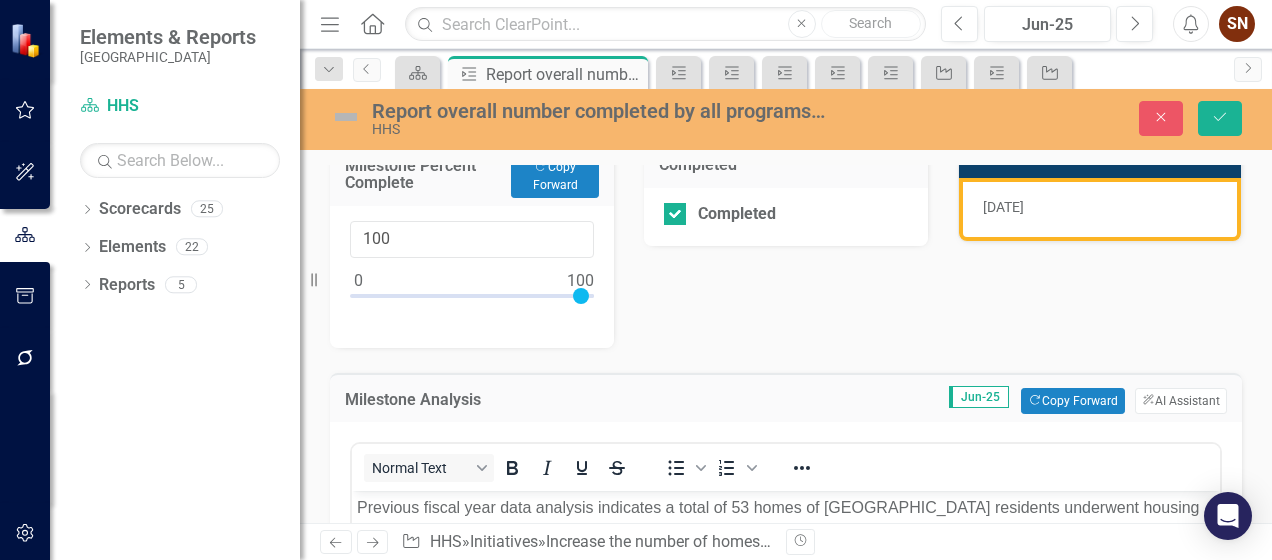 scroll, scrollTop: 0, scrollLeft: 0, axis: both 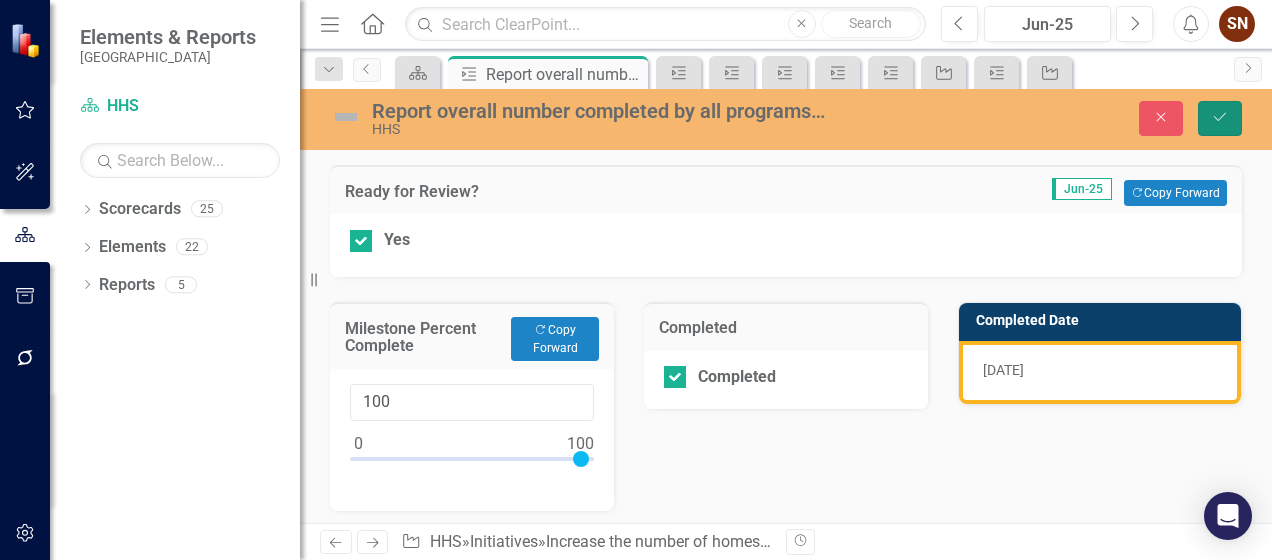 click on "Save" 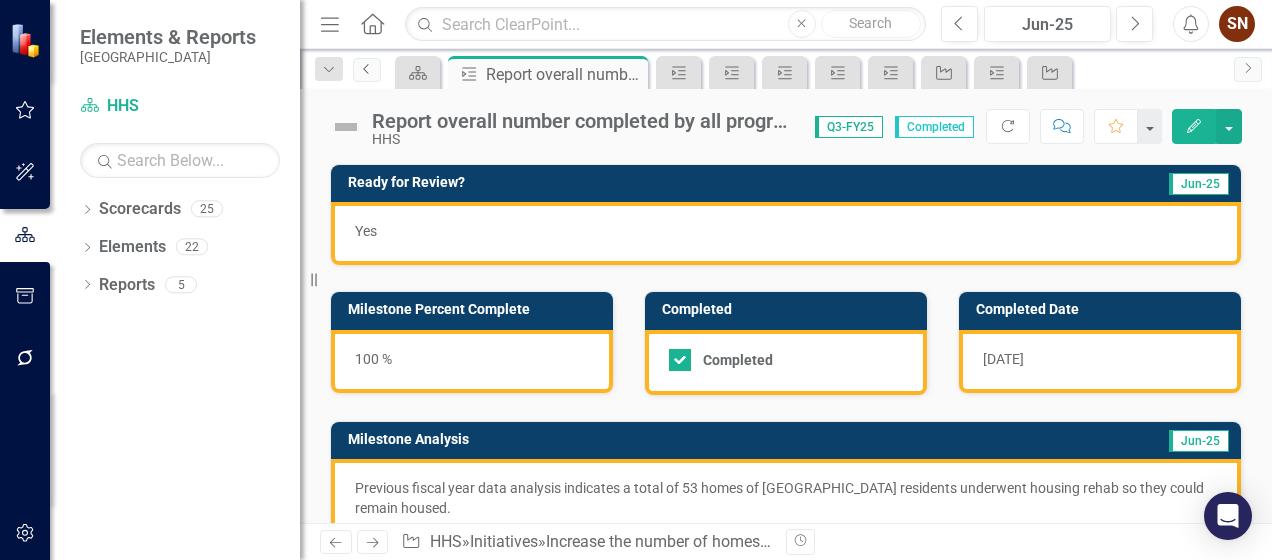 click 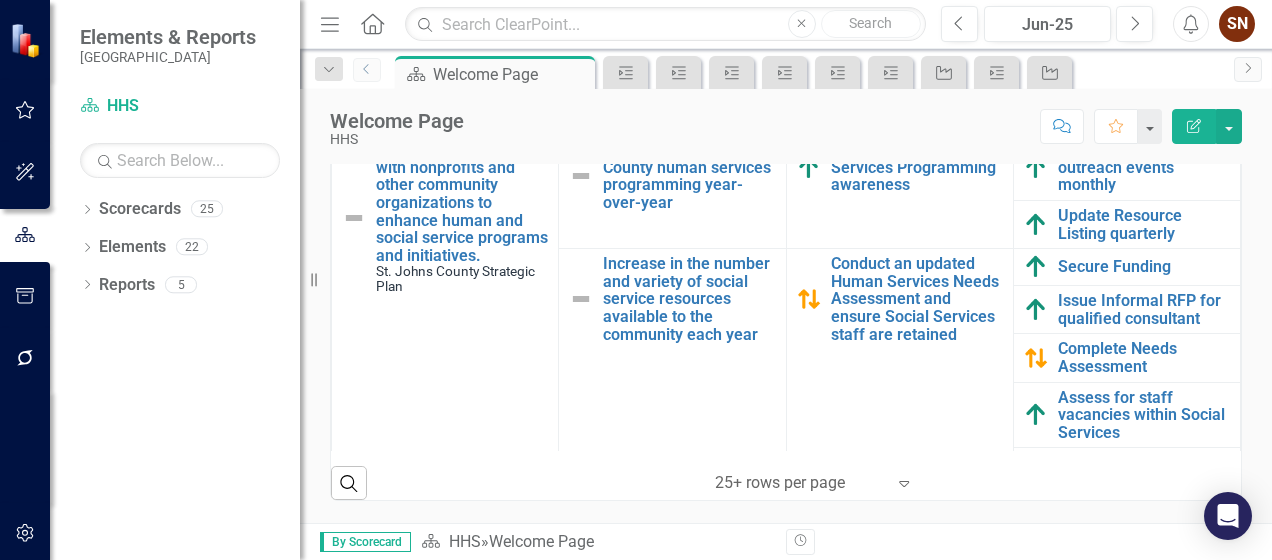 scroll, scrollTop: 881, scrollLeft: 0, axis: vertical 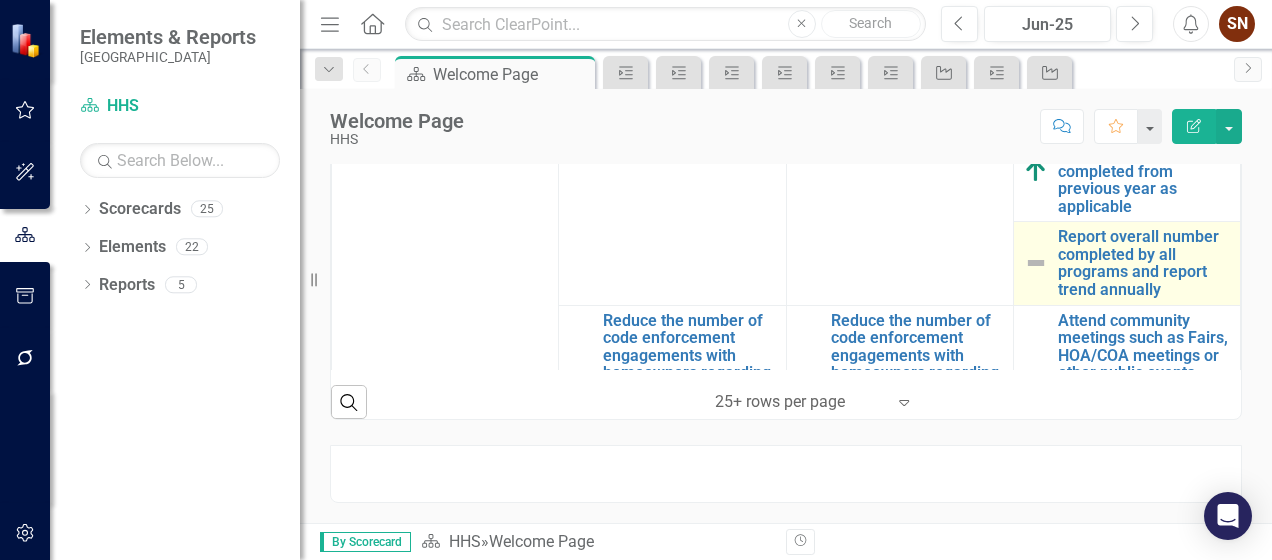 click at bounding box center [1036, 263] 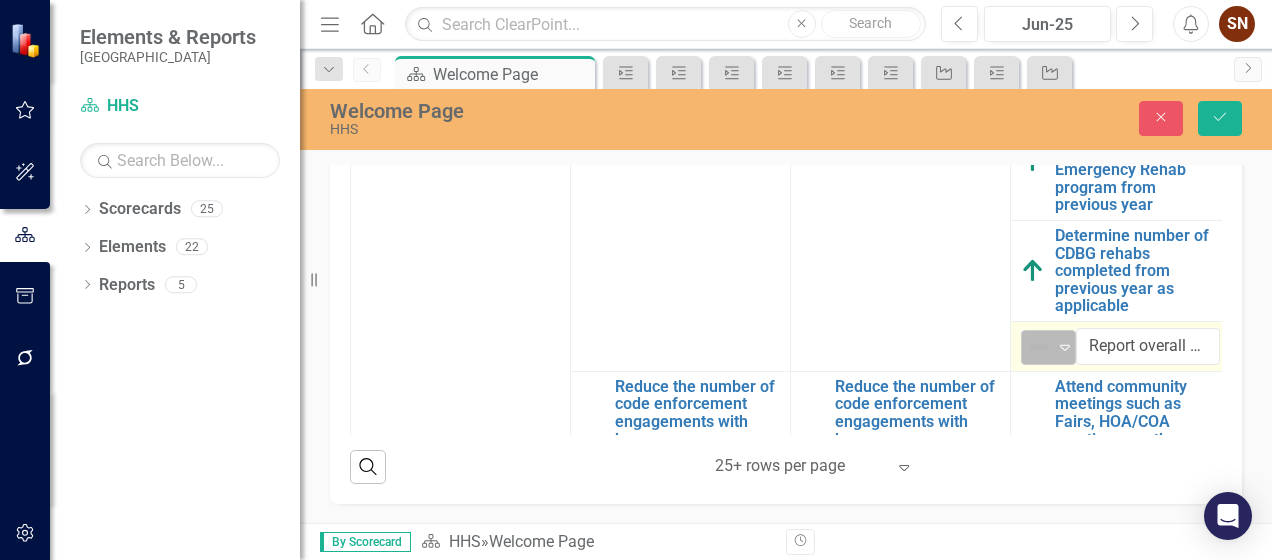 click at bounding box center [1039, 347] 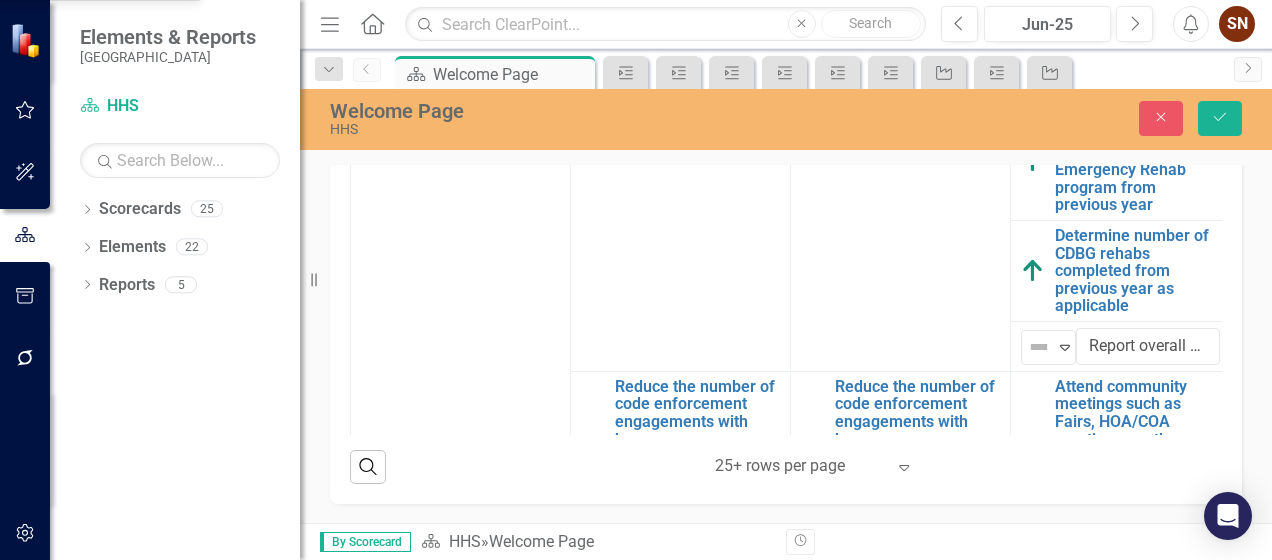 click on "Above Target" at bounding box center [100, -119] 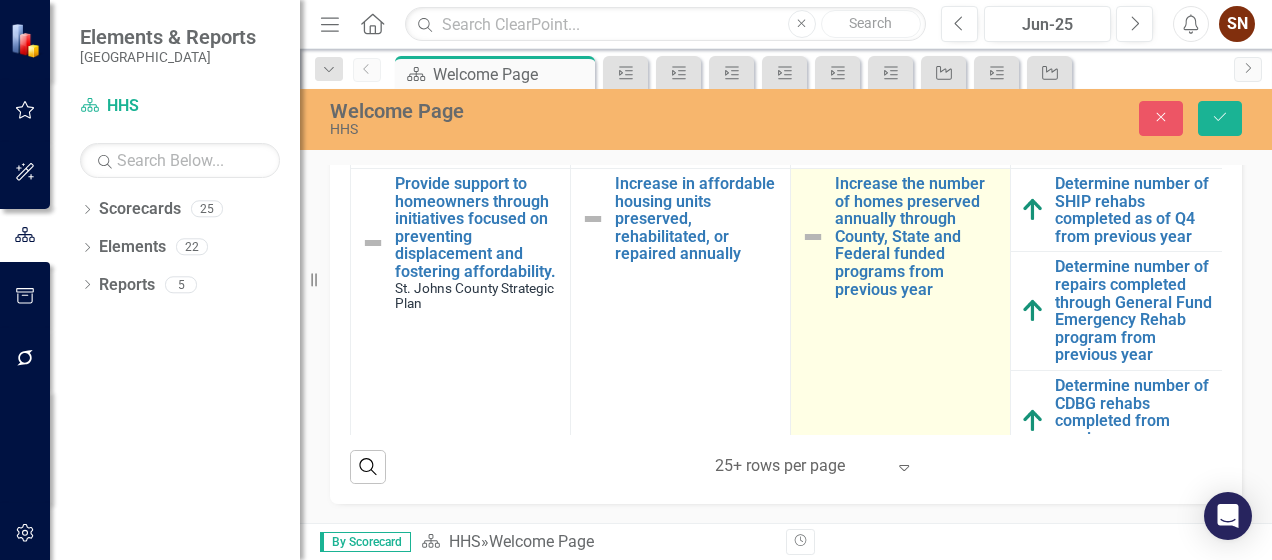 scroll, scrollTop: 700, scrollLeft: 0, axis: vertical 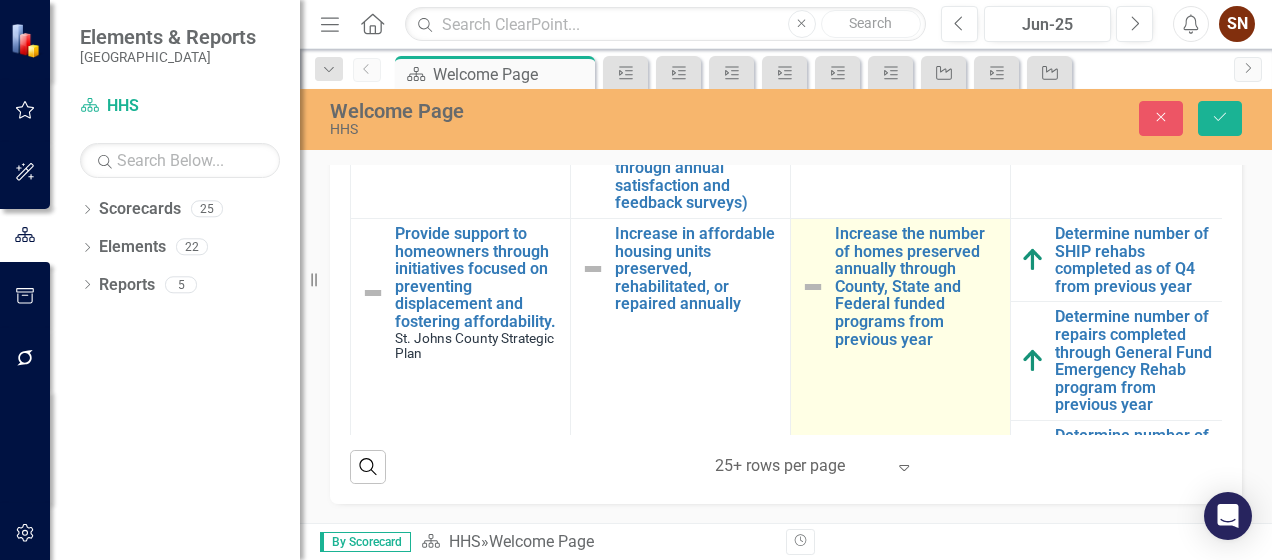 click at bounding box center [813, 287] 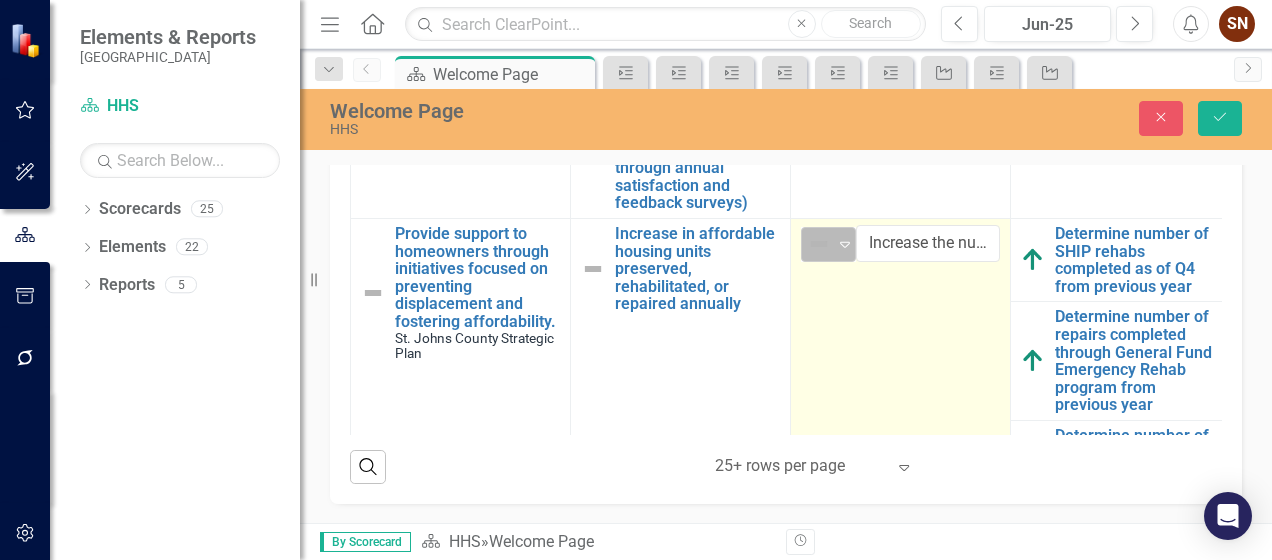 click at bounding box center [819, 244] 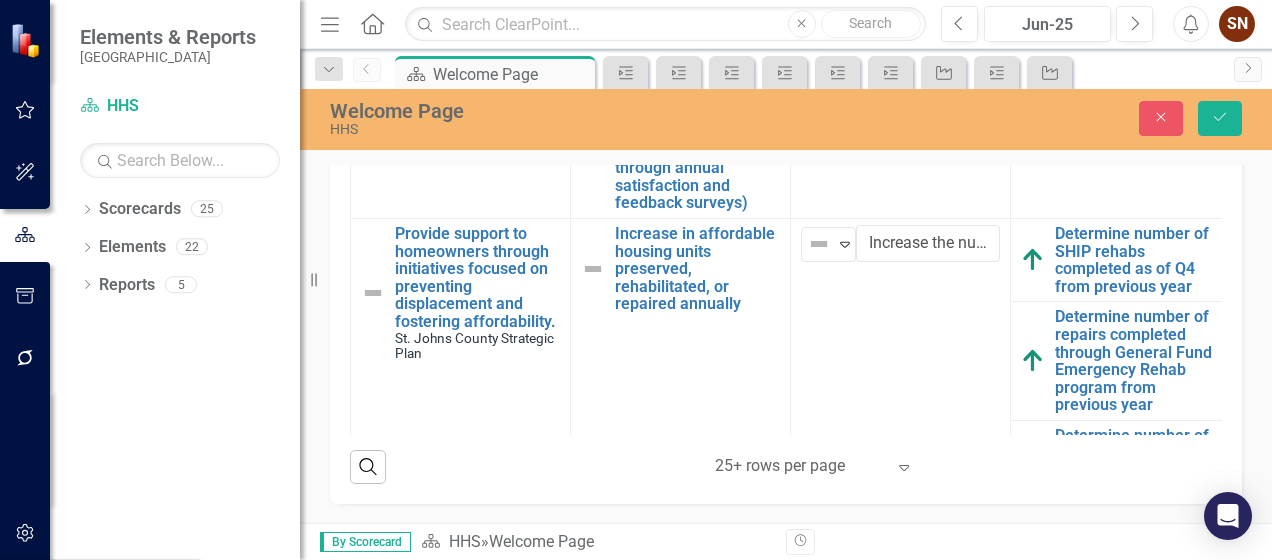 click on "Above Target" at bounding box center [104, 611] 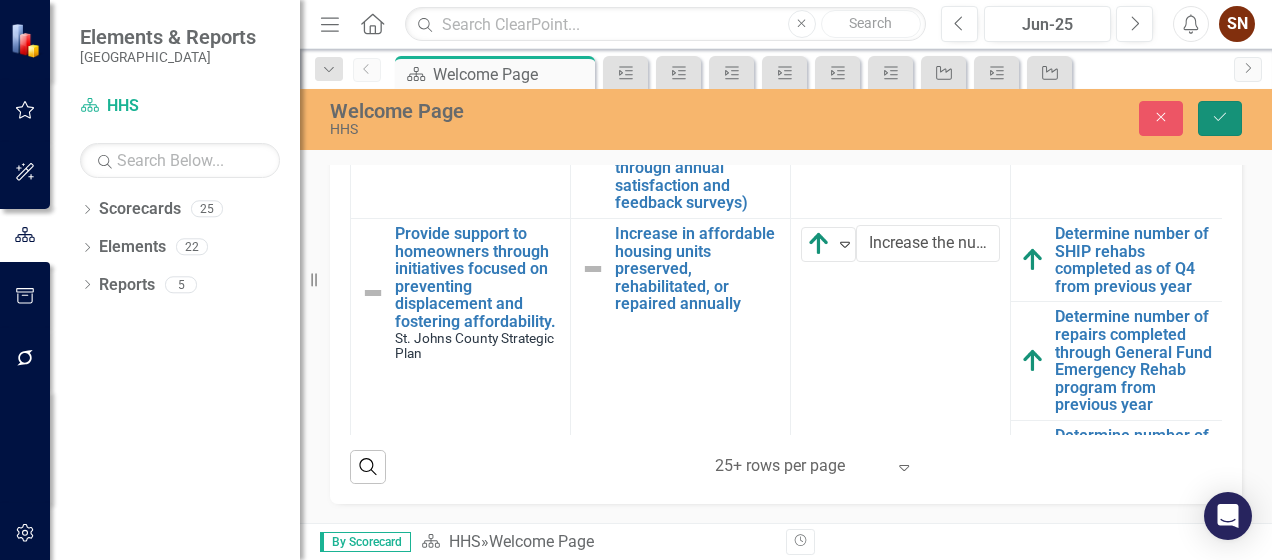 click on "Save" 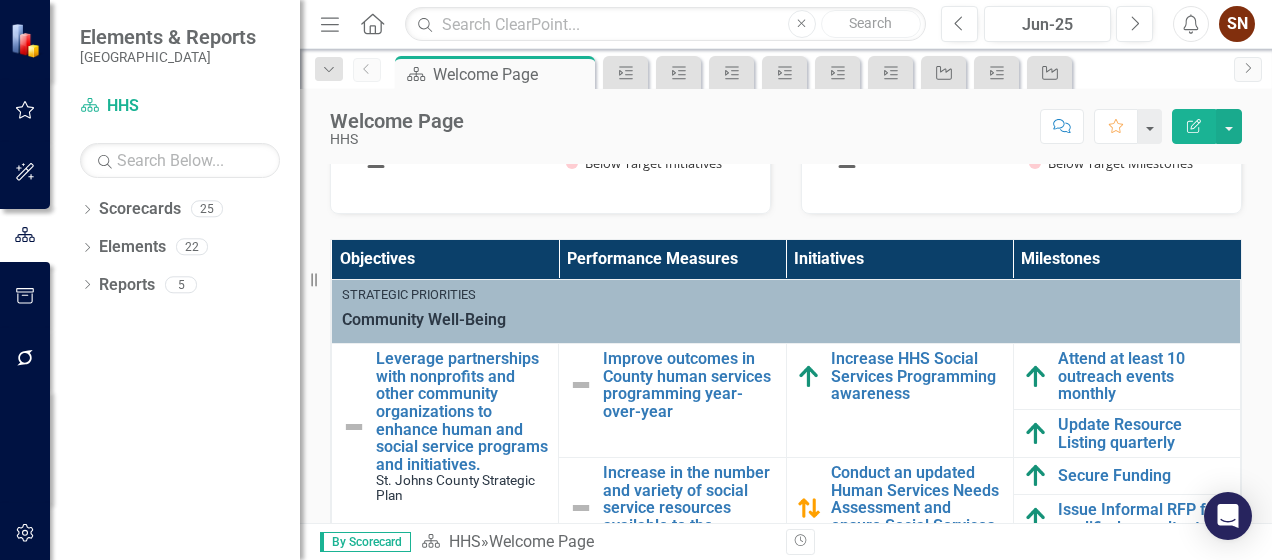 scroll, scrollTop: 602, scrollLeft: 0, axis: vertical 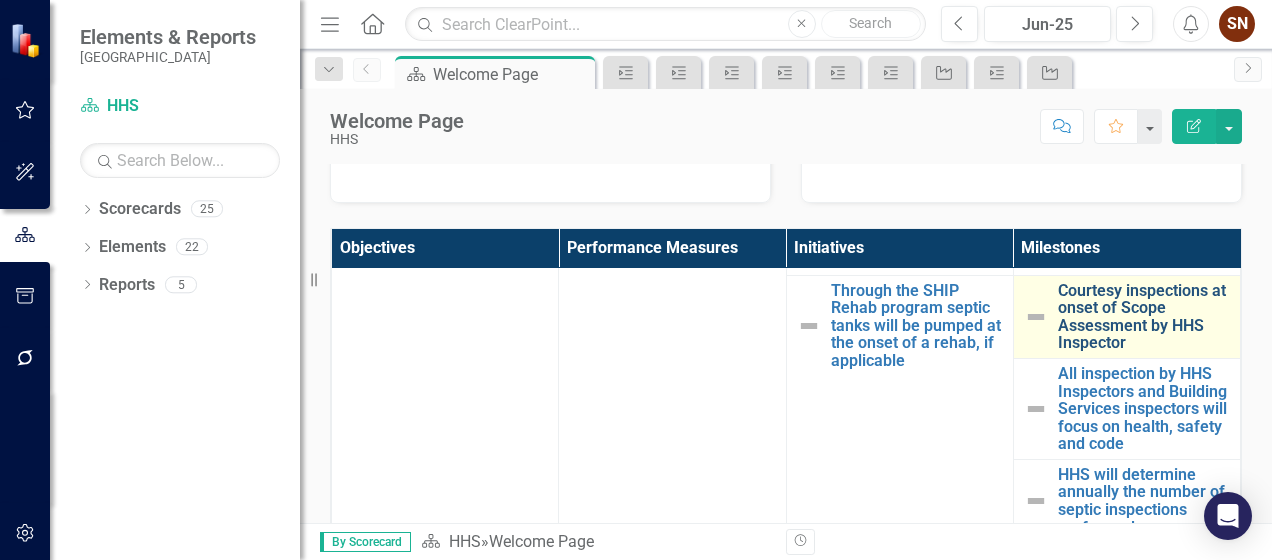 click on "Courtesy inspections at onset of Scope Assessment by HHS Inspector" at bounding box center [1144, 317] 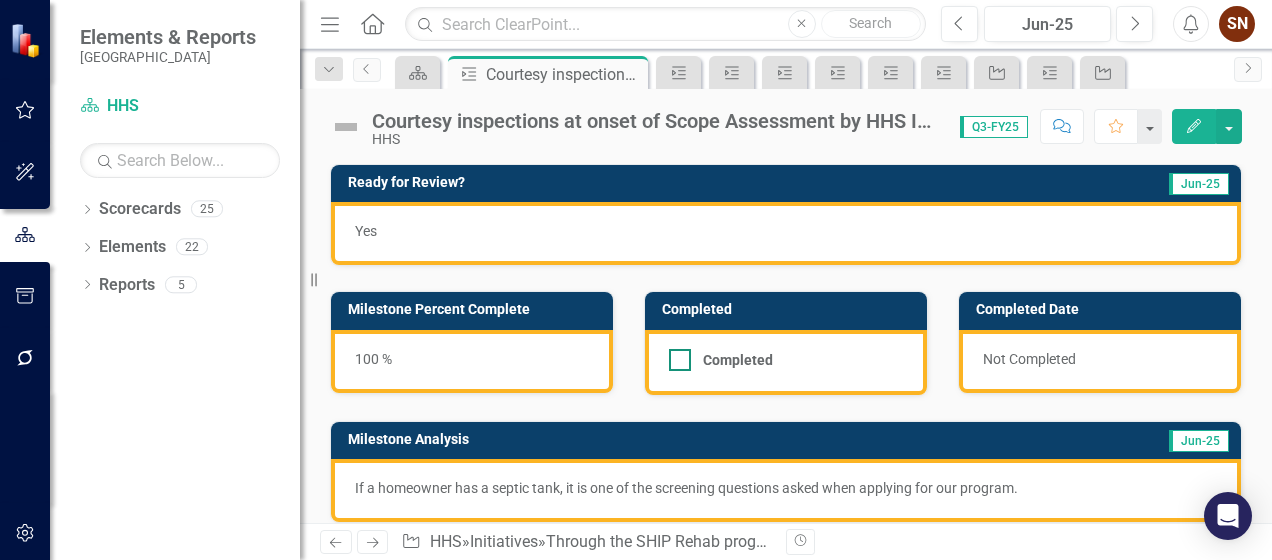 click on "Completed" at bounding box center [675, 355] 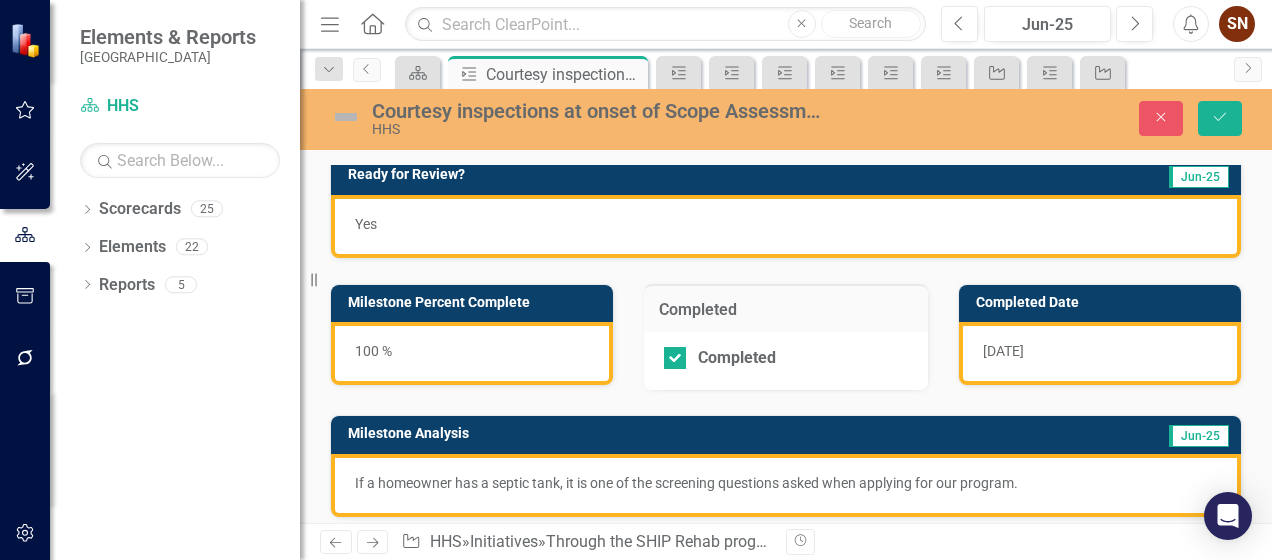 scroll, scrollTop: 0, scrollLeft: 0, axis: both 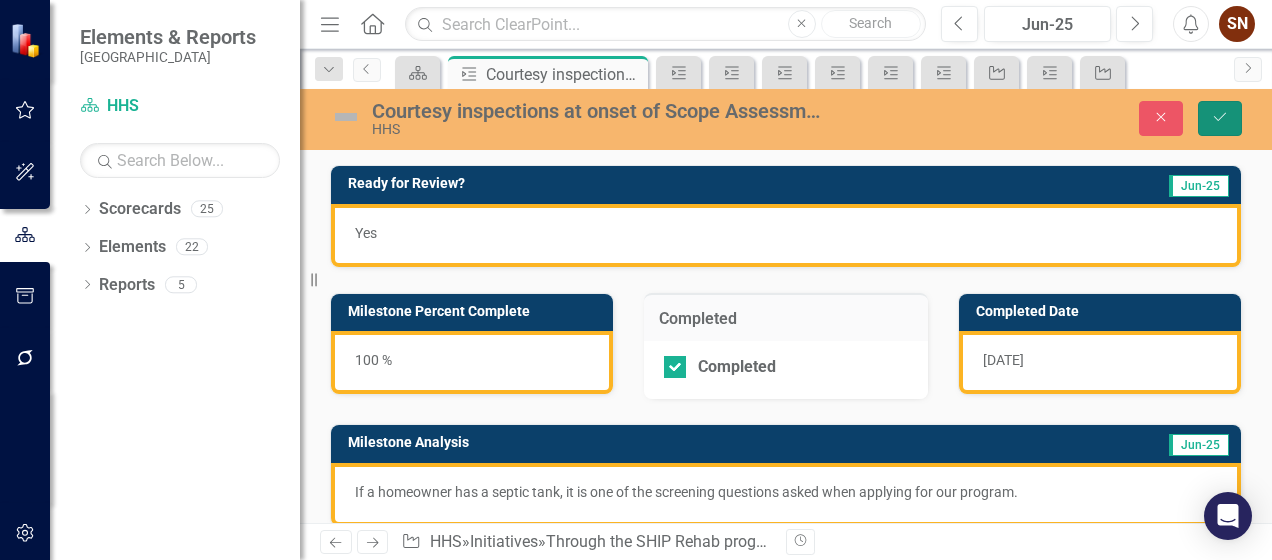 click on "Save" 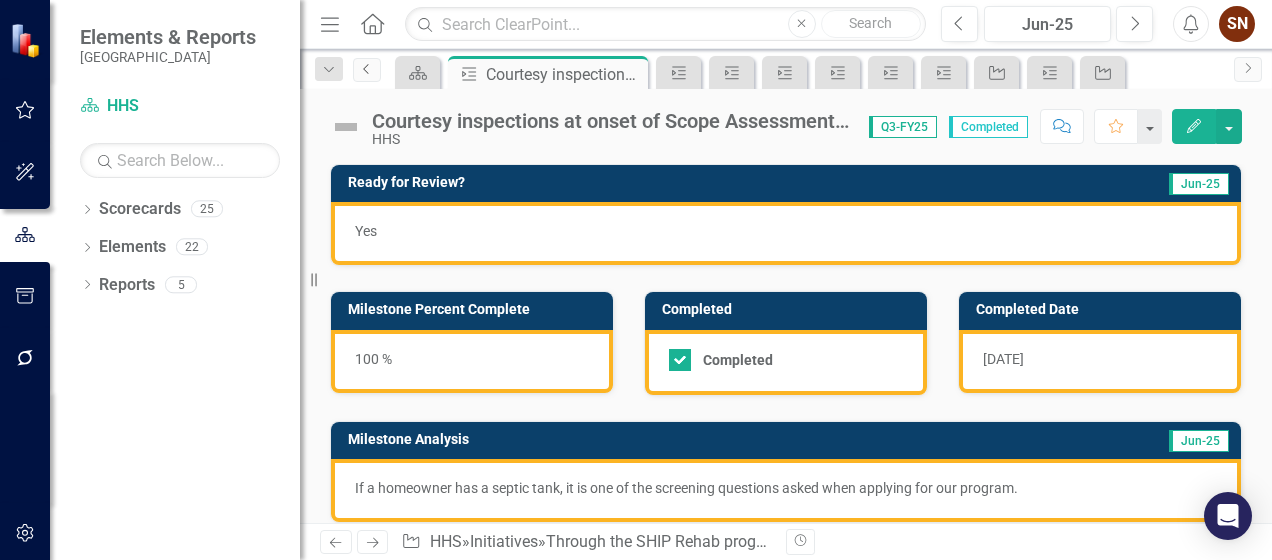 click on "Previous" 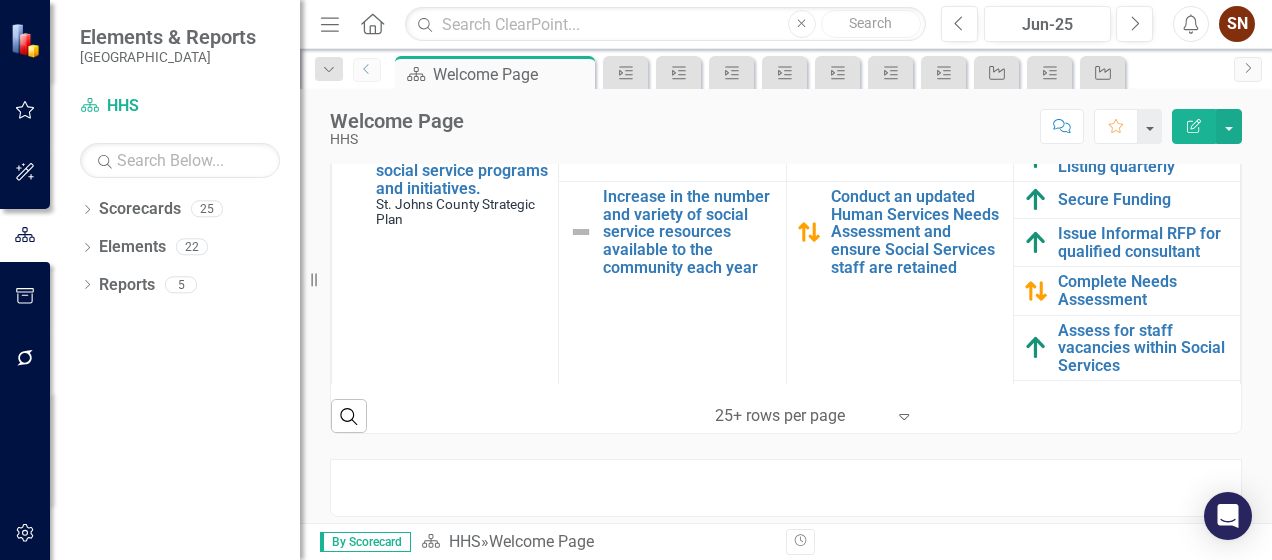 scroll, scrollTop: 881, scrollLeft: 0, axis: vertical 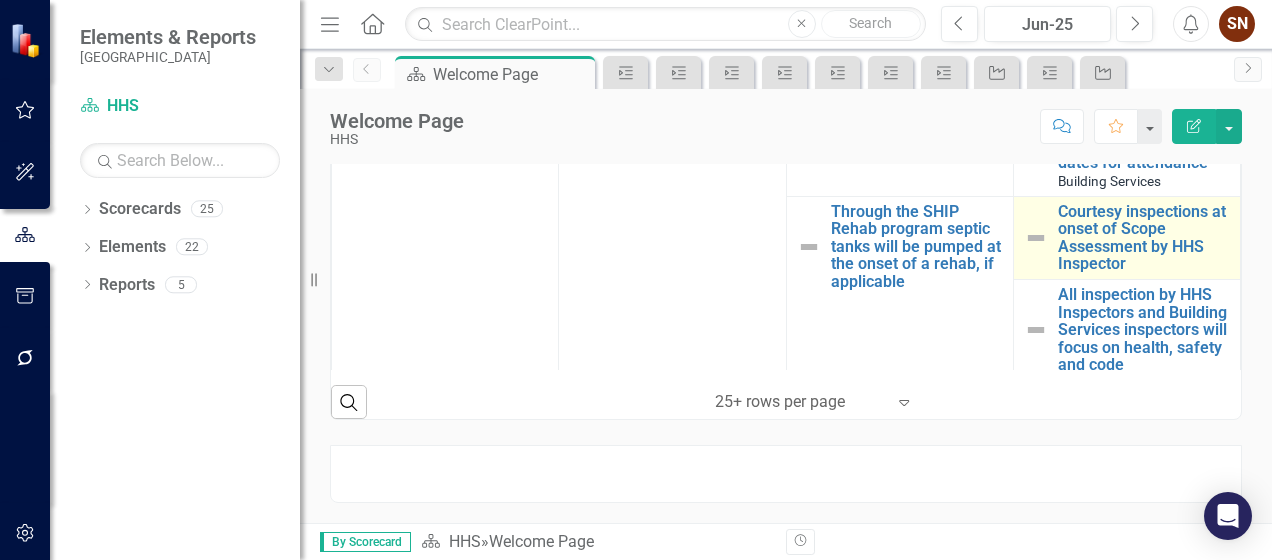 click at bounding box center (1036, 238) 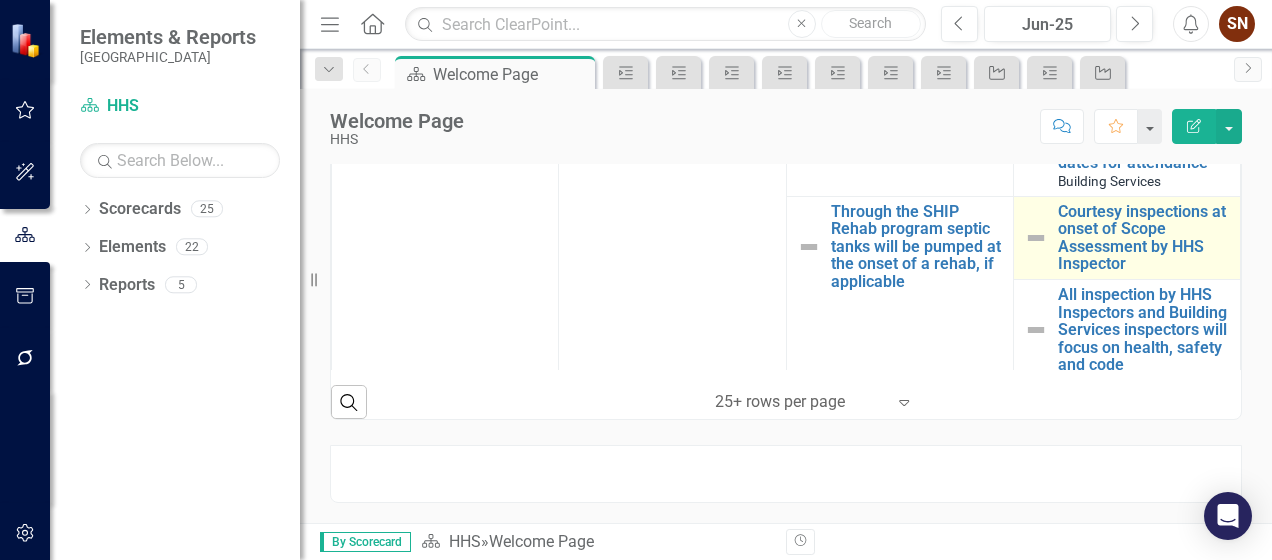 click at bounding box center (1036, 238) 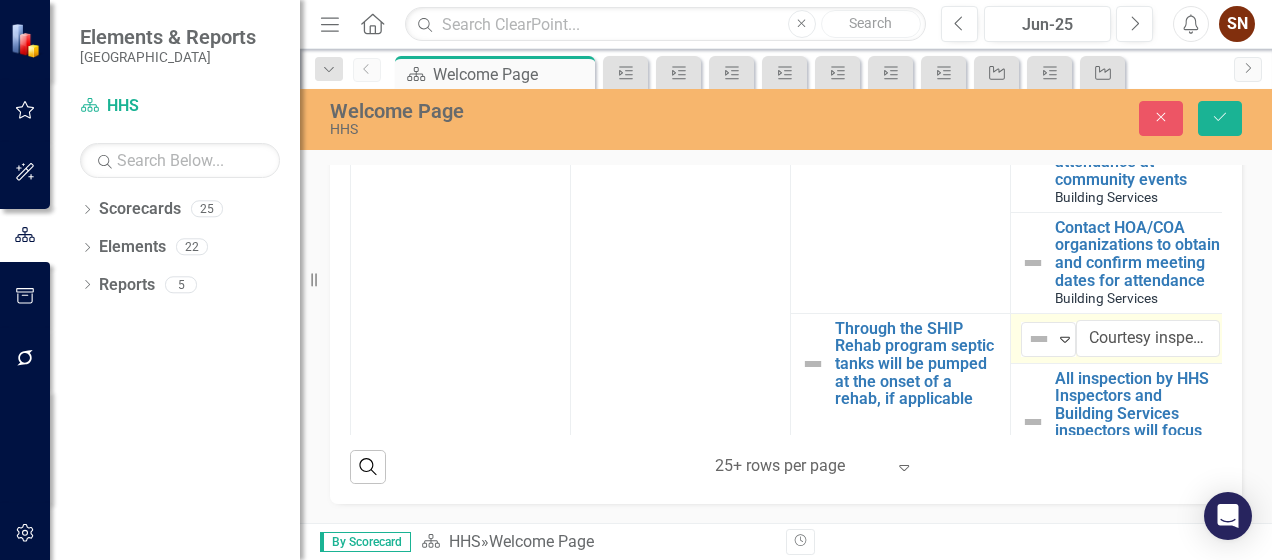 click on "Contact HOA/COA organizations to obtain and confirm meeting dates for attendance Building Services Link Open Element" at bounding box center [1121, 262] 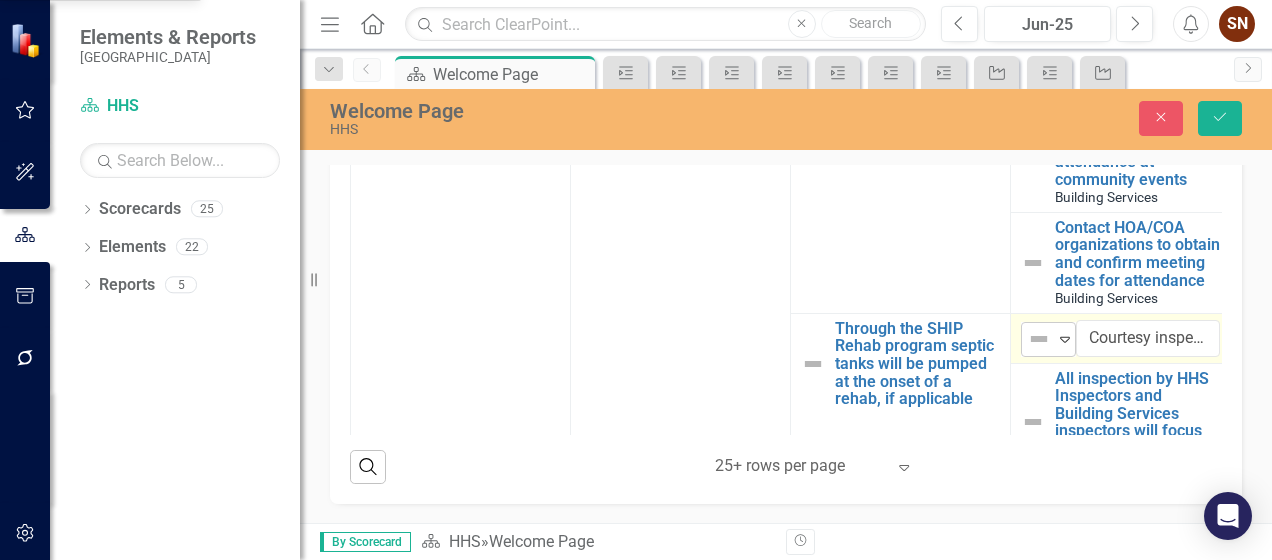 click at bounding box center (1039, 339) 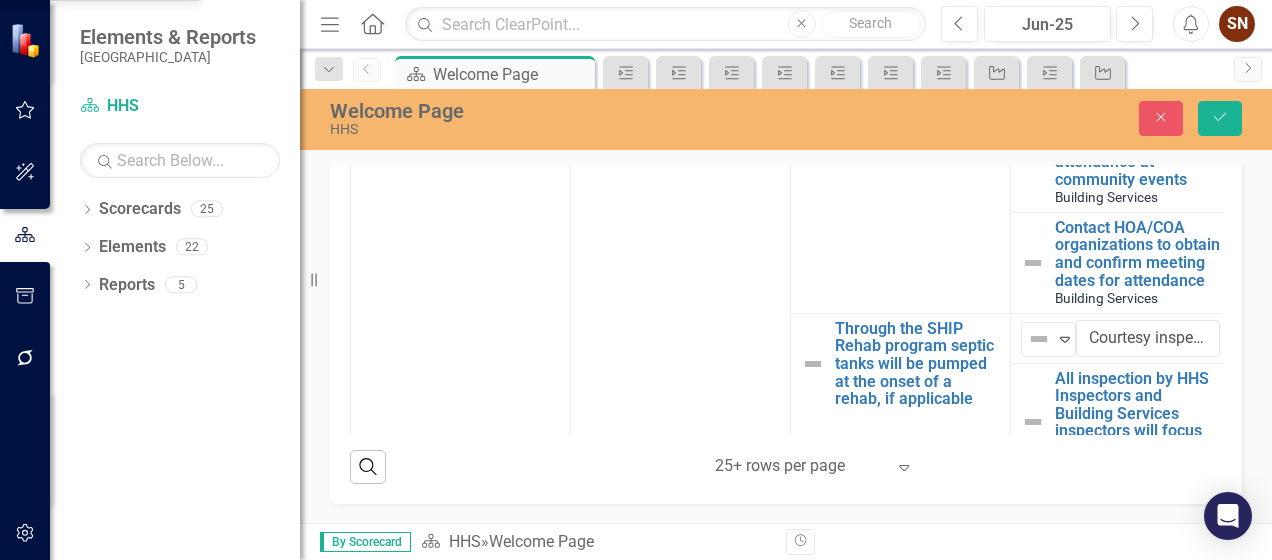 click on "Above Target" at bounding box center (100, -119) 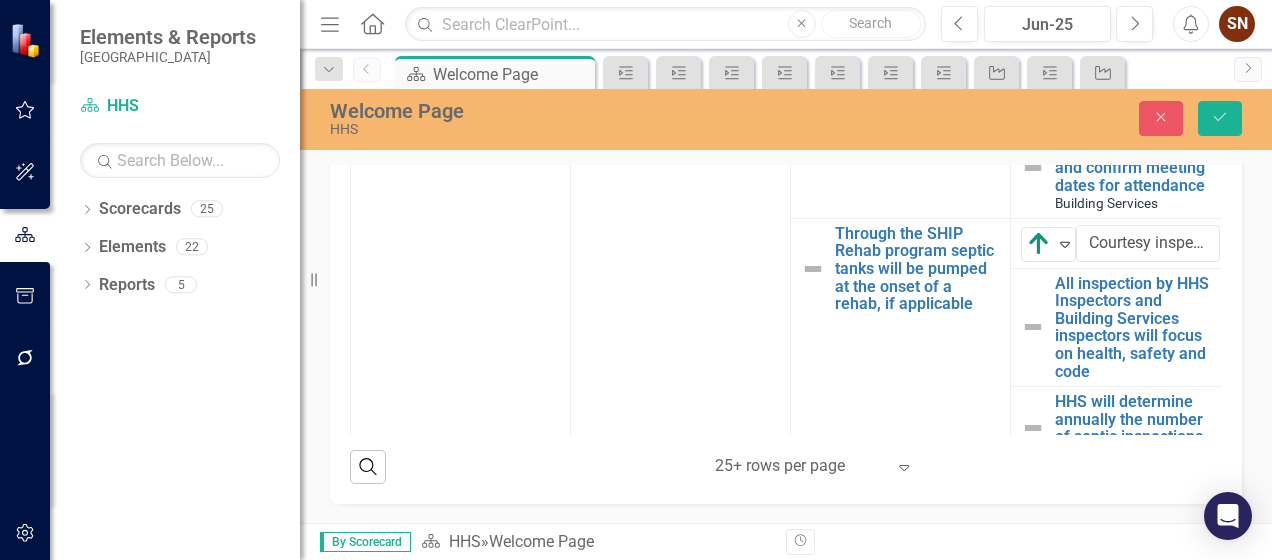 scroll, scrollTop: 1500, scrollLeft: 0, axis: vertical 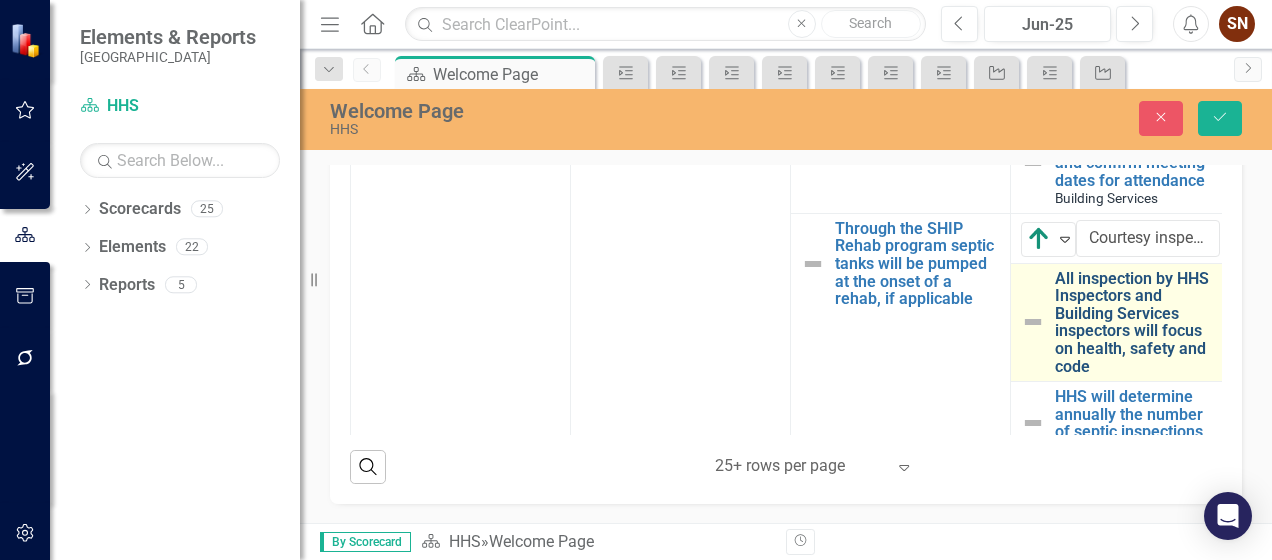 click on "All inspection by HHS Inspectors and Building Services inspectors will focus on health, safety and code" at bounding box center (1137, 323) 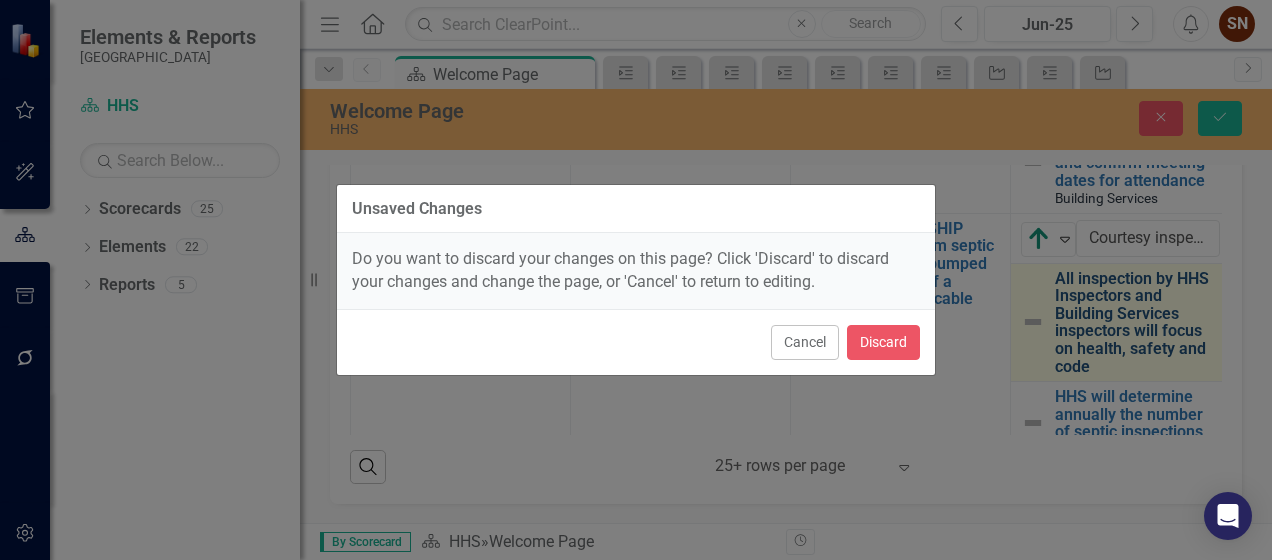 click on "Unsaved Changes Do you want to discard your changes on this page? Click 'Discard' to discard your changes and change the page, or 'Cancel' to return to editing. Cancel Discard" at bounding box center (636, 280) 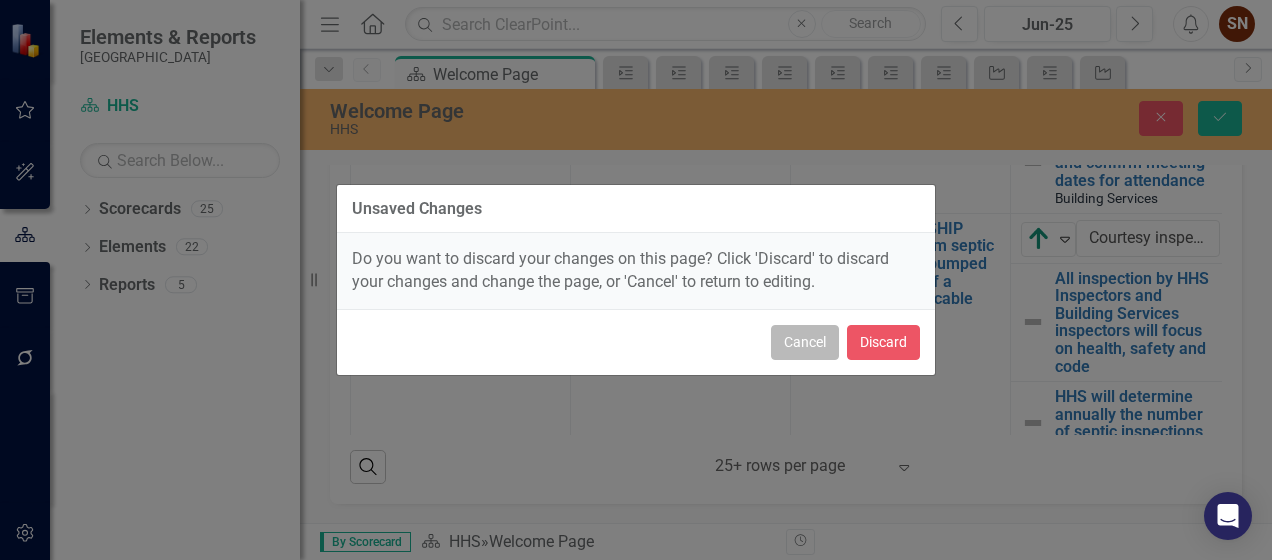 click on "Cancel" at bounding box center (805, 342) 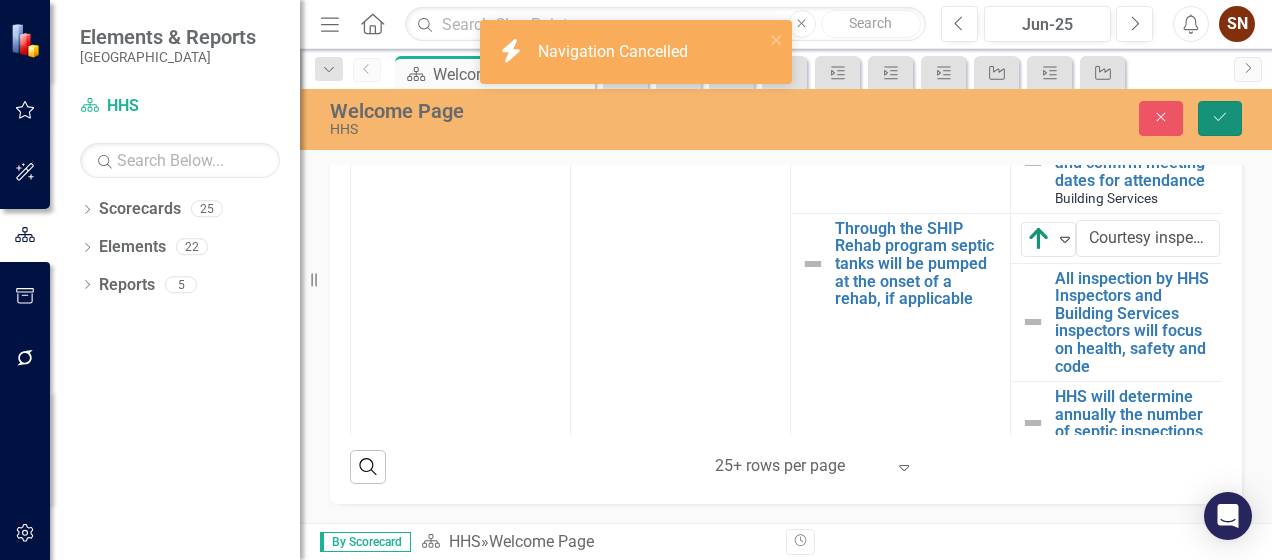 click on "Save" 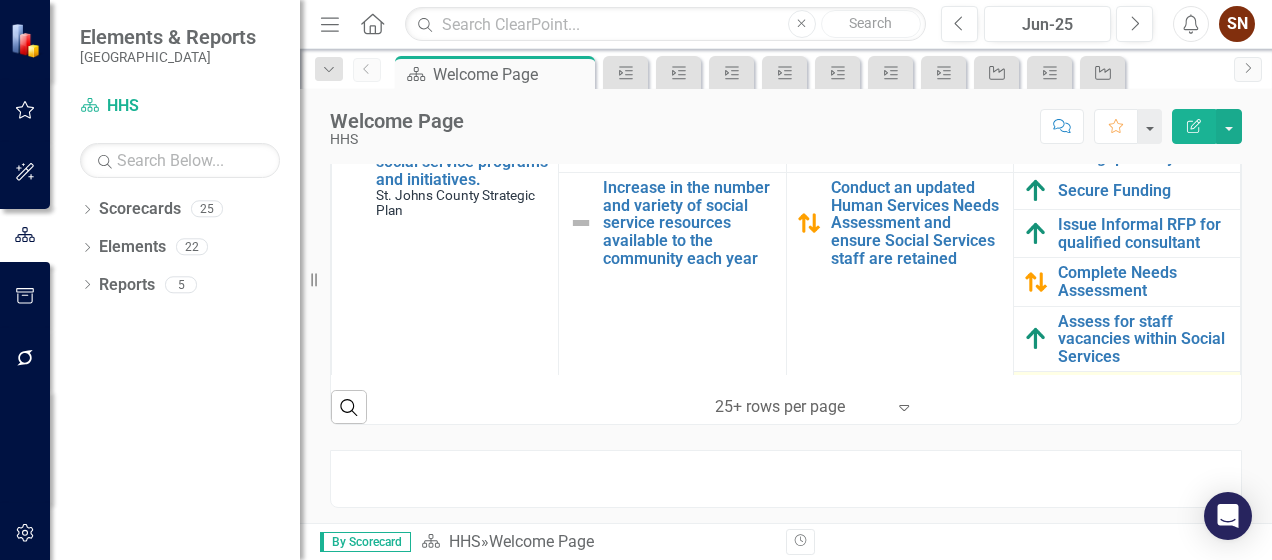 scroll, scrollTop: 879, scrollLeft: 0, axis: vertical 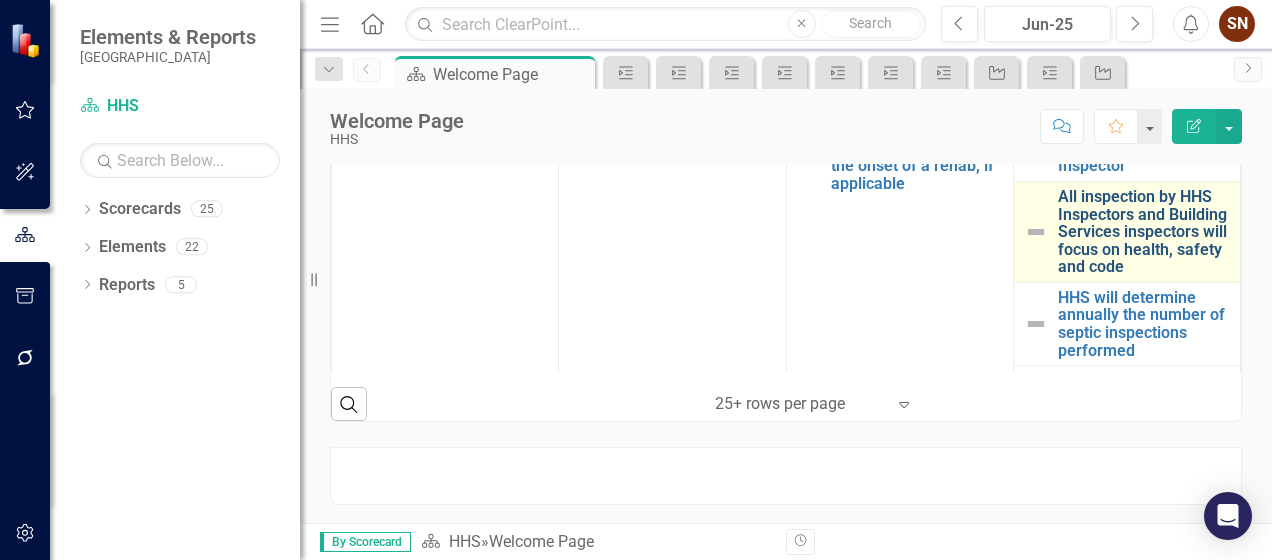 click on "All inspection by HHS Inspectors and Building Services inspectors will focus on health, safety and code" at bounding box center (1144, 232) 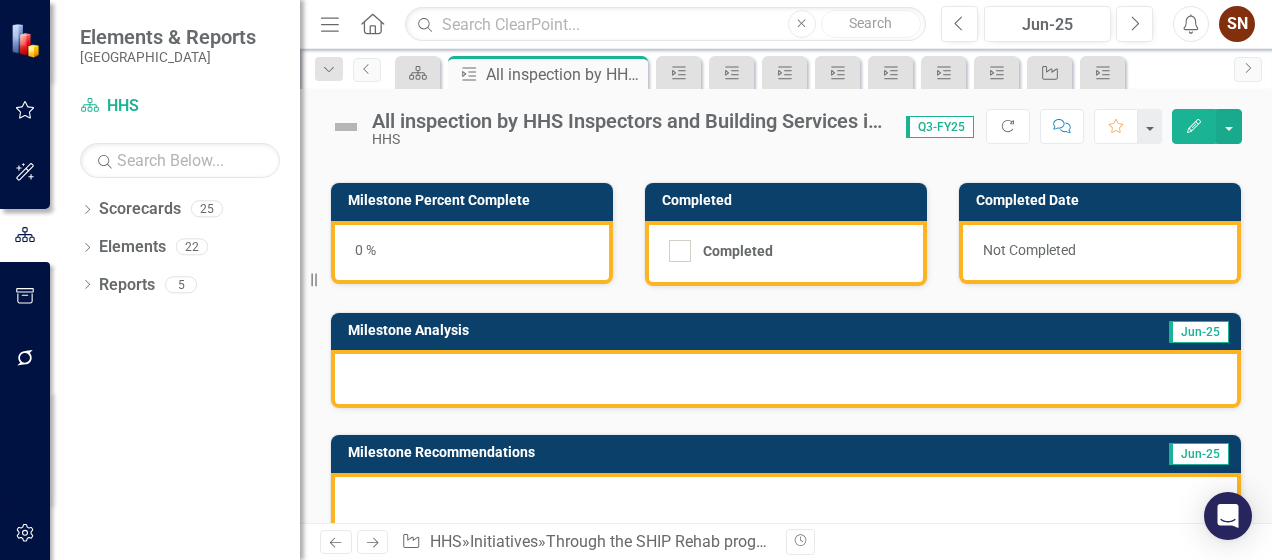 scroll, scrollTop: 0, scrollLeft: 0, axis: both 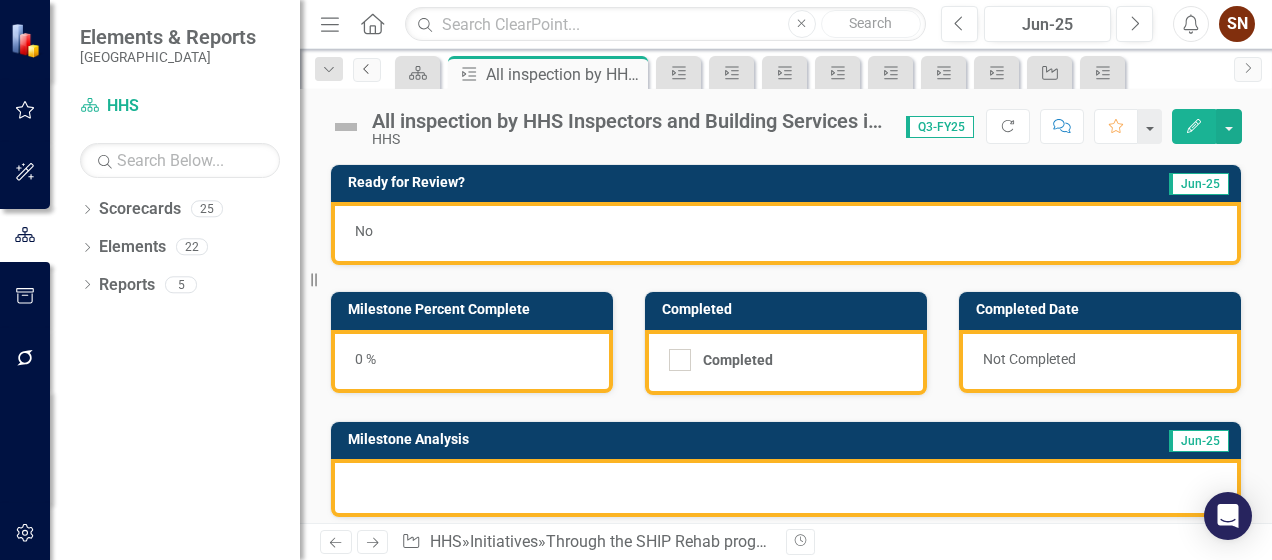 click on "Previous" 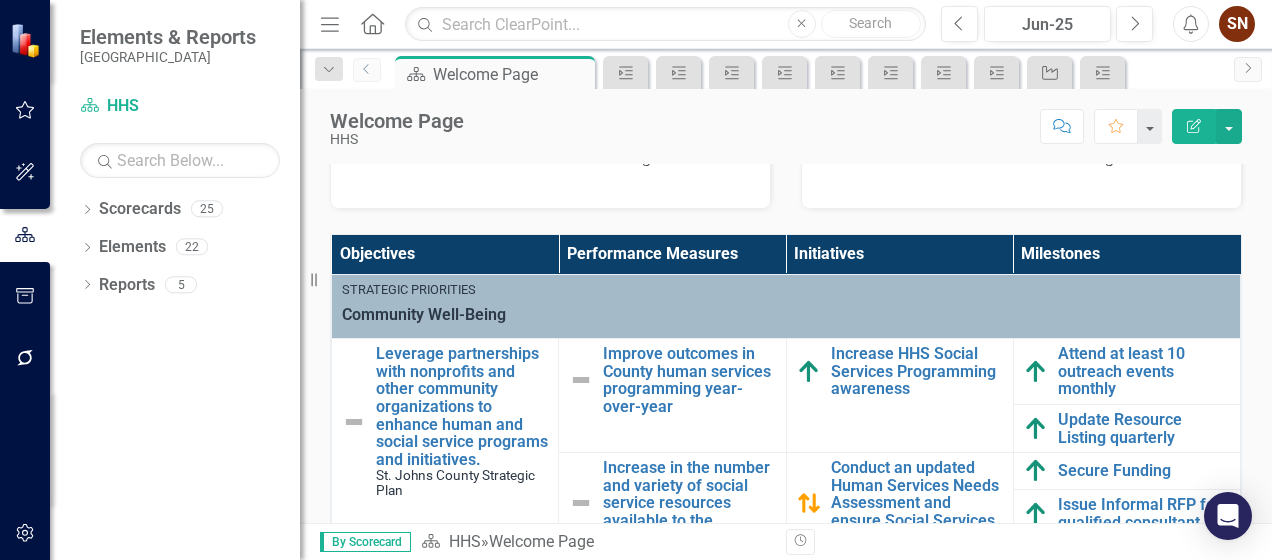 scroll, scrollTop: 600, scrollLeft: 0, axis: vertical 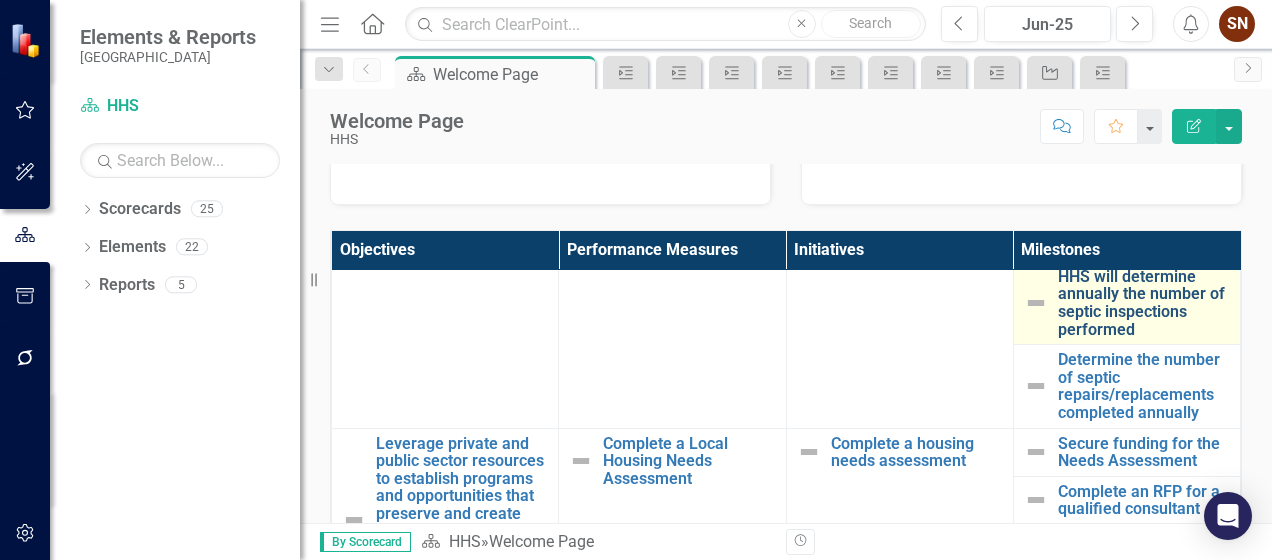 click on "HHS will determine annually the number of septic inspections performed" at bounding box center (1144, 303) 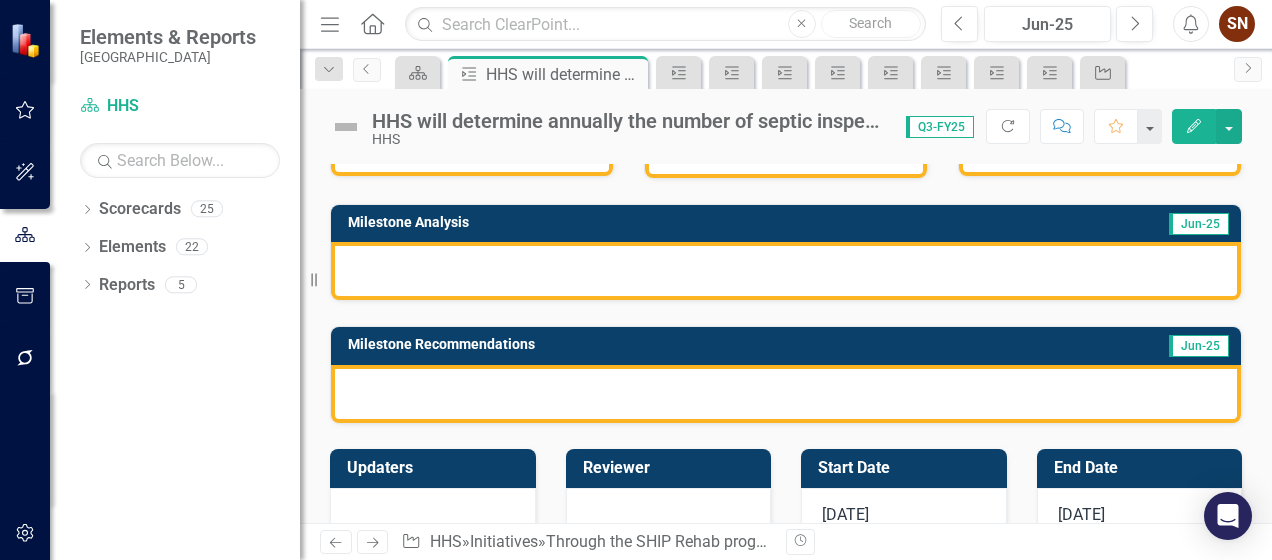 scroll, scrollTop: 0, scrollLeft: 0, axis: both 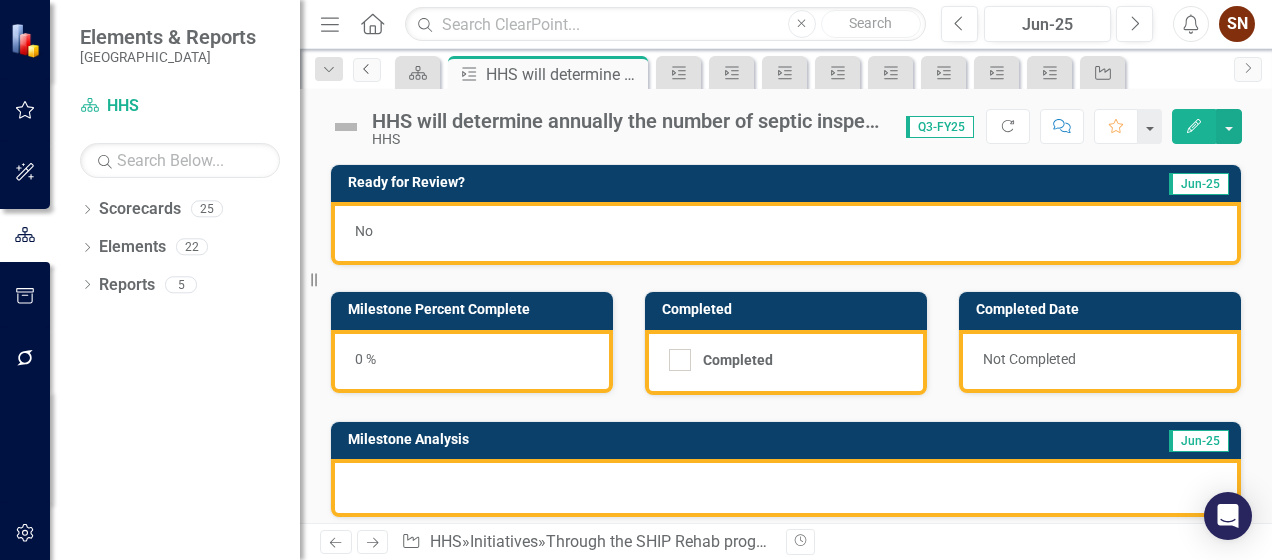 click on "Previous" 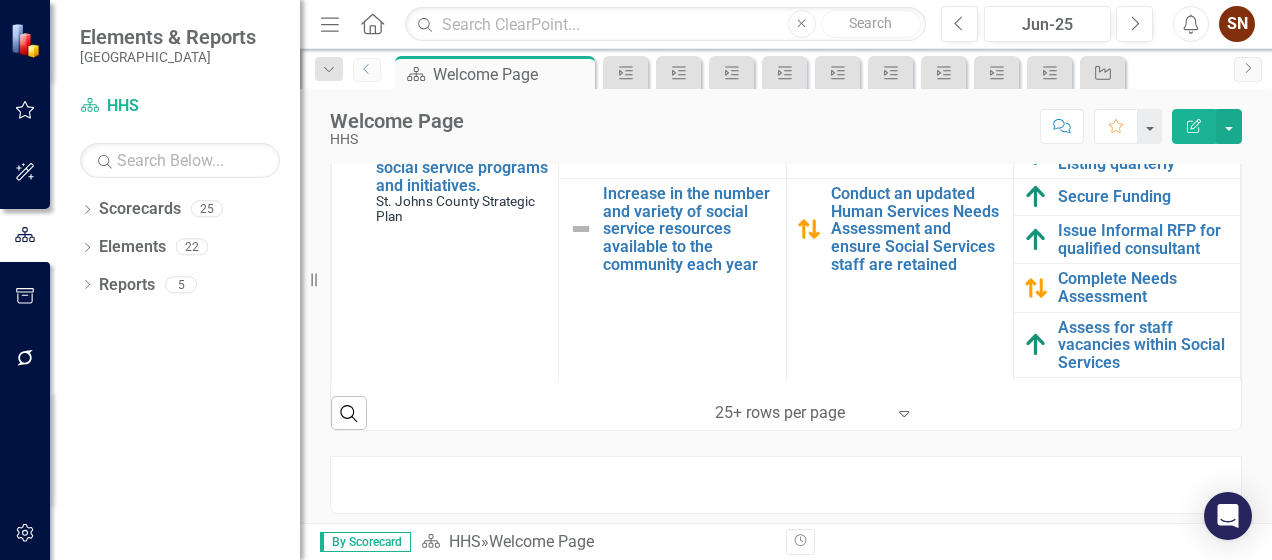 scroll, scrollTop: 881, scrollLeft: 0, axis: vertical 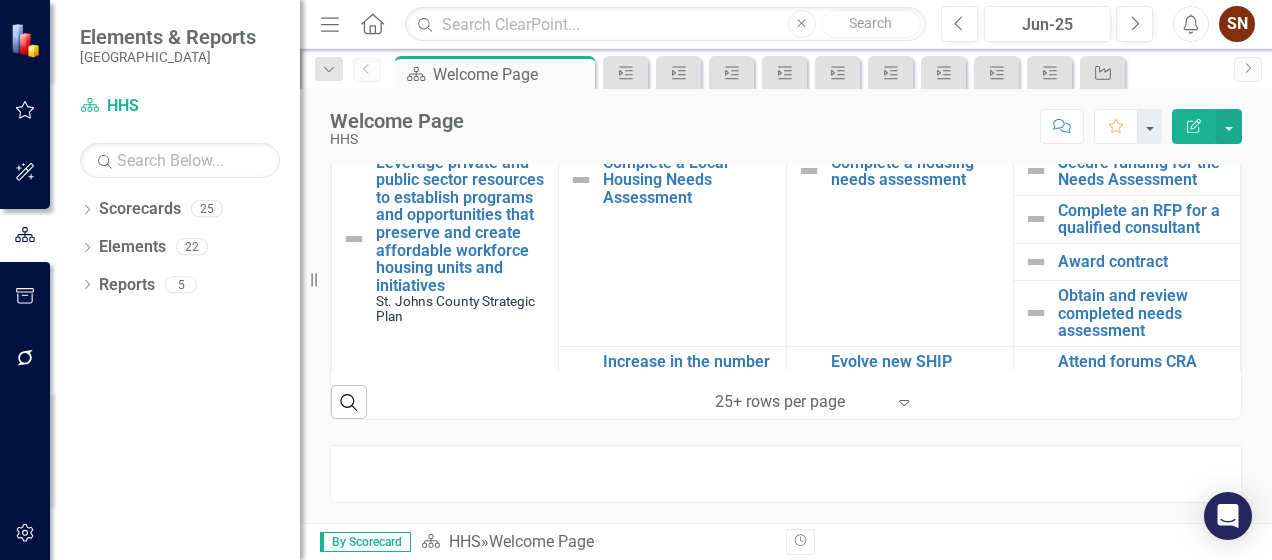 click on "Determine the number of septic repairs/replacements completed annually" at bounding box center [1144, 105] 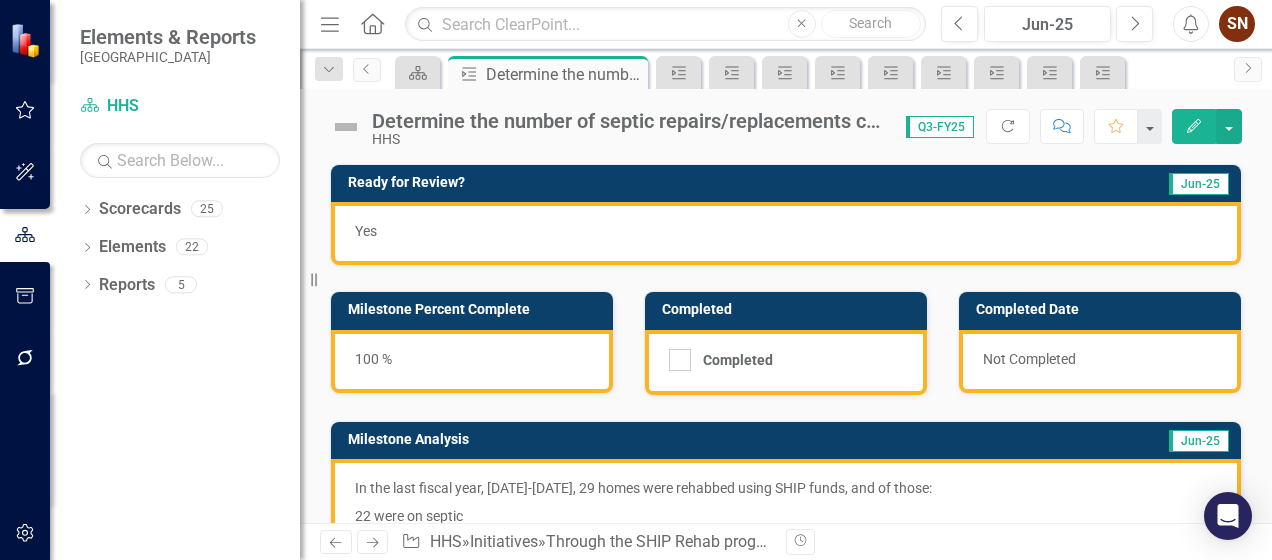scroll, scrollTop: 100, scrollLeft: 0, axis: vertical 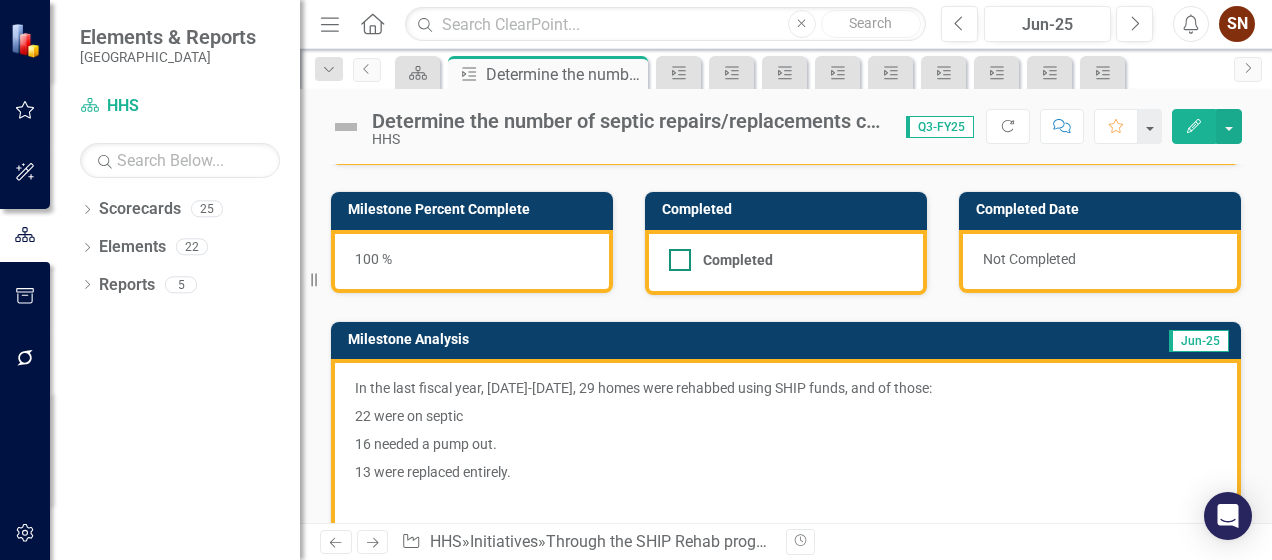 click at bounding box center (680, 260) 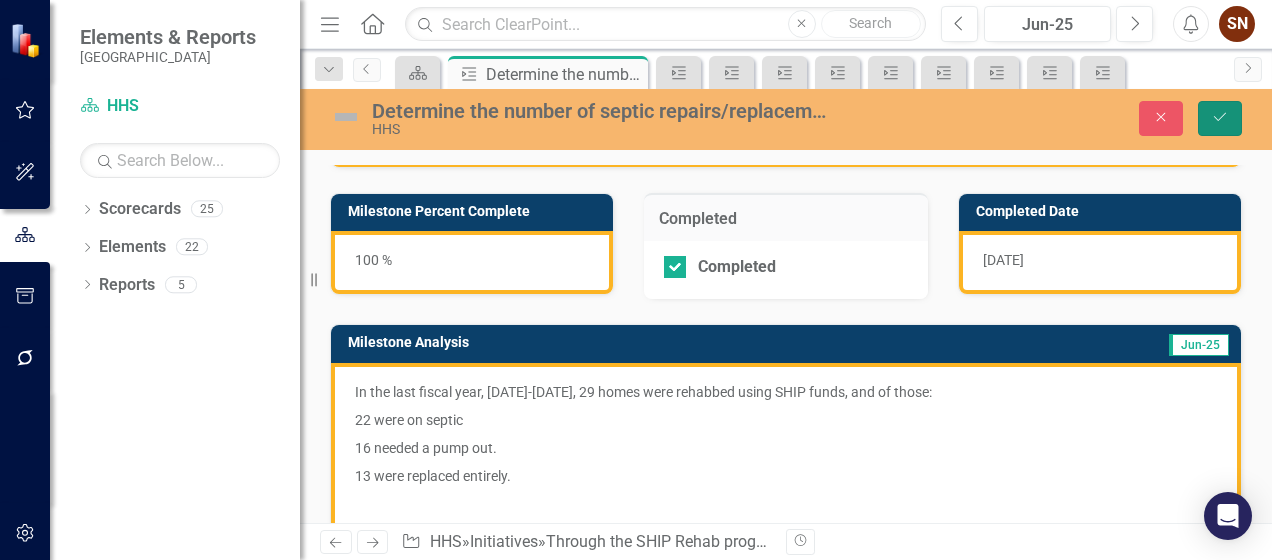 click 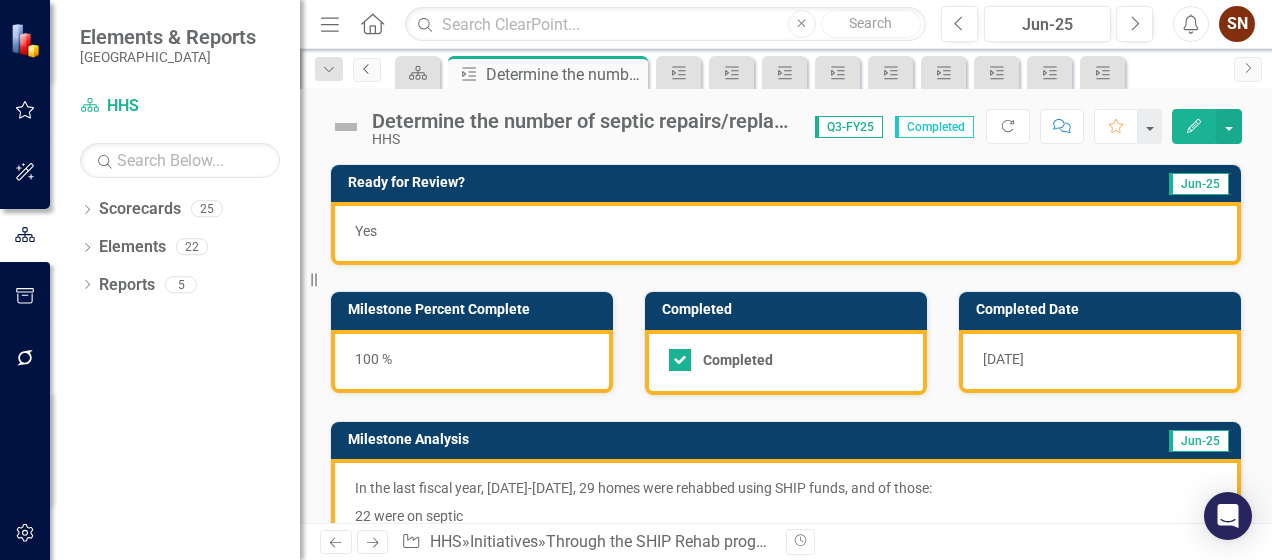 click on "Previous" at bounding box center (367, 70) 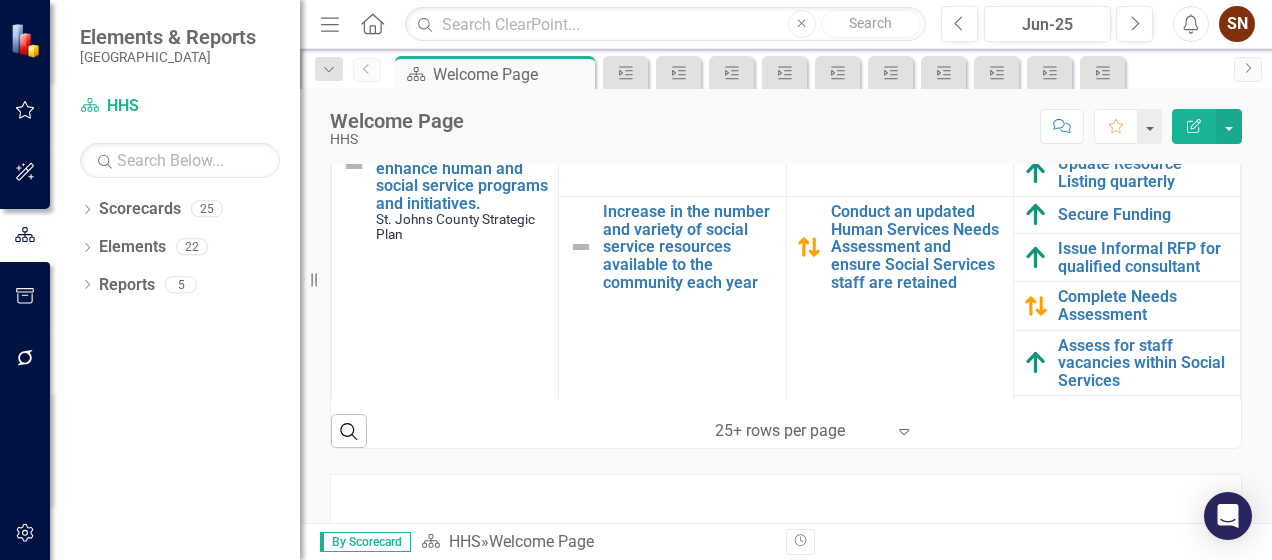 scroll, scrollTop: 881, scrollLeft: 0, axis: vertical 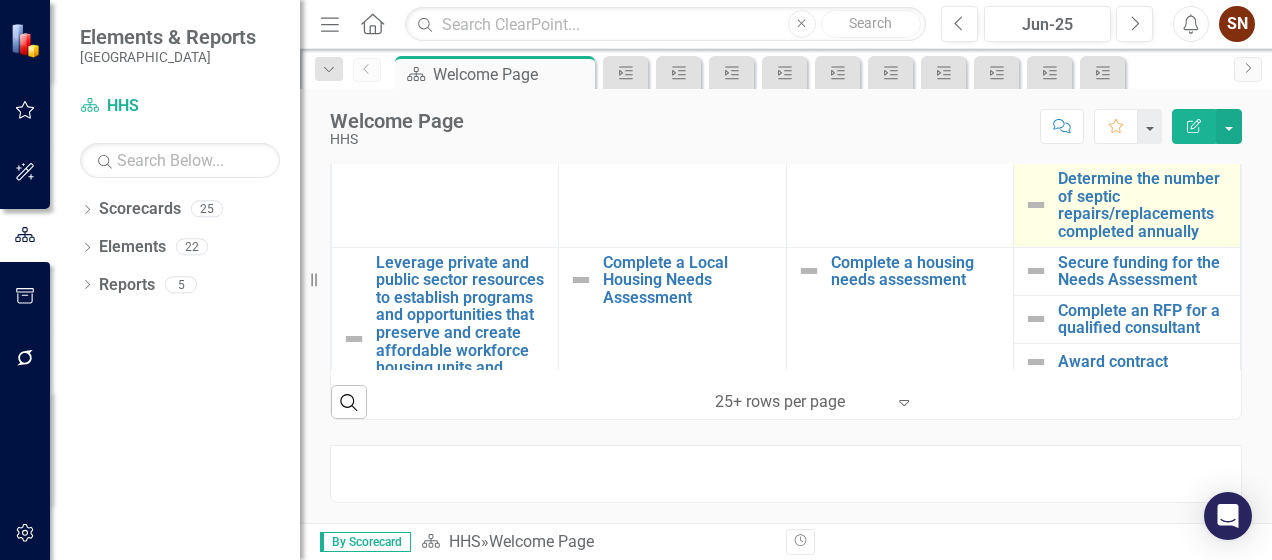 click at bounding box center [1036, 205] 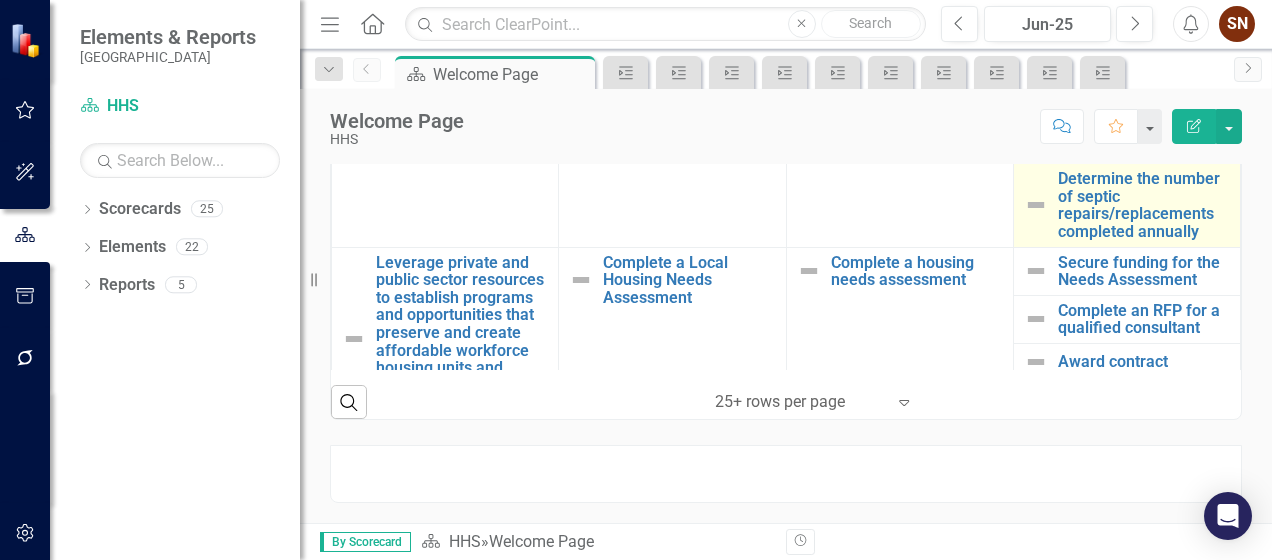 click at bounding box center [1036, 205] 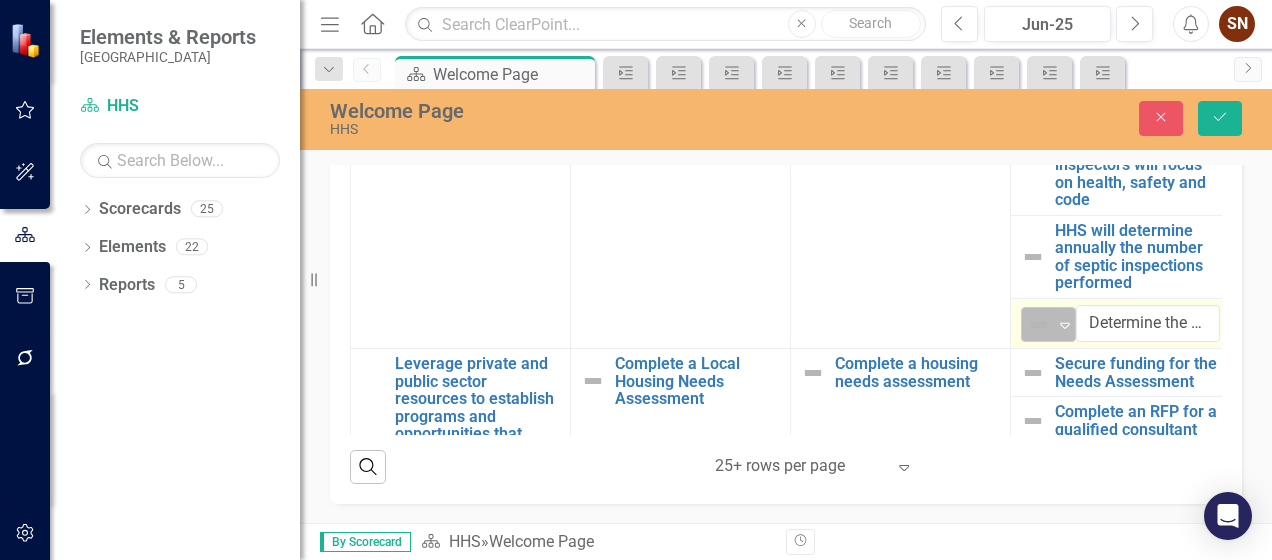 click on "Expand" 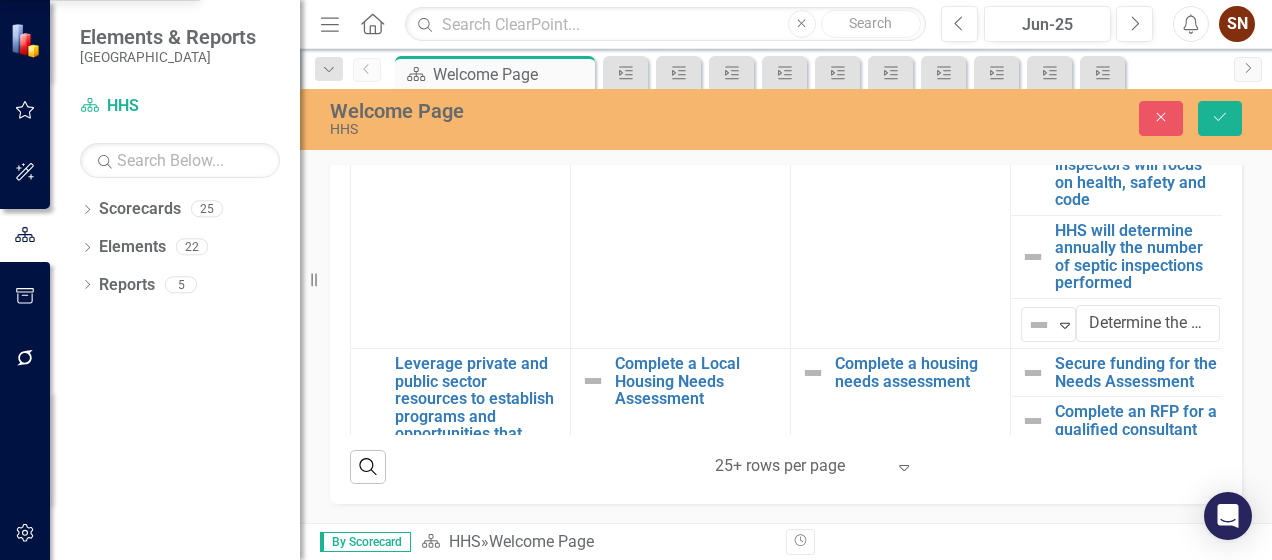 click on "Above Target" at bounding box center (100, -119) 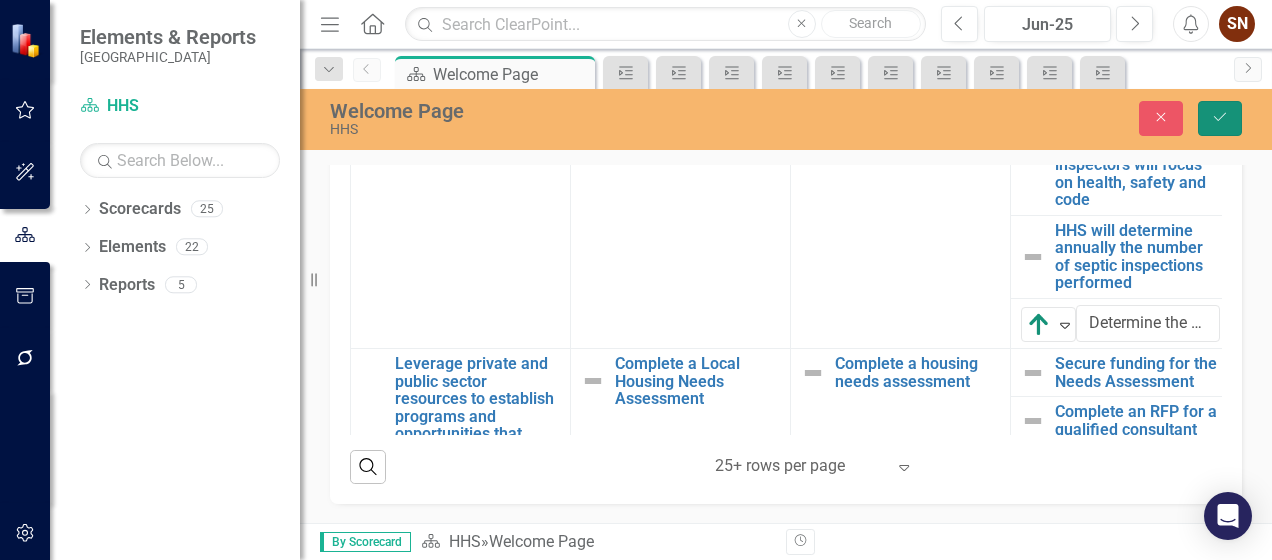 click on "Save" at bounding box center (1220, 118) 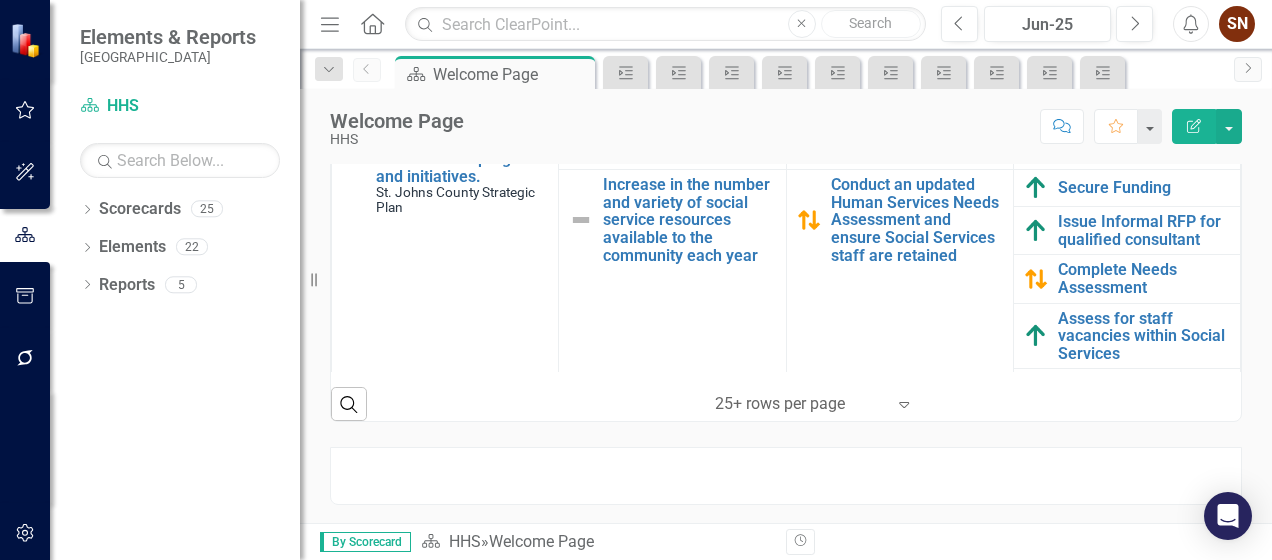 scroll, scrollTop: 881, scrollLeft: 0, axis: vertical 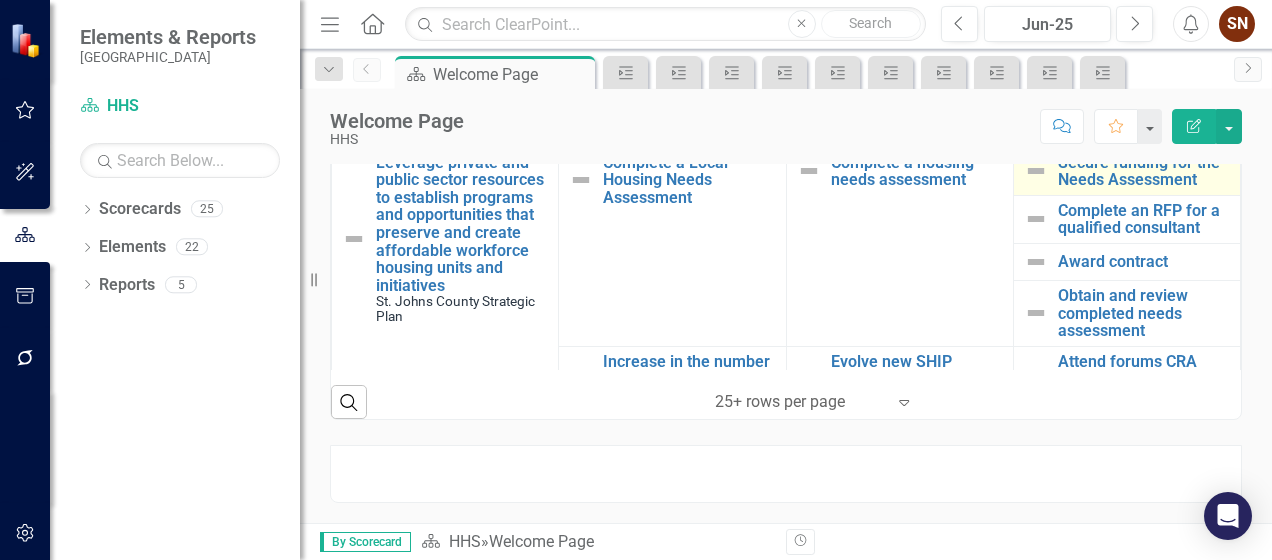 click at bounding box center [1036, 171] 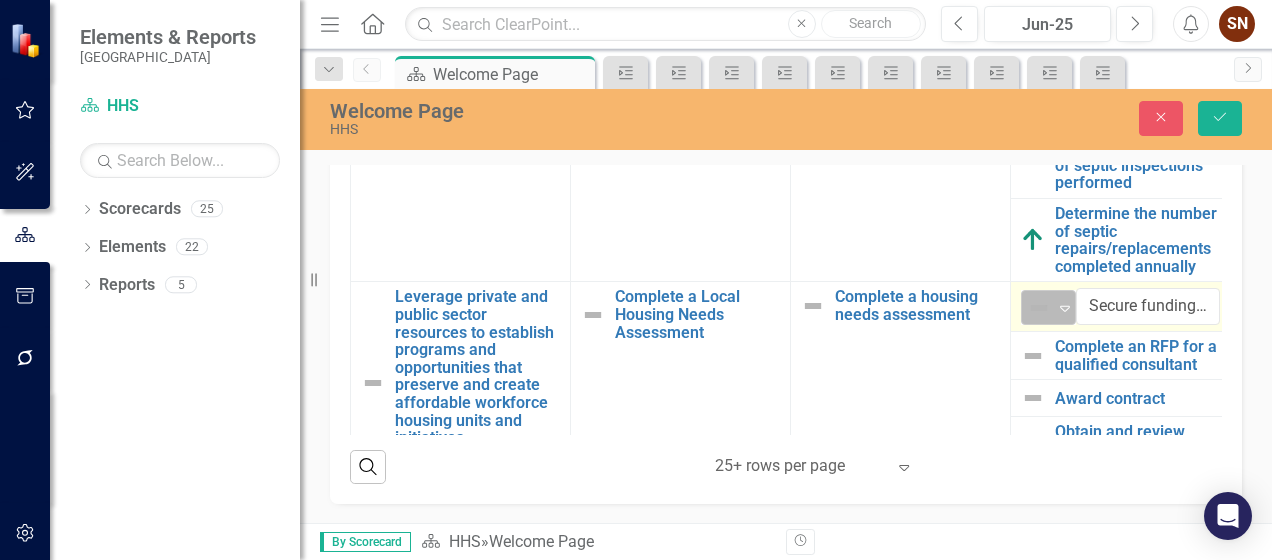 click at bounding box center (1039, 308) 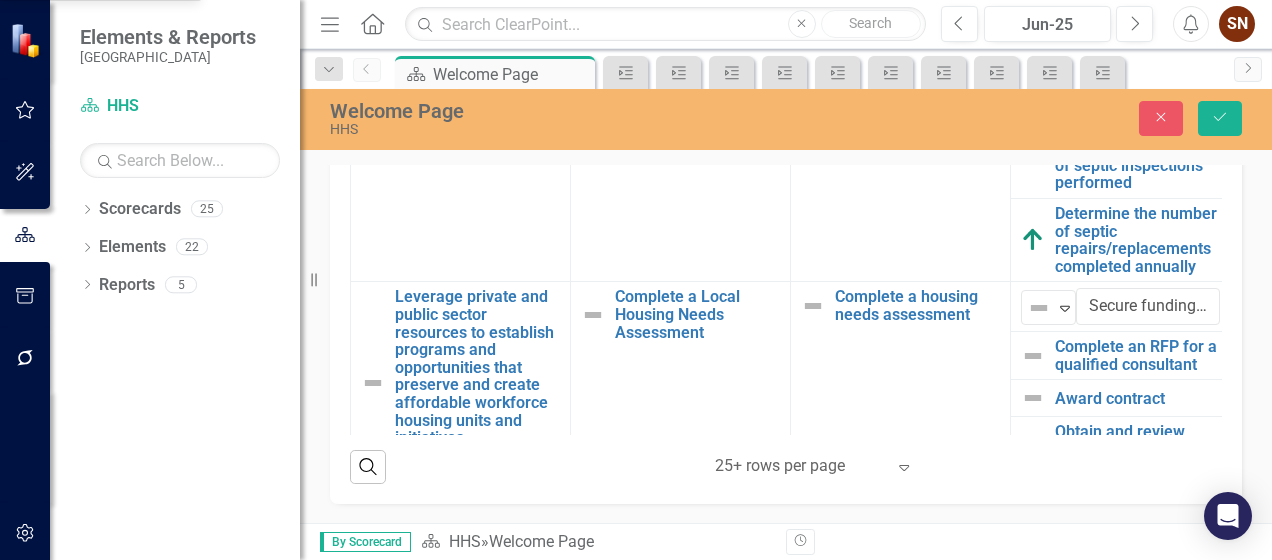 click at bounding box center [32, -119] 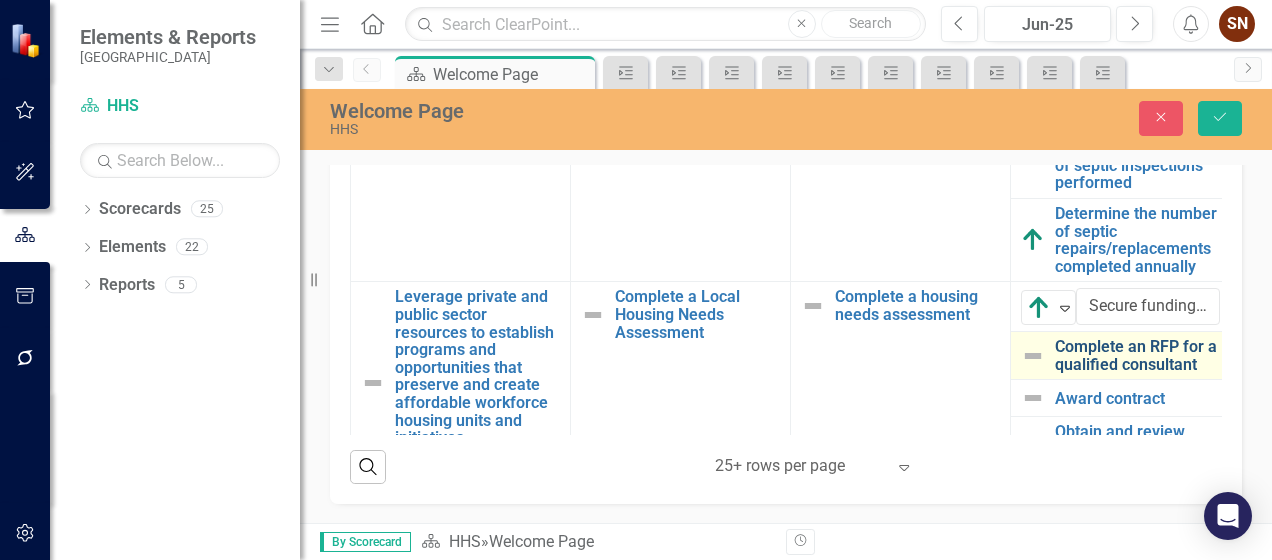 click on "Complete an RFP for a qualified consultant" at bounding box center (1137, 355) 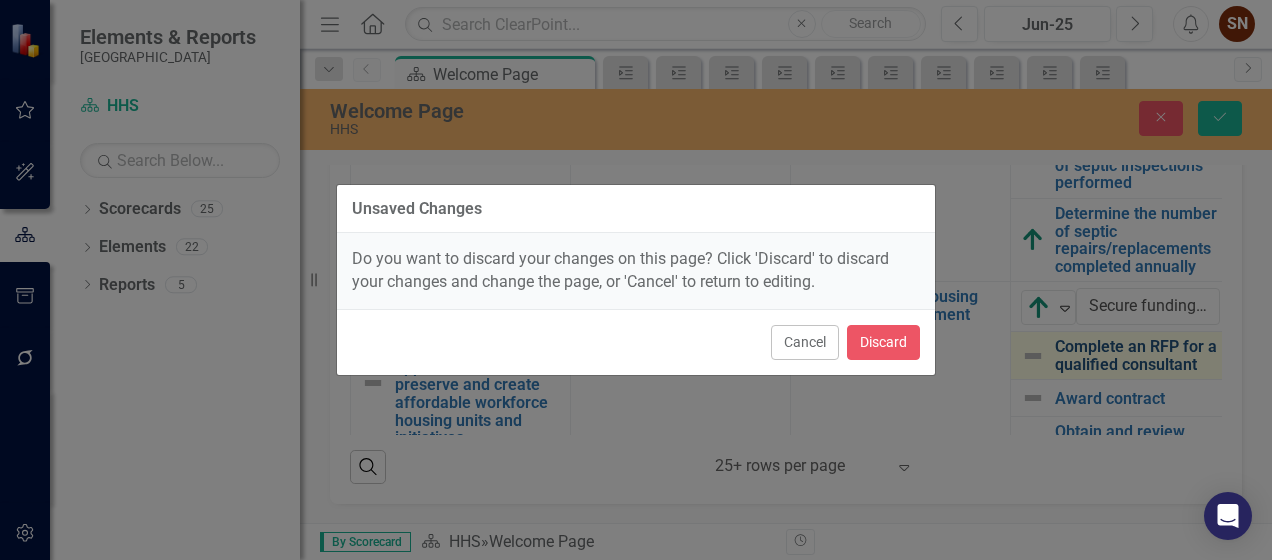 click on "Unsaved Changes Do you want to discard your changes on this page? Click 'Discard' to discard your changes and change the page, or 'Cancel' to return to editing. Cancel Discard" at bounding box center [636, 280] 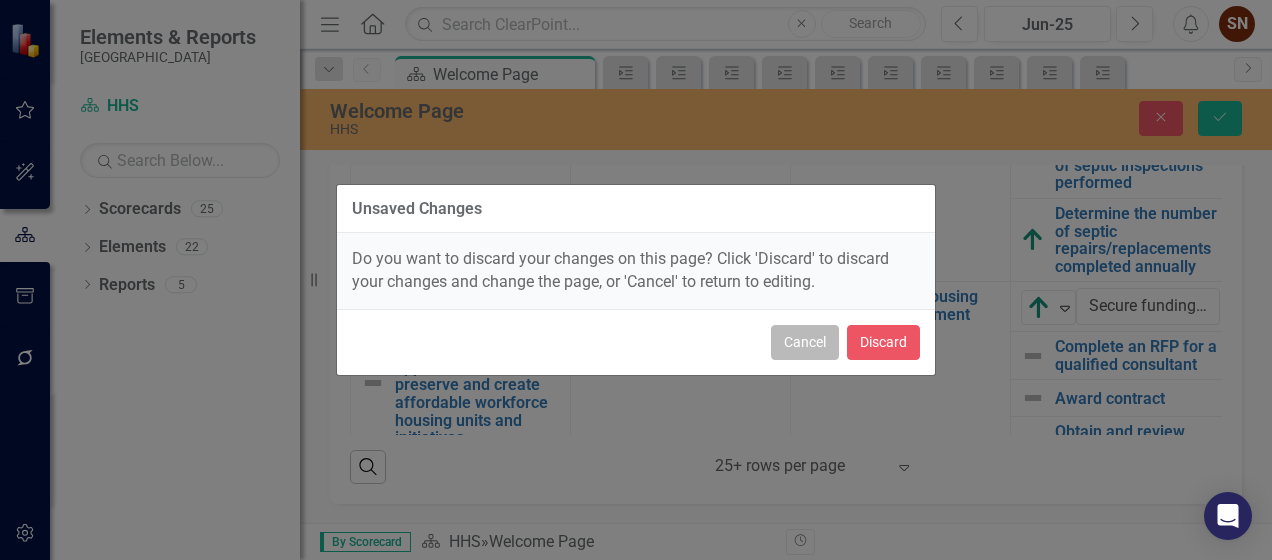 click on "Cancel" at bounding box center (805, 342) 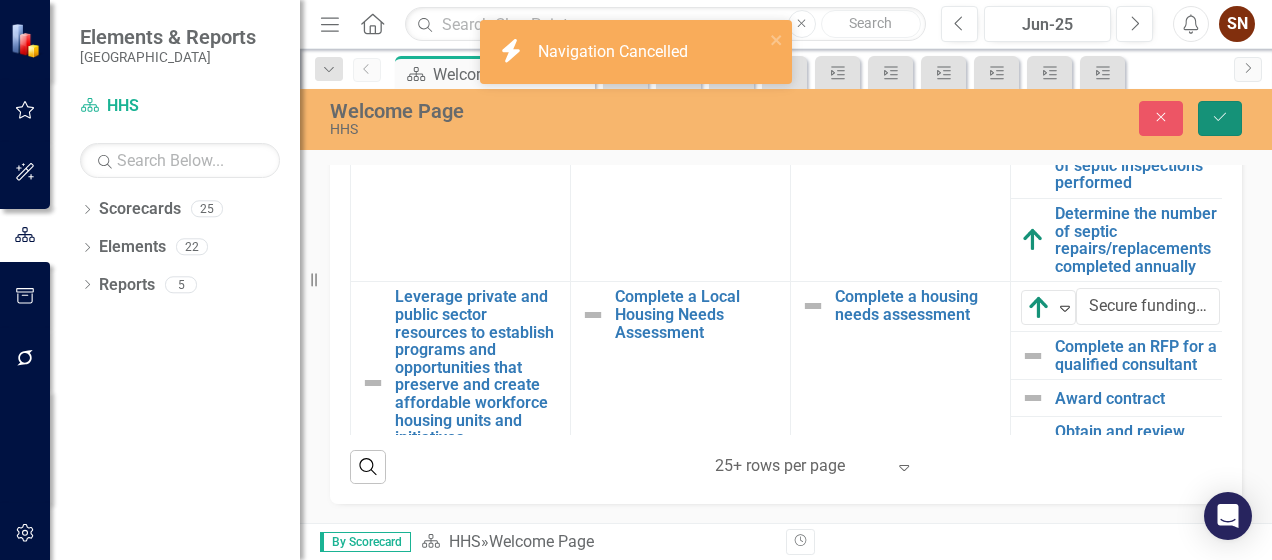 click on "Save" 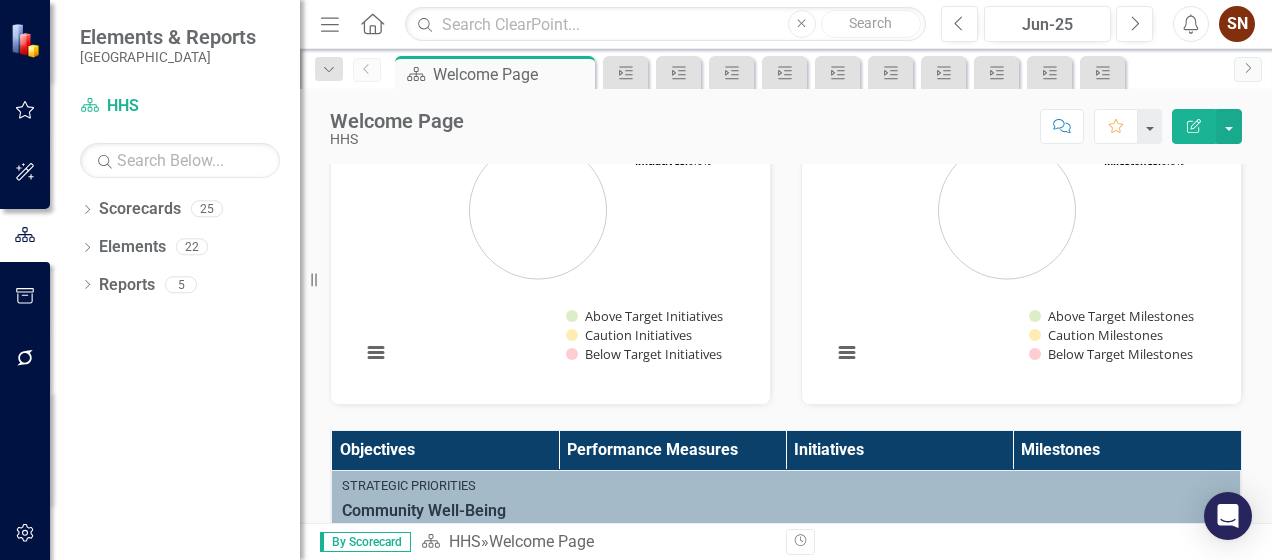 scroll, scrollTop: 879, scrollLeft: 0, axis: vertical 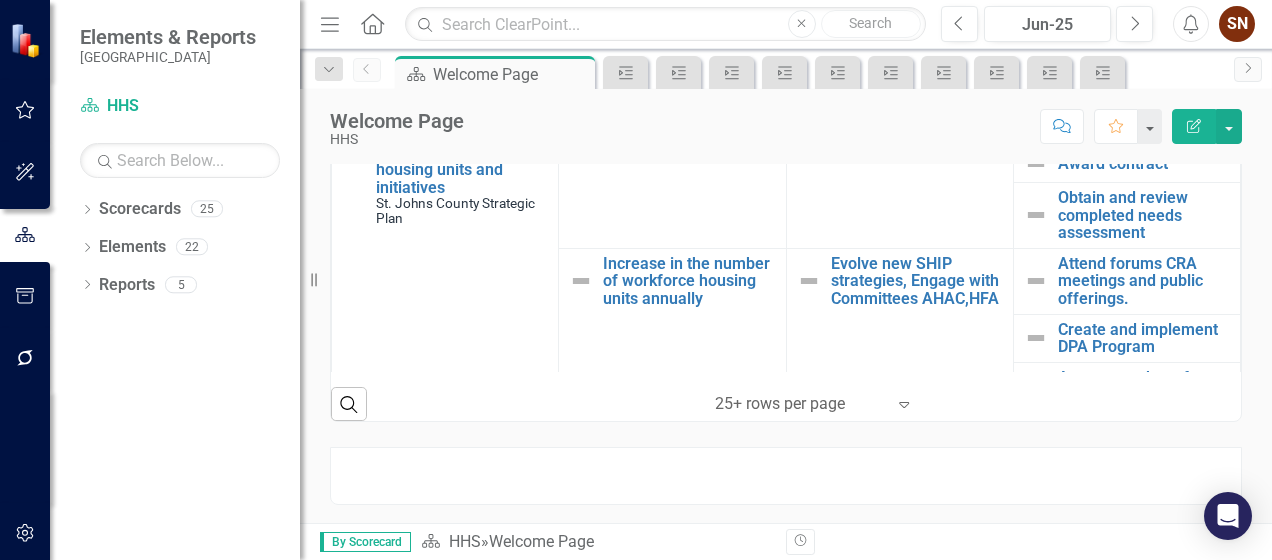 click at bounding box center [1036, 121] 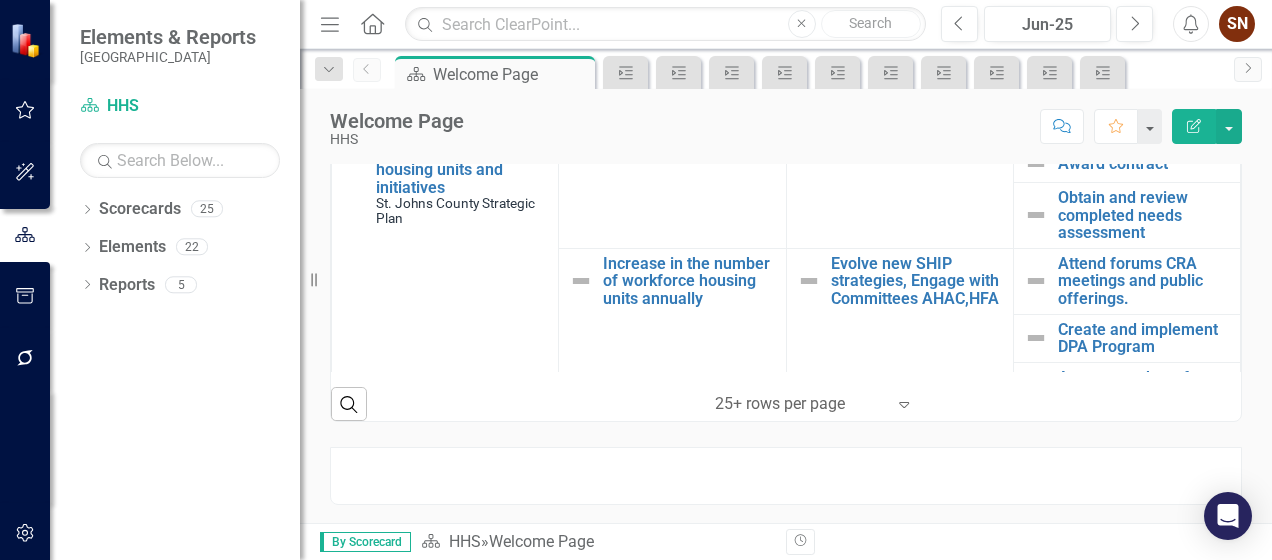 click at bounding box center (1036, 121) 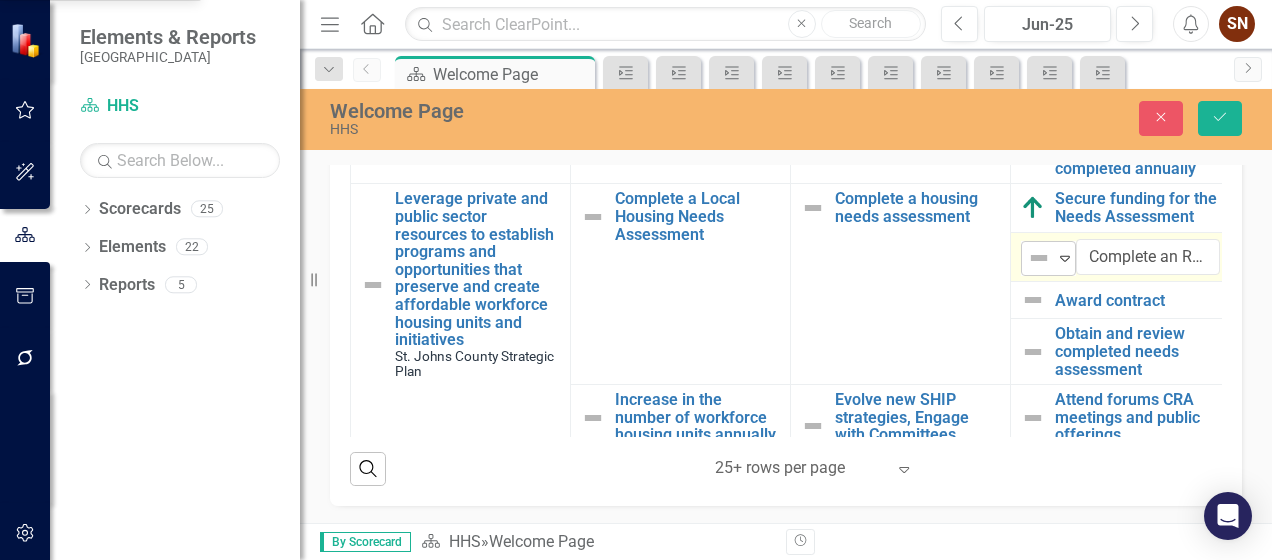 click at bounding box center (1039, 258) 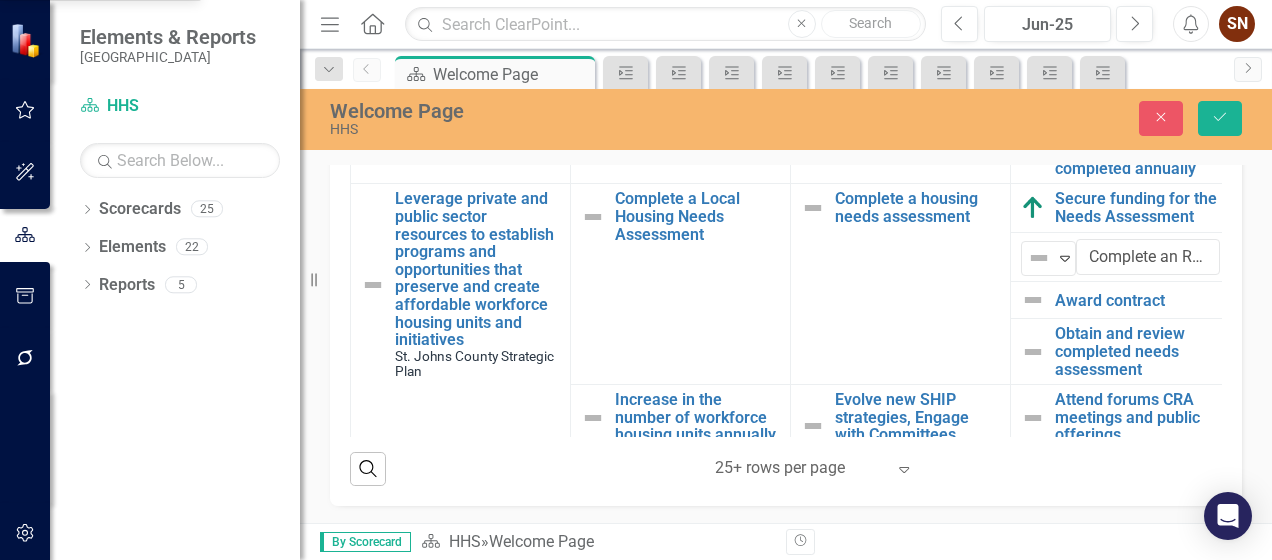 click at bounding box center (32, -119) 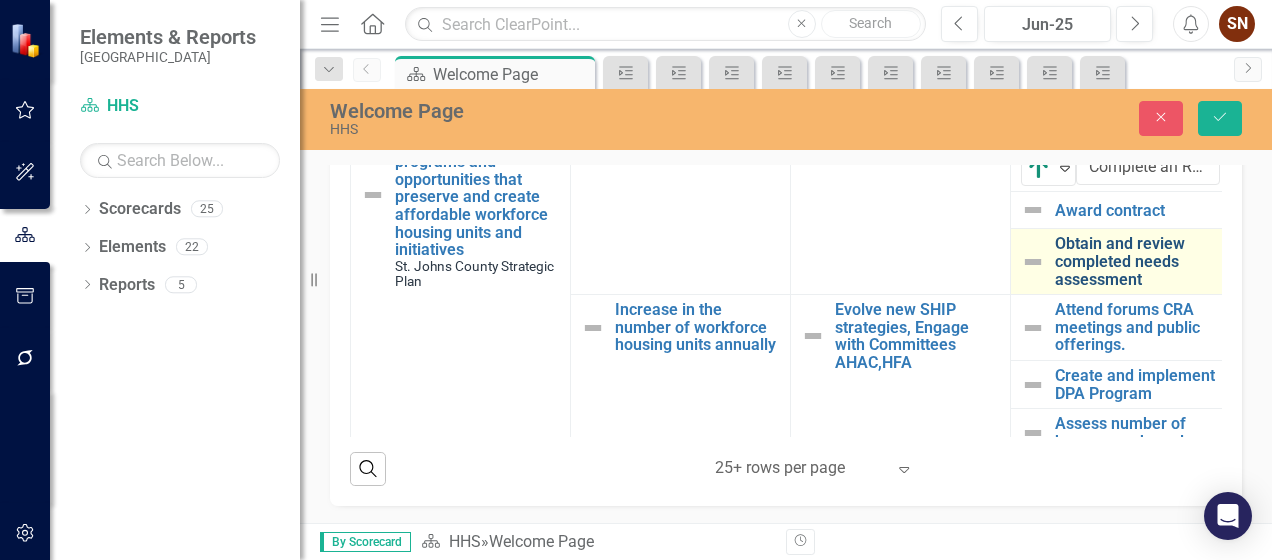 scroll, scrollTop: 2000, scrollLeft: 0, axis: vertical 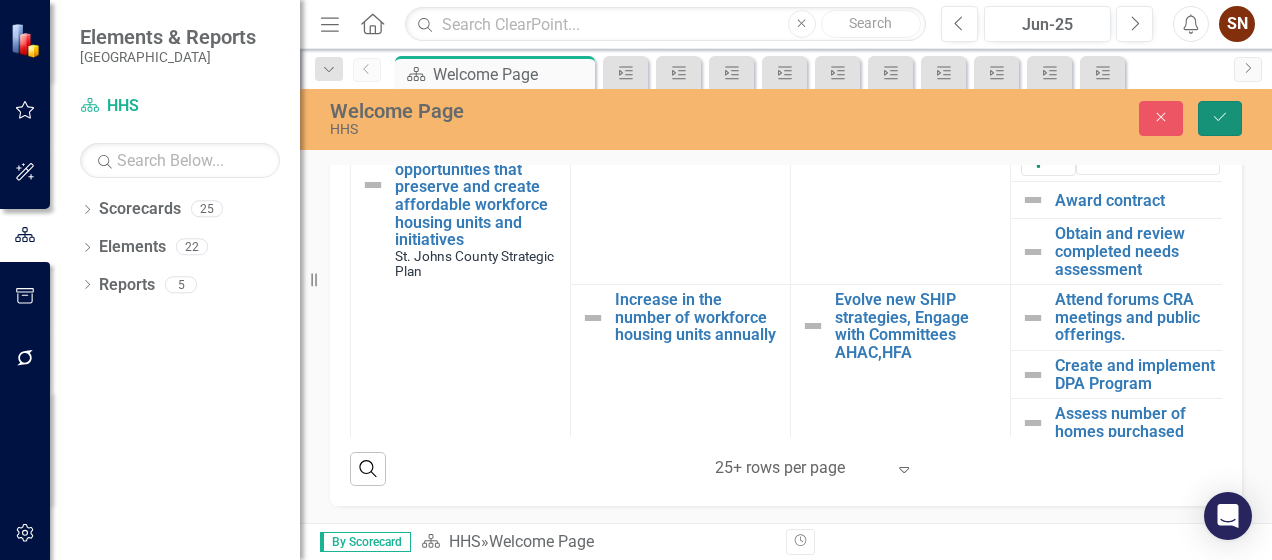 click on "Save" at bounding box center [1220, 118] 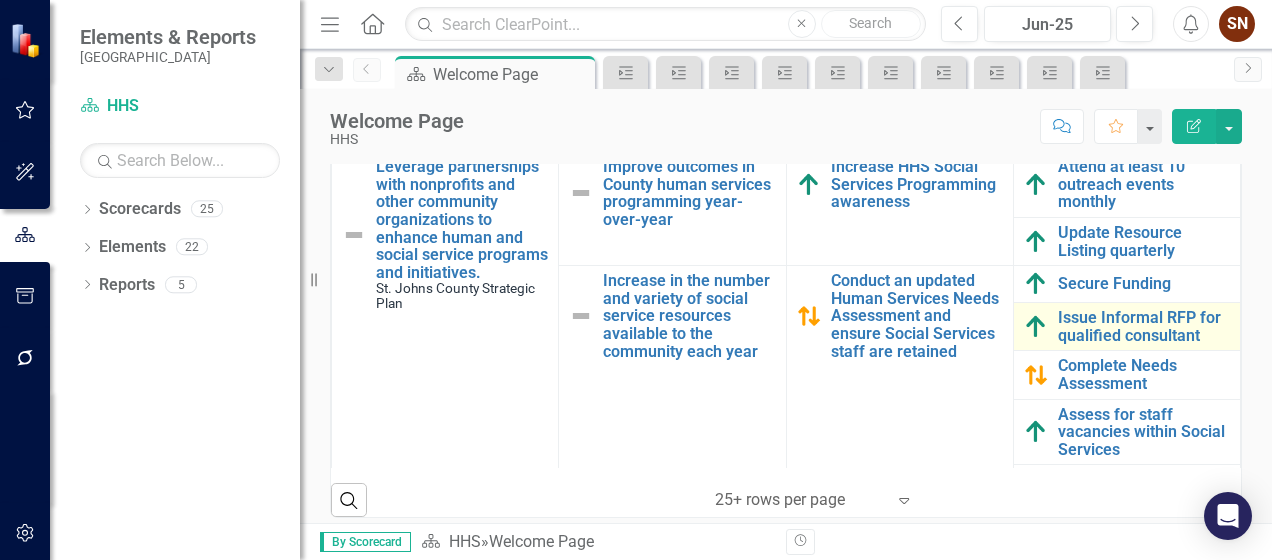 scroll, scrollTop: 879, scrollLeft: 0, axis: vertical 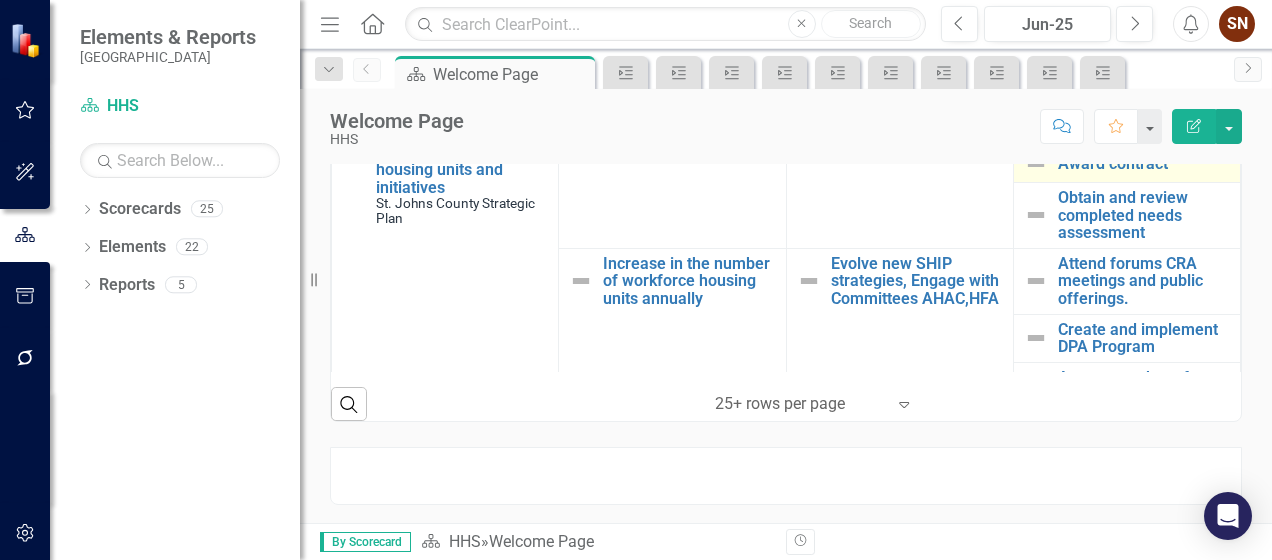 click at bounding box center (1036, 164) 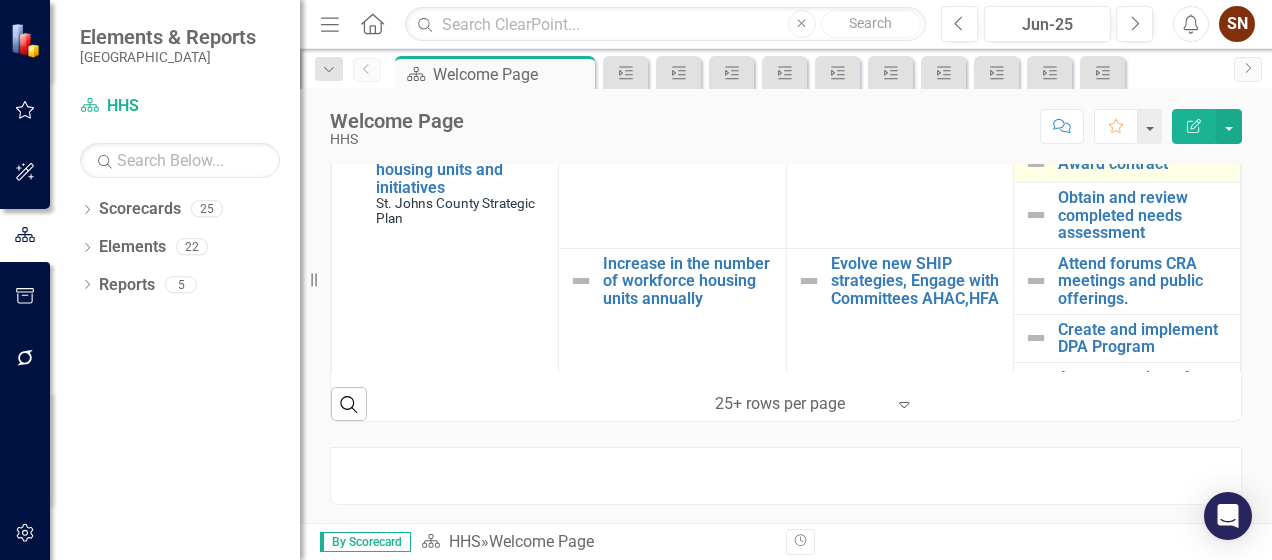 click at bounding box center [1036, 164] 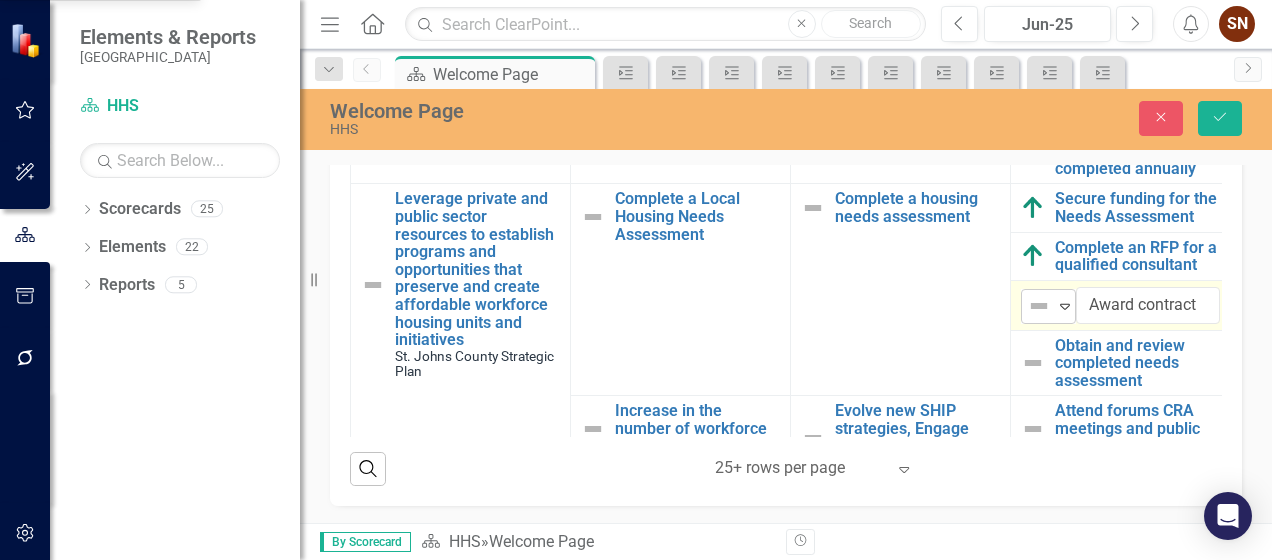click at bounding box center [1039, 306] 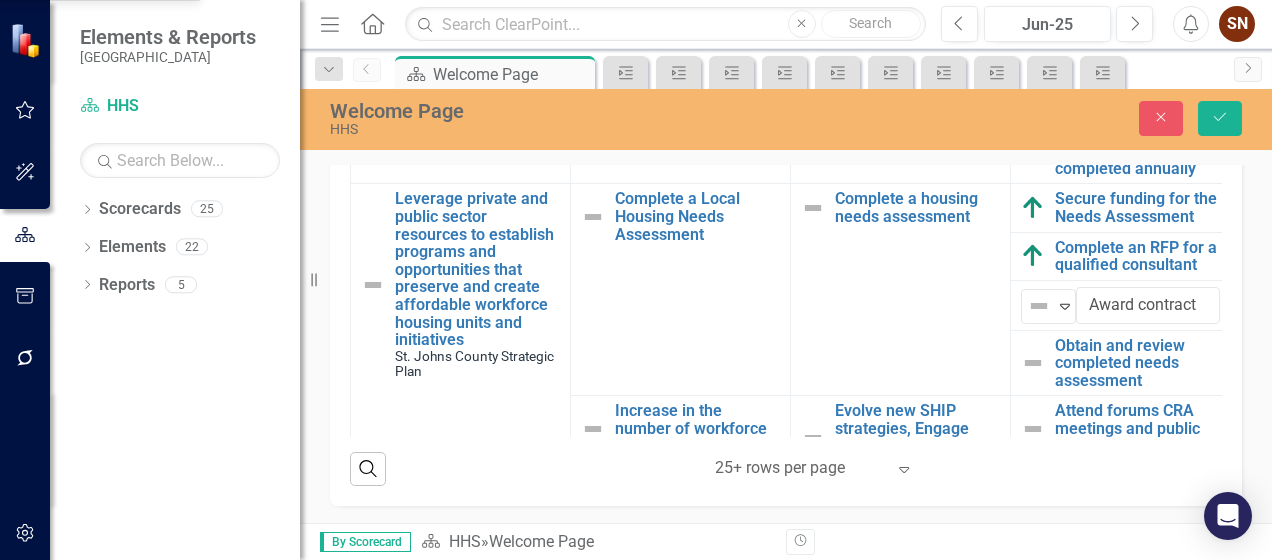 click on "Above Target" at bounding box center (100, -119) 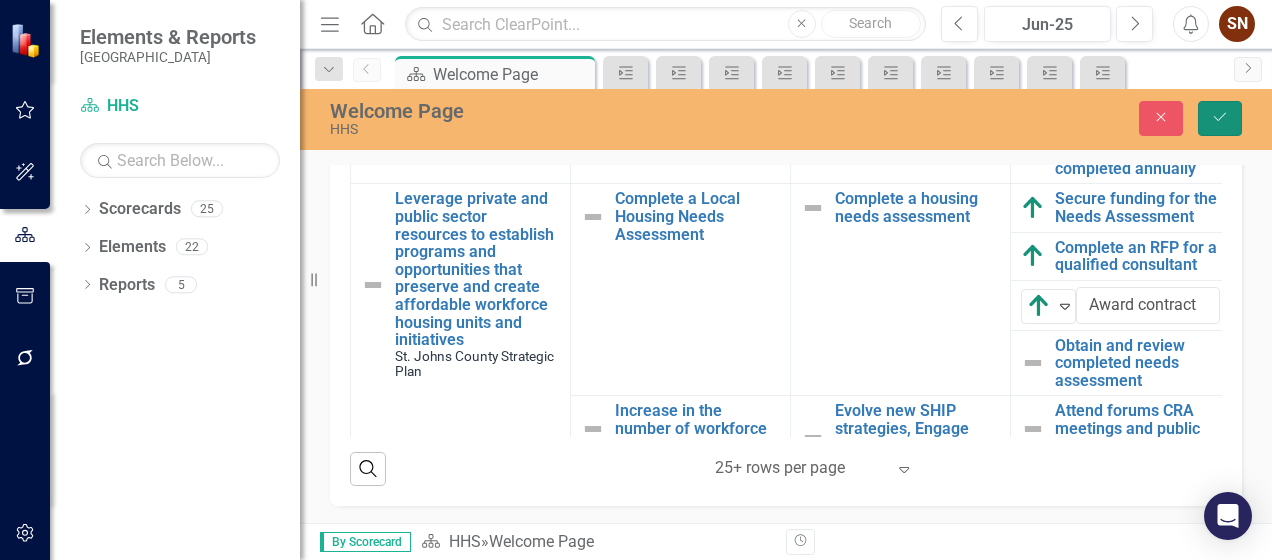 click on "Save" 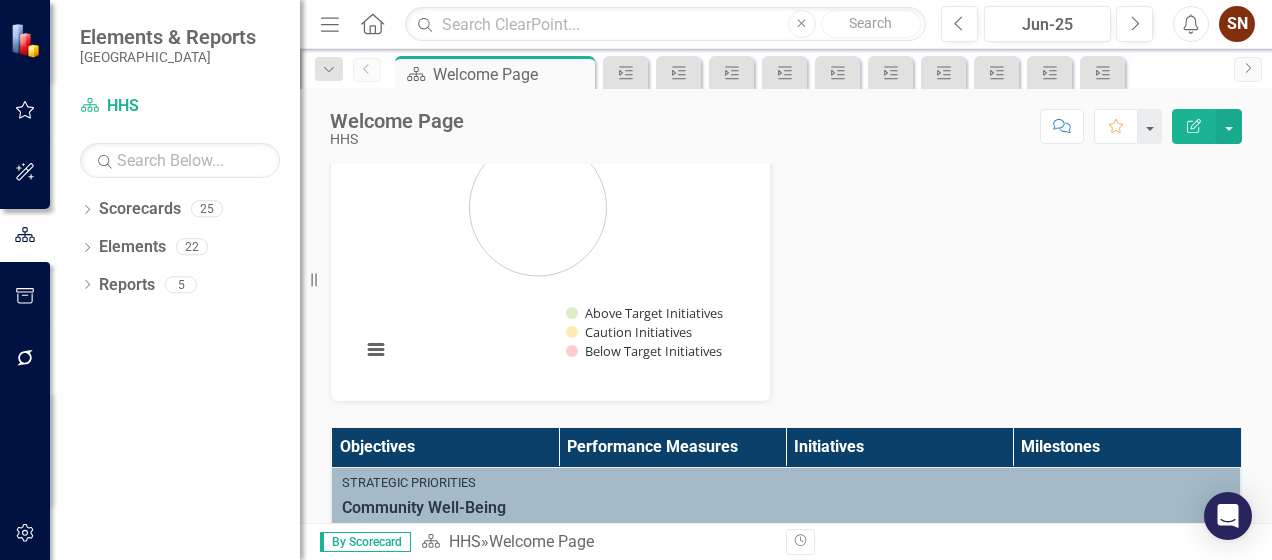 scroll, scrollTop: 881, scrollLeft: 0, axis: vertical 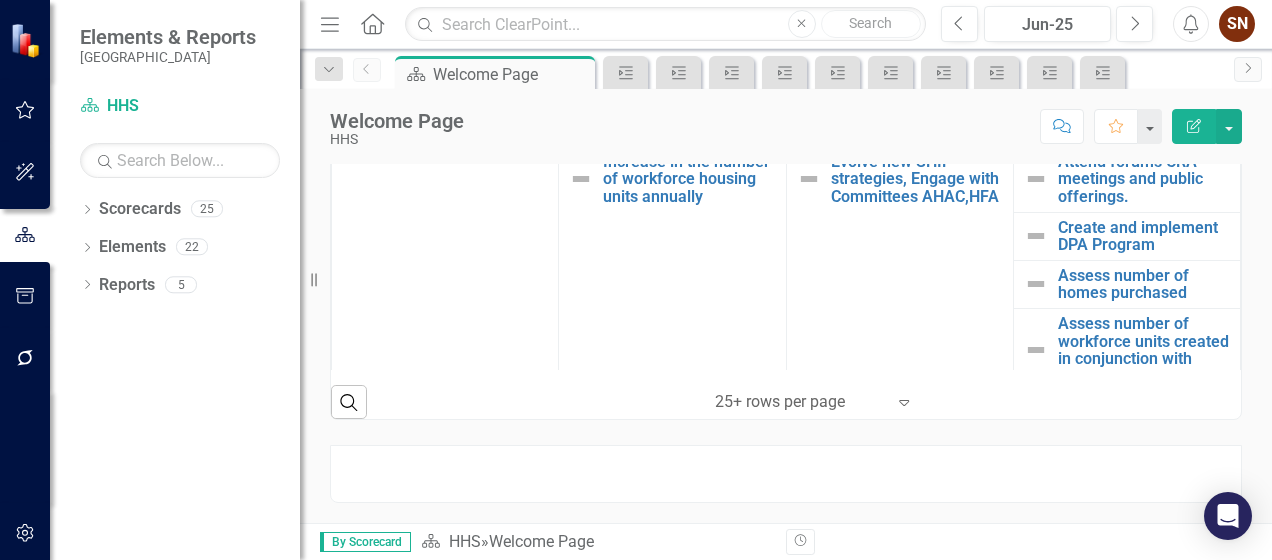 click on "Obtain and review completed needs assessment" at bounding box center (1144, 113) 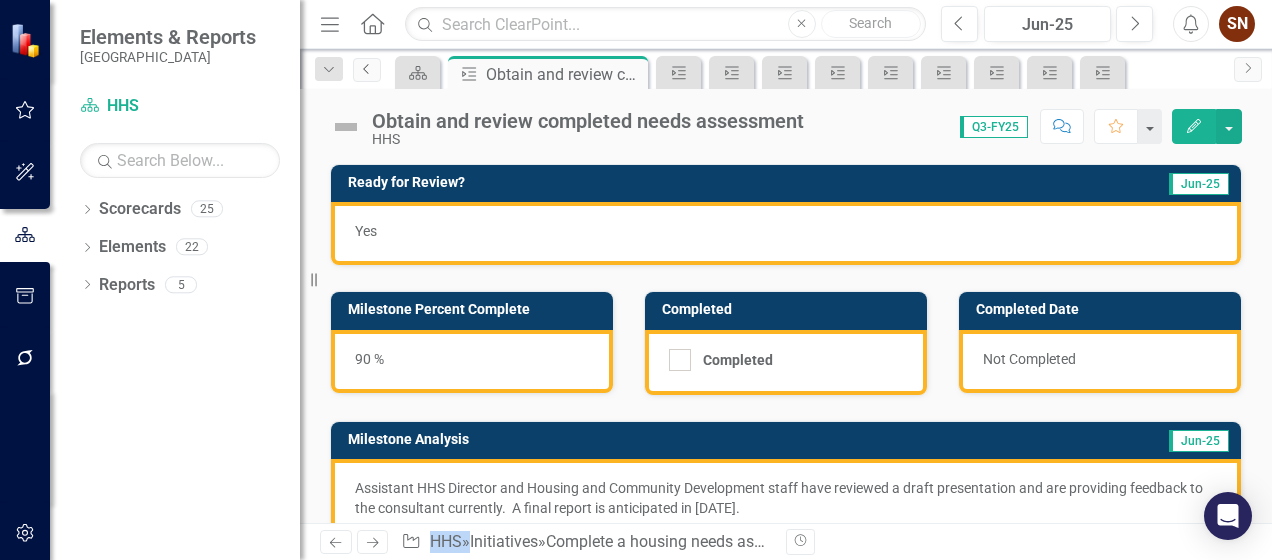 click on "Previous" 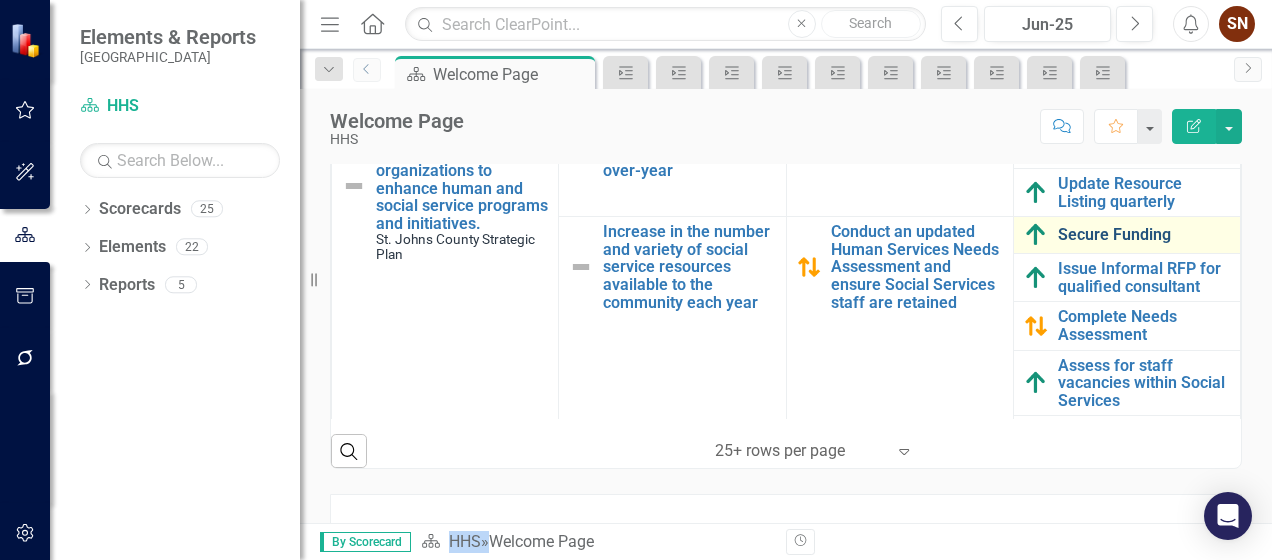 scroll, scrollTop: 881, scrollLeft: 0, axis: vertical 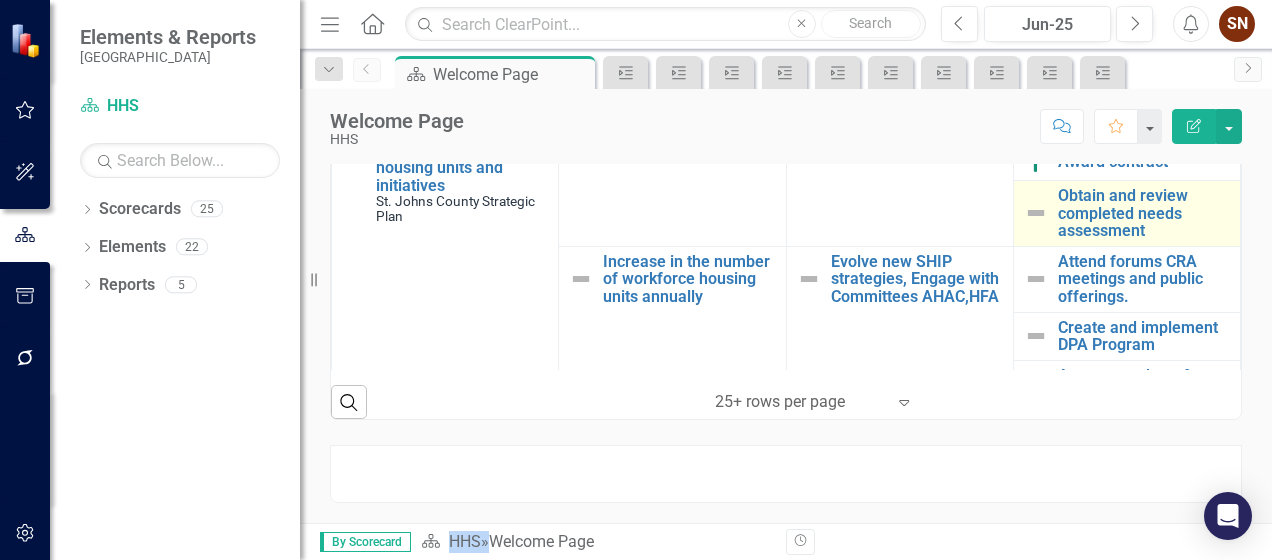 click at bounding box center (1036, 213) 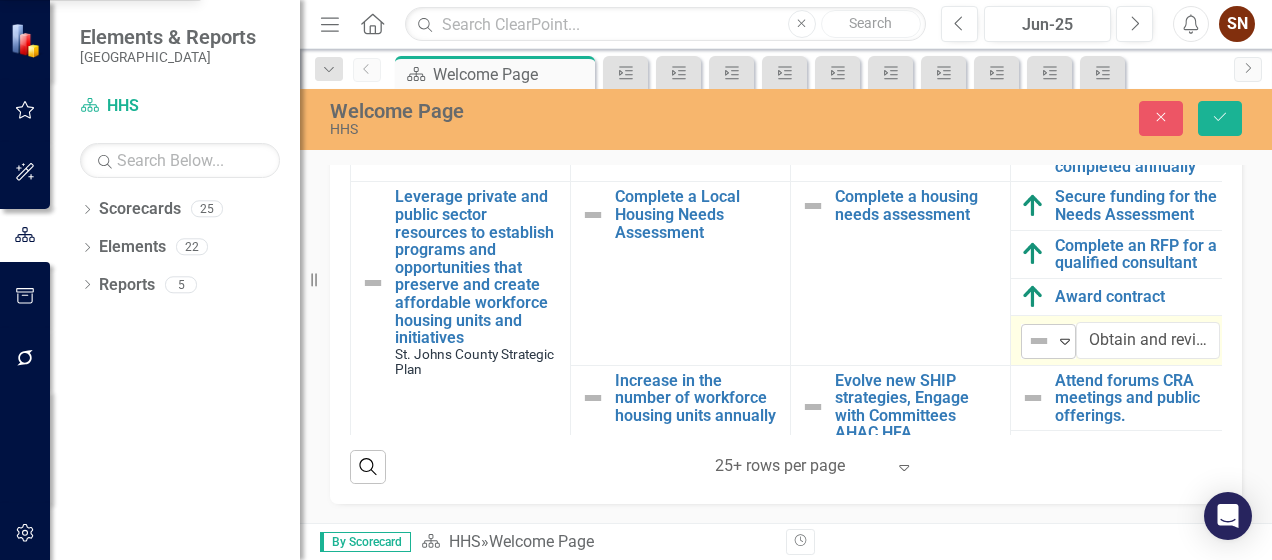 drag, startPoint x: 1009, startPoint y: 300, endPoint x: 1044, endPoint y: 357, distance: 66.88796 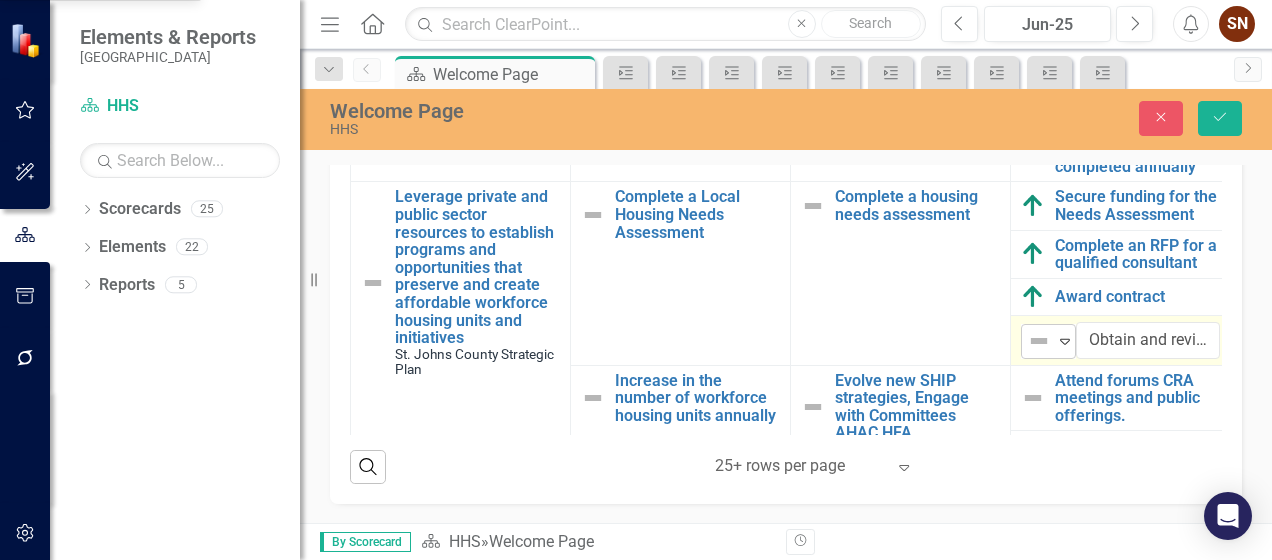 click at bounding box center [1039, 341] 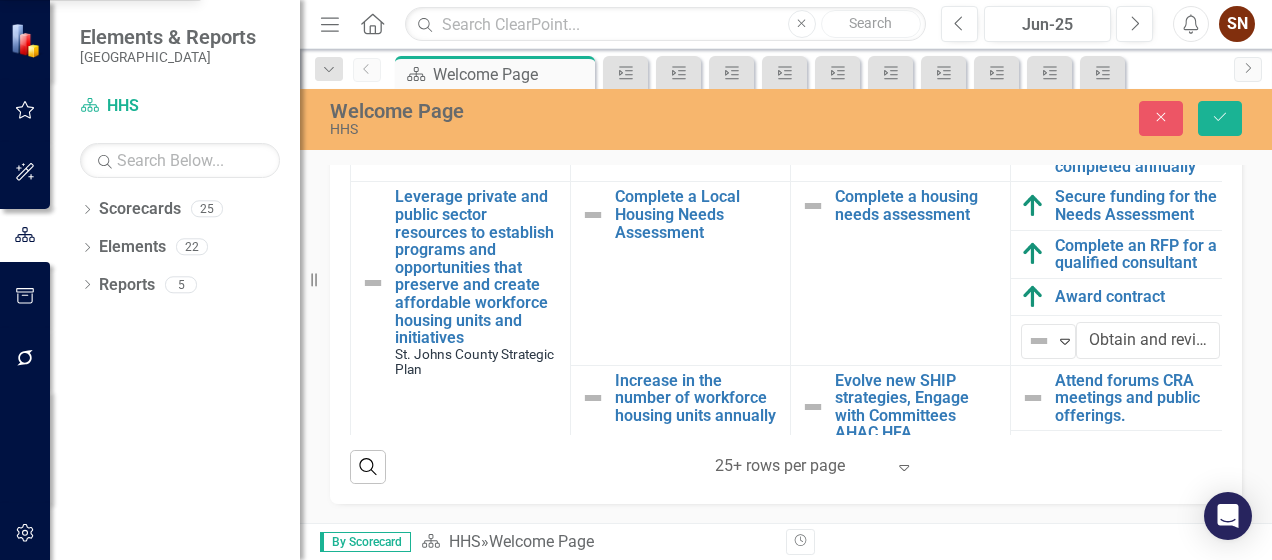 click on "Caution" at bounding box center [81, -85] 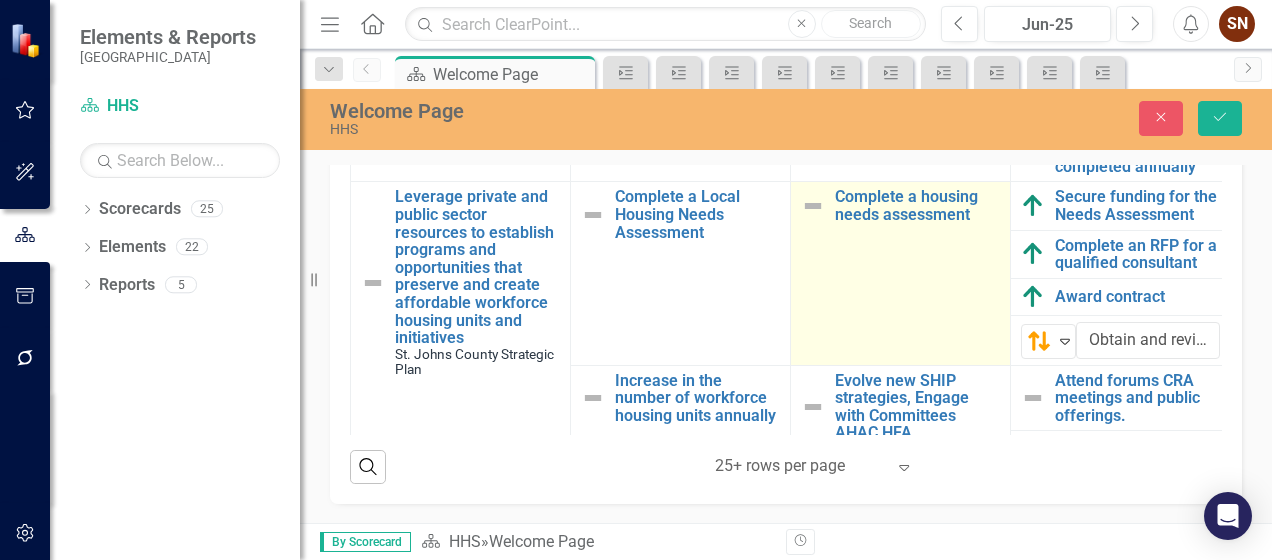 click at bounding box center [813, 206] 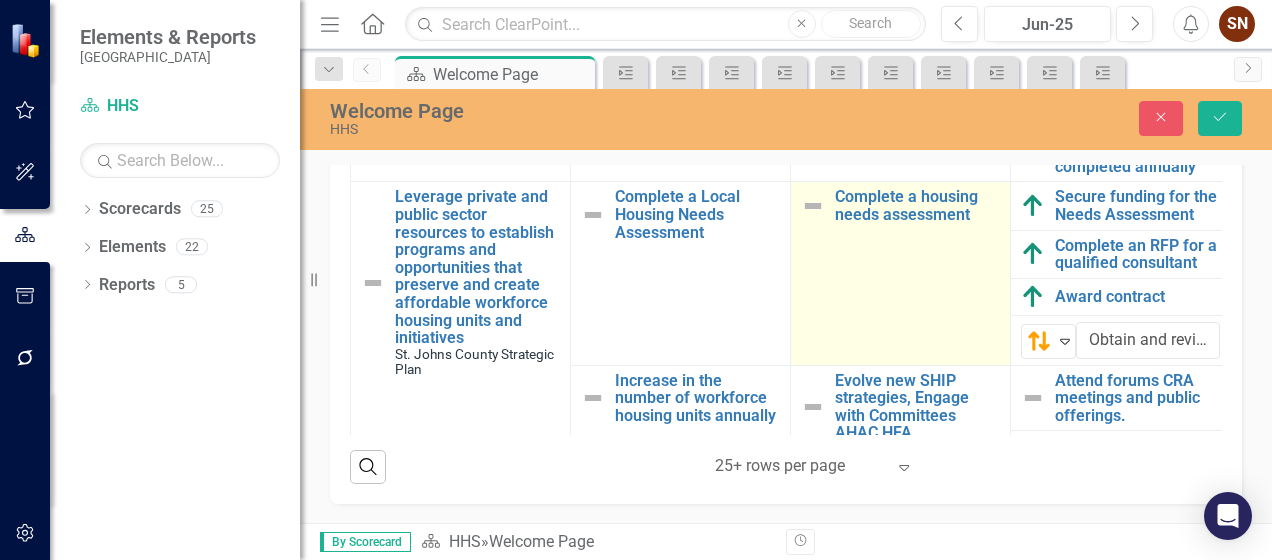 click at bounding box center (813, 206) 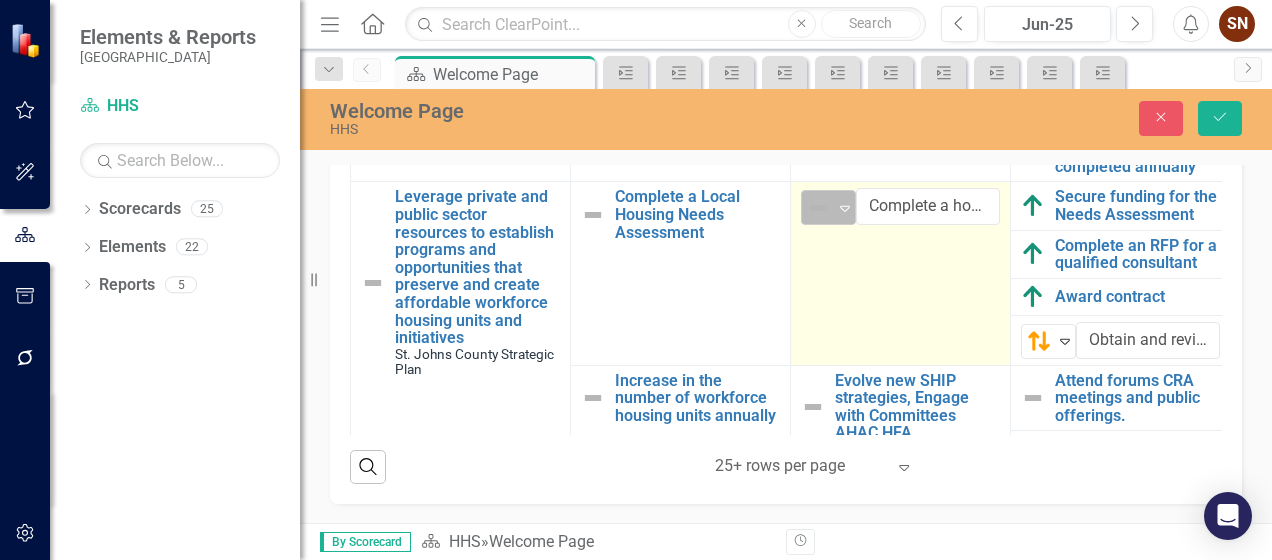 click at bounding box center [819, 208] 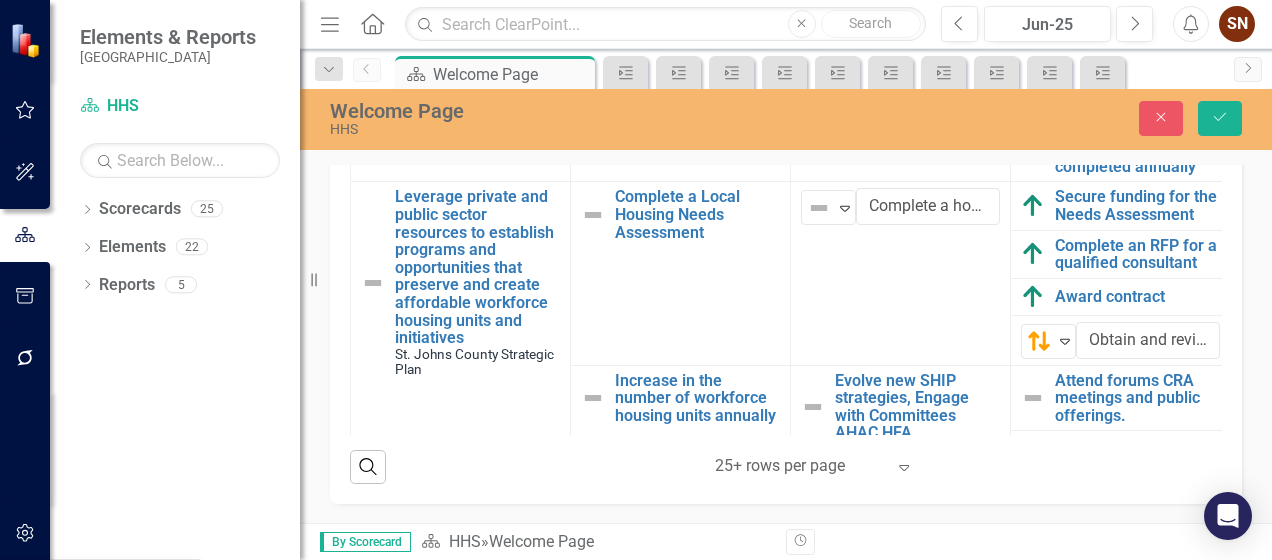 click on "Caution" at bounding box center (104, 645) 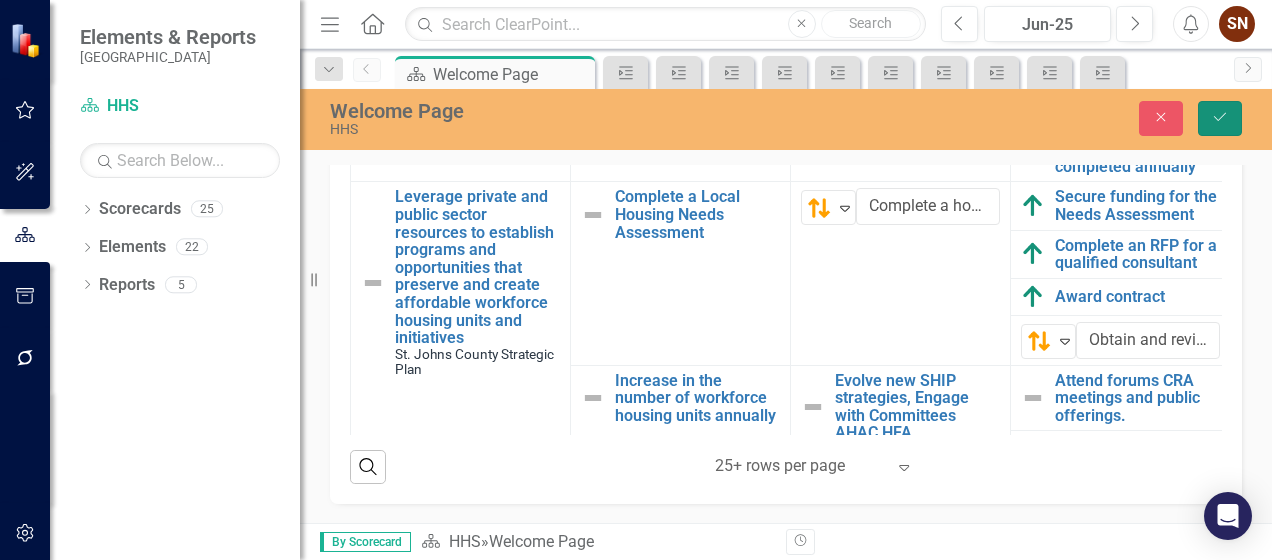 click on "Save" 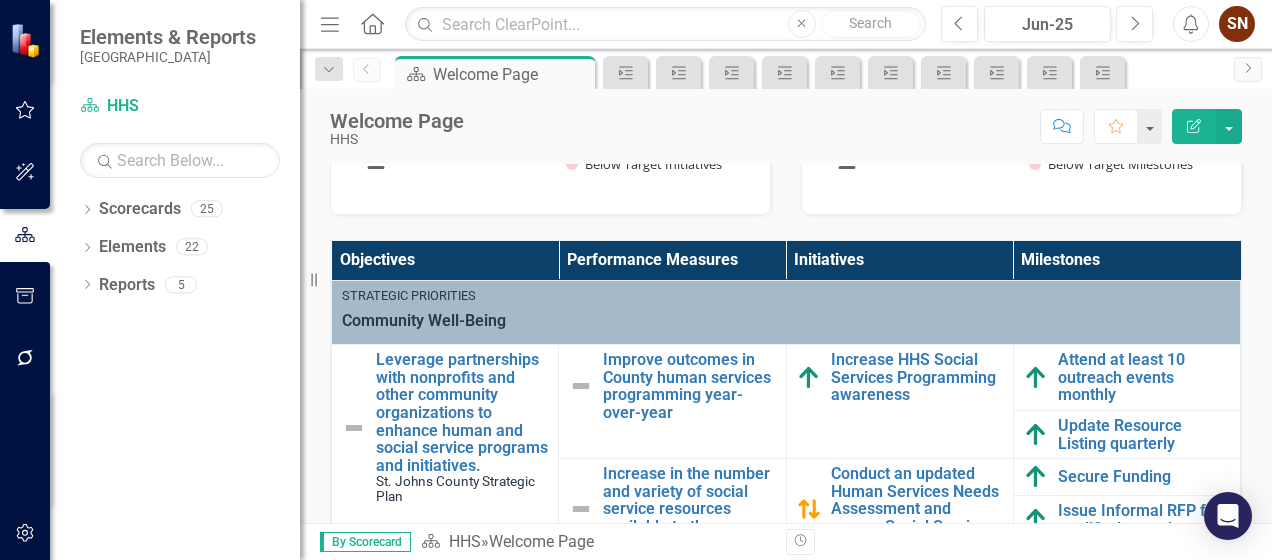 scroll, scrollTop: 600, scrollLeft: 0, axis: vertical 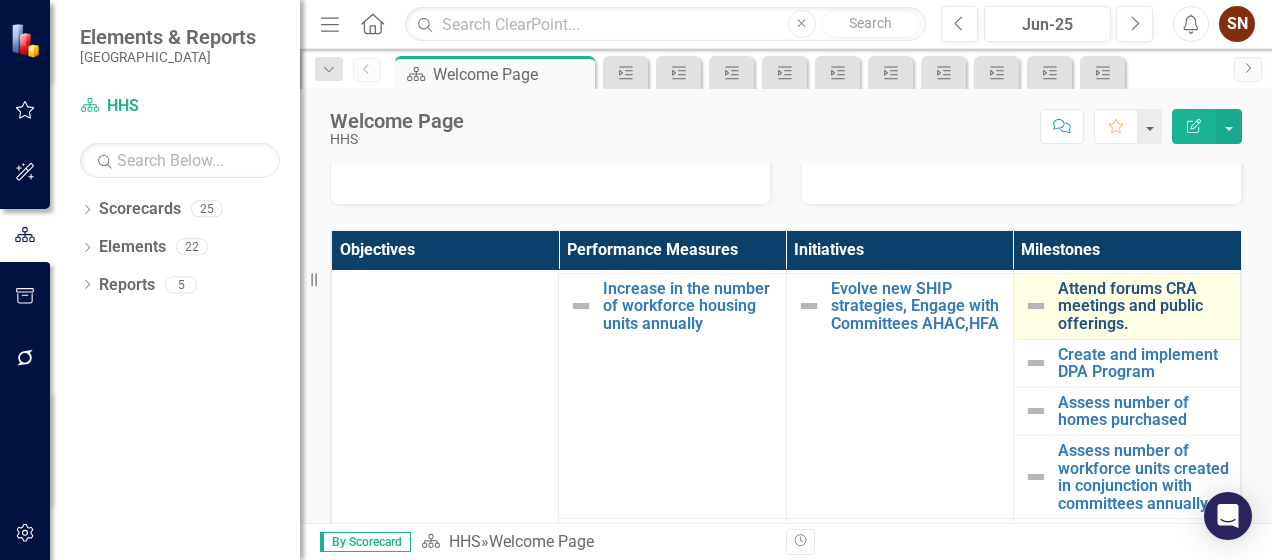 click on "Attend forums CRA meetings and public offerings." at bounding box center (1144, 306) 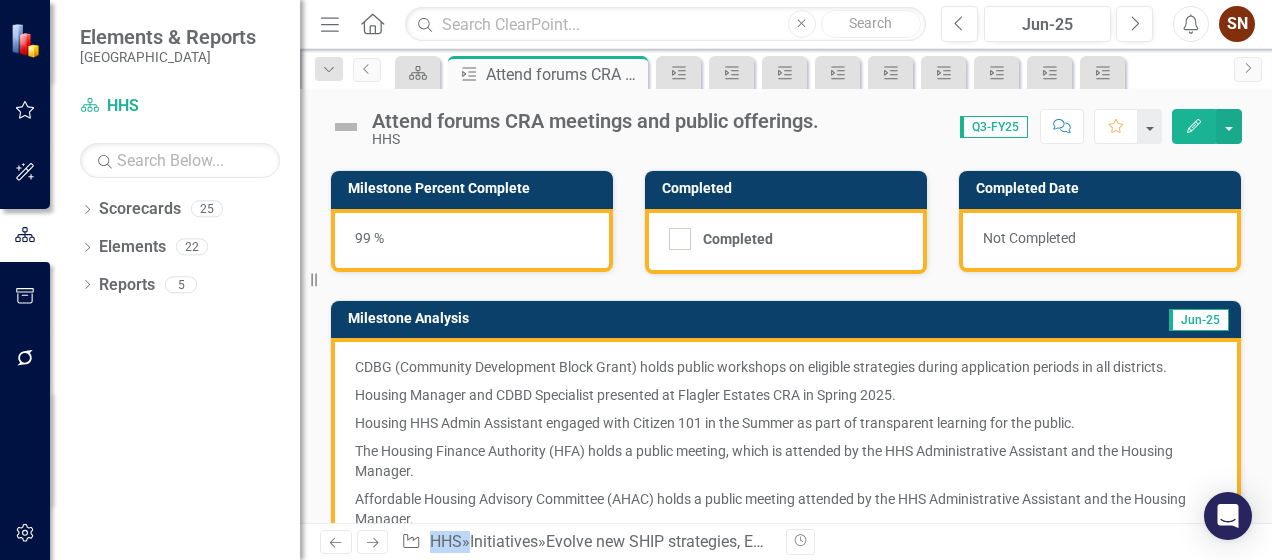 scroll, scrollTop: 100, scrollLeft: 0, axis: vertical 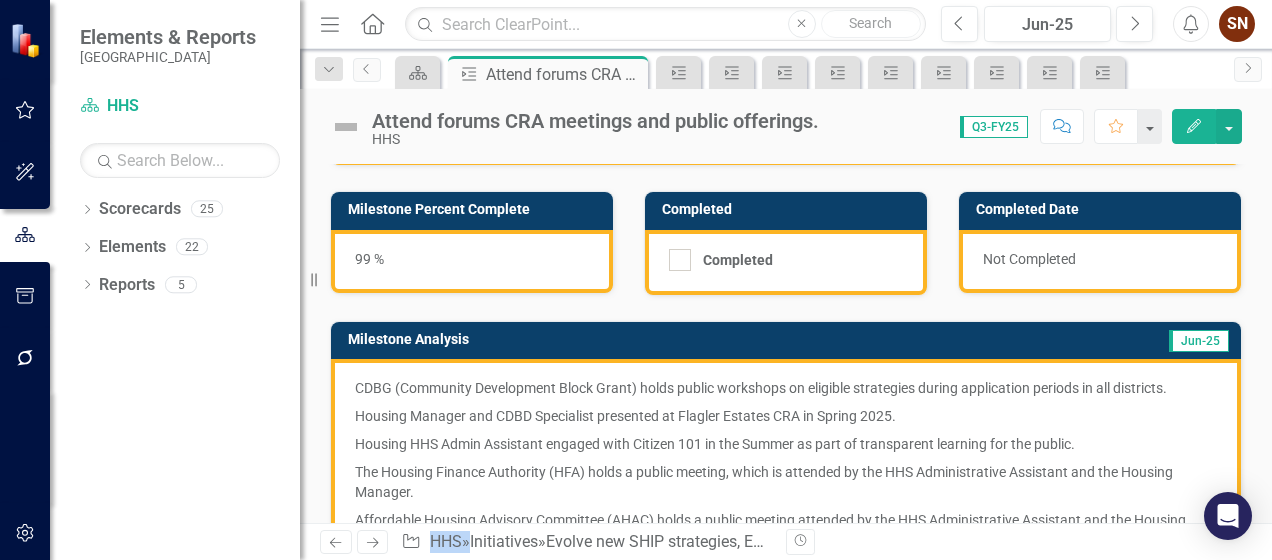 click on "99 %" at bounding box center [472, 261] 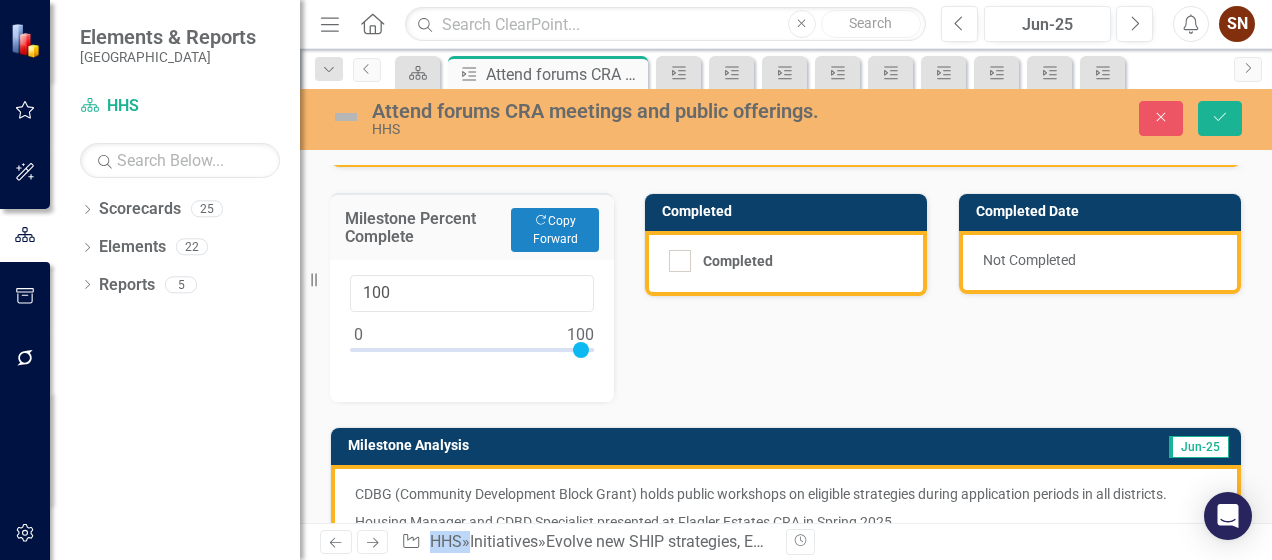 drag, startPoint x: 469, startPoint y: 267, endPoint x: 591, endPoint y: 354, distance: 149.84325 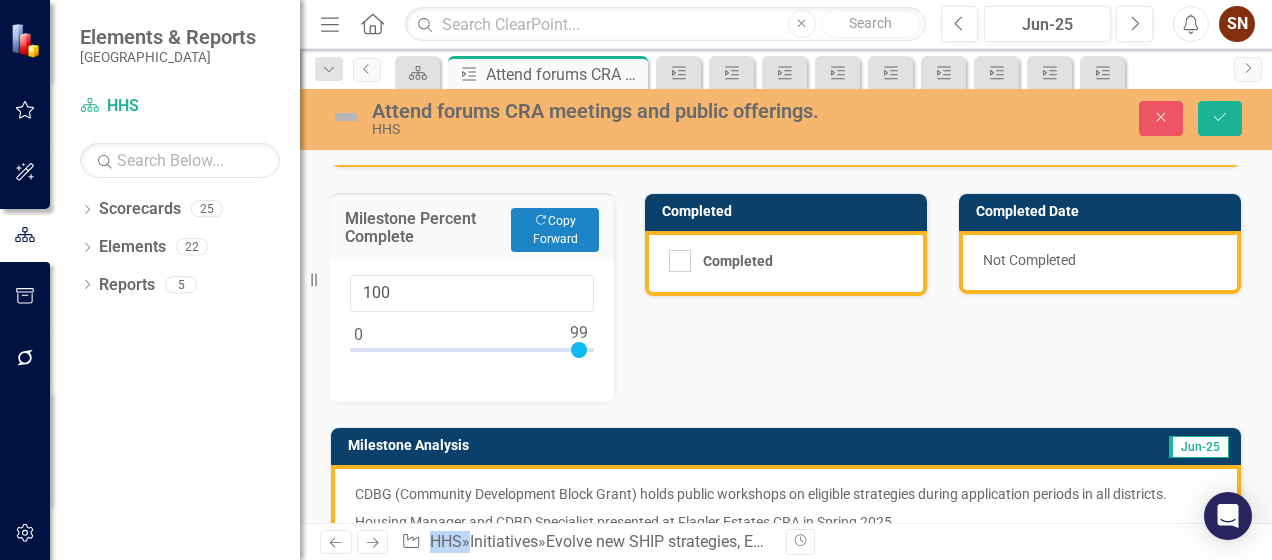 type on "99" 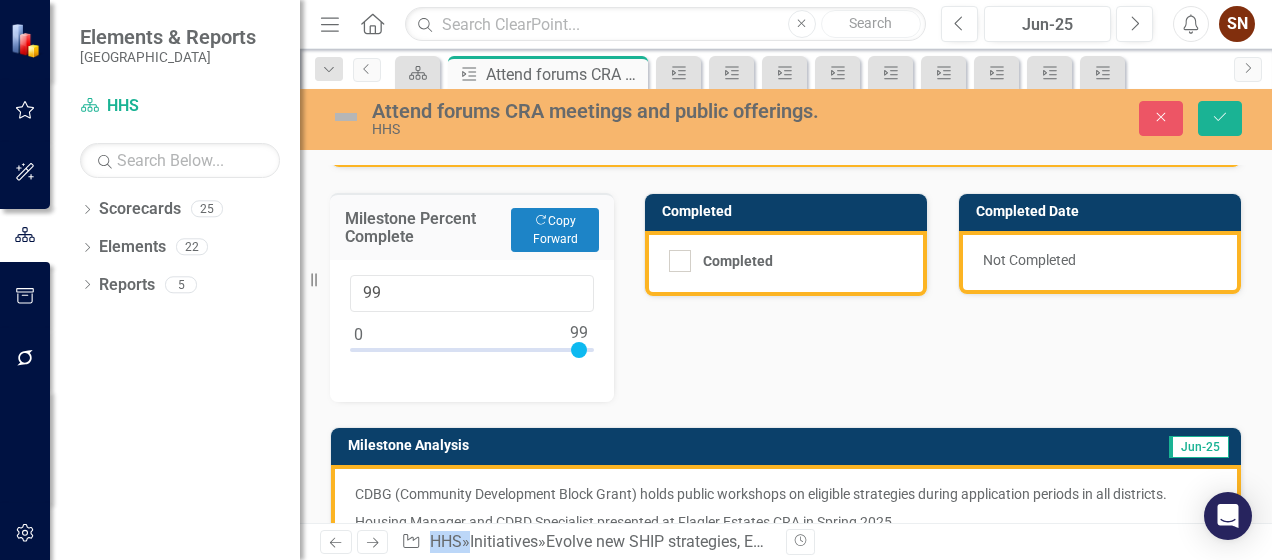 click at bounding box center [579, 350] 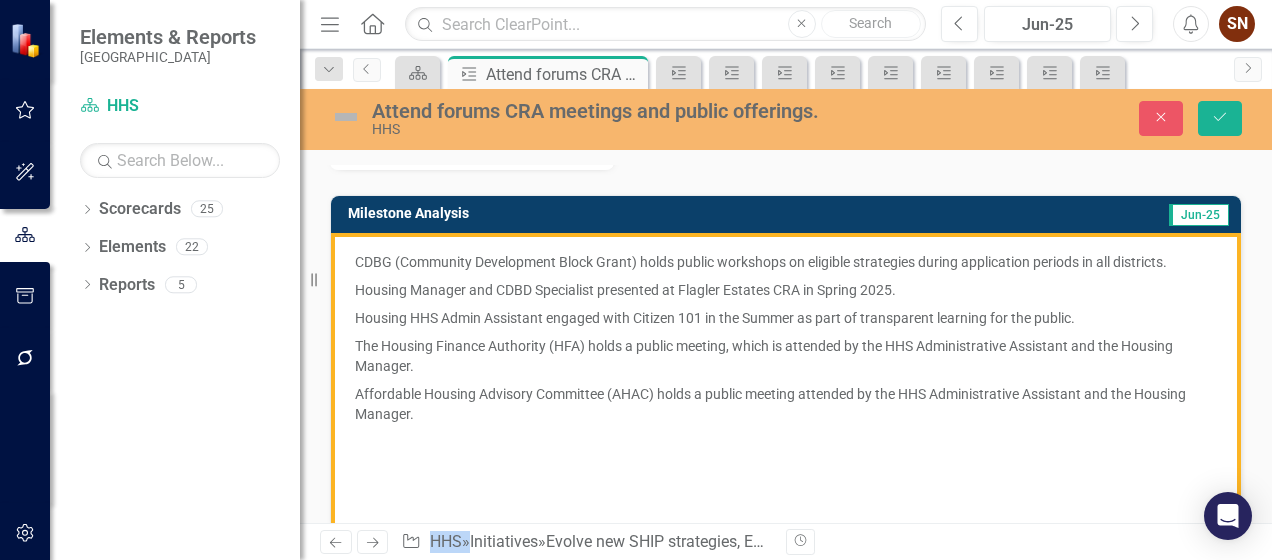 scroll, scrollTop: 300, scrollLeft: 0, axis: vertical 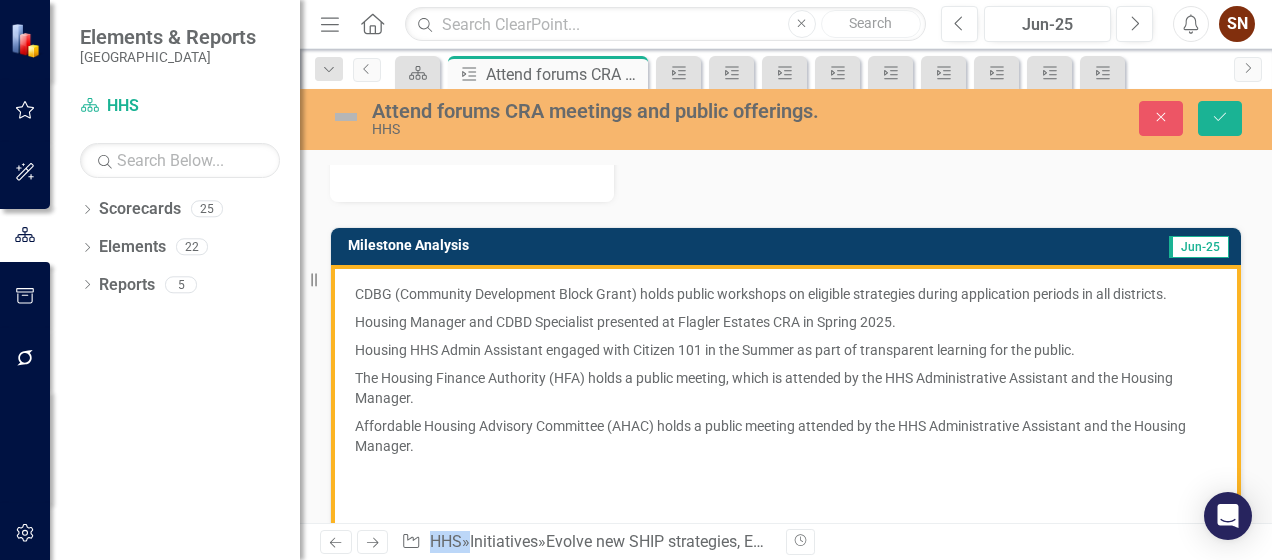 click on "Affordable Housing Advisory Committee (AHAC) holds a public meeting attended by the HHS Administrative Assistant and the Housing Manager." at bounding box center (786, 436) 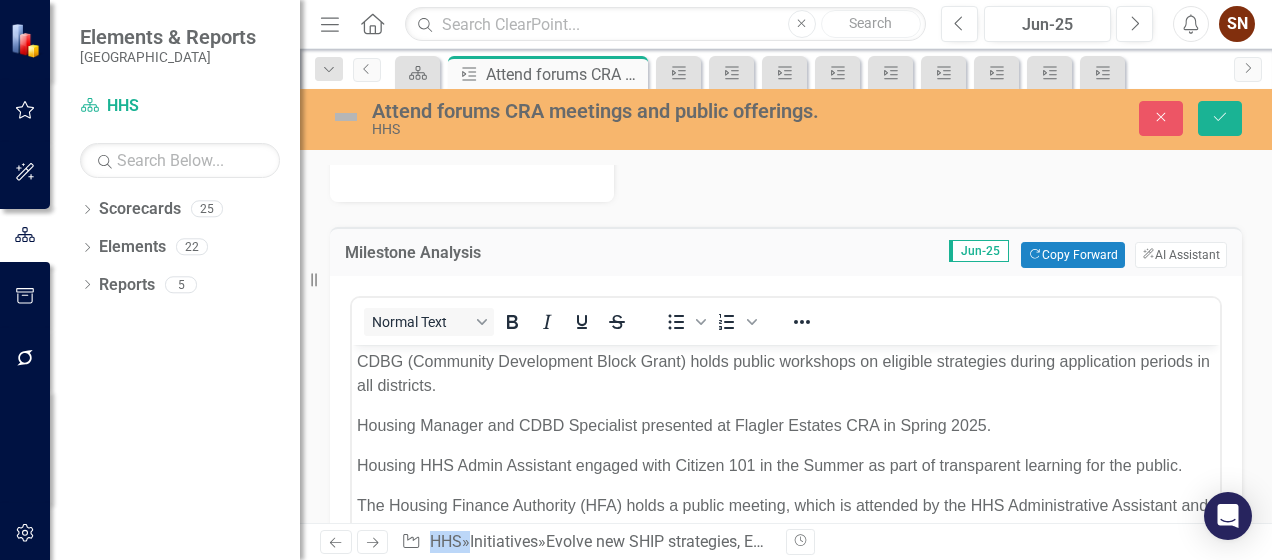 scroll, scrollTop: 53, scrollLeft: 0, axis: vertical 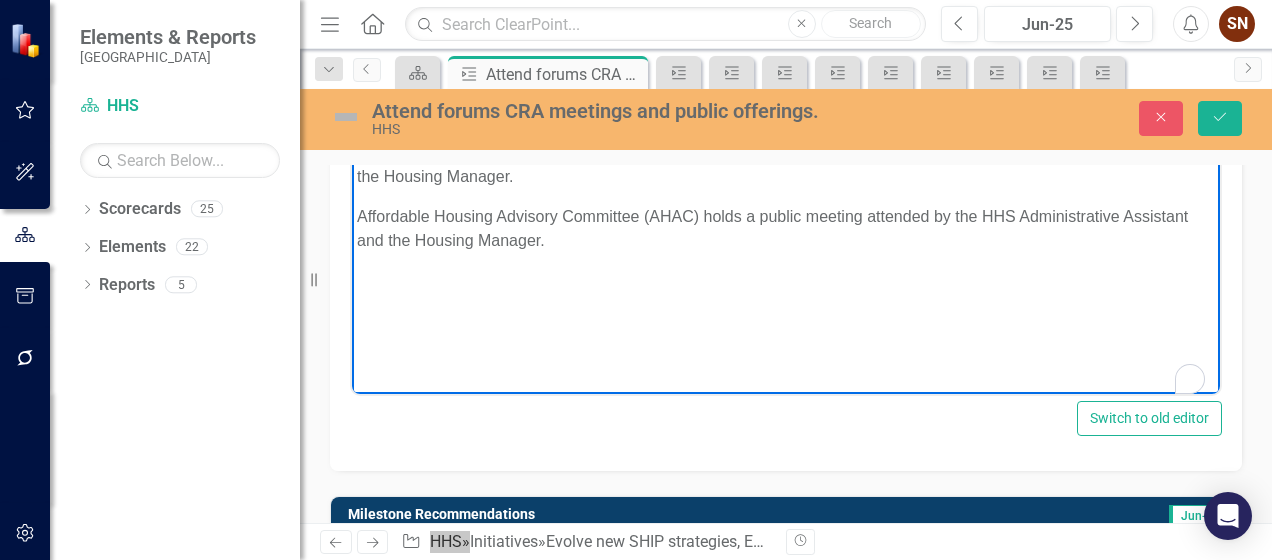 click on "Affordable Housing Advisory Committee (AHAC) holds a public meeting attended by the HHS Administrative Assistant and the Housing Manager." at bounding box center [786, 228] 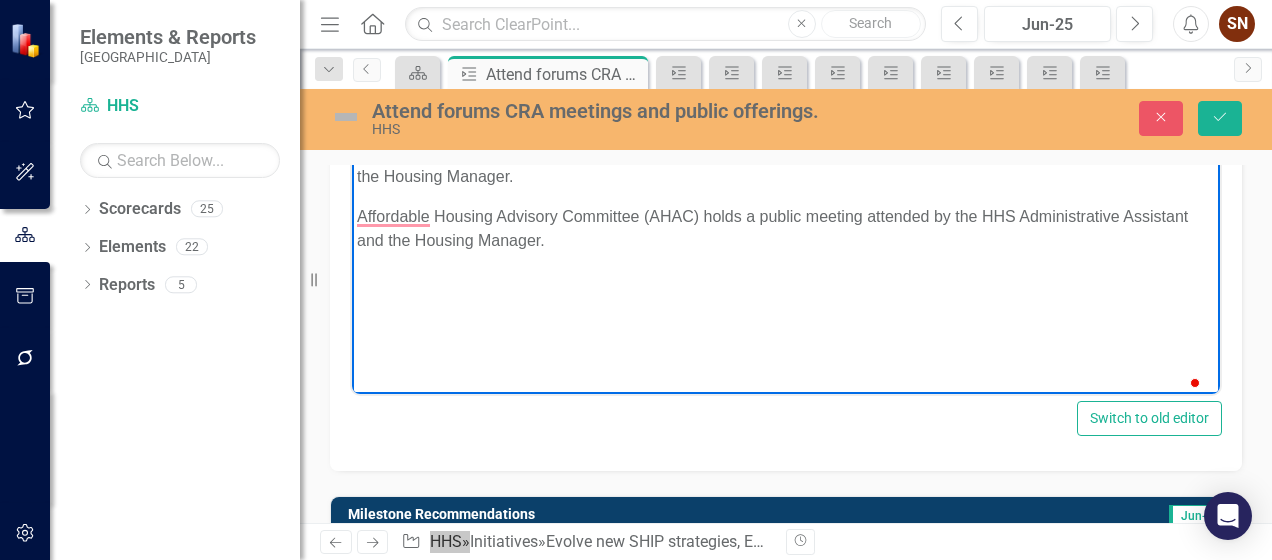 type 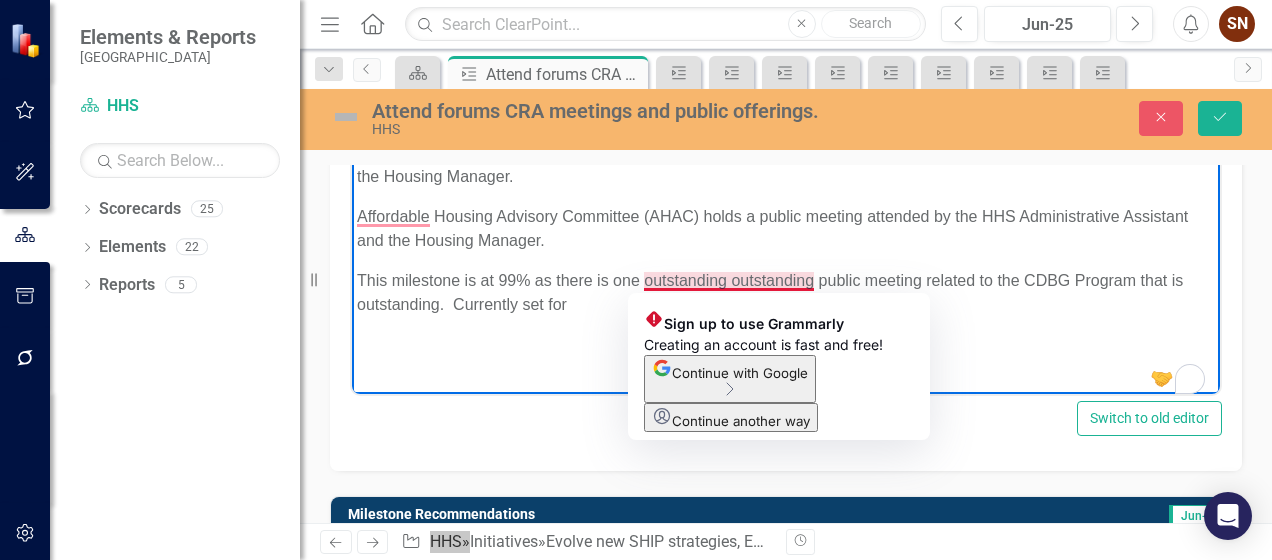 click on "This milestone is at 99% as there is one outstanding outstanding public meeting related to the CDBG Program that is outstanding.  Currently set for" at bounding box center [786, 292] 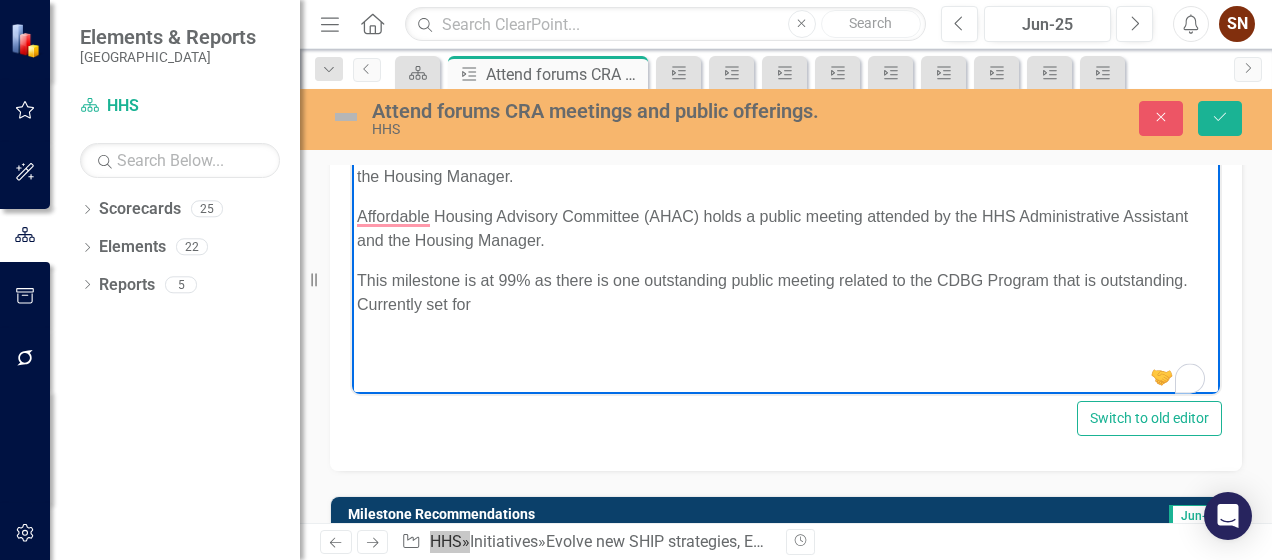 click on "This milestone is at 99% as there is one outstanding public meeting related to the CDBG Program that is outstanding.  Currently set for" at bounding box center (786, 292) 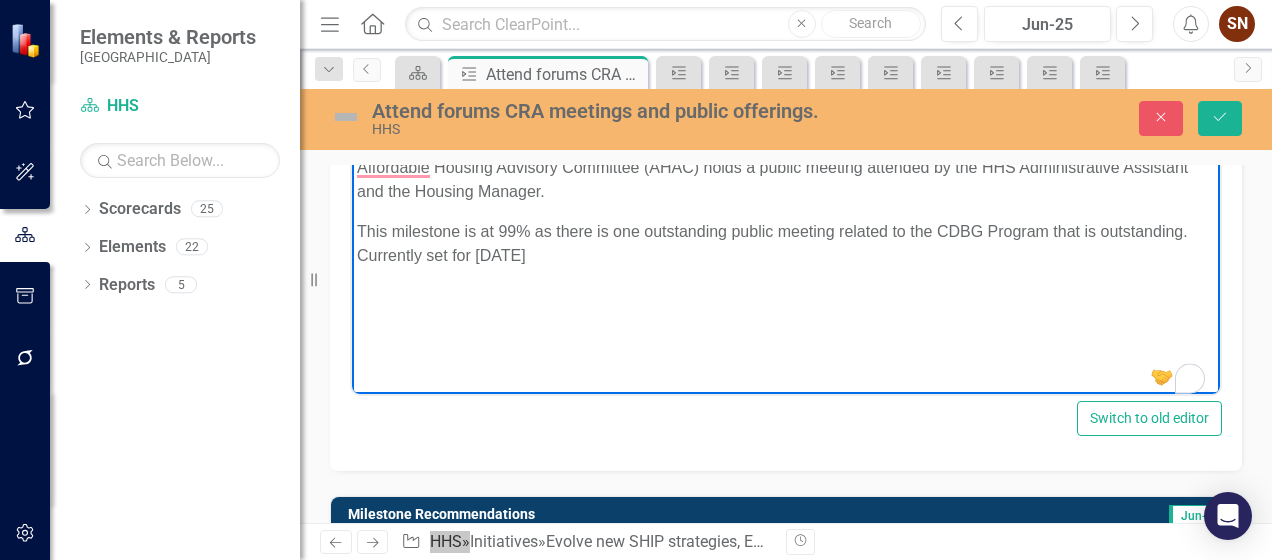 scroll, scrollTop: 117, scrollLeft: 0, axis: vertical 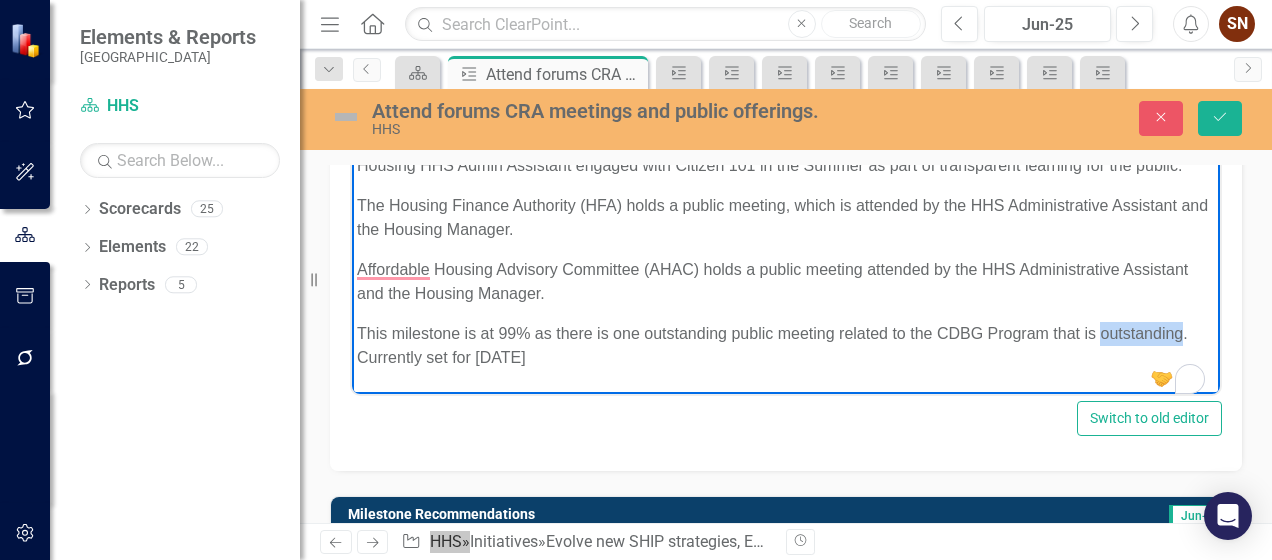 drag, startPoint x: 440, startPoint y: 358, endPoint x: 354, endPoint y: 364, distance: 86.209045 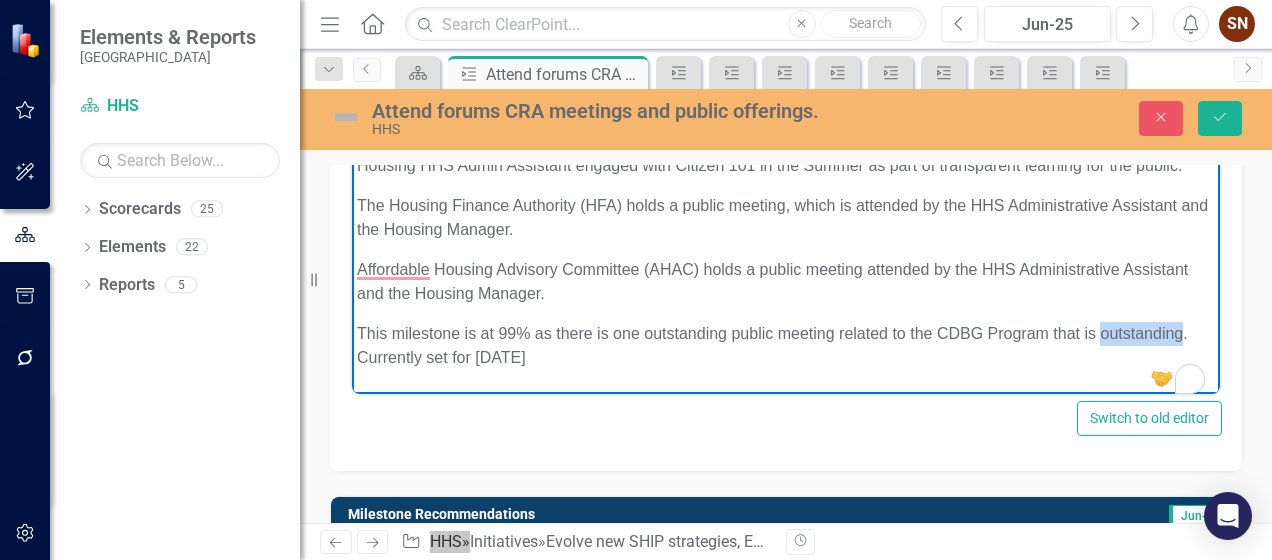 click on "CDBG (Community Development Block Grant) holds public workshops on eligible strategies during application periods in all districts. Housing Manager and CDBD Specialist presented at Flagler Estates CRA in Spring 2025.  Housing HHS Admin Assistant engaged with Citizen 101 in the Summer as part of transparent learning for the public. The Housing Finance Authority (HFA) holds a public meeting, which is attended by the HHS Administrative Assistant and the Housing Manager. Affordable Housing Advisory Committee (AHAC) holds a public meeting attended by the HHS Administrative Assistant and the Housing Manager. This milestone is at 99% as there is one outstanding public meeting related to the CDBG Program that is outstanding.  Currently set for 8/5/2025" at bounding box center [786, 277] 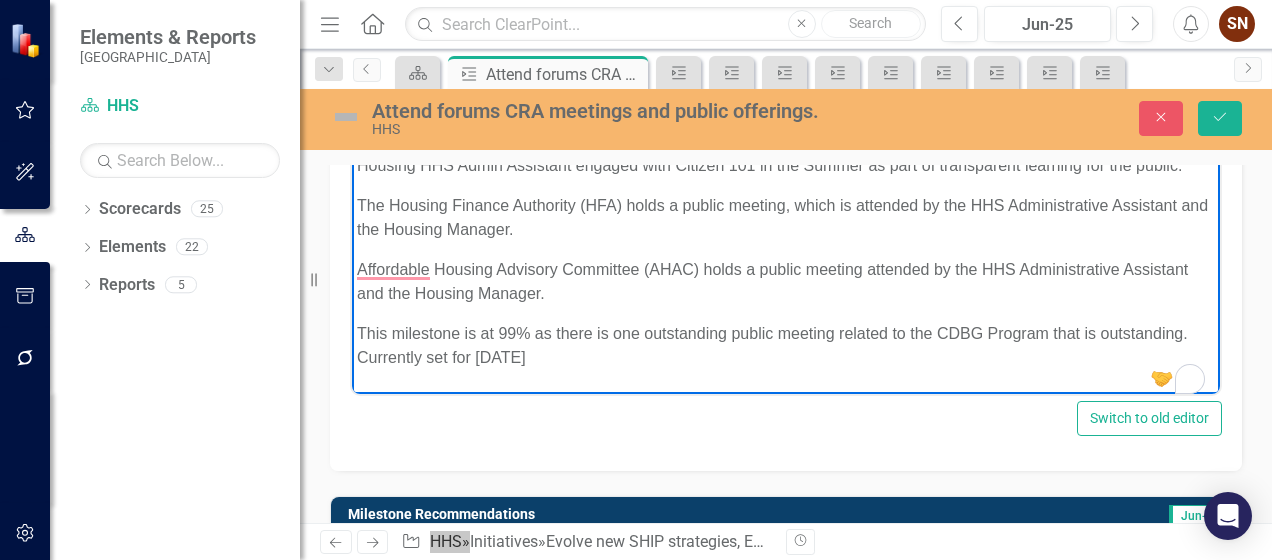 click on "This milestone is at 99% as there is one outstanding public meeting related to the CDBG Program that is outstanding.  Currently set for 8/5/2025" at bounding box center [786, 345] 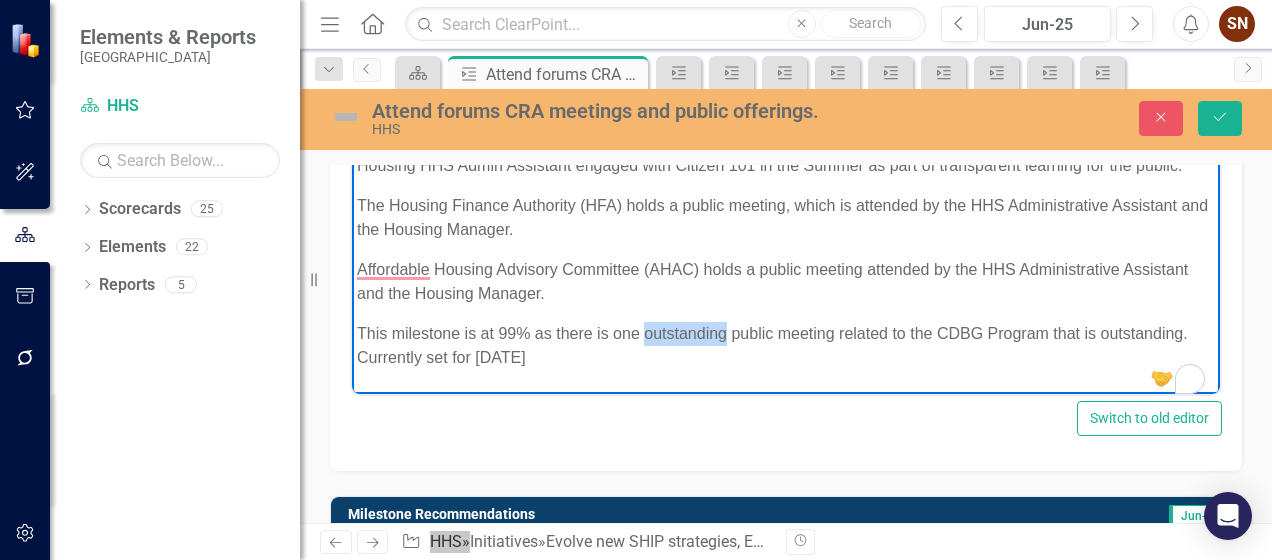 drag, startPoint x: 726, startPoint y: 332, endPoint x: 648, endPoint y: 332, distance: 78 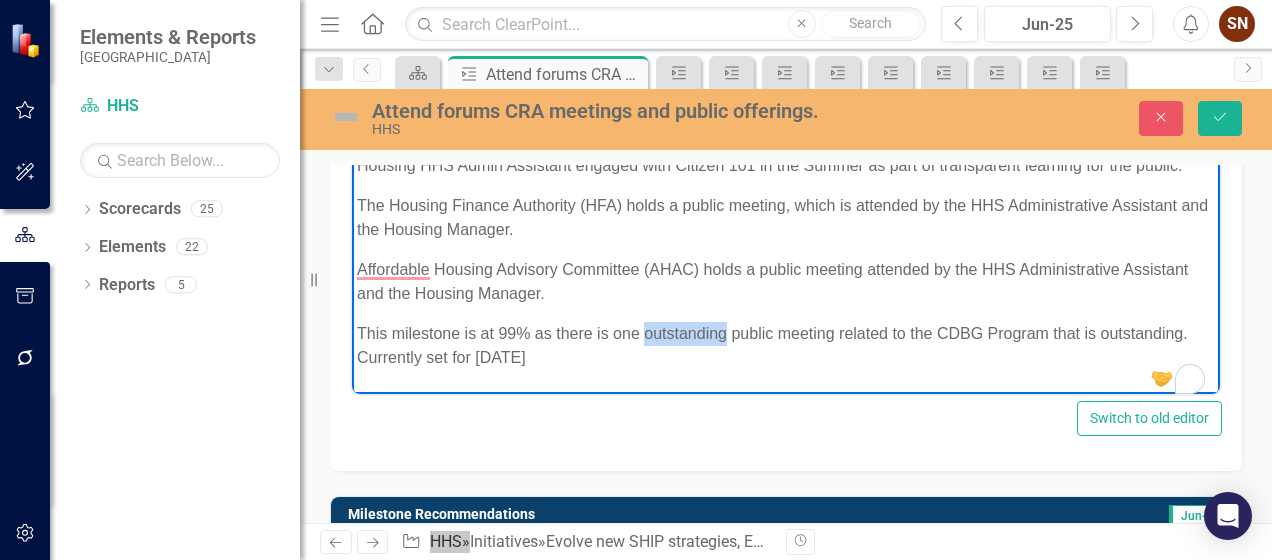 click on "This milestone is at 99% as there is one outstanding public meeting related to the CDBG Program that is outstanding.  Currently set for 8/5/2025" at bounding box center [786, 345] 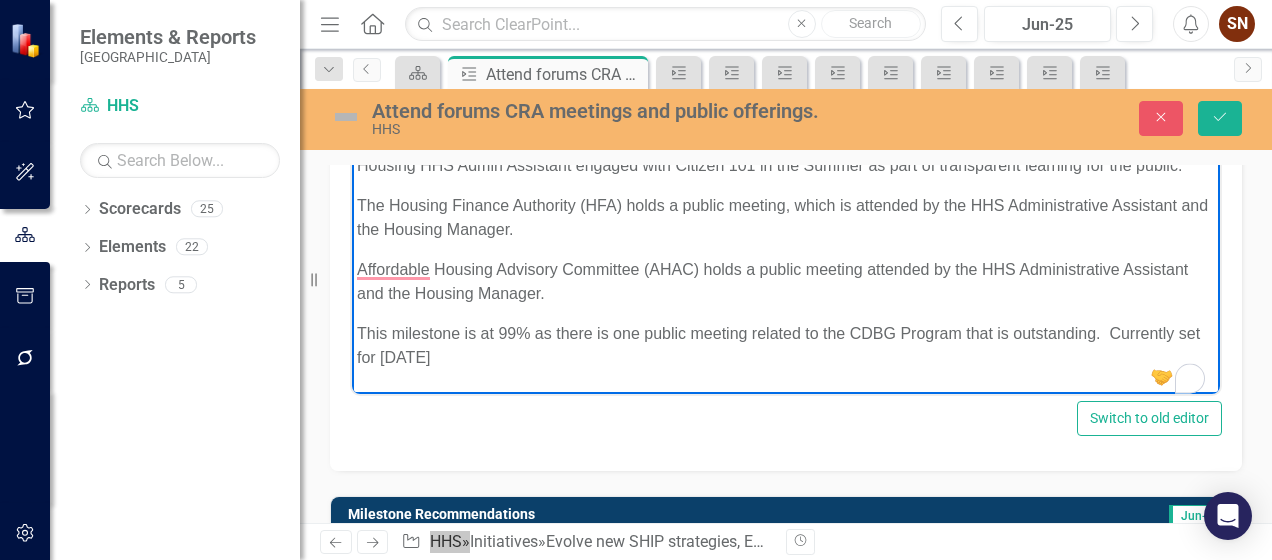 click on "This milestone is at 99% as there is one public meeting related to the CDBG Program that is outstanding.  Currently set for 8/5/2025" at bounding box center [786, 345] 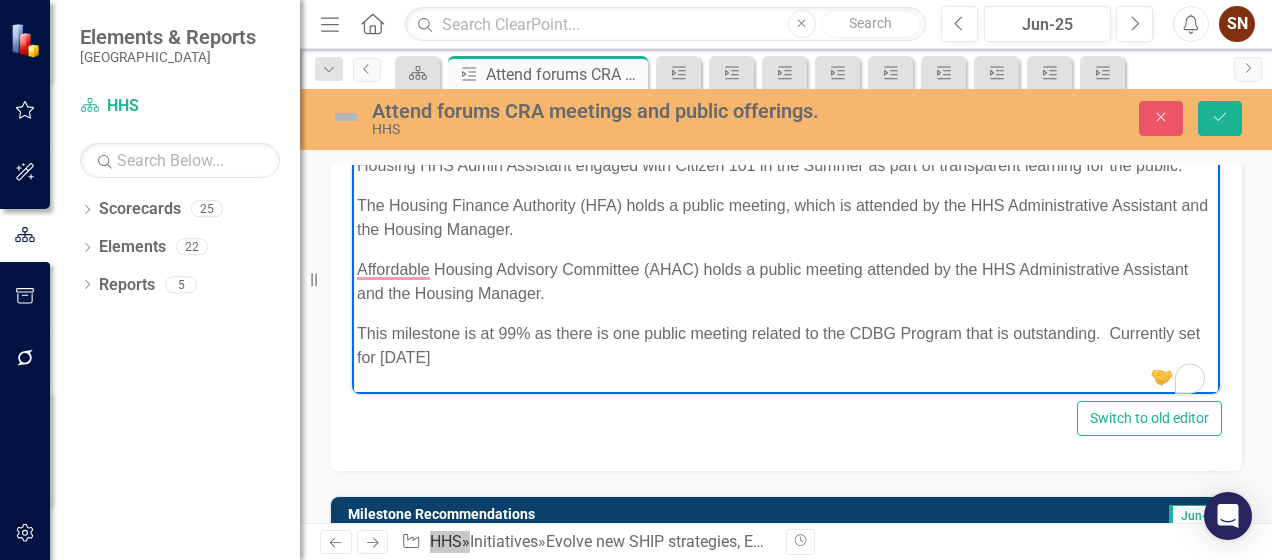 scroll, scrollTop: 100, scrollLeft: 0, axis: vertical 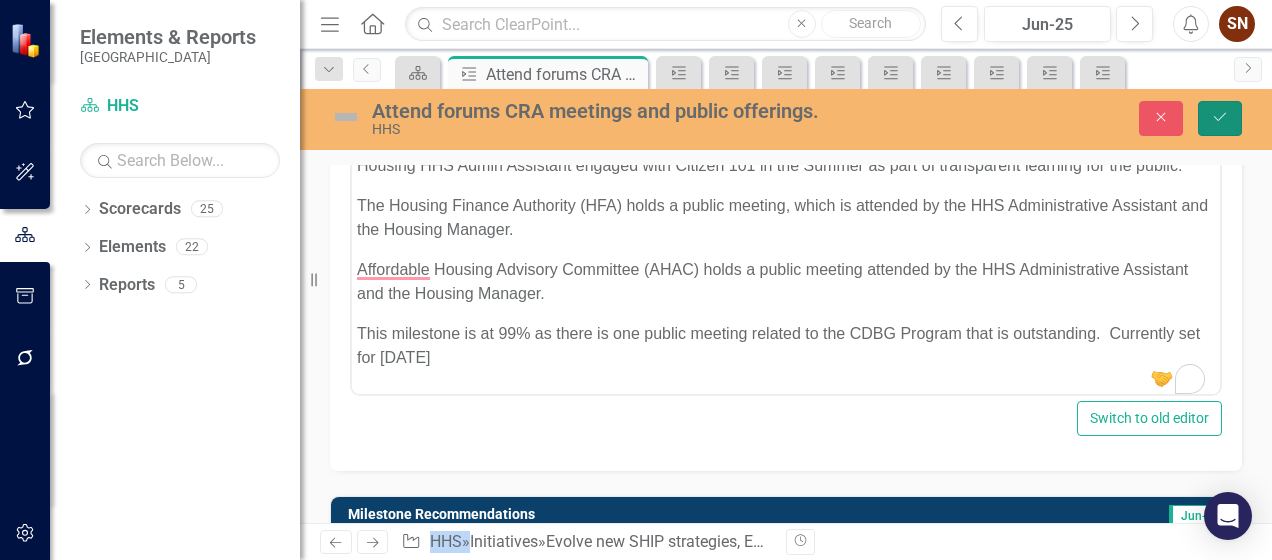 click 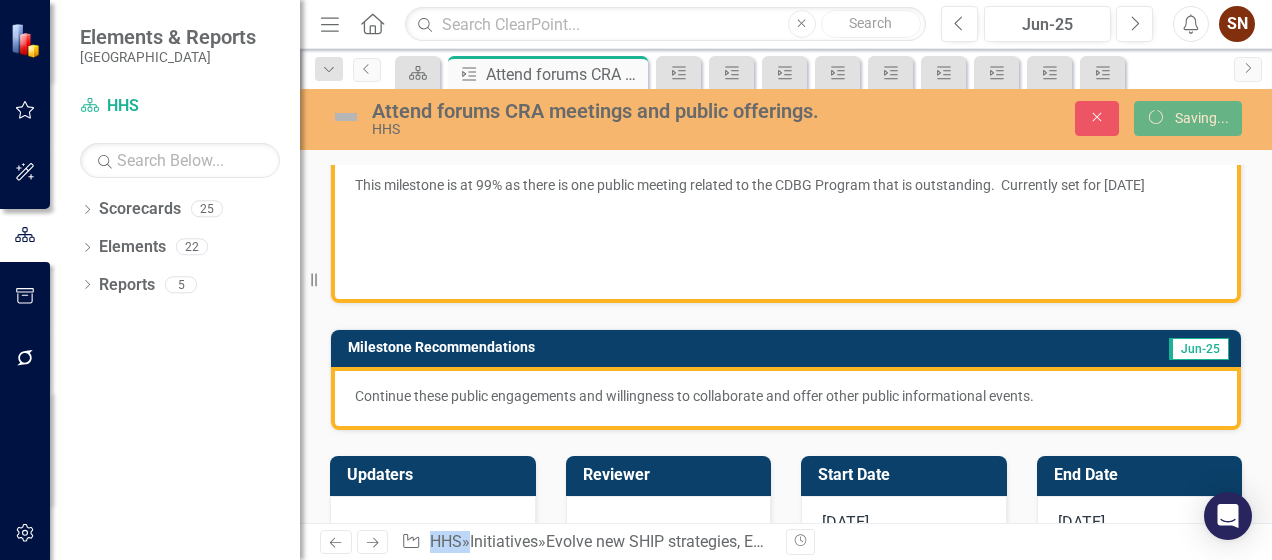 scroll, scrollTop: 0, scrollLeft: 0, axis: both 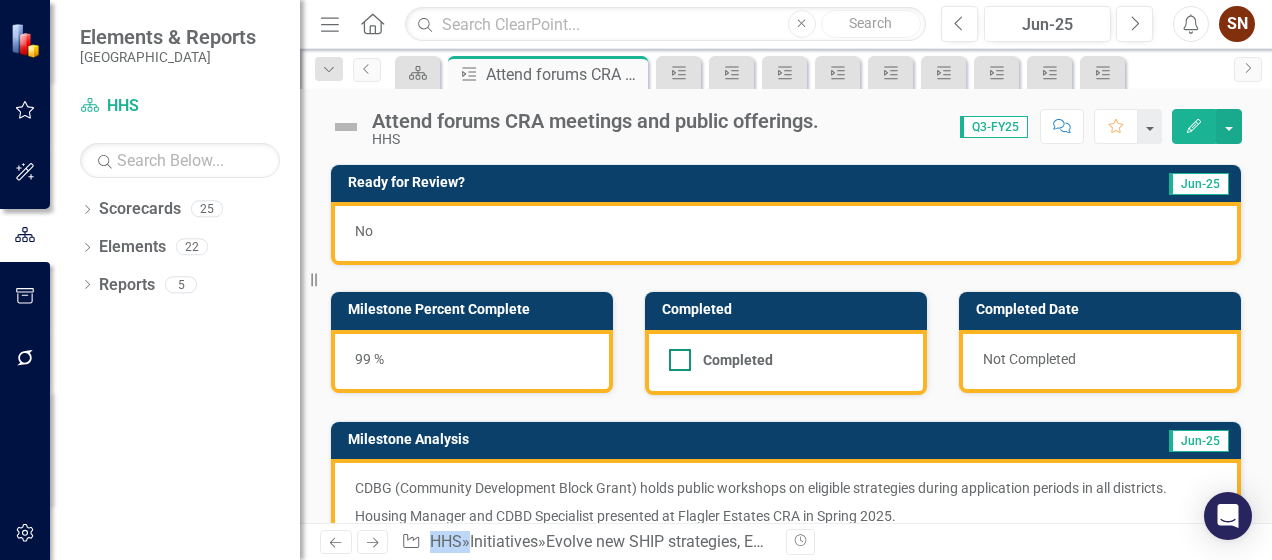 click at bounding box center [680, 360] 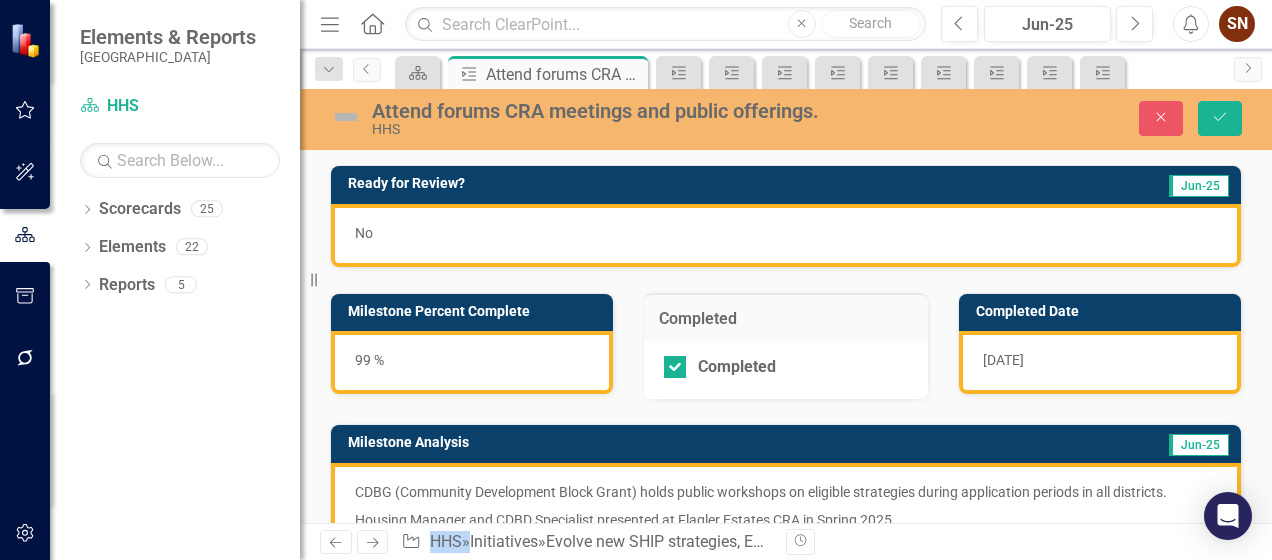 click on "No" at bounding box center [786, 235] 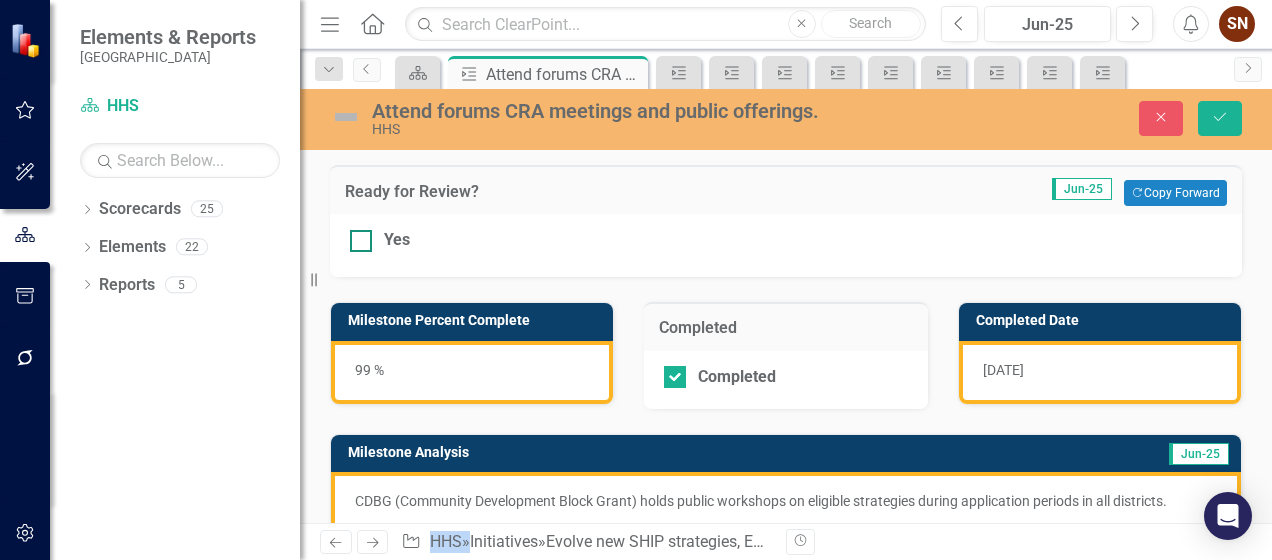 click at bounding box center [361, 241] 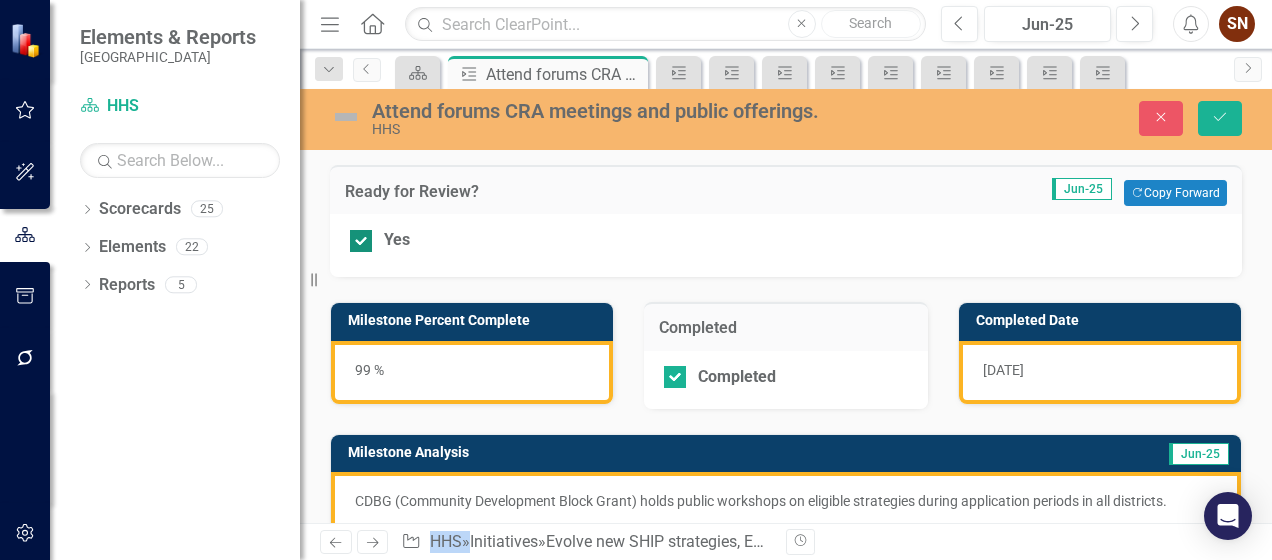 checkbox on "false" 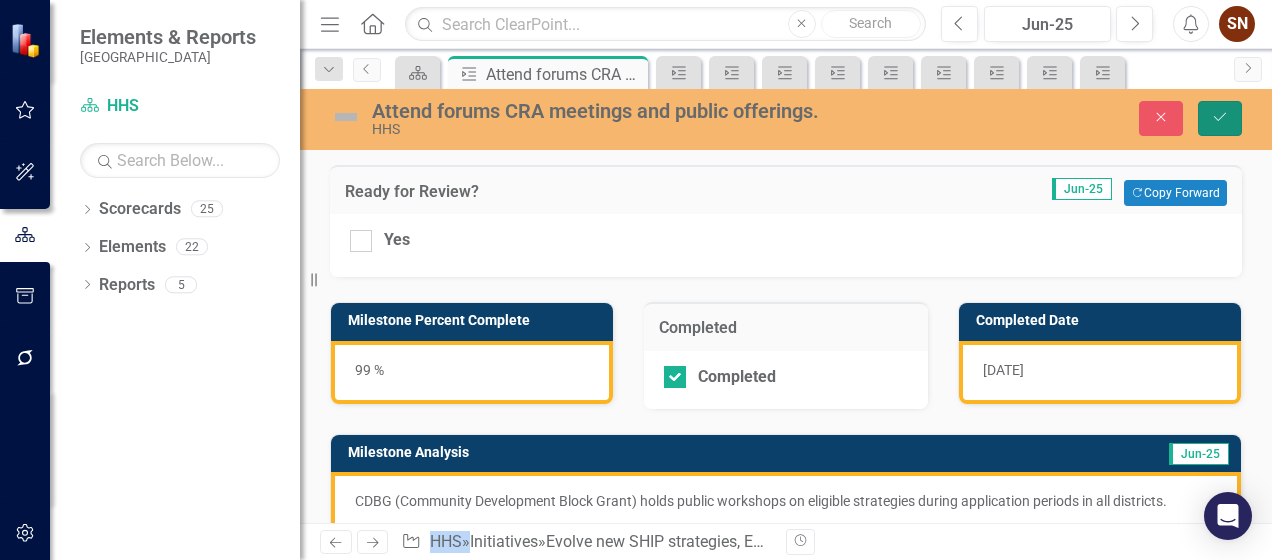 click 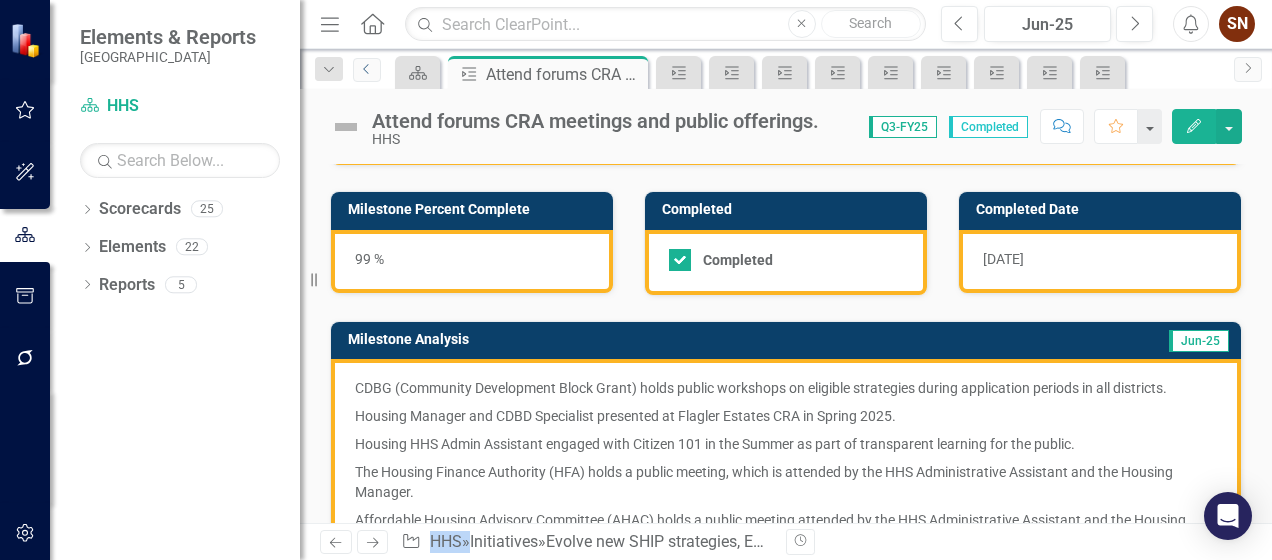 scroll, scrollTop: 0, scrollLeft: 0, axis: both 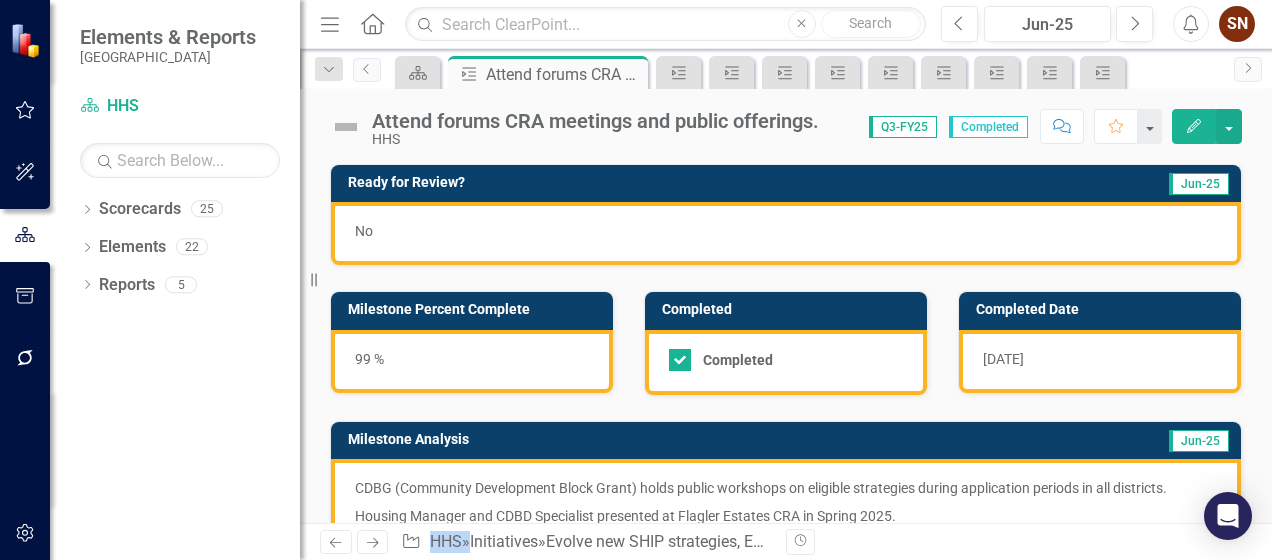 click on "No" at bounding box center (786, 233) 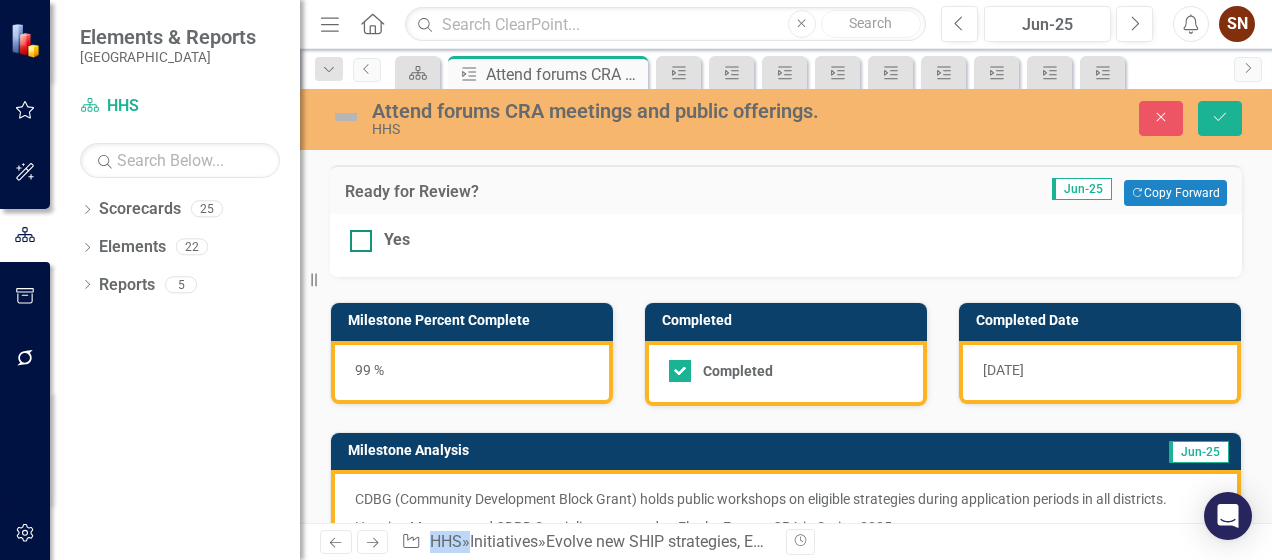click at bounding box center [361, 241] 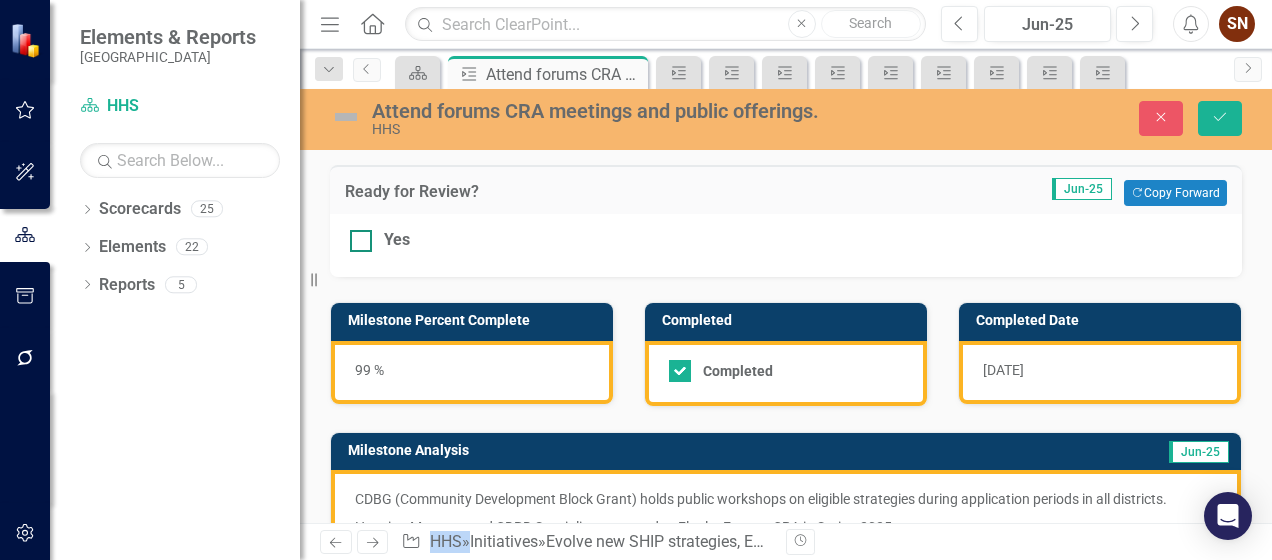 click on "Yes" at bounding box center (356, 236) 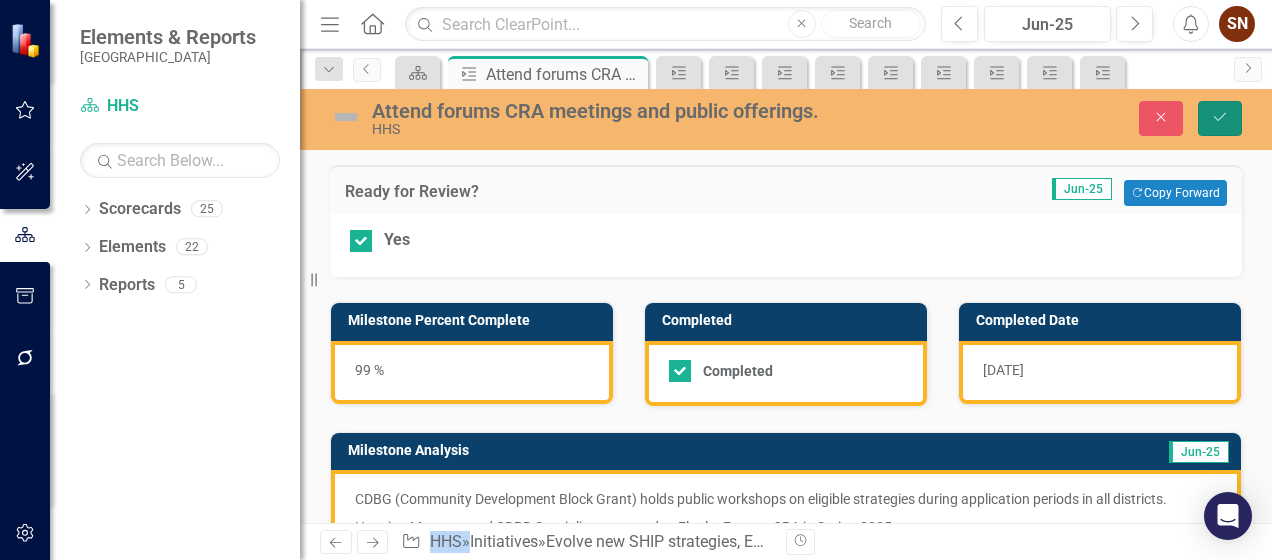 click on "Save" at bounding box center [1220, 118] 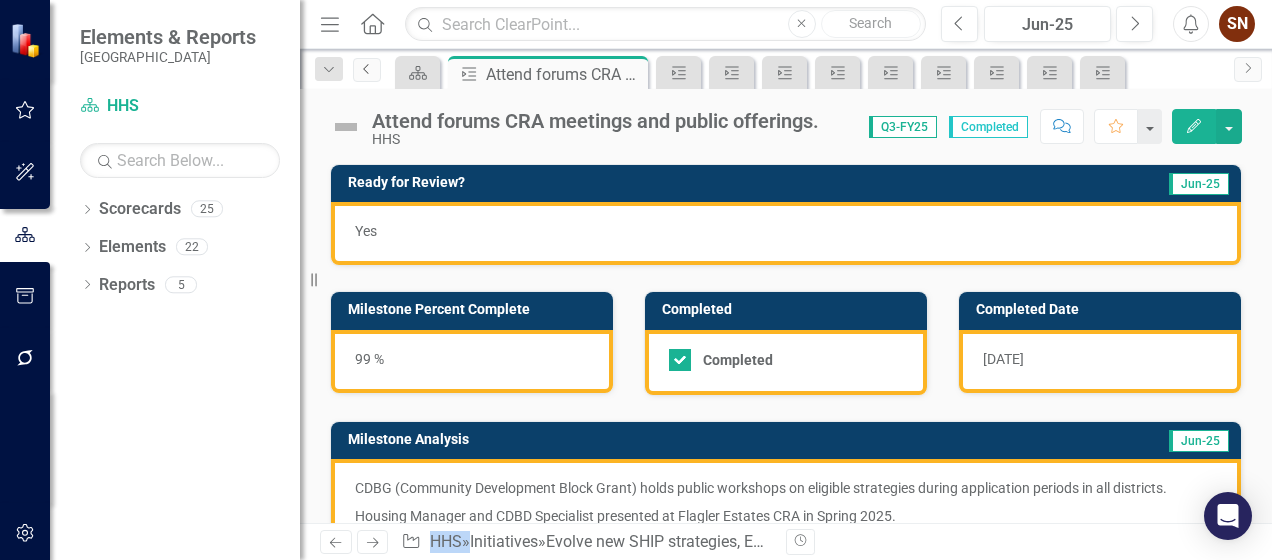 click on "Previous" 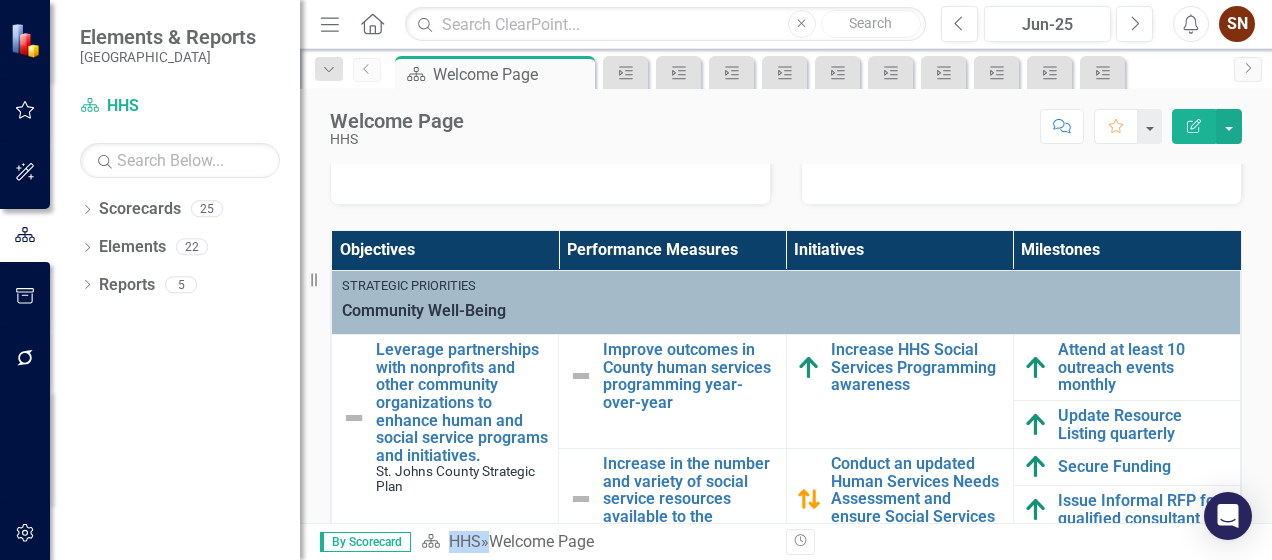 scroll, scrollTop: 881, scrollLeft: 0, axis: vertical 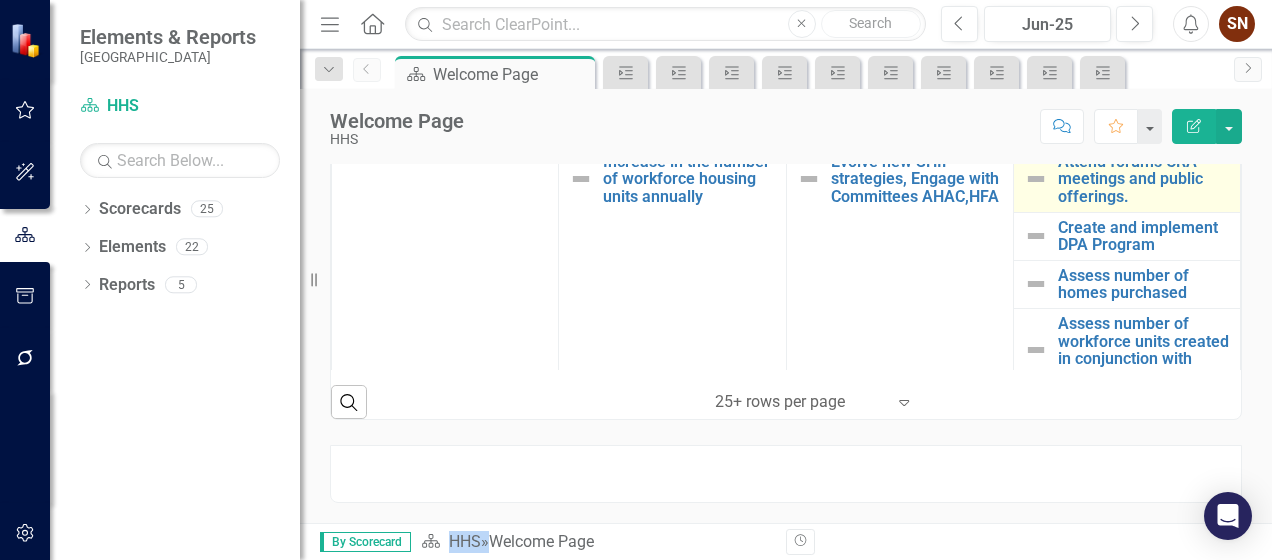 click at bounding box center [1036, 179] 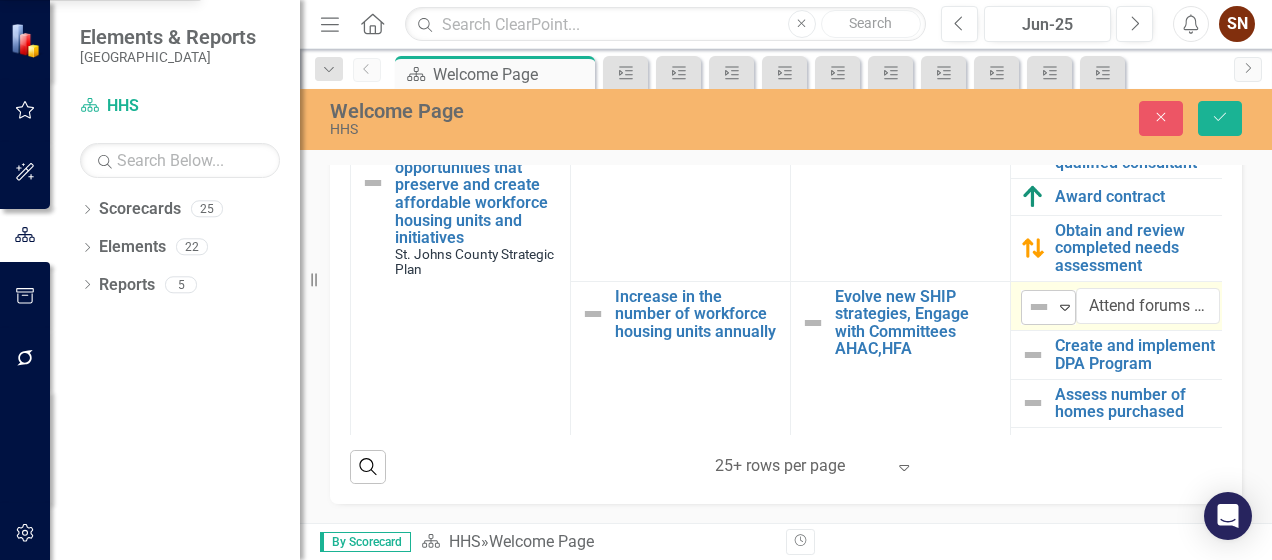 click at bounding box center [1039, 307] 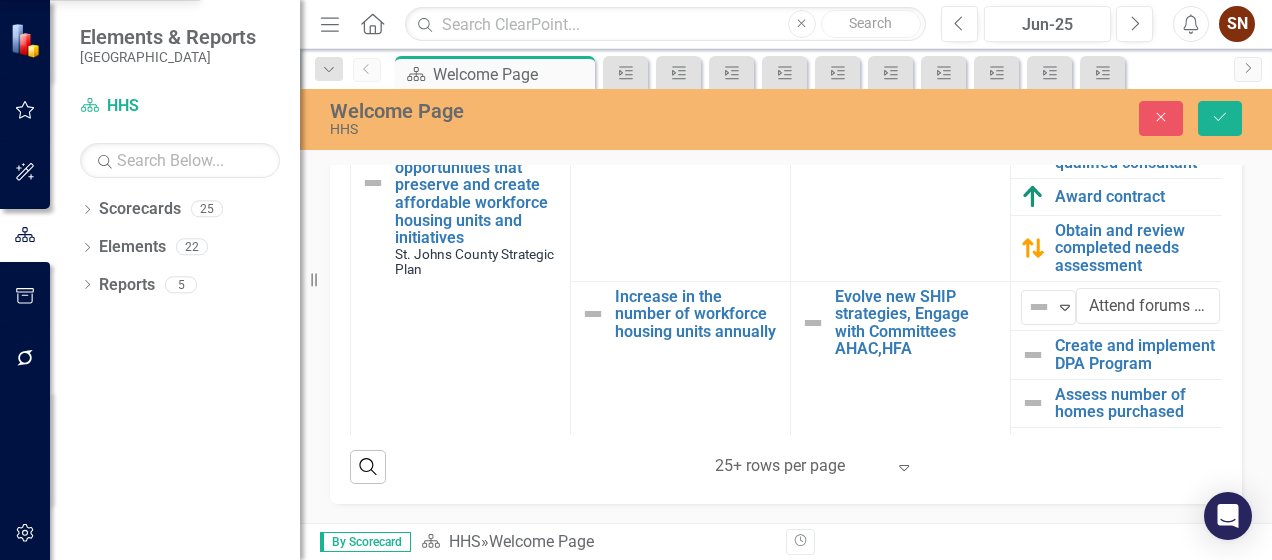 click on "Caution" at bounding box center (81, -85) 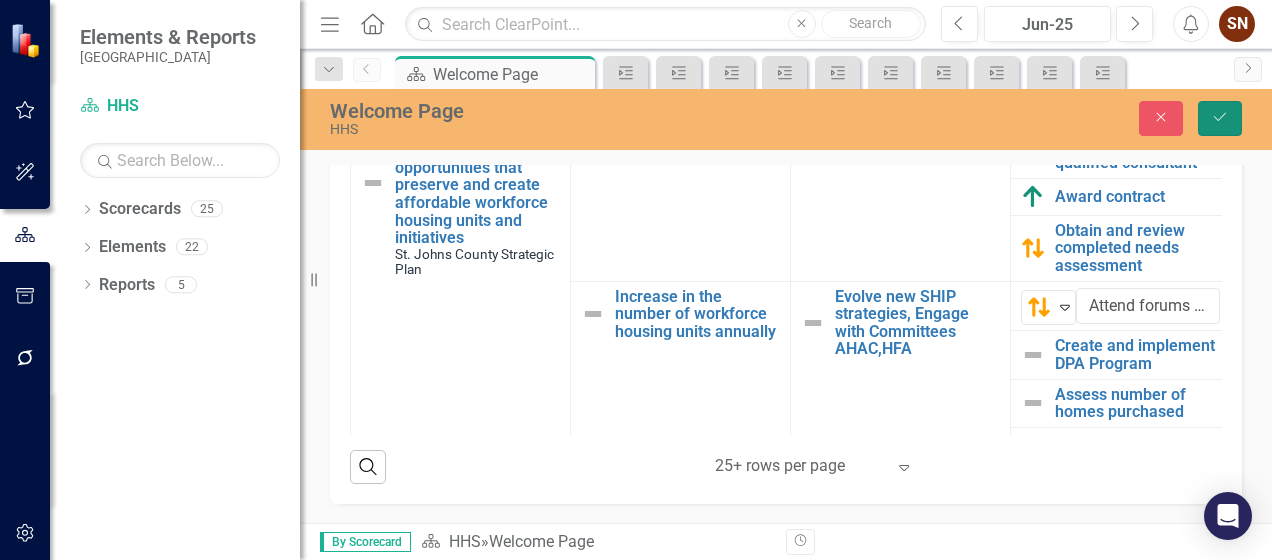 click on "Save" 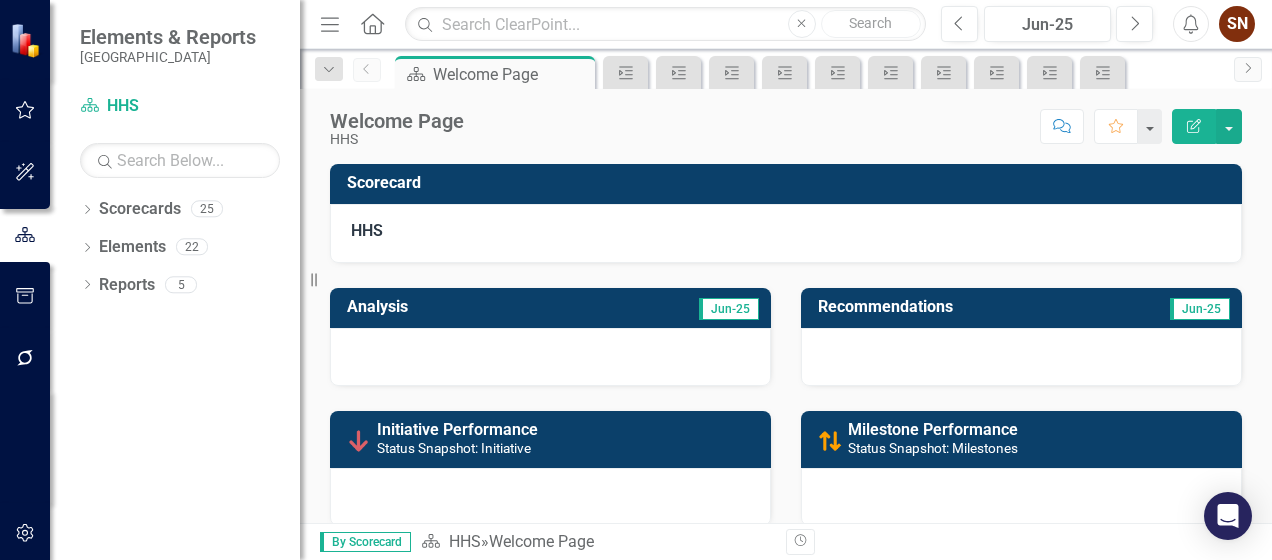 scroll, scrollTop: 300, scrollLeft: 0, axis: vertical 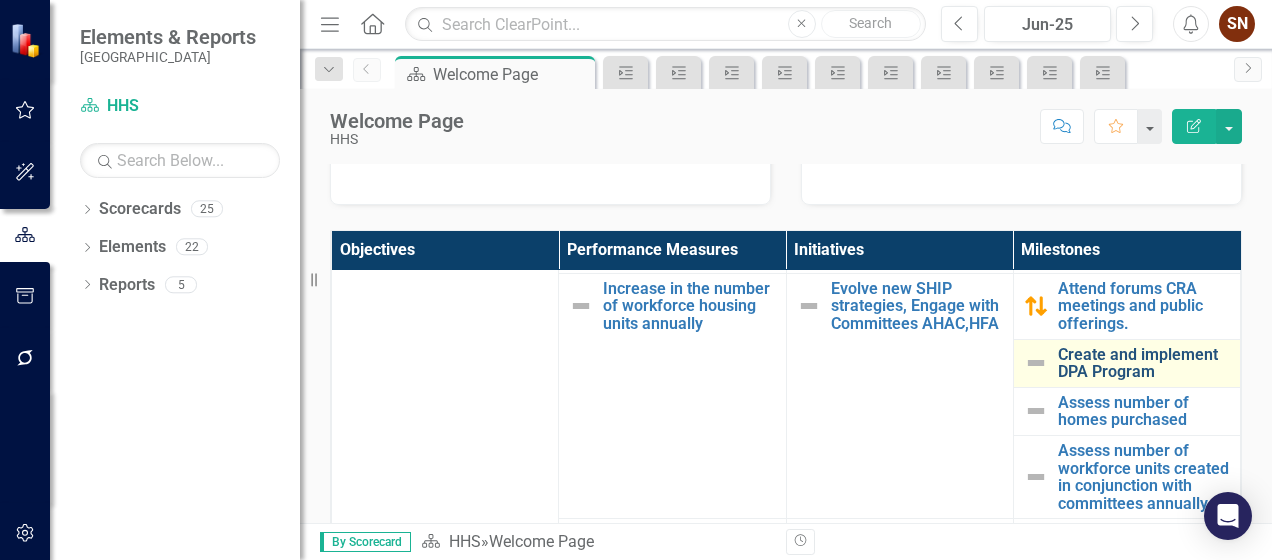 click on "Create and implement DPA Program" at bounding box center [1144, 363] 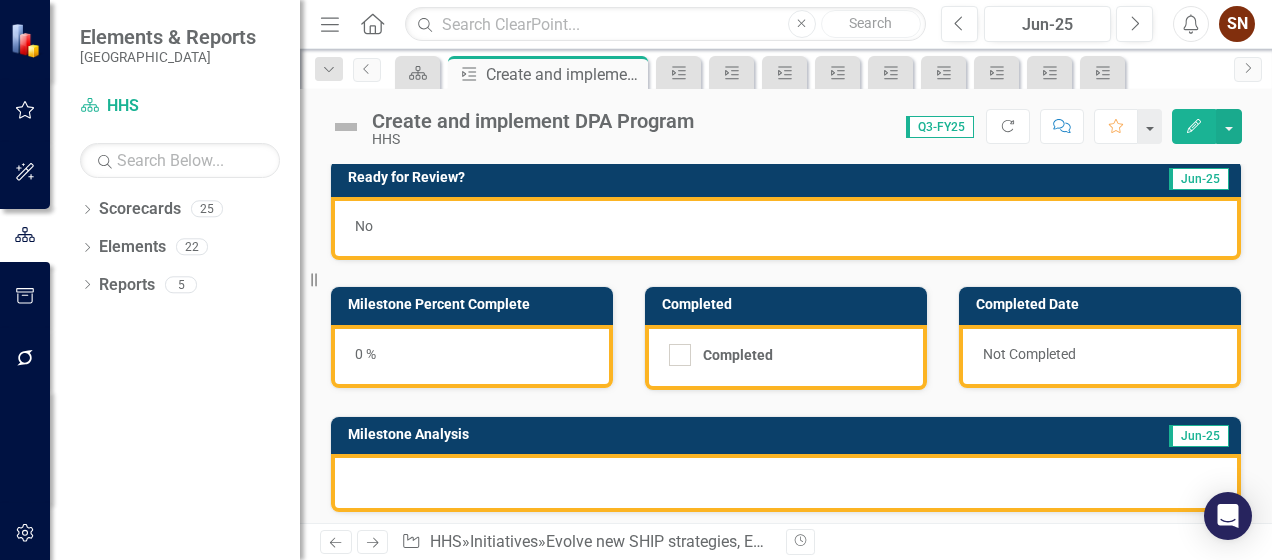 scroll, scrollTop: 0, scrollLeft: 0, axis: both 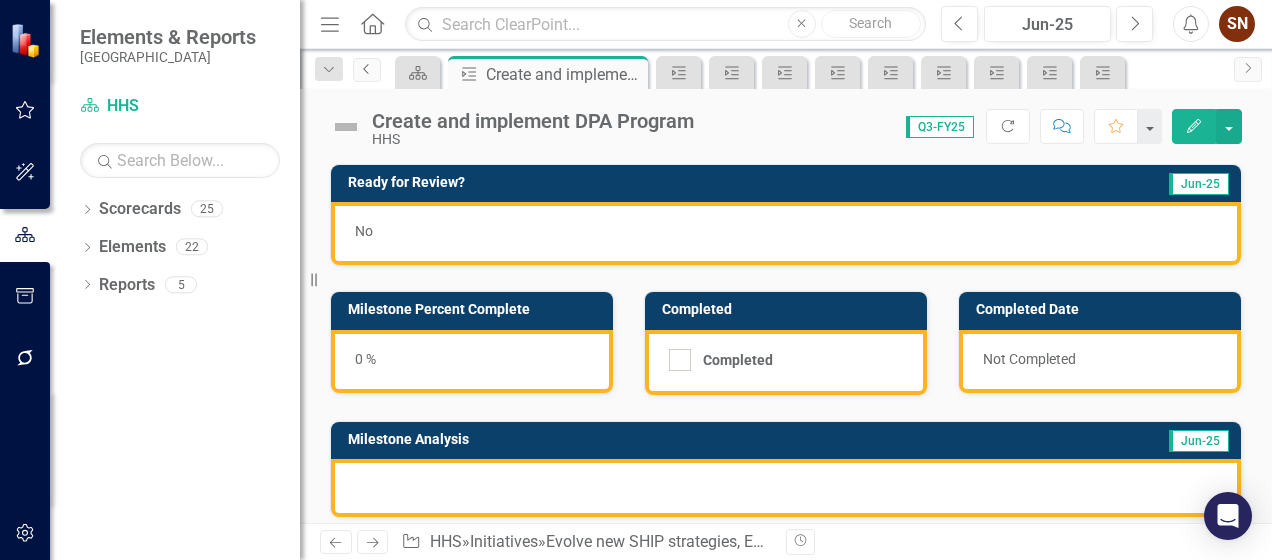 click on "Previous" 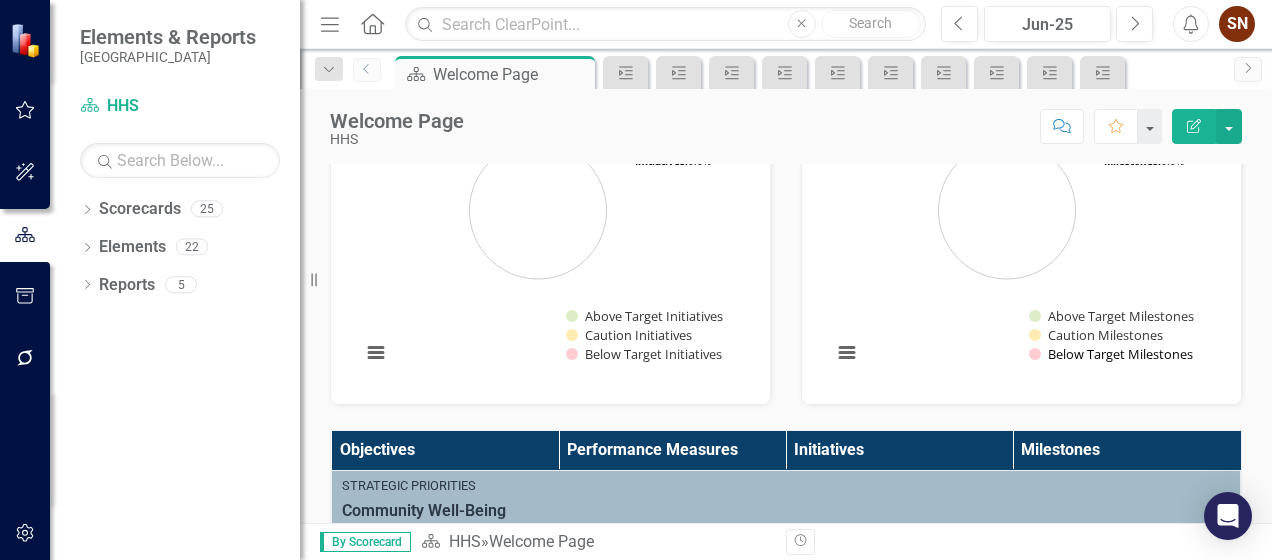 scroll, scrollTop: 600, scrollLeft: 0, axis: vertical 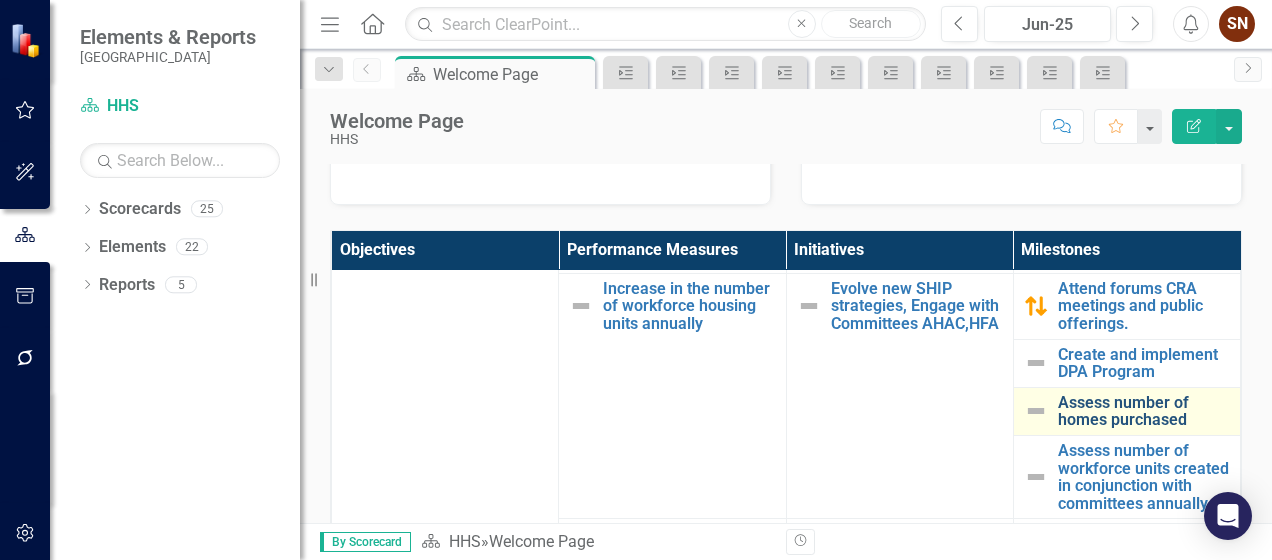 click on "Assess number of homes purchased" at bounding box center (1144, 411) 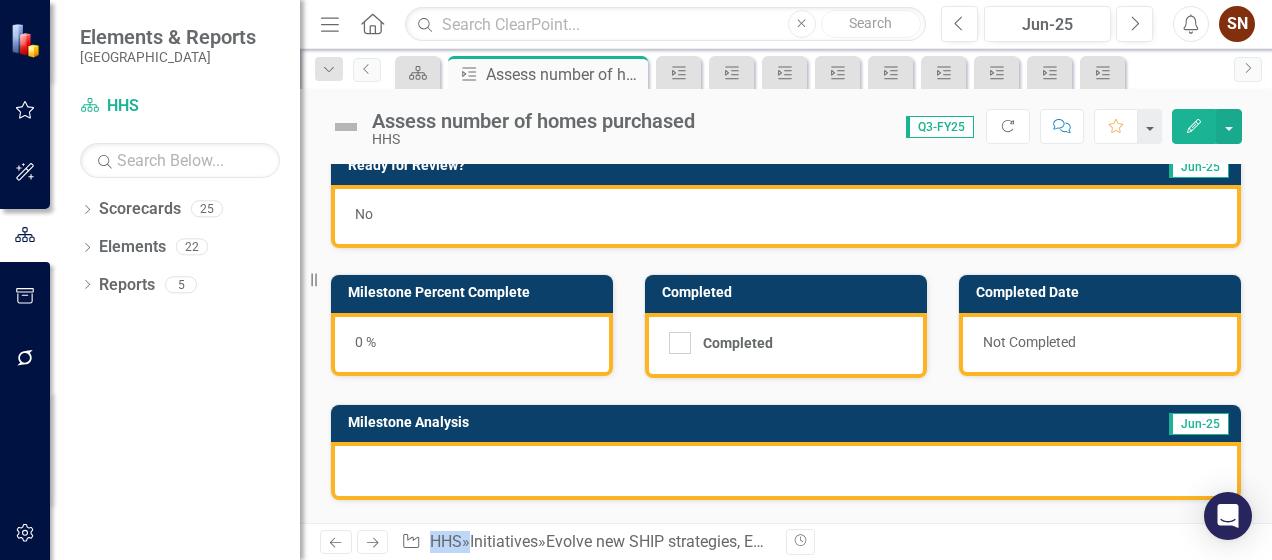 scroll, scrollTop: 0, scrollLeft: 0, axis: both 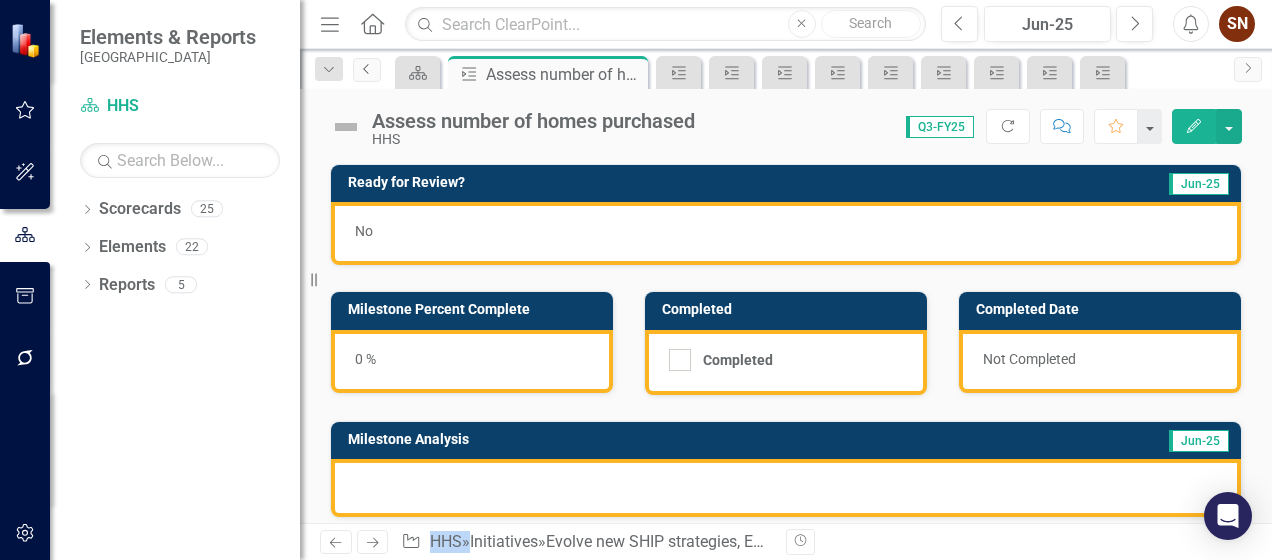 click on "Previous" 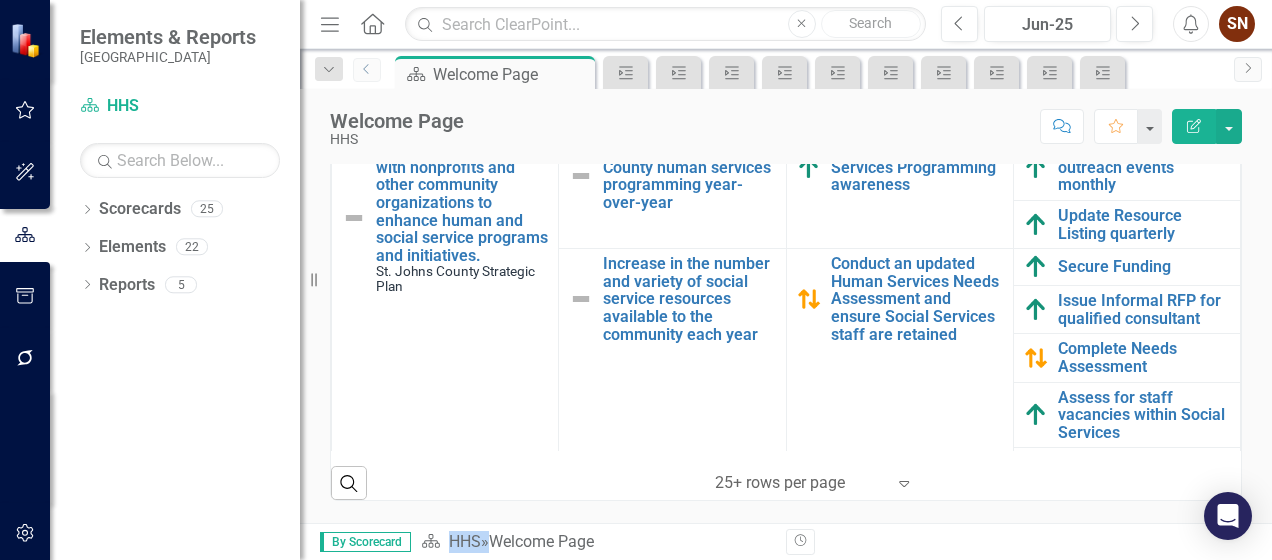 scroll, scrollTop: 881, scrollLeft: 0, axis: vertical 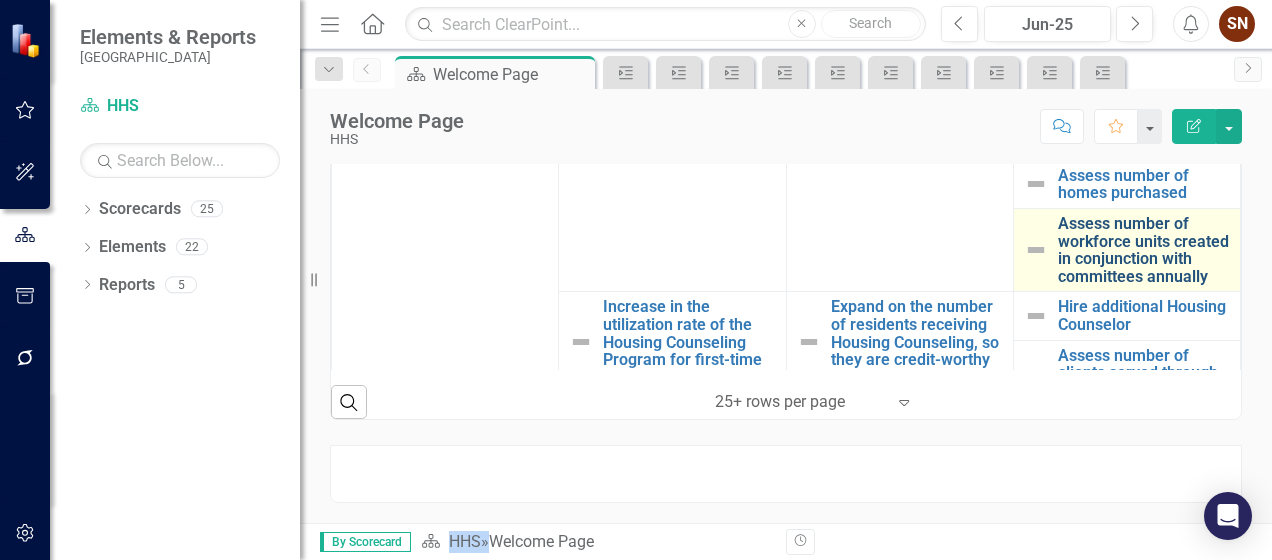 click on "Assess number of workforce units created in conjunction with committees annually" at bounding box center (1144, 250) 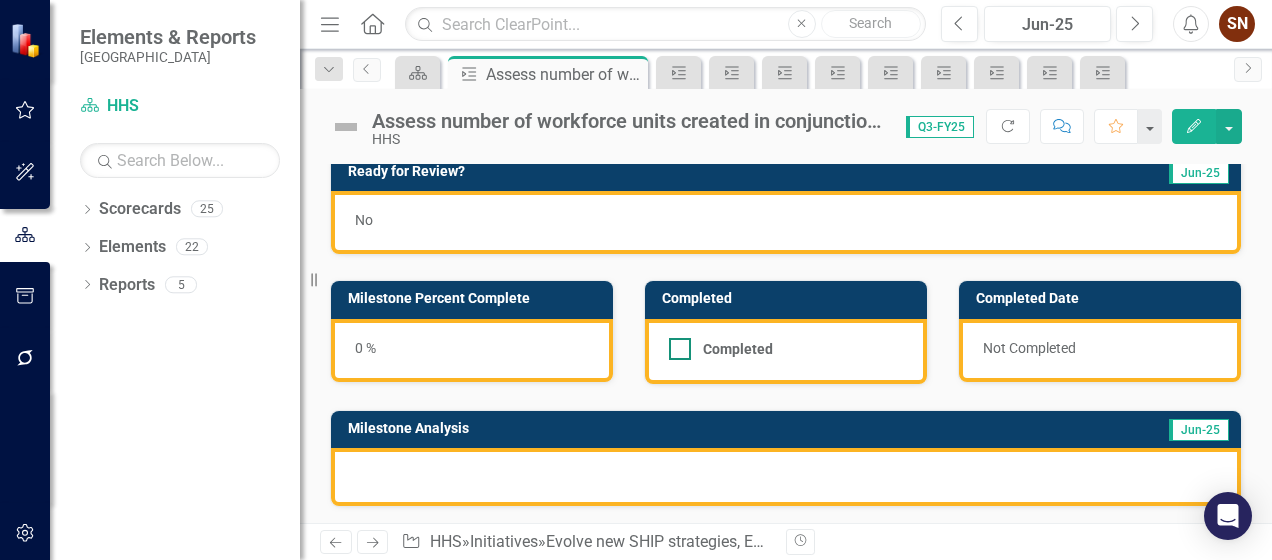 scroll, scrollTop: 0, scrollLeft: 0, axis: both 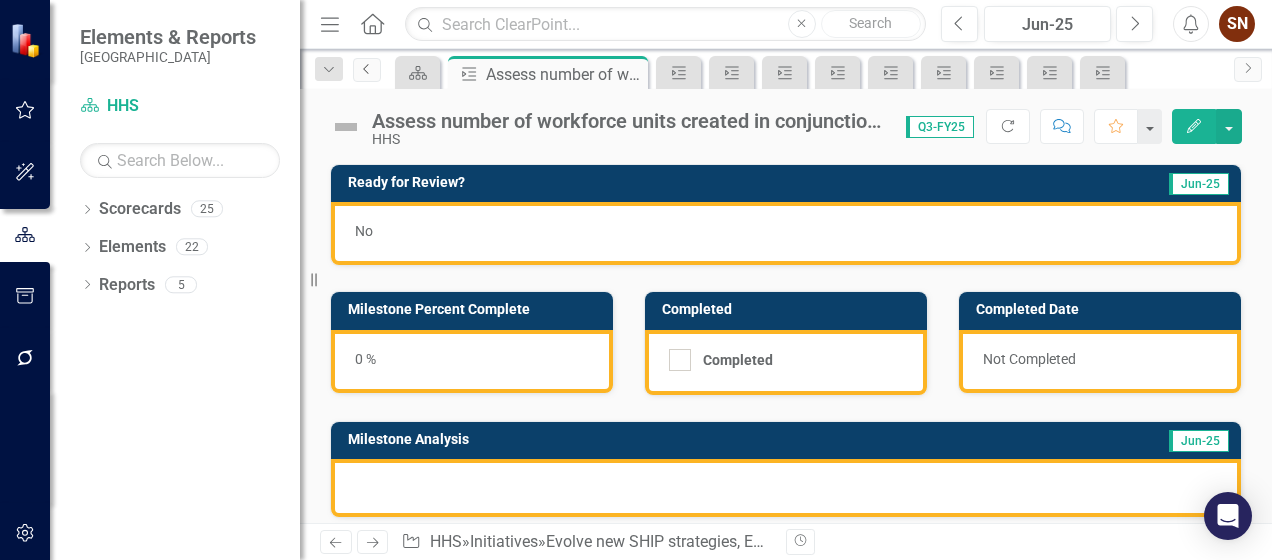 click on "Previous" 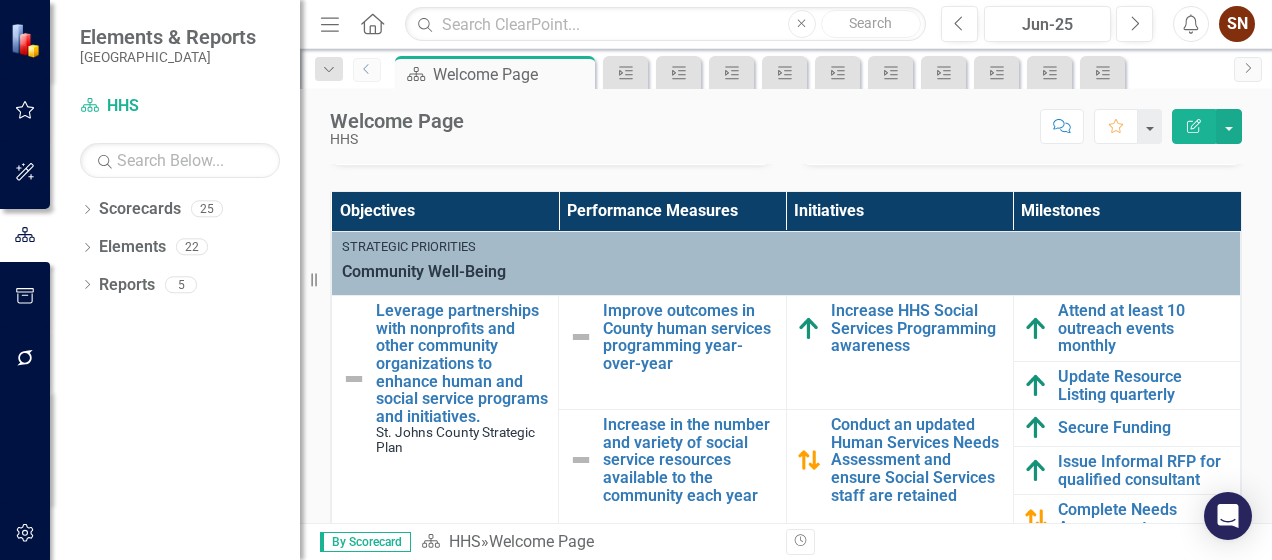 scroll, scrollTop: 700, scrollLeft: 0, axis: vertical 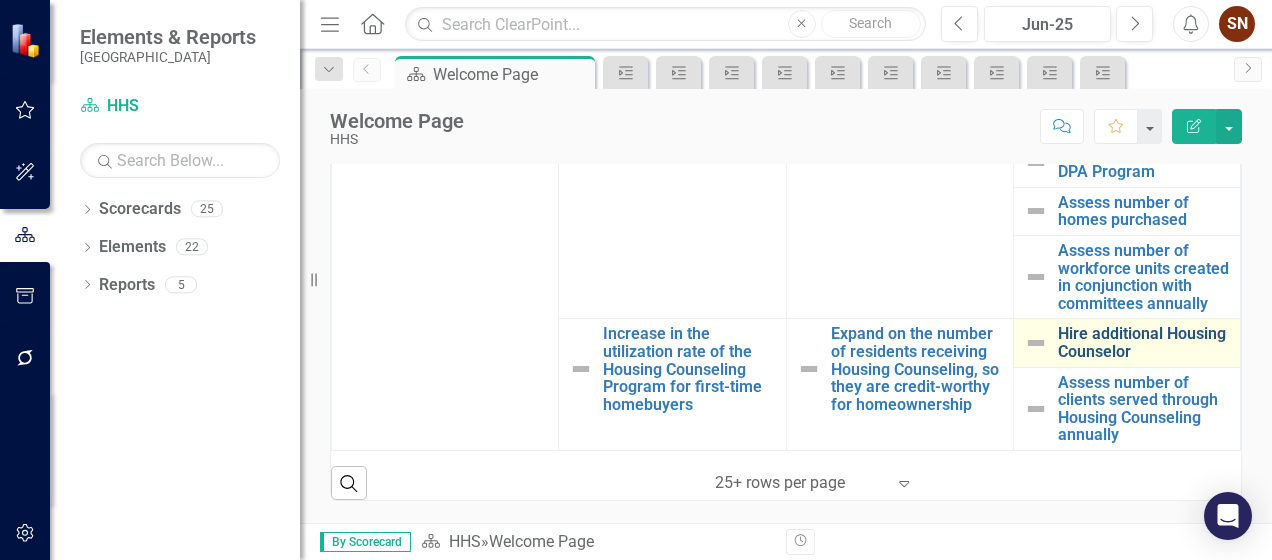 click on "Hire additional Housing Counselor" at bounding box center [1144, 342] 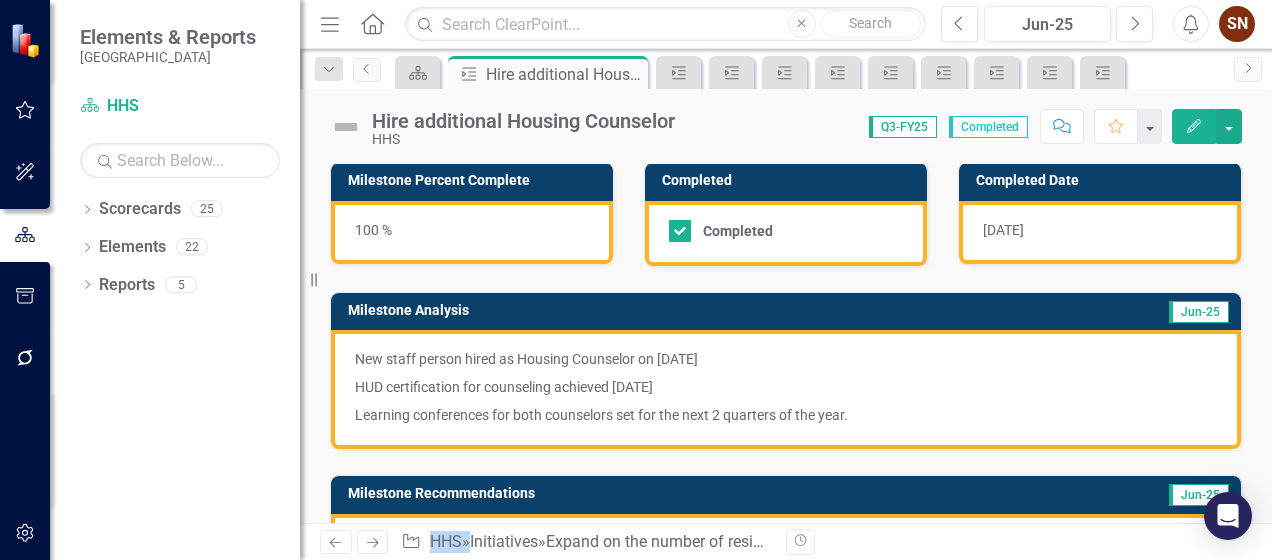 scroll, scrollTop: 0, scrollLeft: 0, axis: both 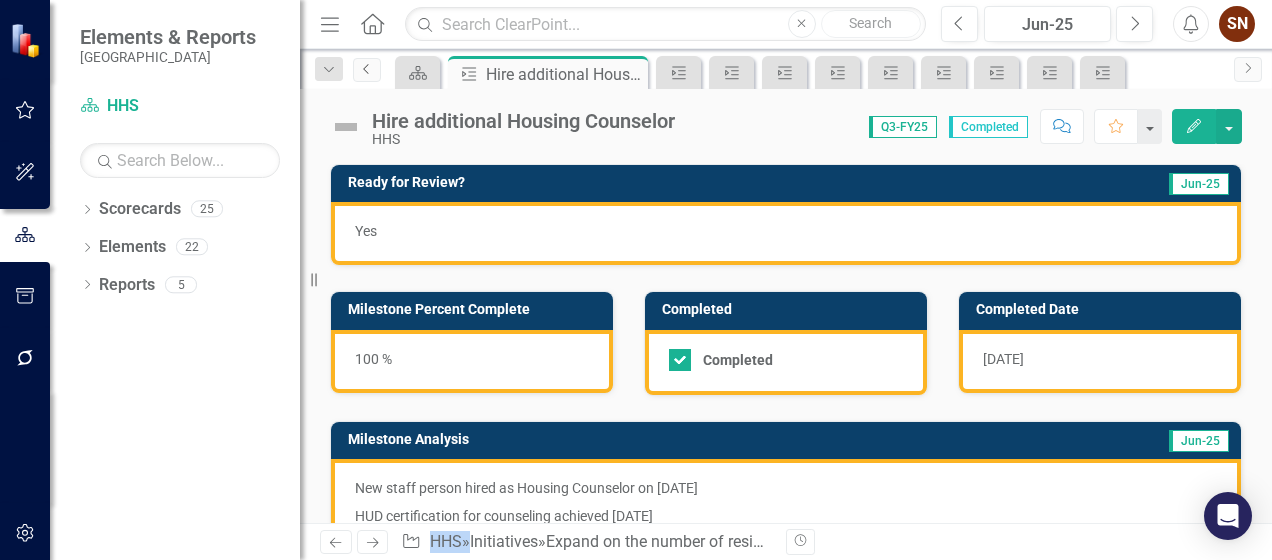click on "Previous" 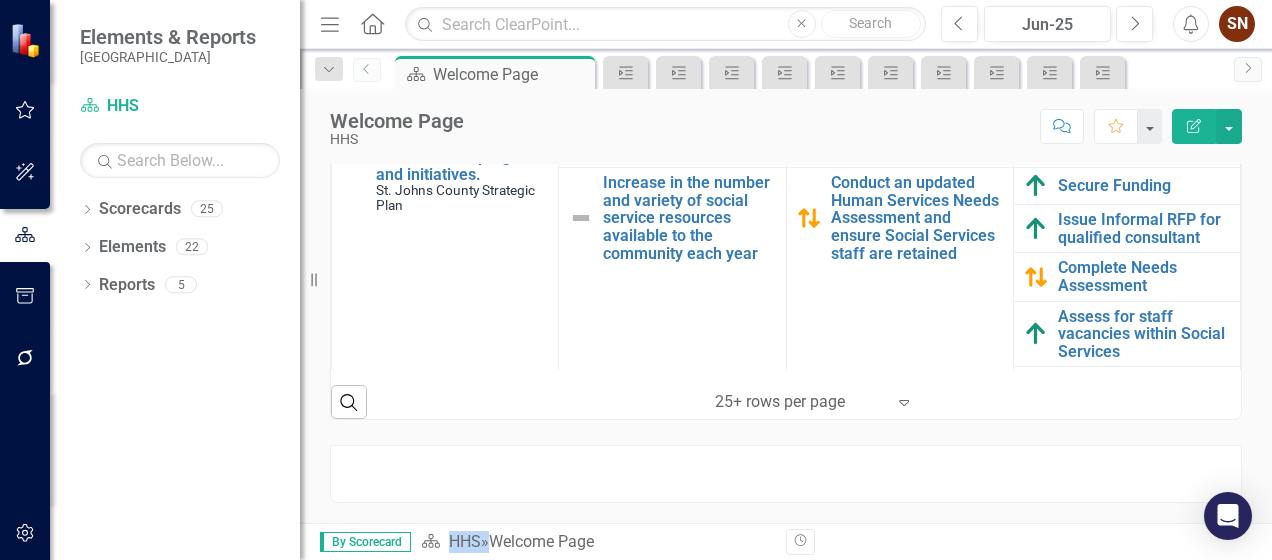 scroll, scrollTop: 881, scrollLeft: 0, axis: vertical 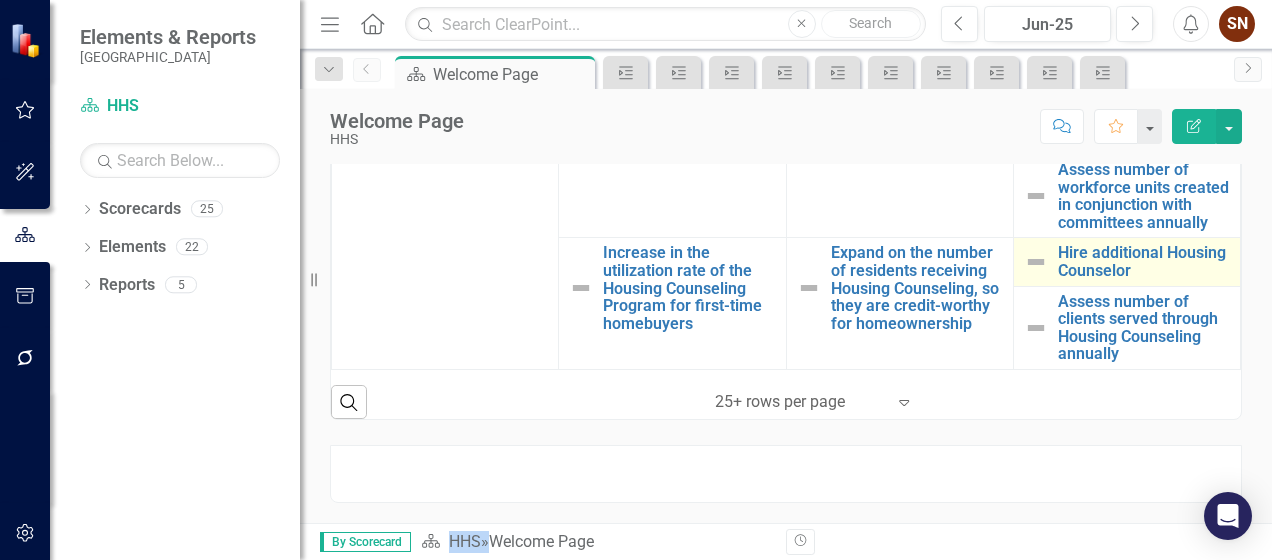 click at bounding box center (1036, 262) 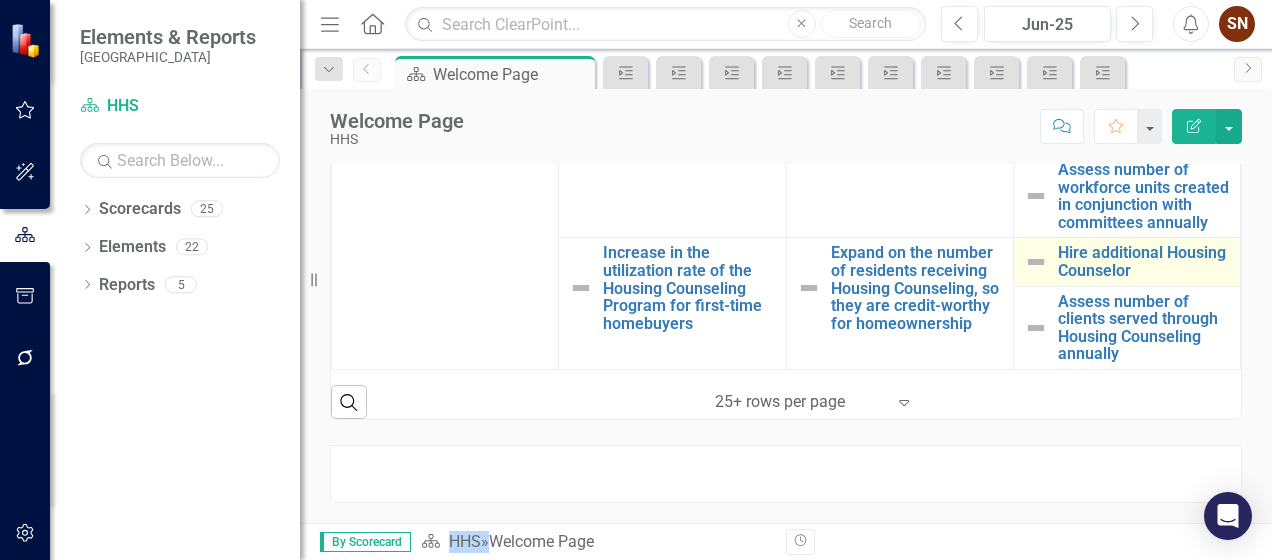 click at bounding box center [1036, 262] 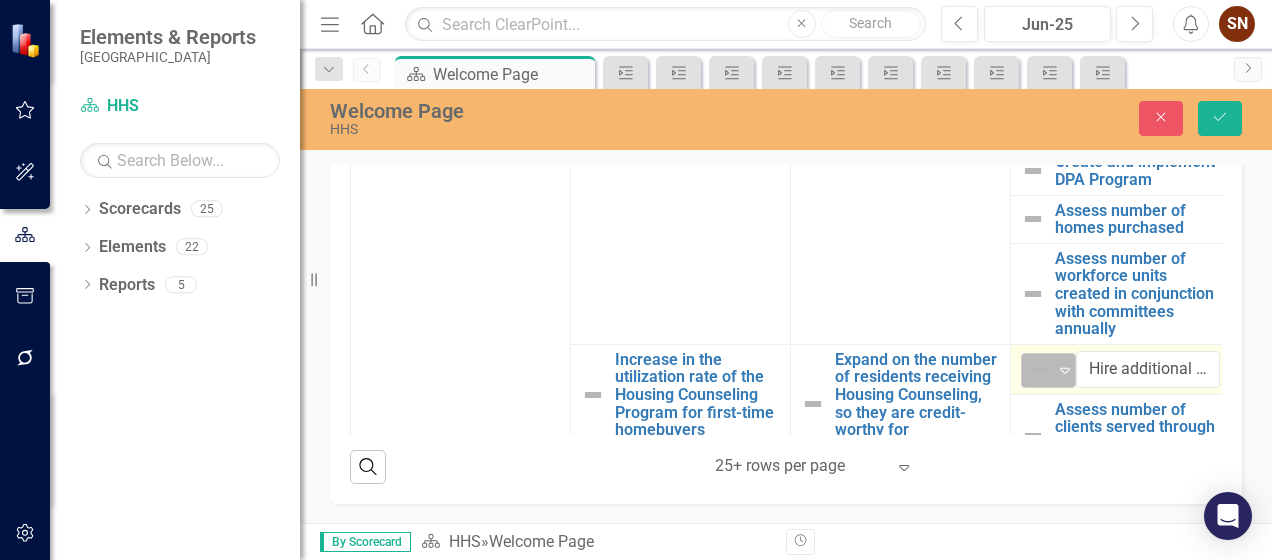 drag, startPoint x: 1017, startPoint y: 321, endPoint x: 1034, endPoint y: 390, distance: 71.063354 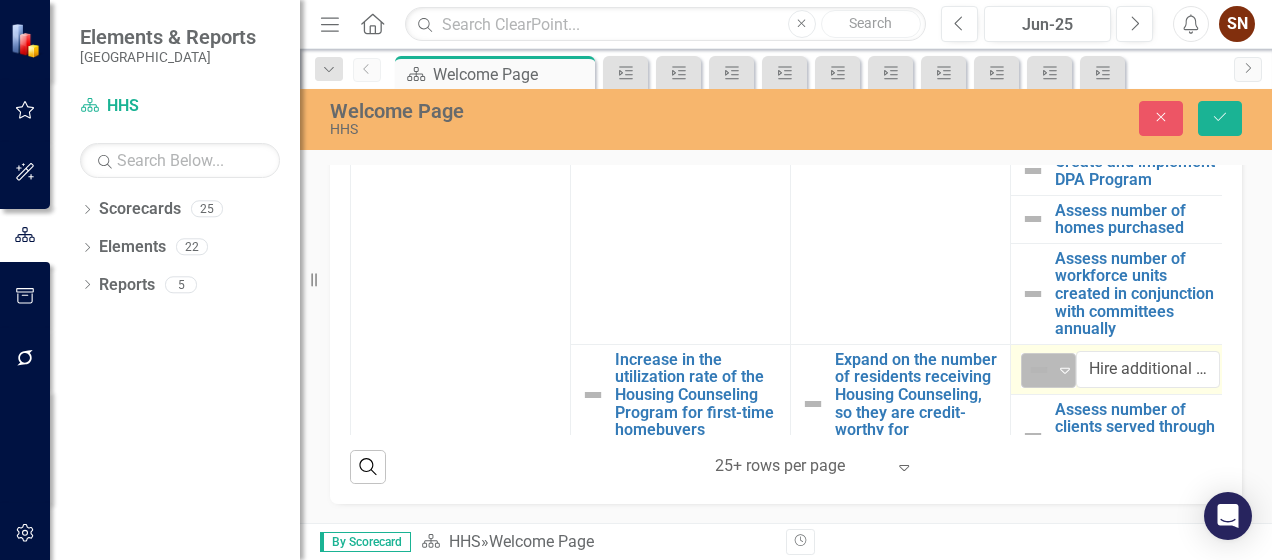 click at bounding box center [1039, 370] 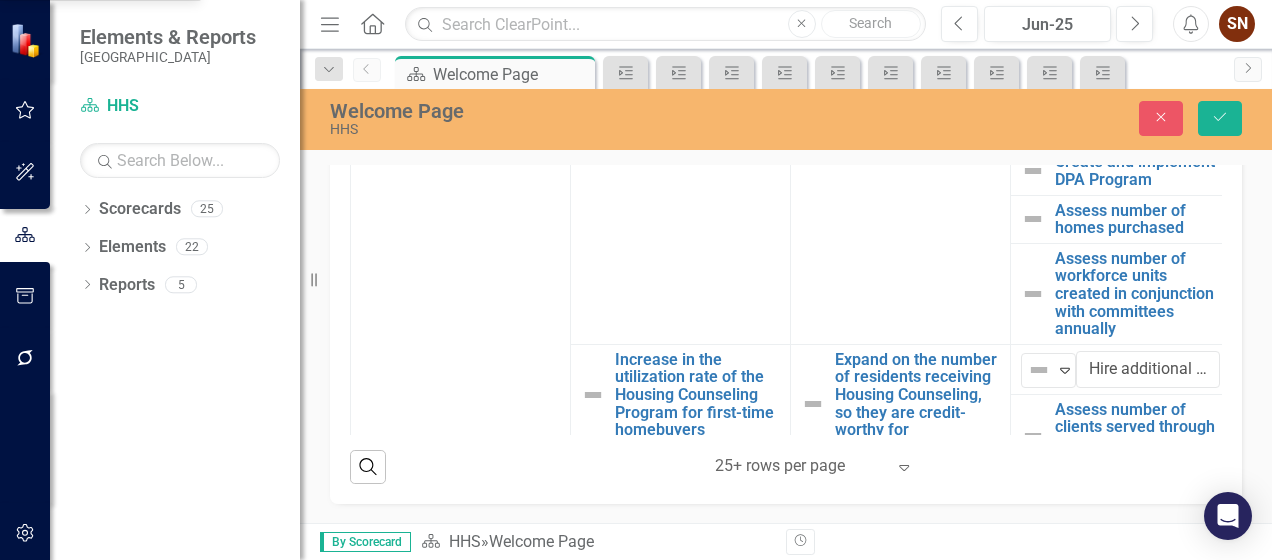 click on "Above Target" at bounding box center (100, -119) 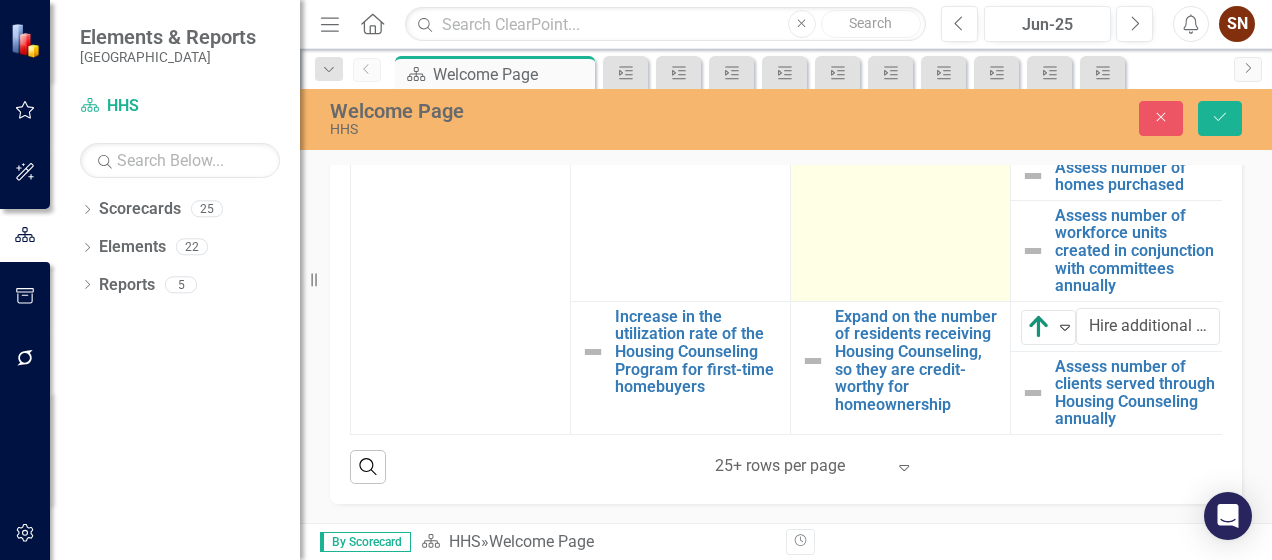 scroll, scrollTop: 2276, scrollLeft: 0, axis: vertical 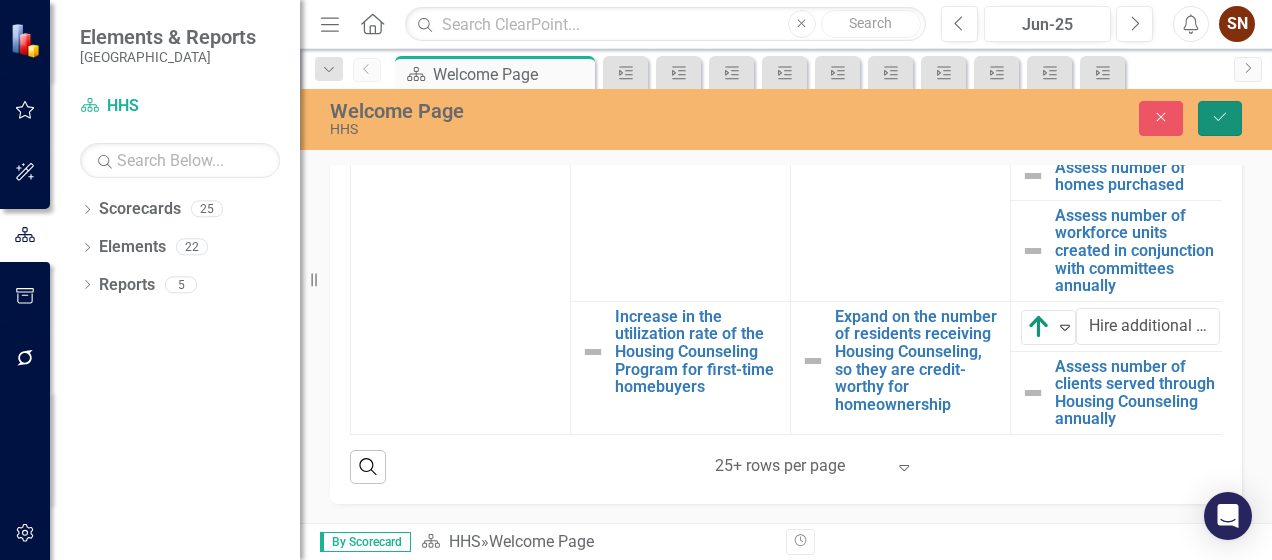 click on "Save" 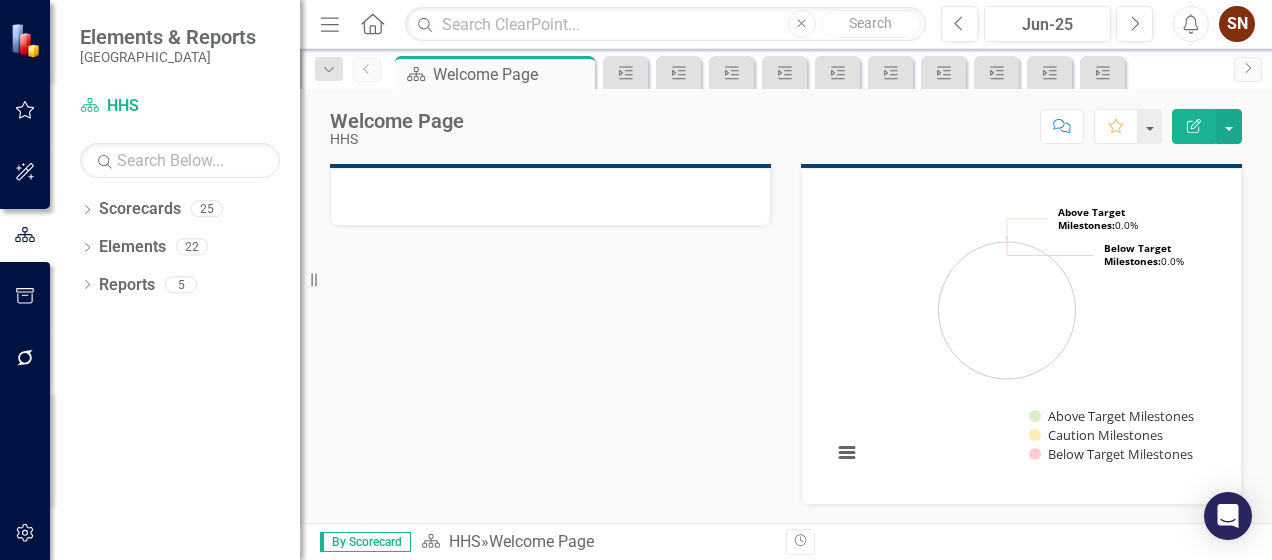 scroll, scrollTop: 879, scrollLeft: 0, axis: vertical 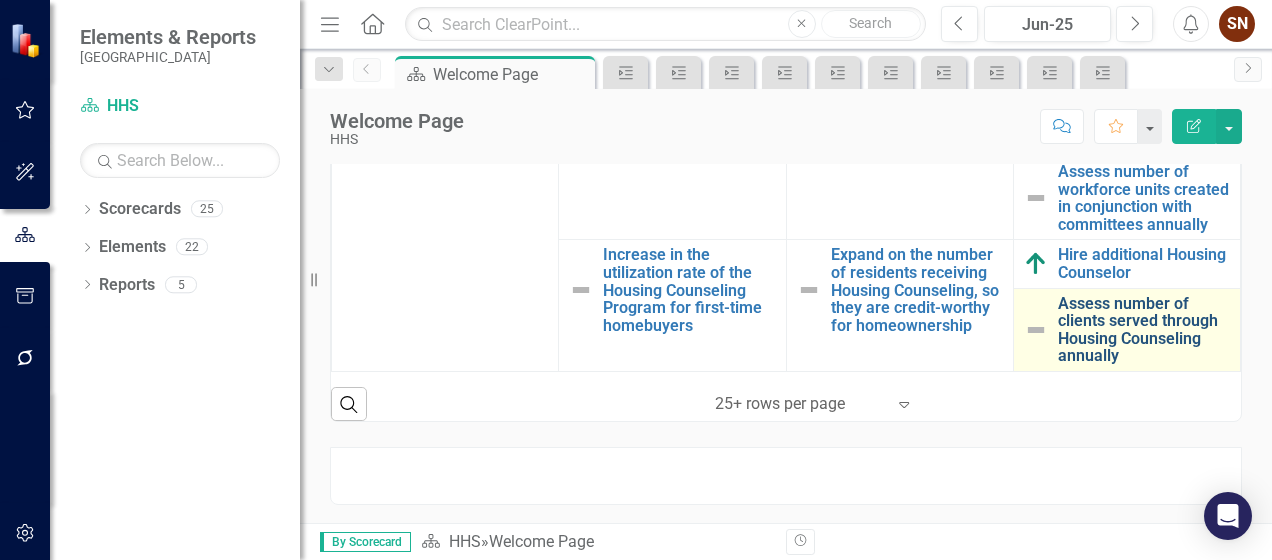 click on "Assess number of clients served through Housing Counseling annually" at bounding box center (1144, 330) 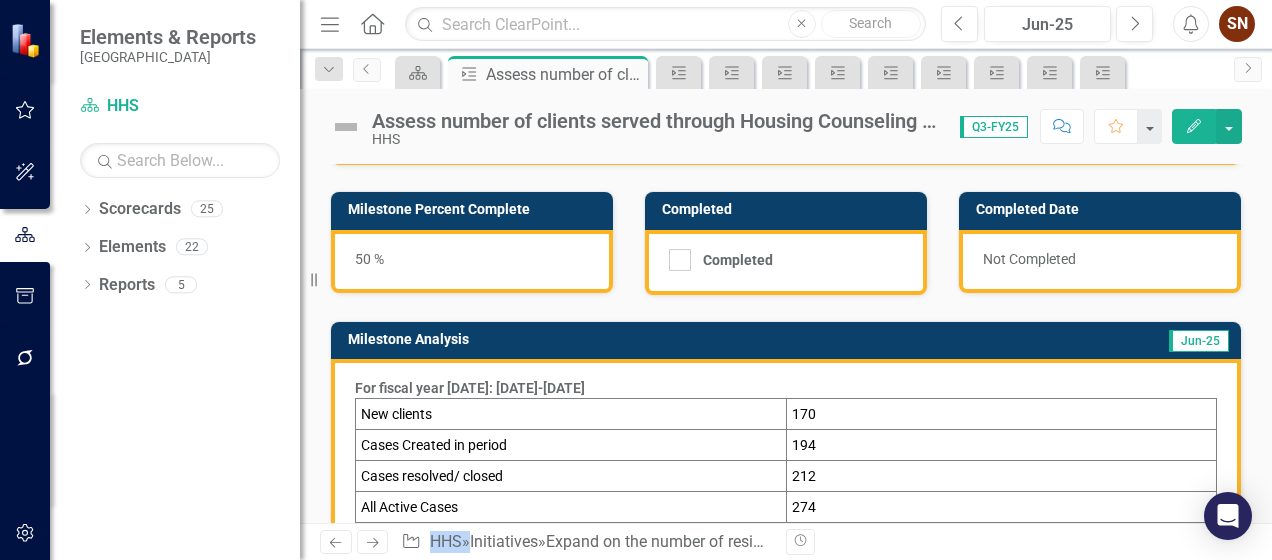 scroll, scrollTop: 0, scrollLeft: 0, axis: both 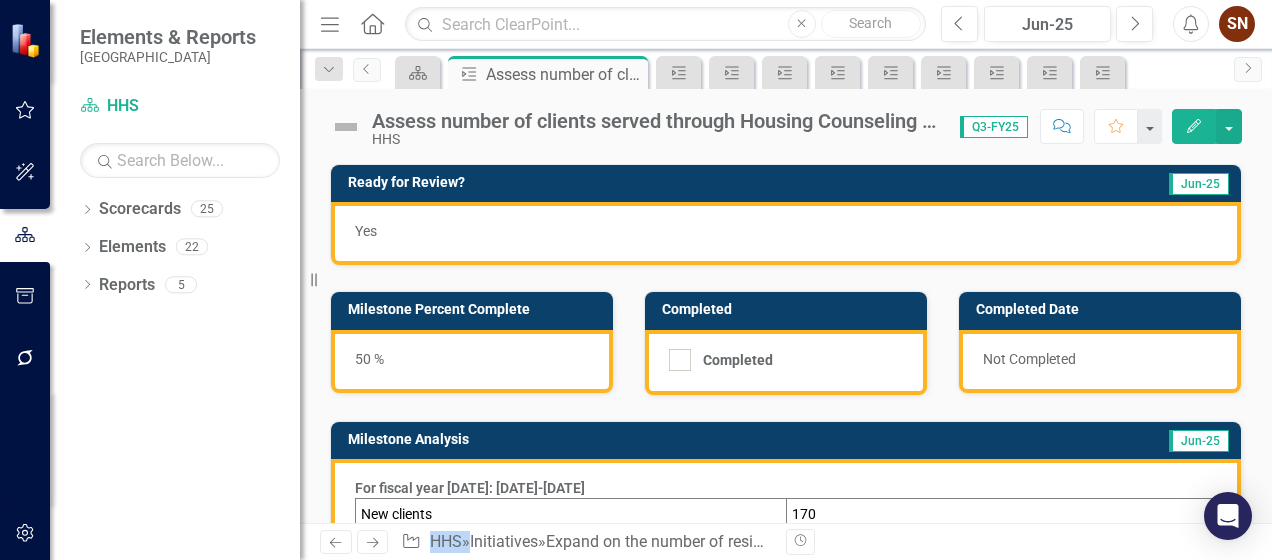 click on "50 %" at bounding box center (472, 361) 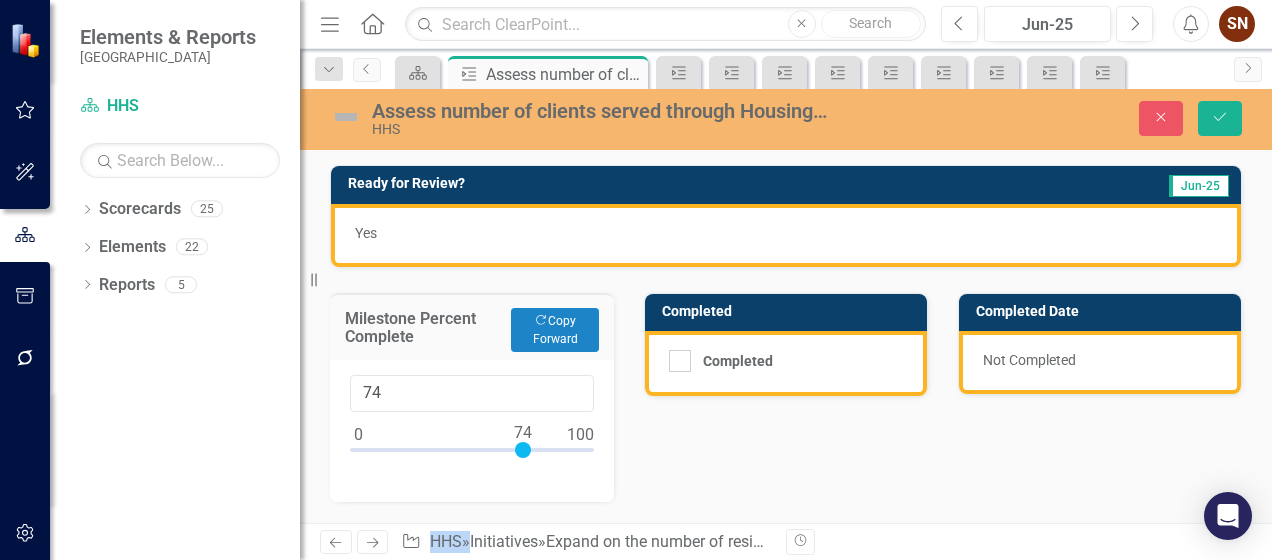 type on "75" 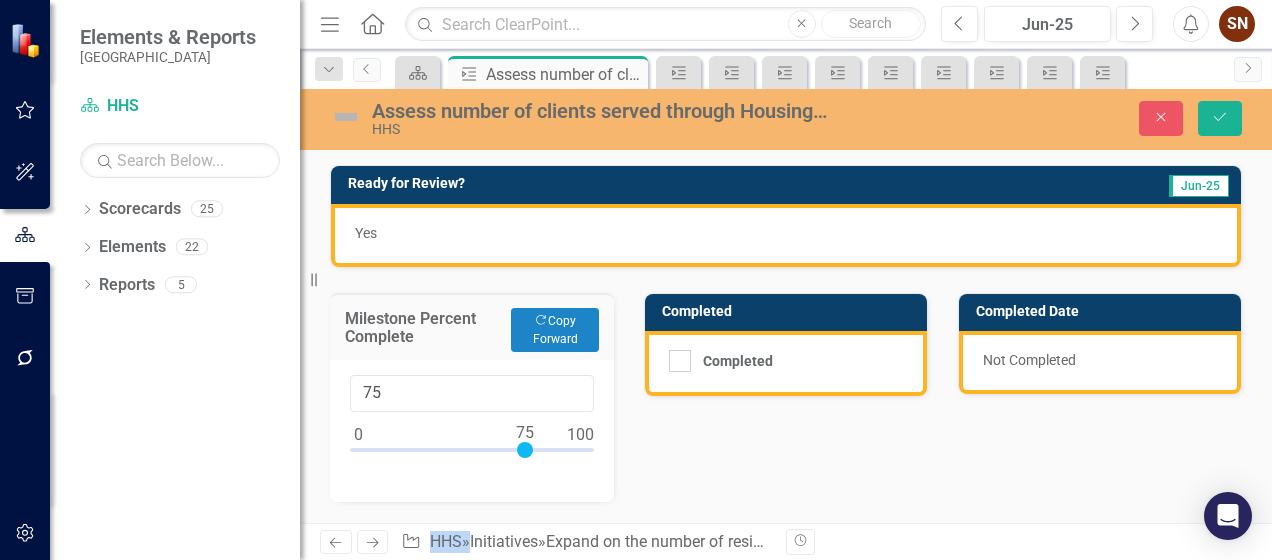 drag, startPoint x: 414, startPoint y: 360, endPoint x: 520, endPoint y: 449, distance: 138.40881 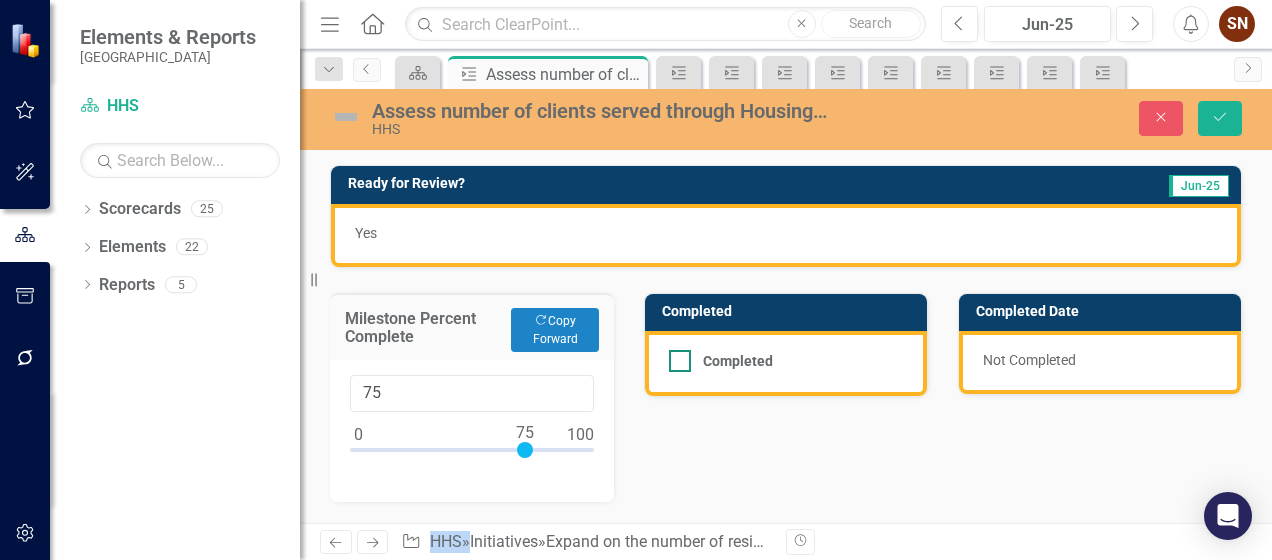 click on "Completed" at bounding box center (675, 356) 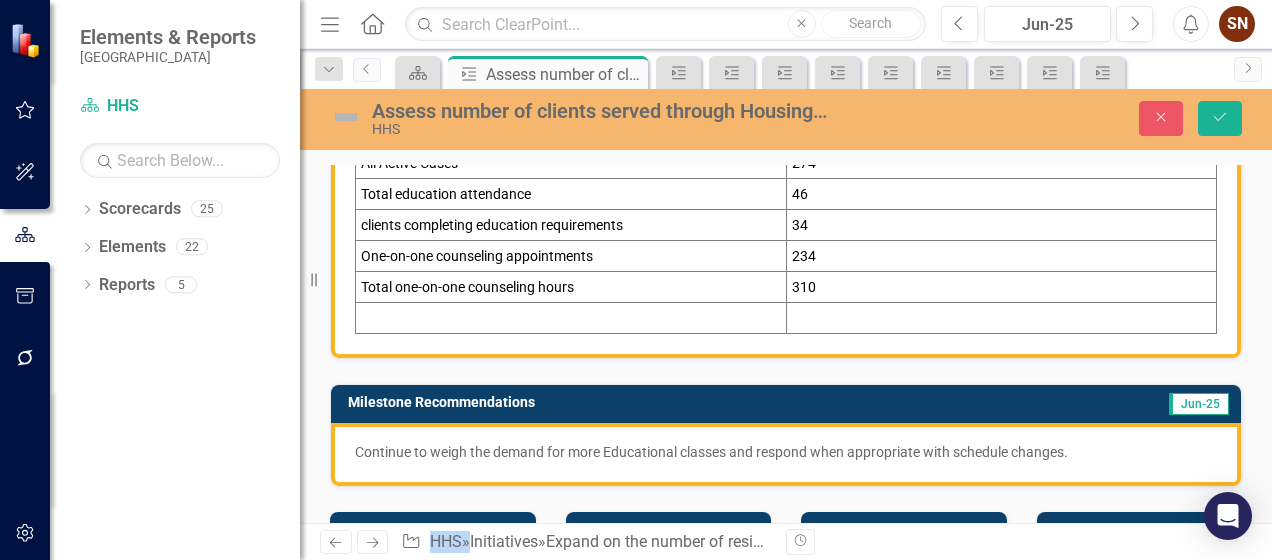 scroll, scrollTop: 600, scrollLeft: 0, axis: vertical 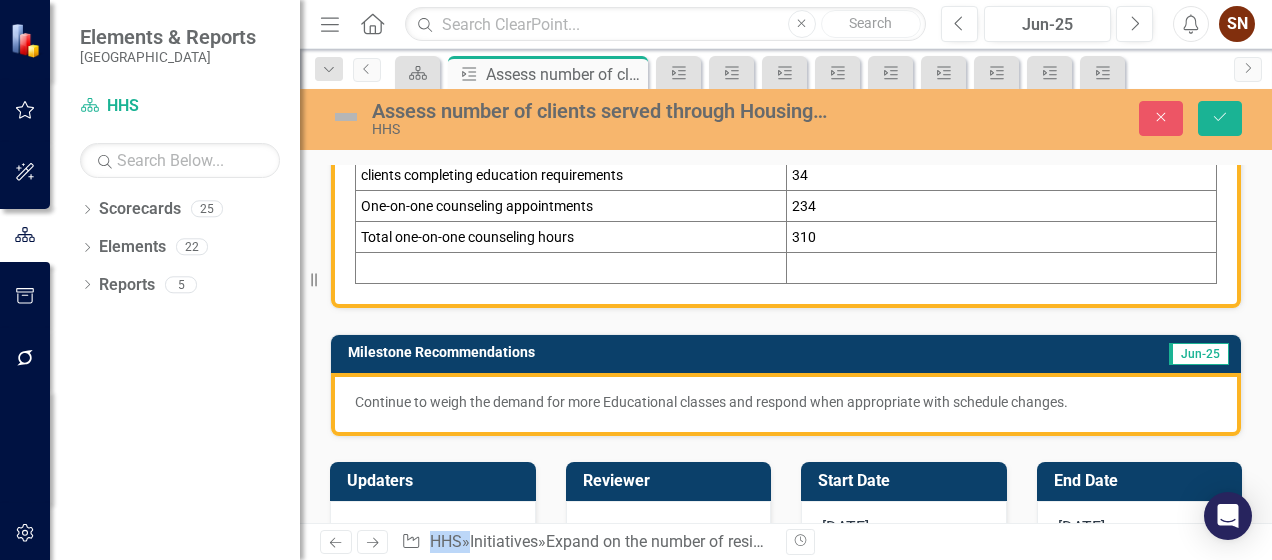 click on "Continue to weigh the demand for more Educational classes and respond when appropriate with schedule changes." at bounding box center [786, 402] 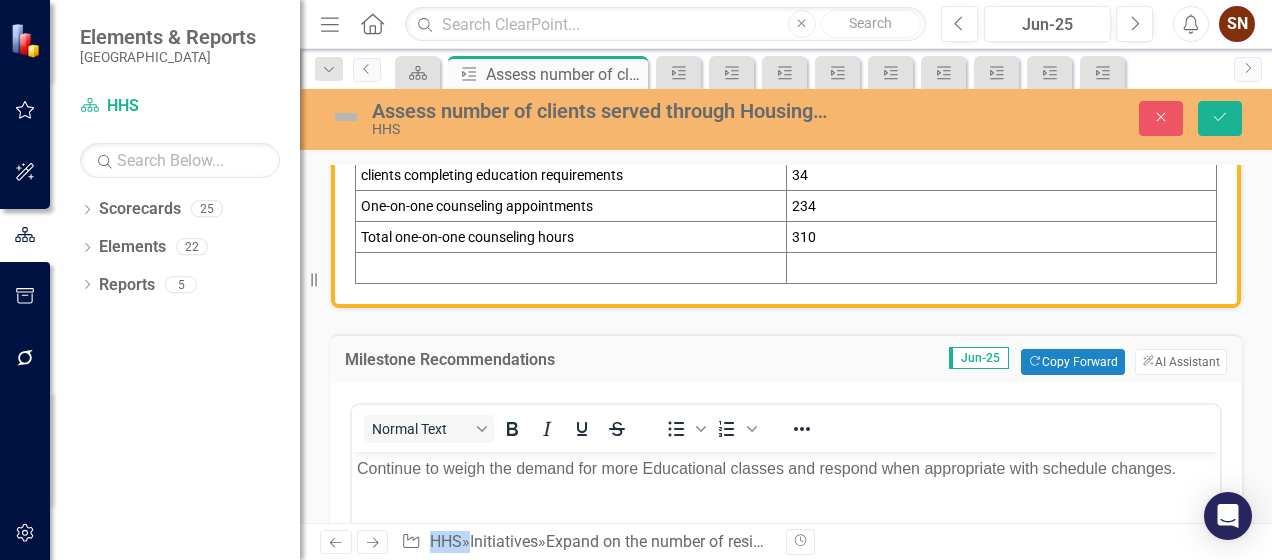 scroll, scrollTop: 0, scrollLeft: 0, axis: both 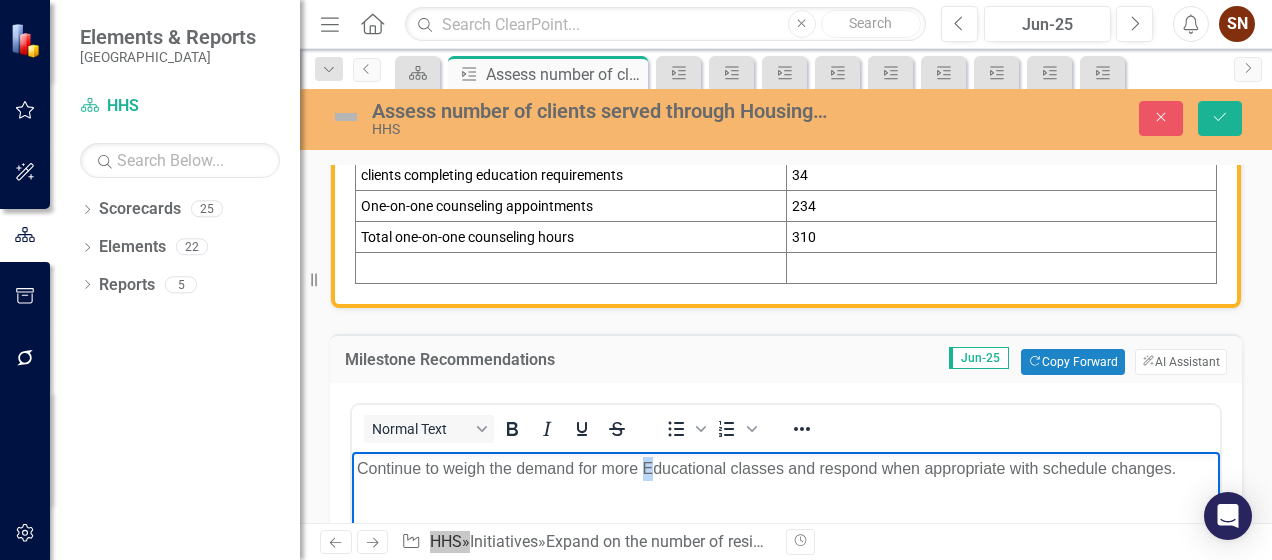 click on "Continue to weigh the demand for more Educational classes and respond when appropriate with schedule changes." at bounding box center [786, 469] 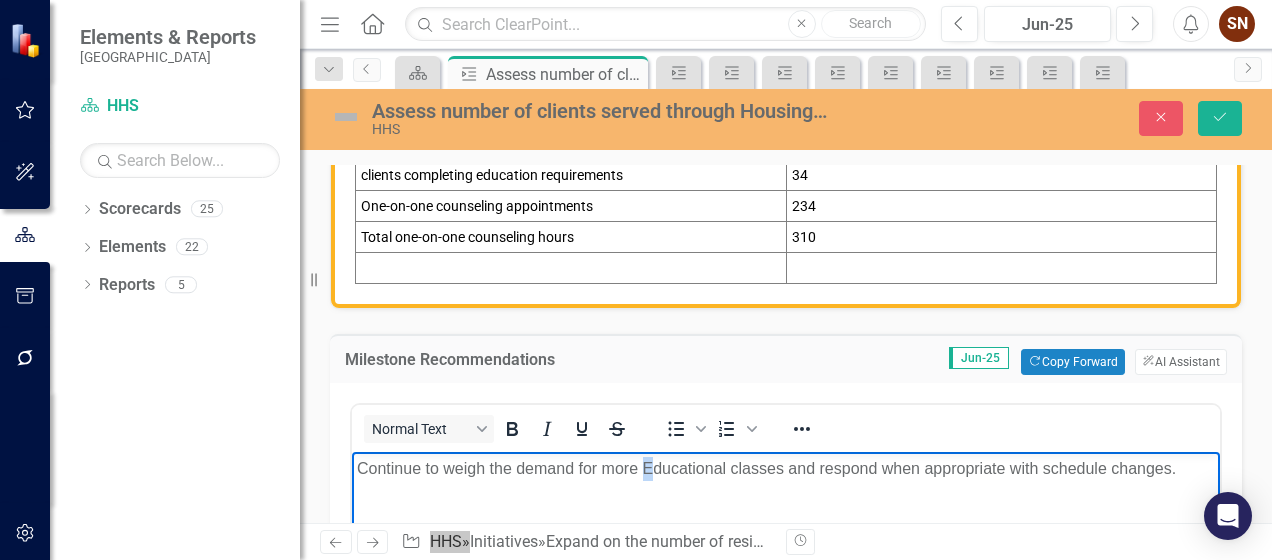 type 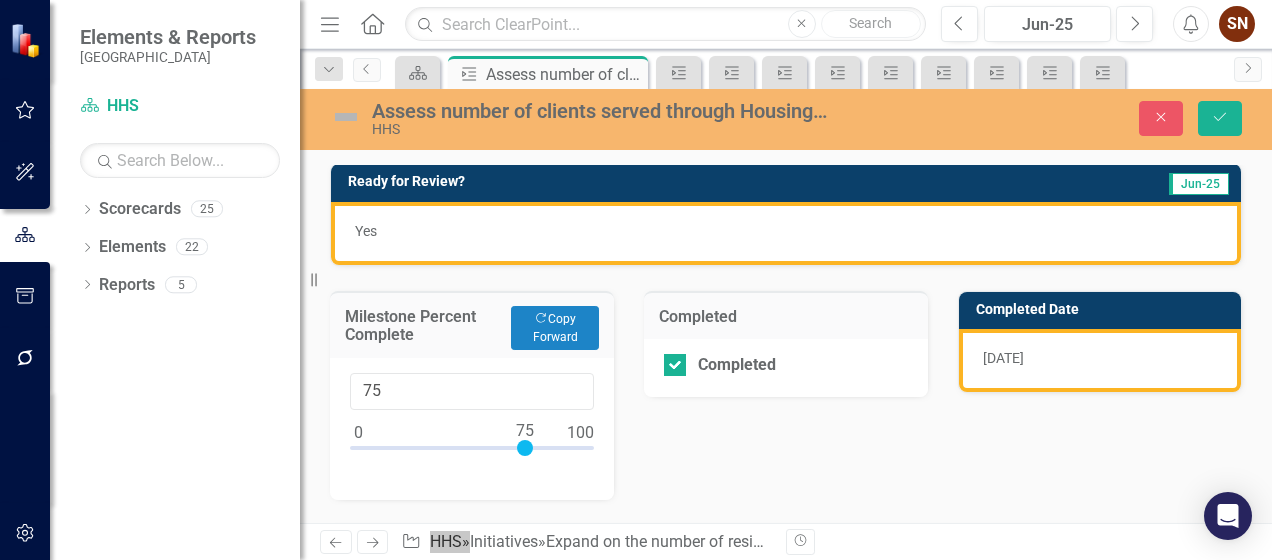 scroll, scrollTop: 0, scrollLeft: 0, axis: both 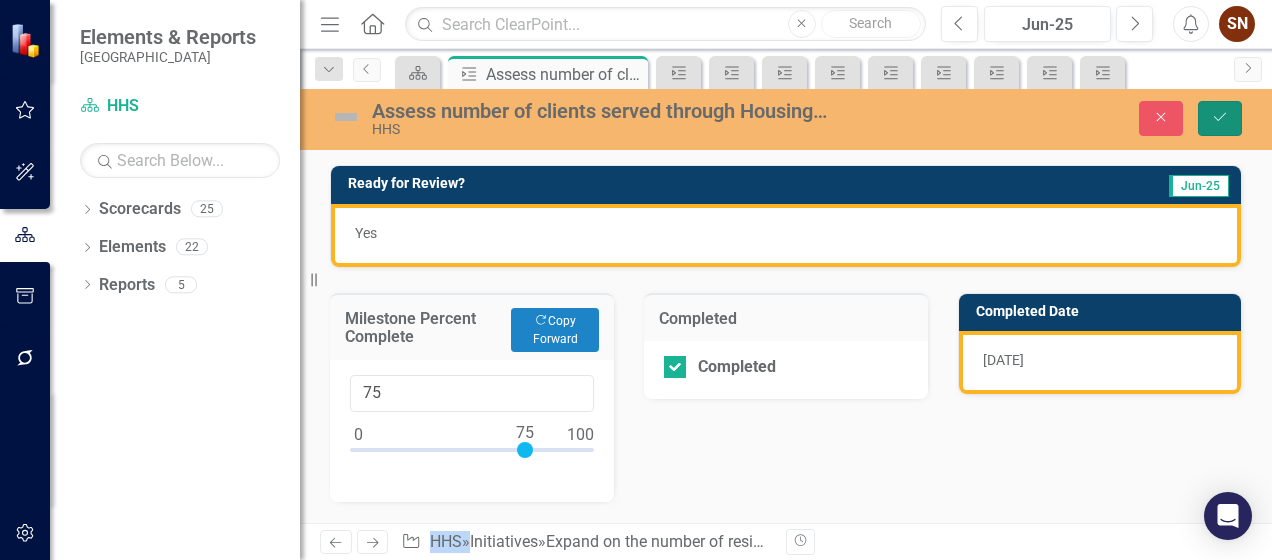 click on "Save" at bounding box center [1220, 118] 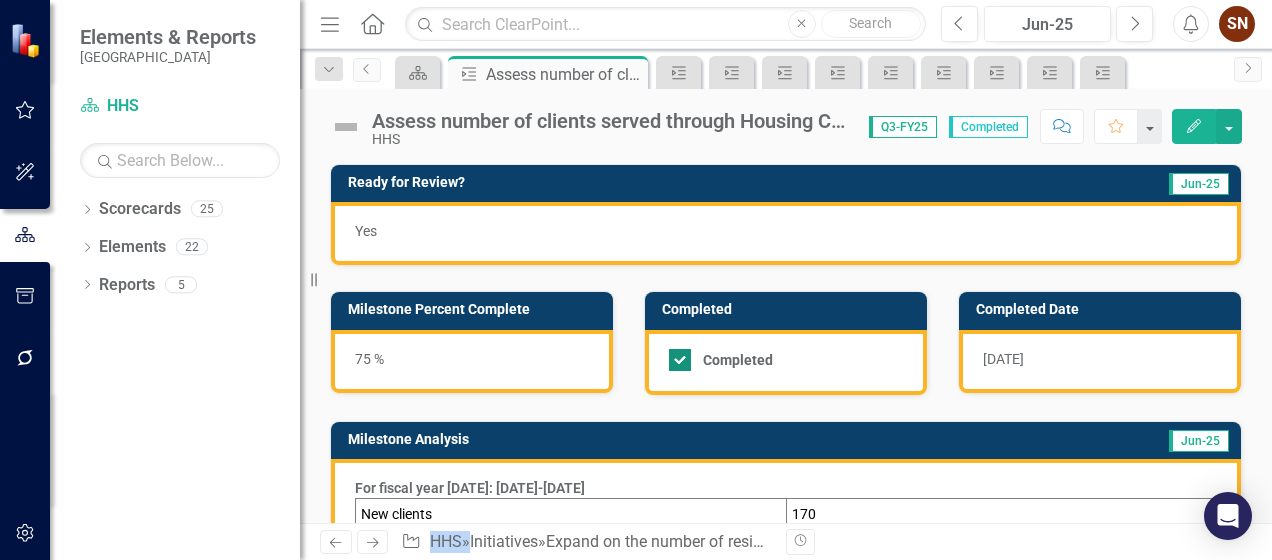 click at bounding box center (680, 360) 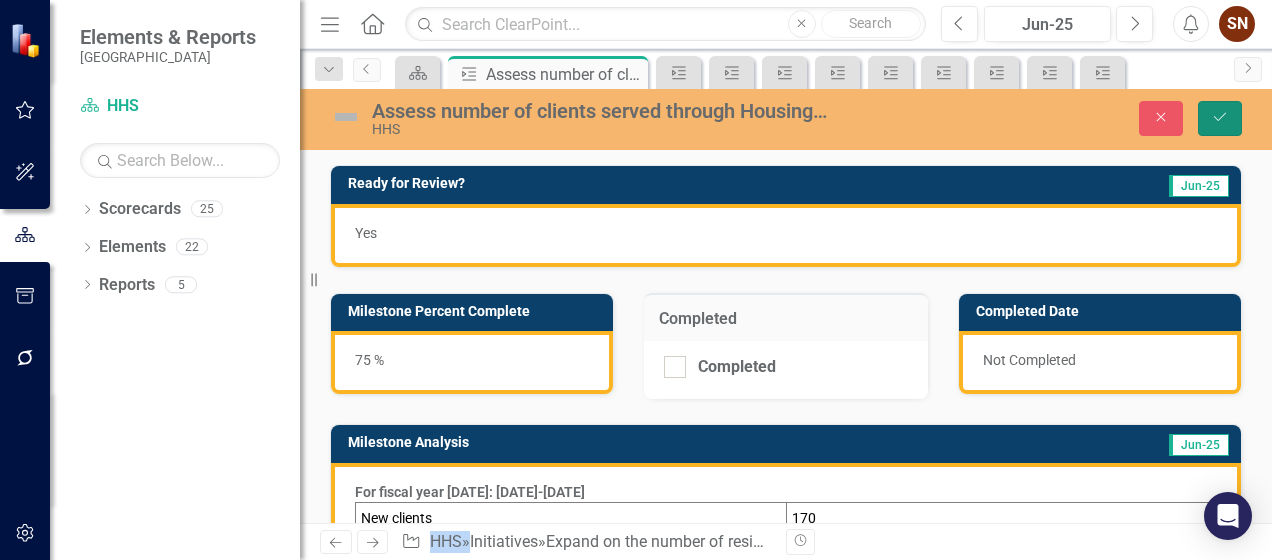 click on "Save" 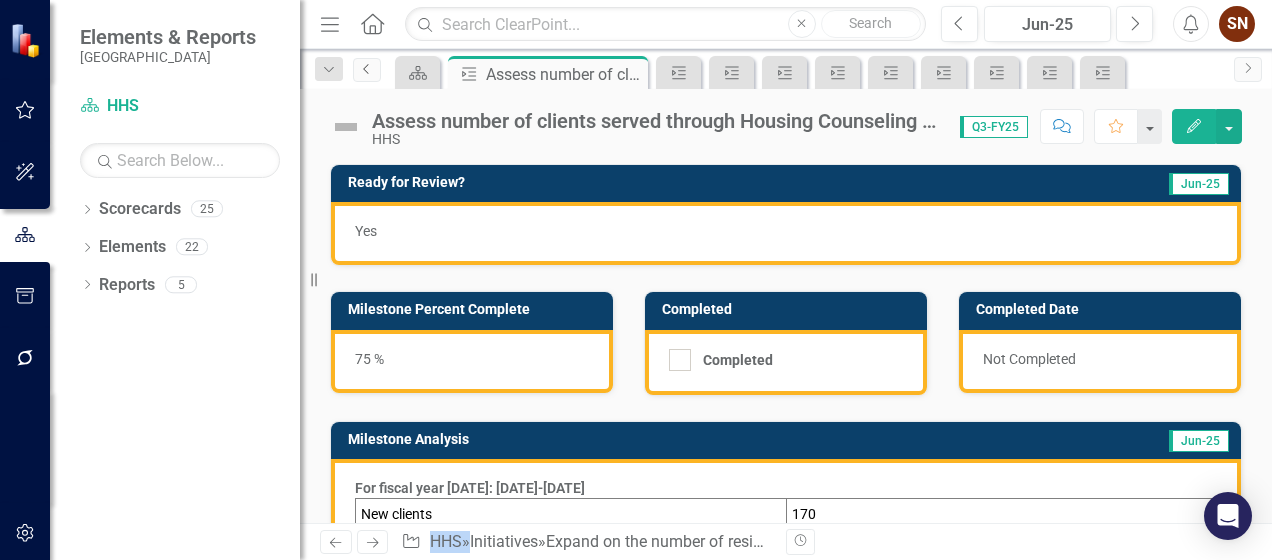 click on "Previous" 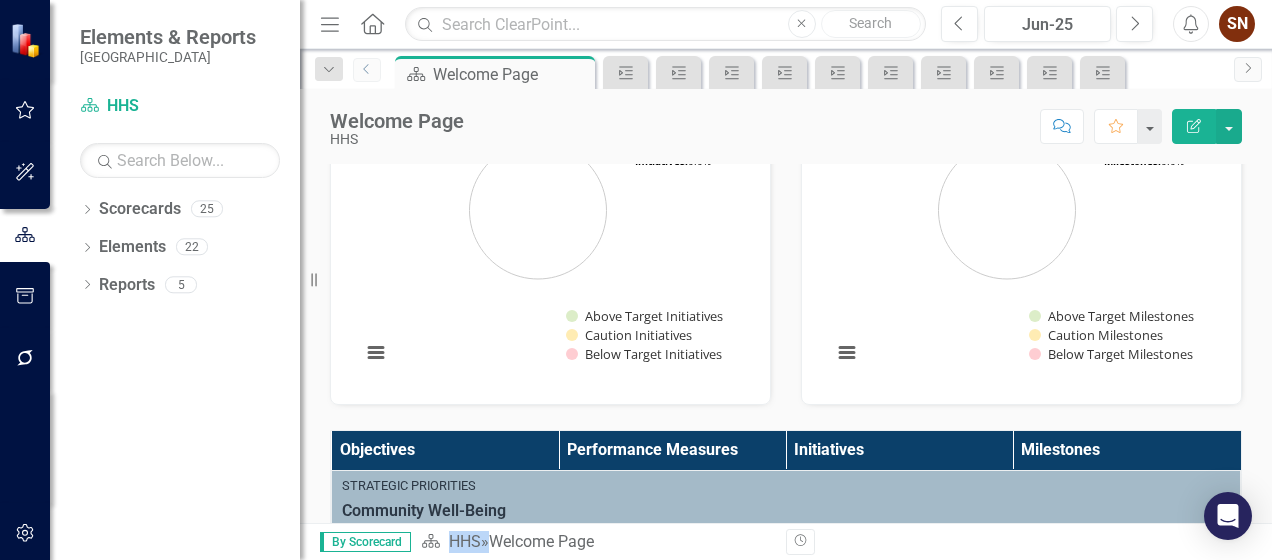 scroll, scrollTop: 600, scrollLeft: 0, axis: vertical 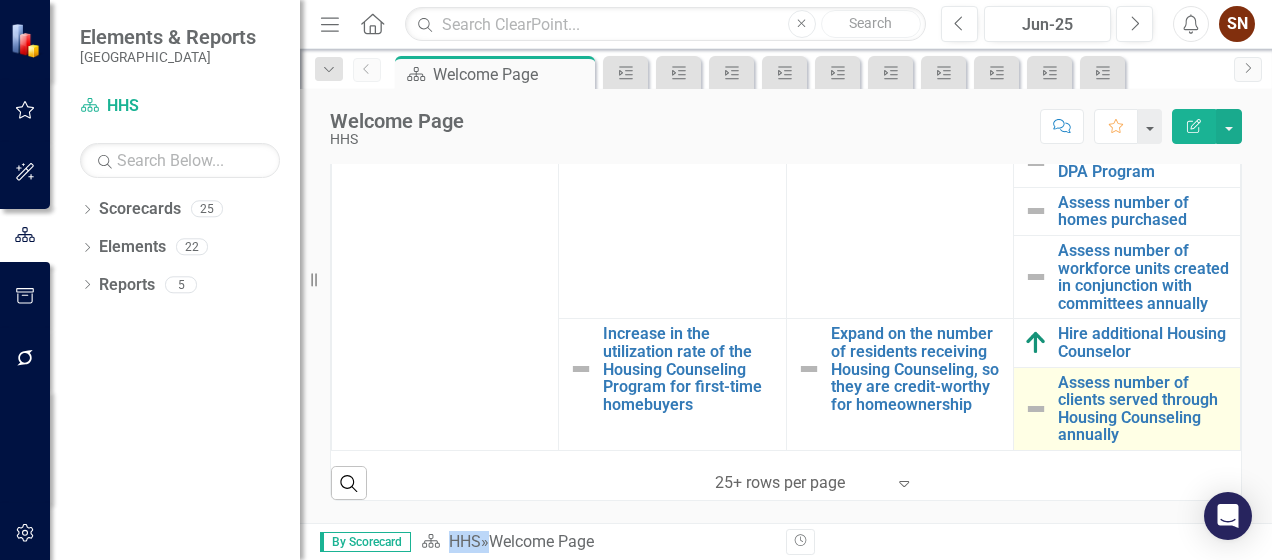 click at bounding box center [1036, 409] 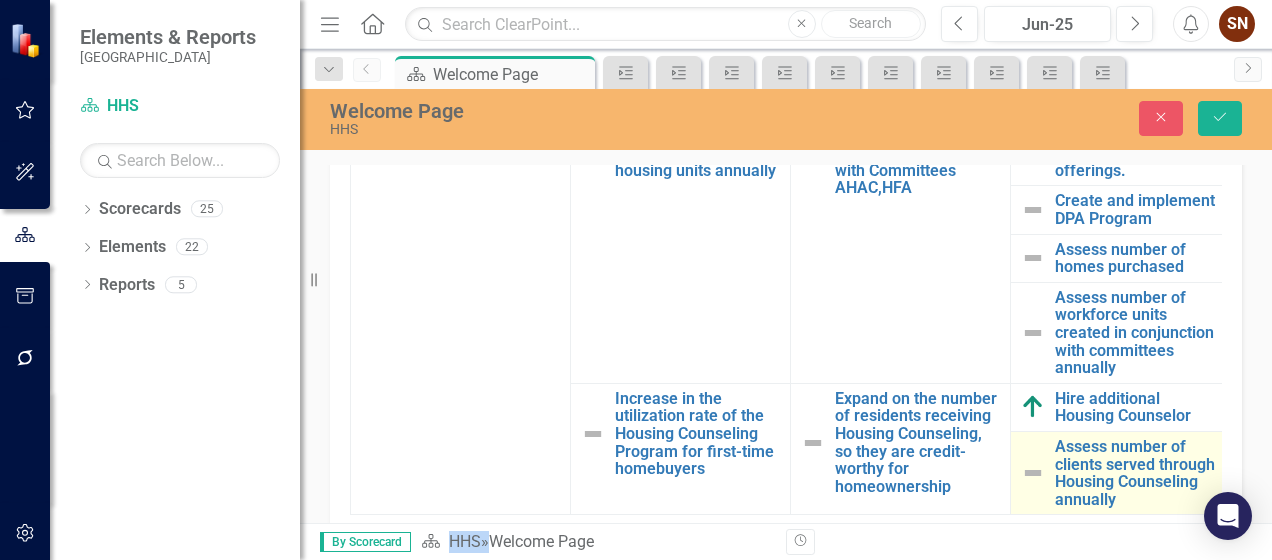 scroll, scrollTop: 2262, scrollLeft: 0, axis: vertical 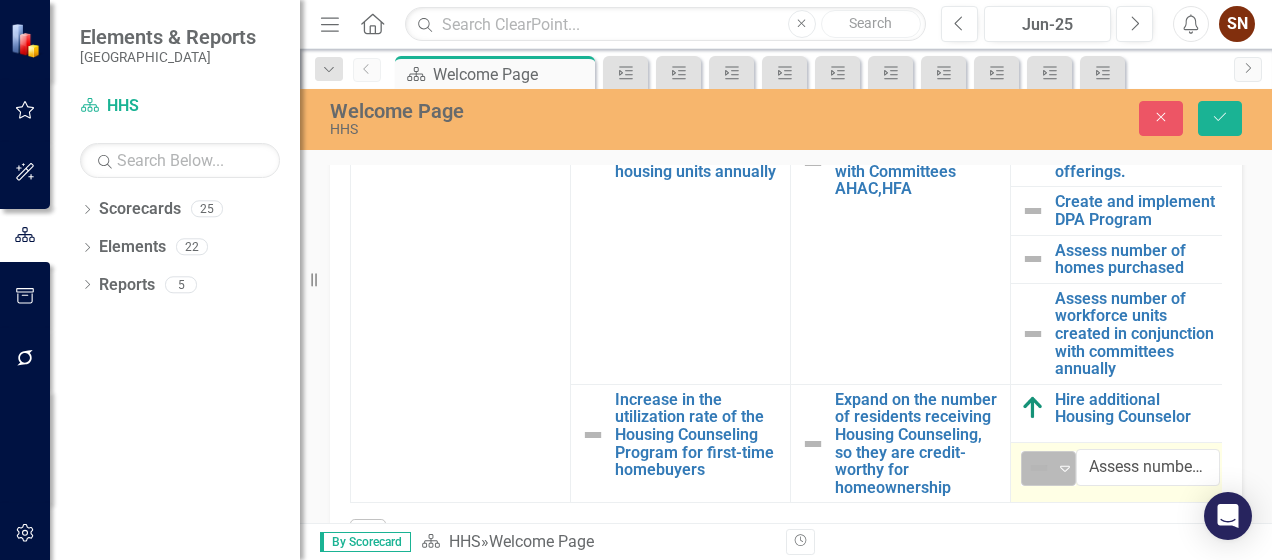 click on "Not Defined" at bounding box center (1040, 468) 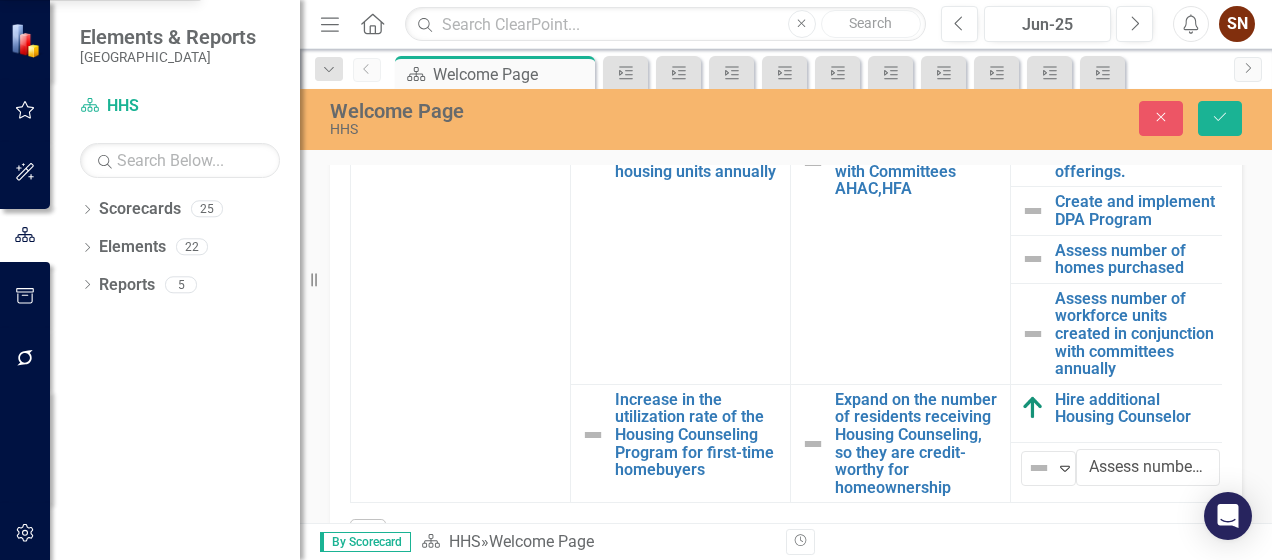 click on "Caution" at bounding box center [81, -85] 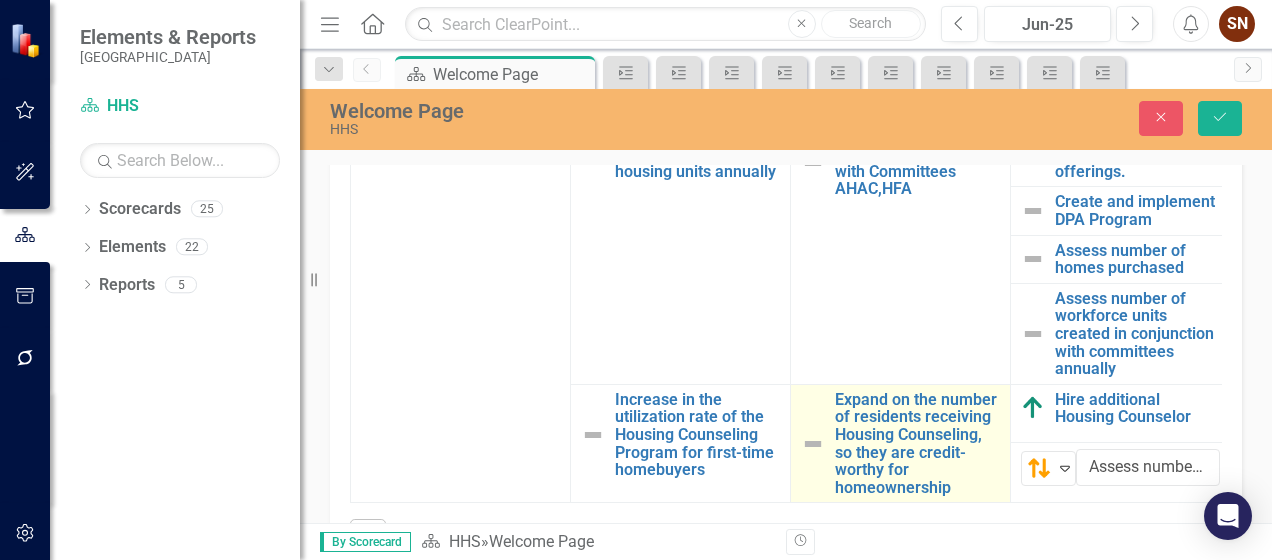 click at bounding box center (813, 444) 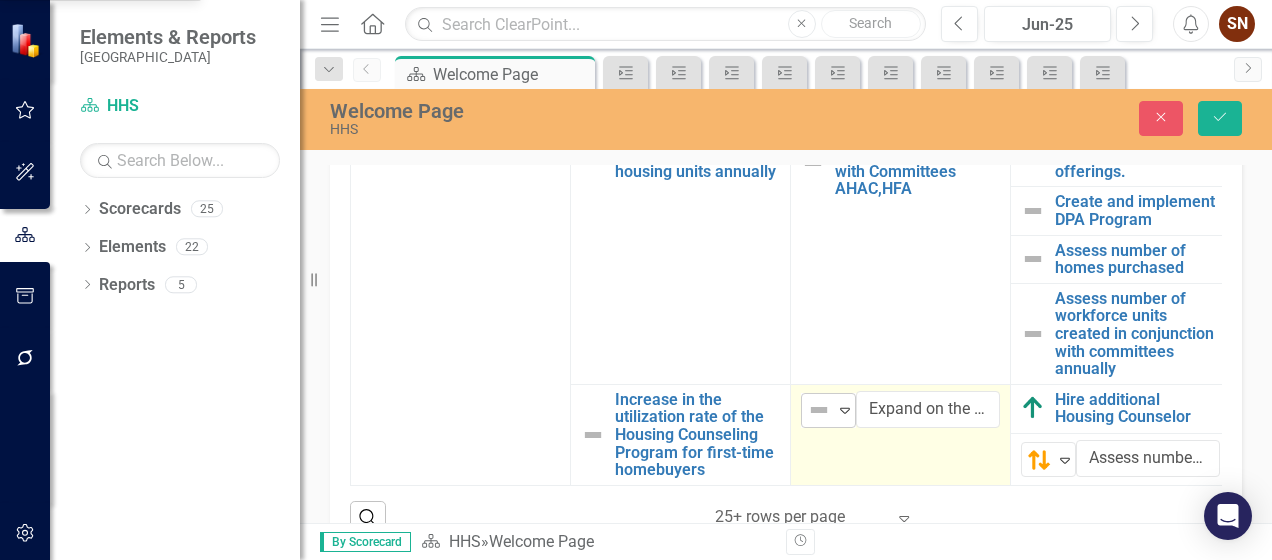 click at bounding box center [819, 410] 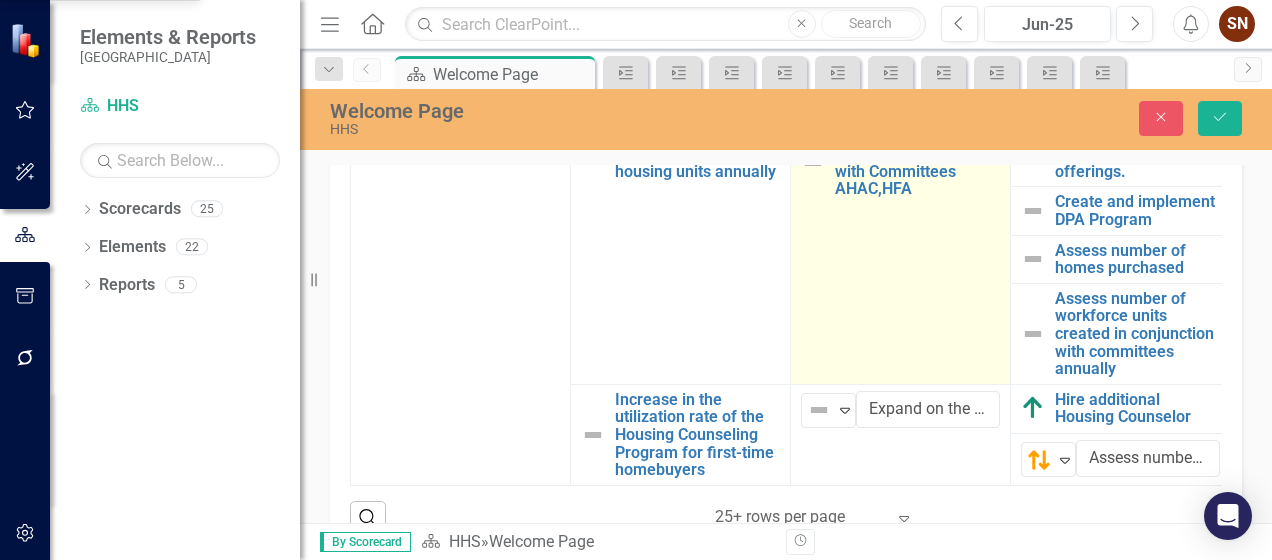 click on "Caution" at bounding box center [104, -85] 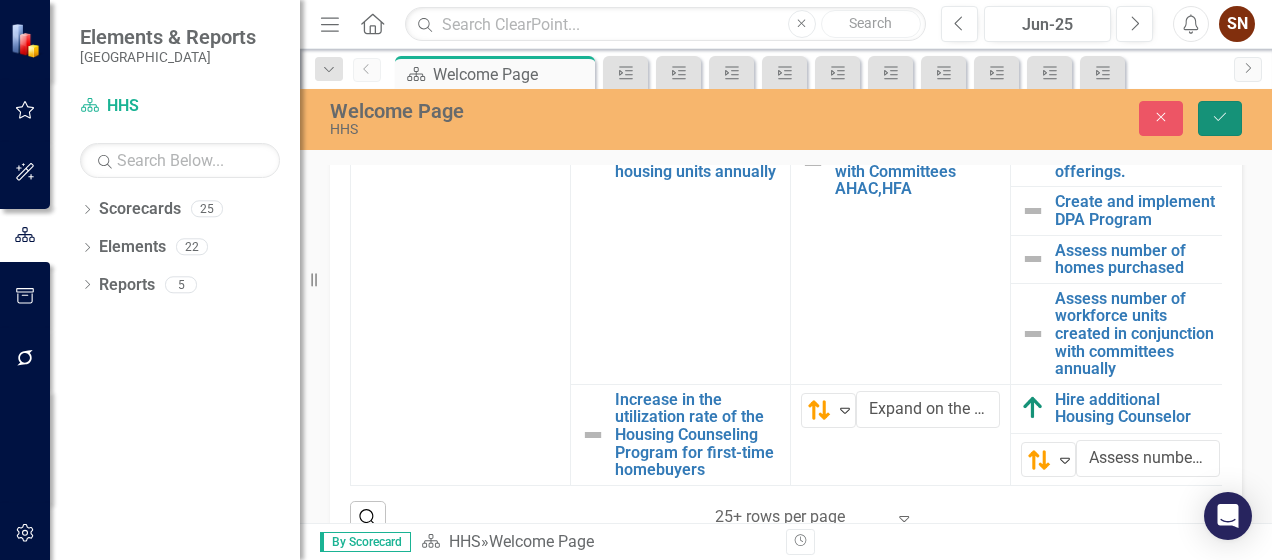 click on "Save" at bounding box center (1220, 118) 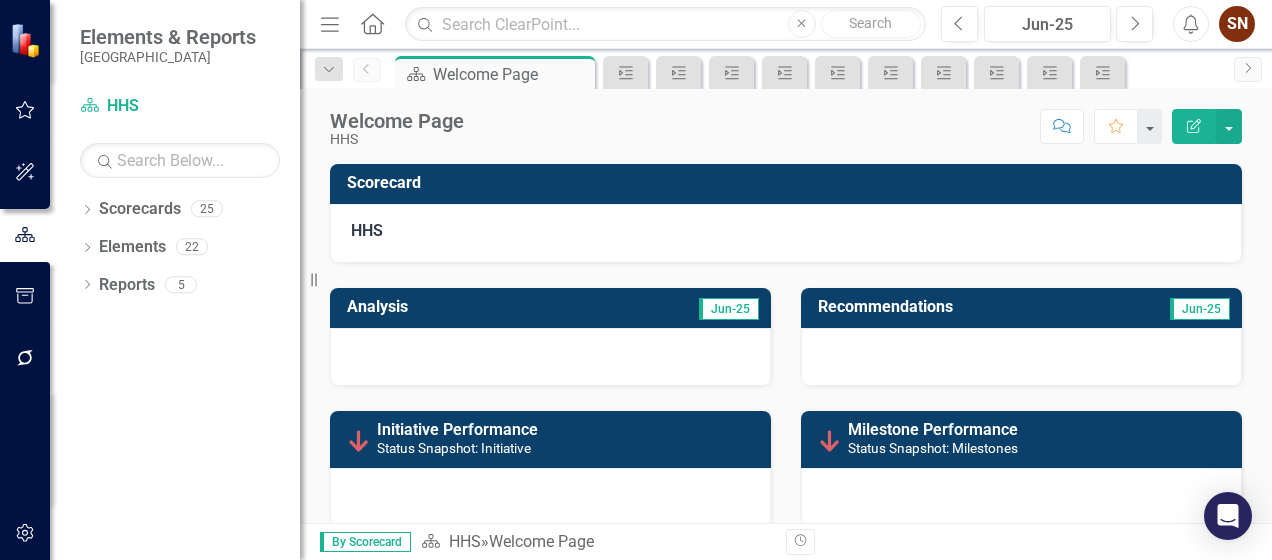 scroll, scrollTop: 300, scrollLeft: 0, axis: vertical 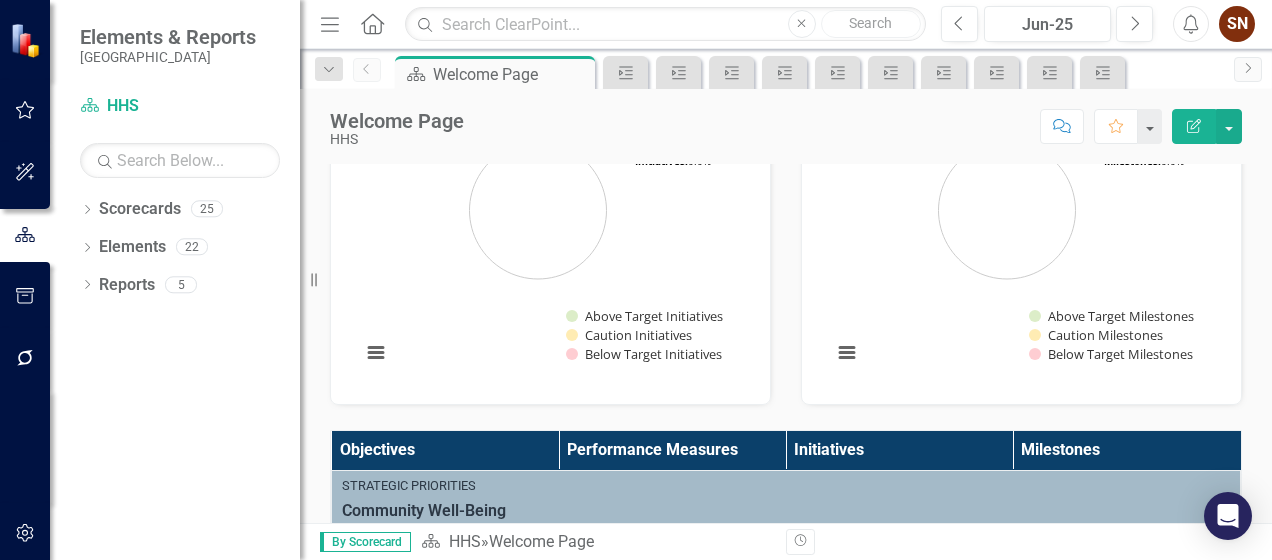 click on "SN" at bounding box center (1237, 24) 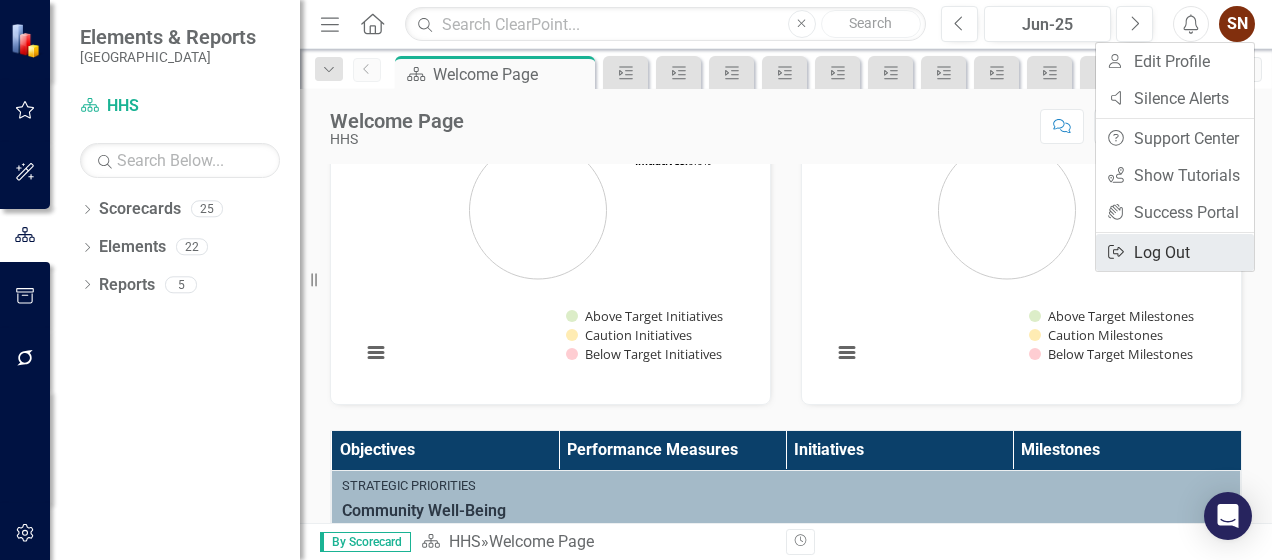 click on "Logout Log Out" at bounding box center [1175, 252] 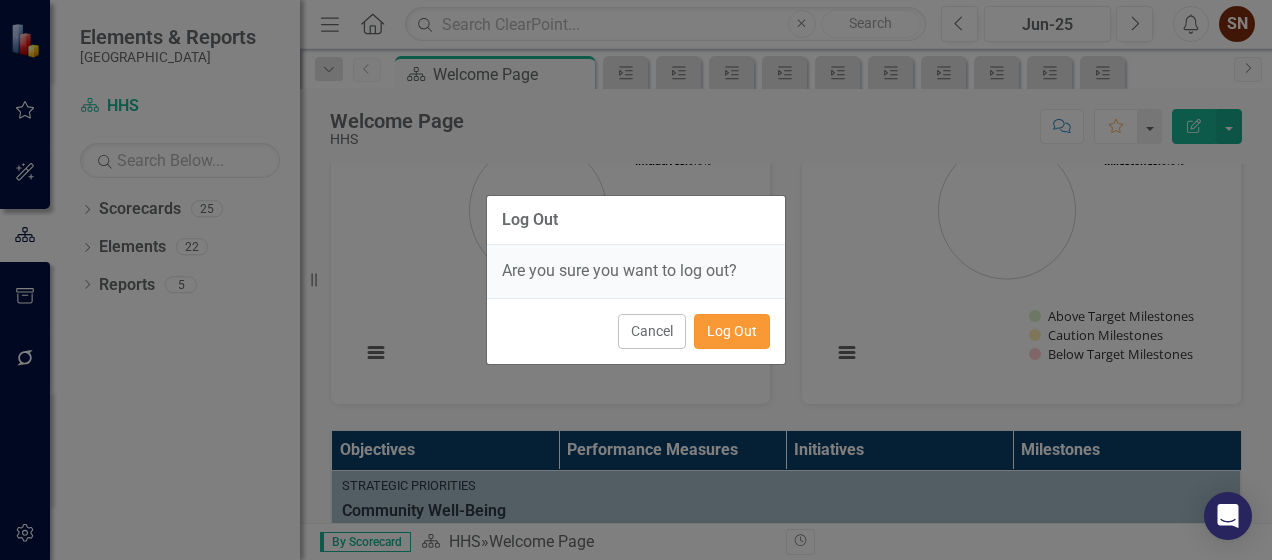click on "Log Out" at bounding box center [732, 331] 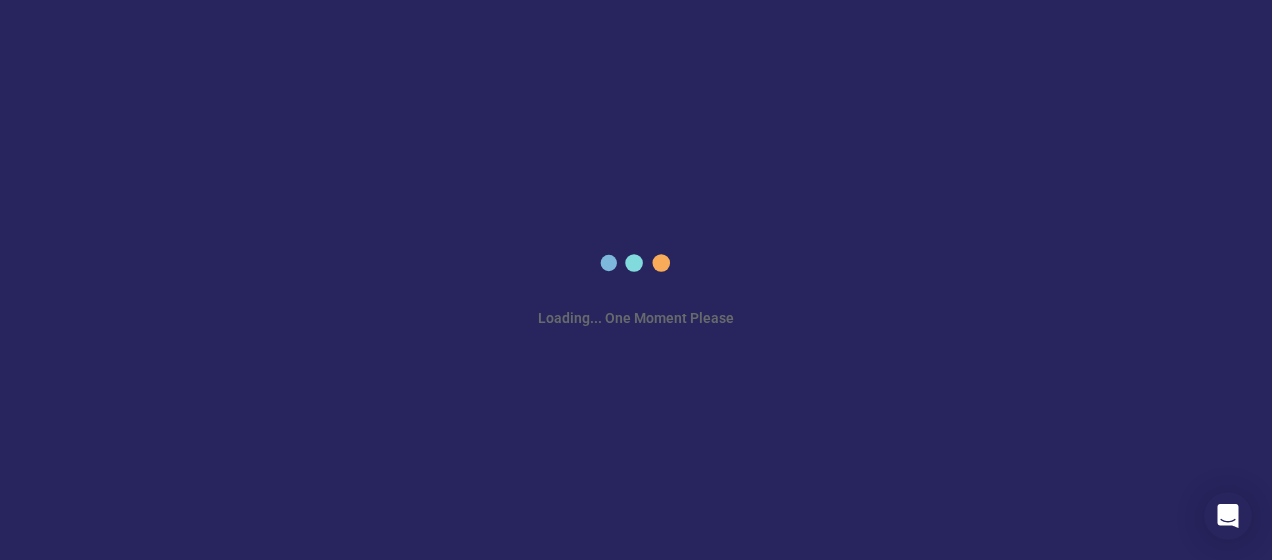 scroll, scrollTop: 0, scrollLeft: 0, axis: both 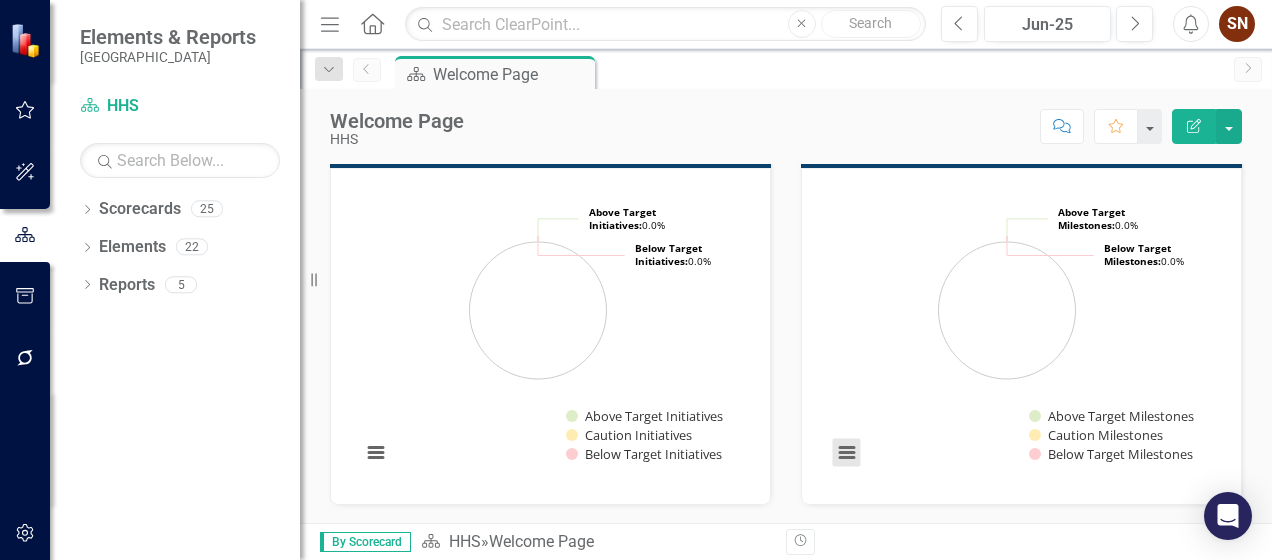 click at bounding box center [847, 453] 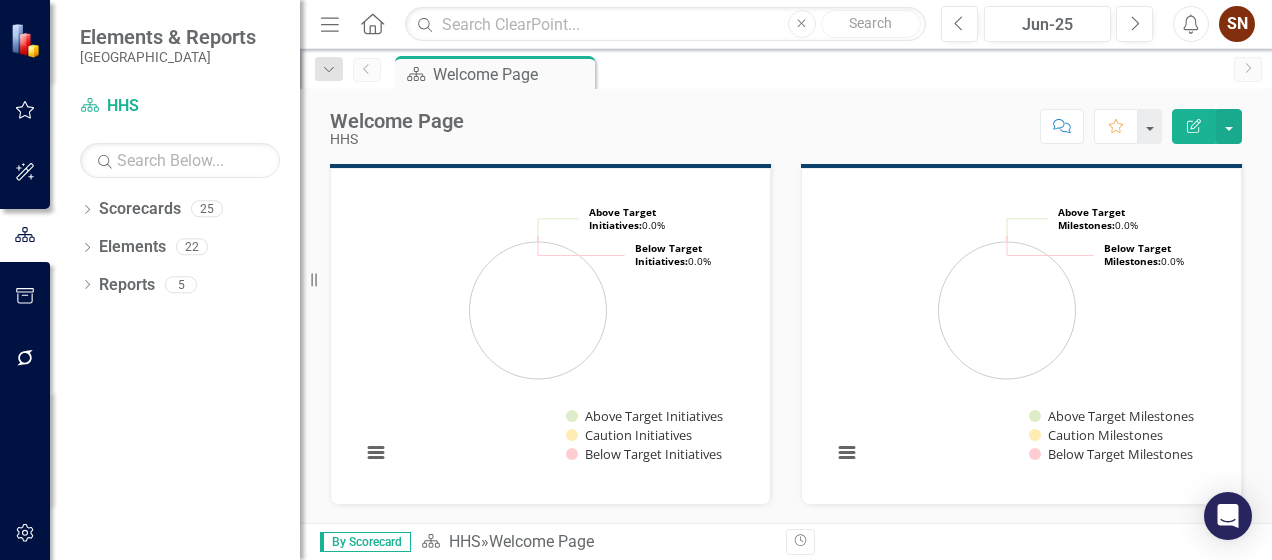 click on "Loading... Chart Pie chart with 3 slices. Milestone Performance (Chart Type: Pie)
Plot Bands
Above Target Milestones: NaN% (0)
Caution Milestones: NaN% (0)
Below Target Milestones: NaN% (0) Created with Highcharts 11.4.8 Chart context menu Above Target ​ Milestones:  0.0% ​ Above Target ​ Milestones:  0.0% Caution ​ Milestones:  0.0% ​ Caution ​ Milestones:  0.0% Below Target ​ Milestones:  0.0% ​ Below Target ​ Milestones:  0.0% Above Target Milestones Caution Milestones Below Target Milestones Download PNG image Download JPEG image Download PDF document Download SVG vector image End of interactive chart." at bounding box center (1021, 336) 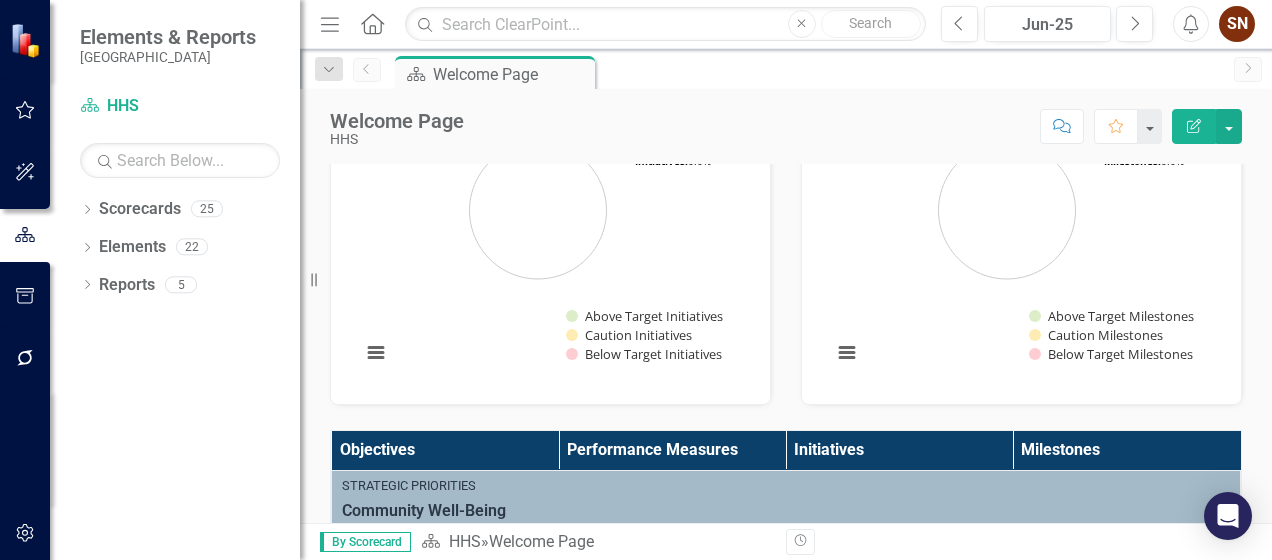 scroll, scrollTop: 500, scrollLeft: 0, axis: vertical 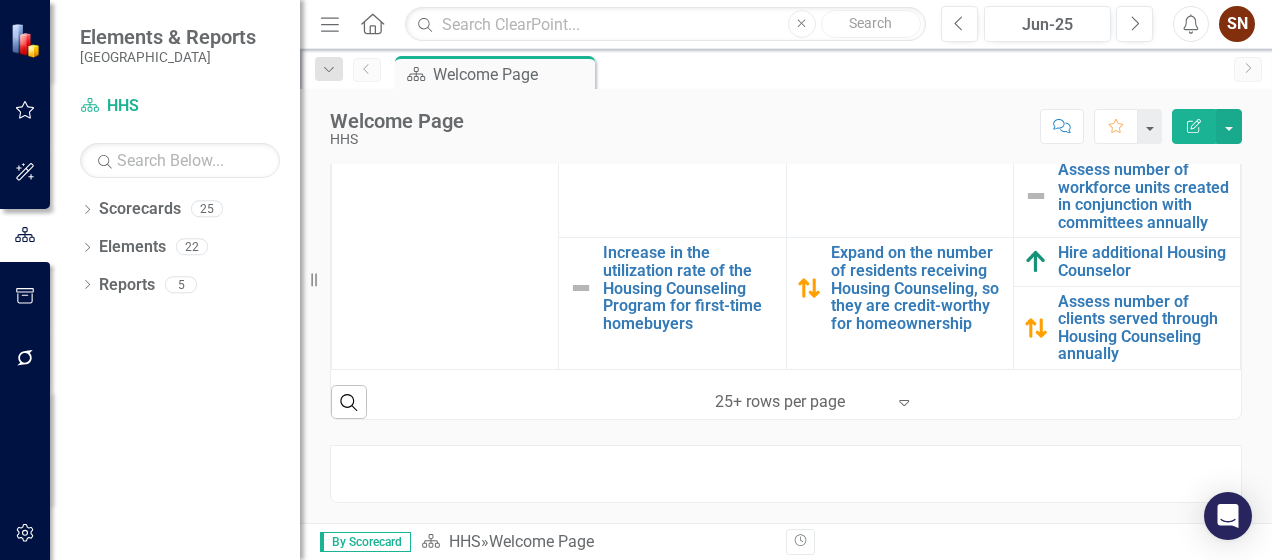 click 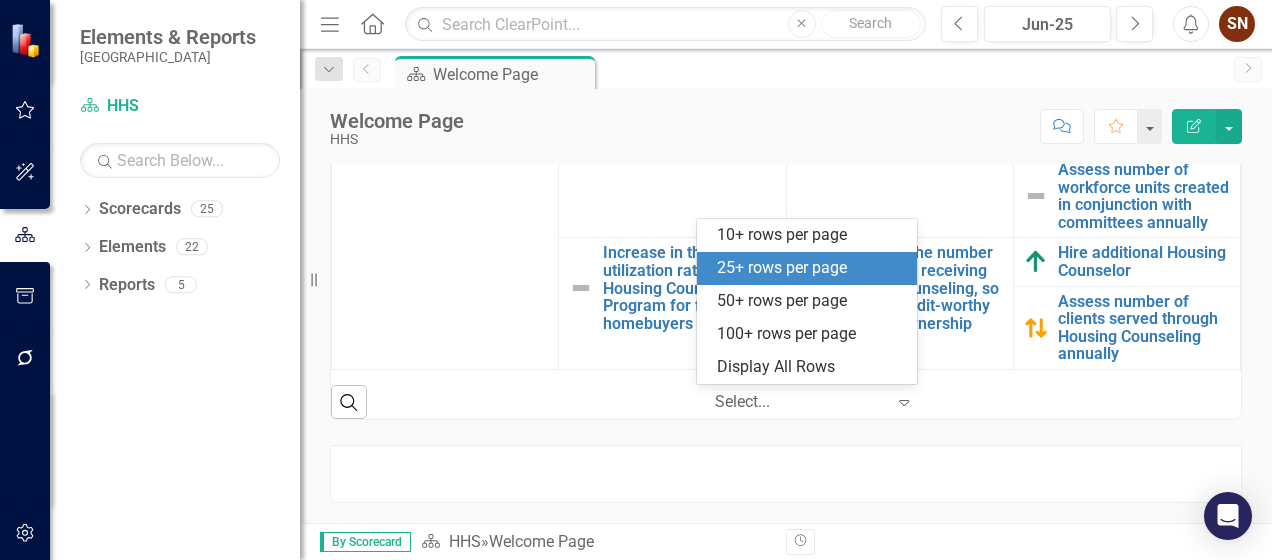 click on "‹ Previous 1 (current) › Next 5 results available. Use Up and Down to choose options, press Enter to select the currently focused option, press Escape to exit the menu, press Tab to select the option and exit the menu. Select... Expand" at bounding box center [809, 402] 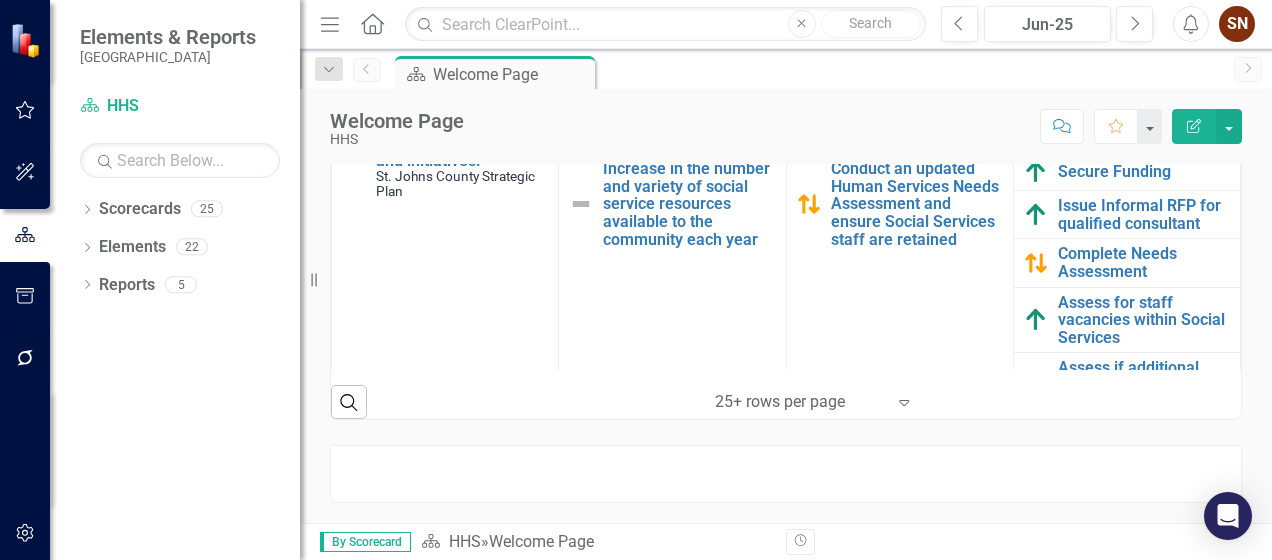 scroll, scrollTop: 0, scrollLeft: 0, axis: both 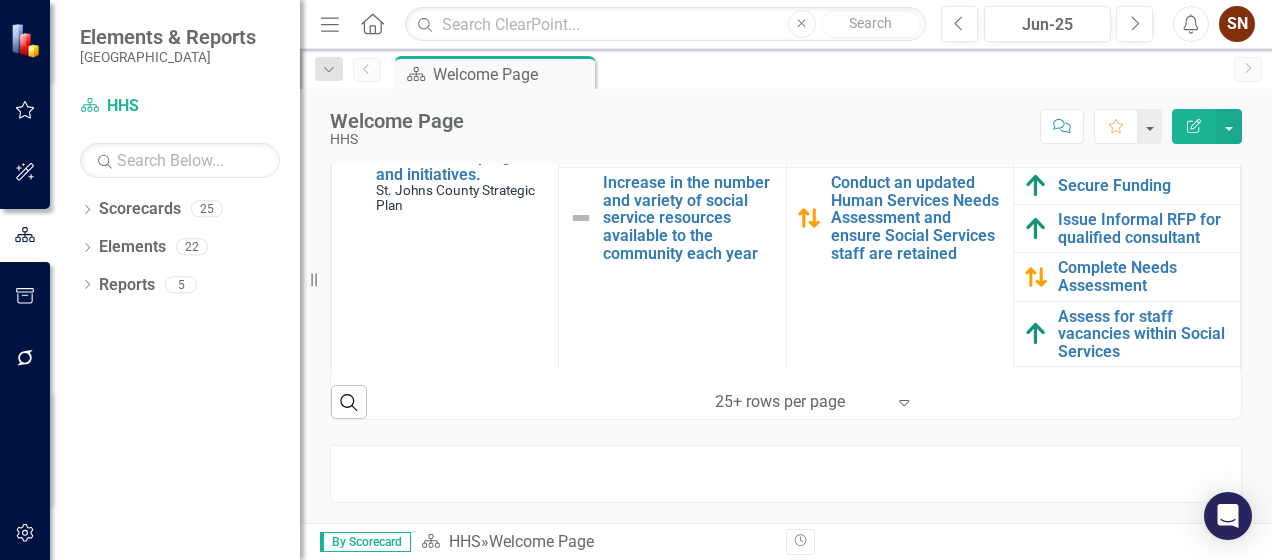 click on "SN" at bounding box center [1237, 24] 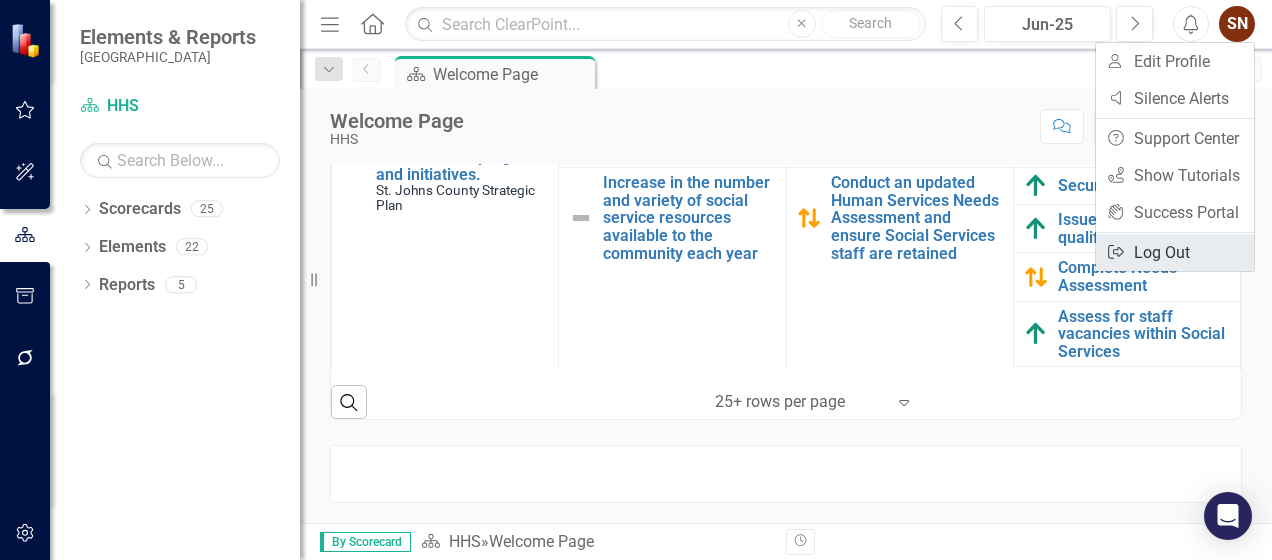 click on "Logout Log Out" at bounding box center [1175, 252] 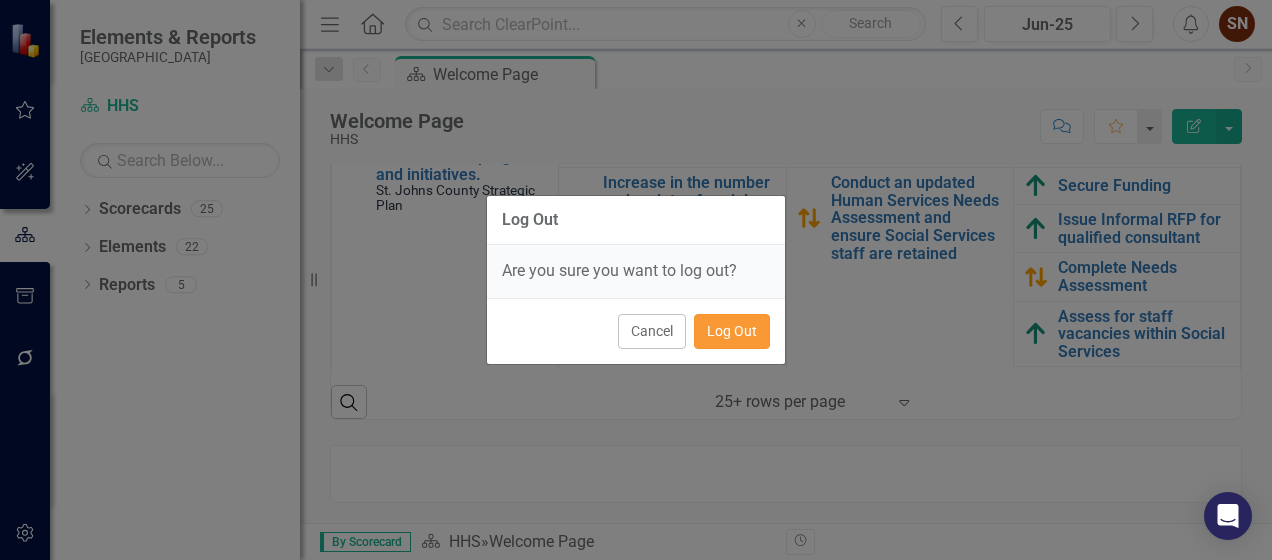 click on "Log Out" at bounding box center [732, 331] 